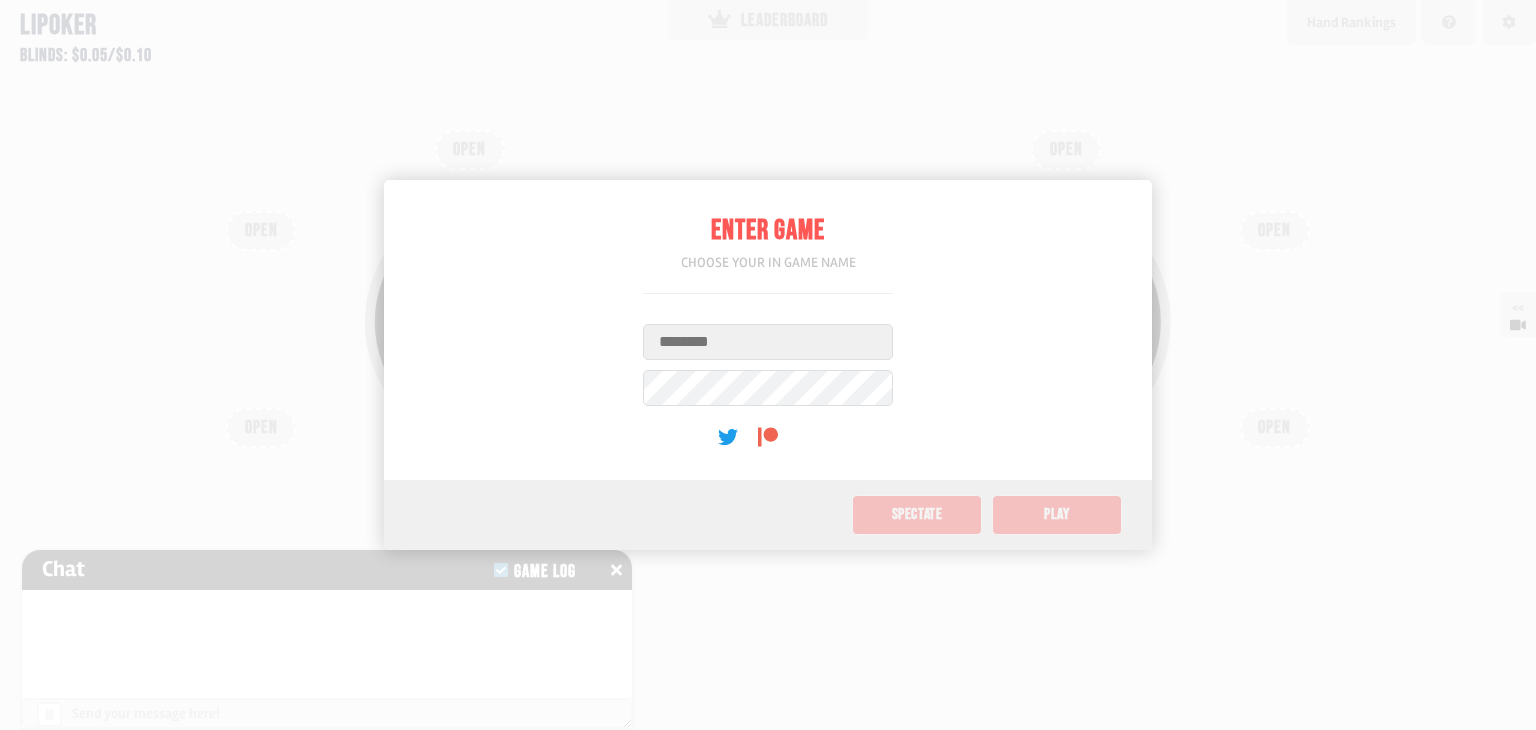 scroll, scrollTop: 0, scrollLeft: 0, axis: both 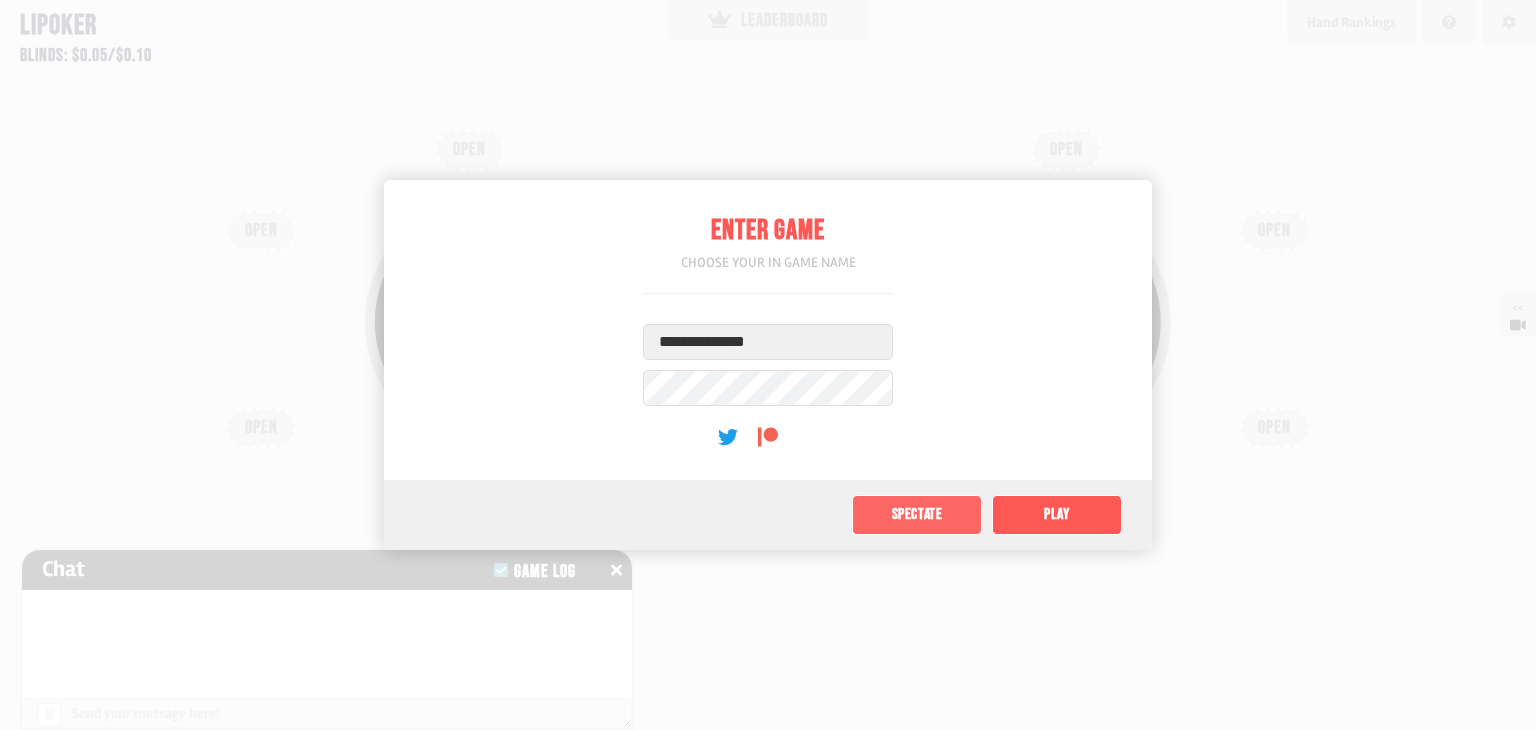 click on "Spectate" 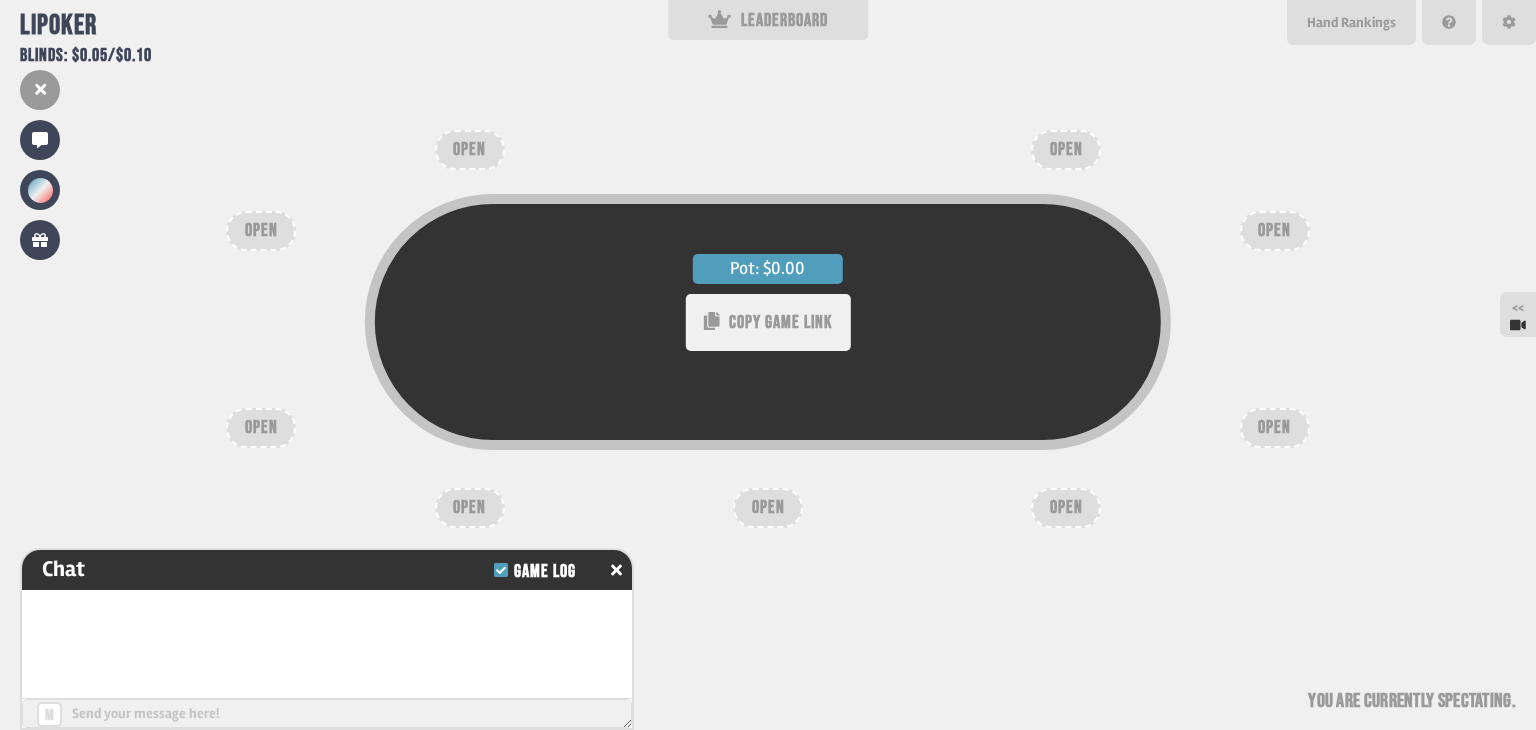 click on "COPY GAME LINK" at bounding box center [780, 322] 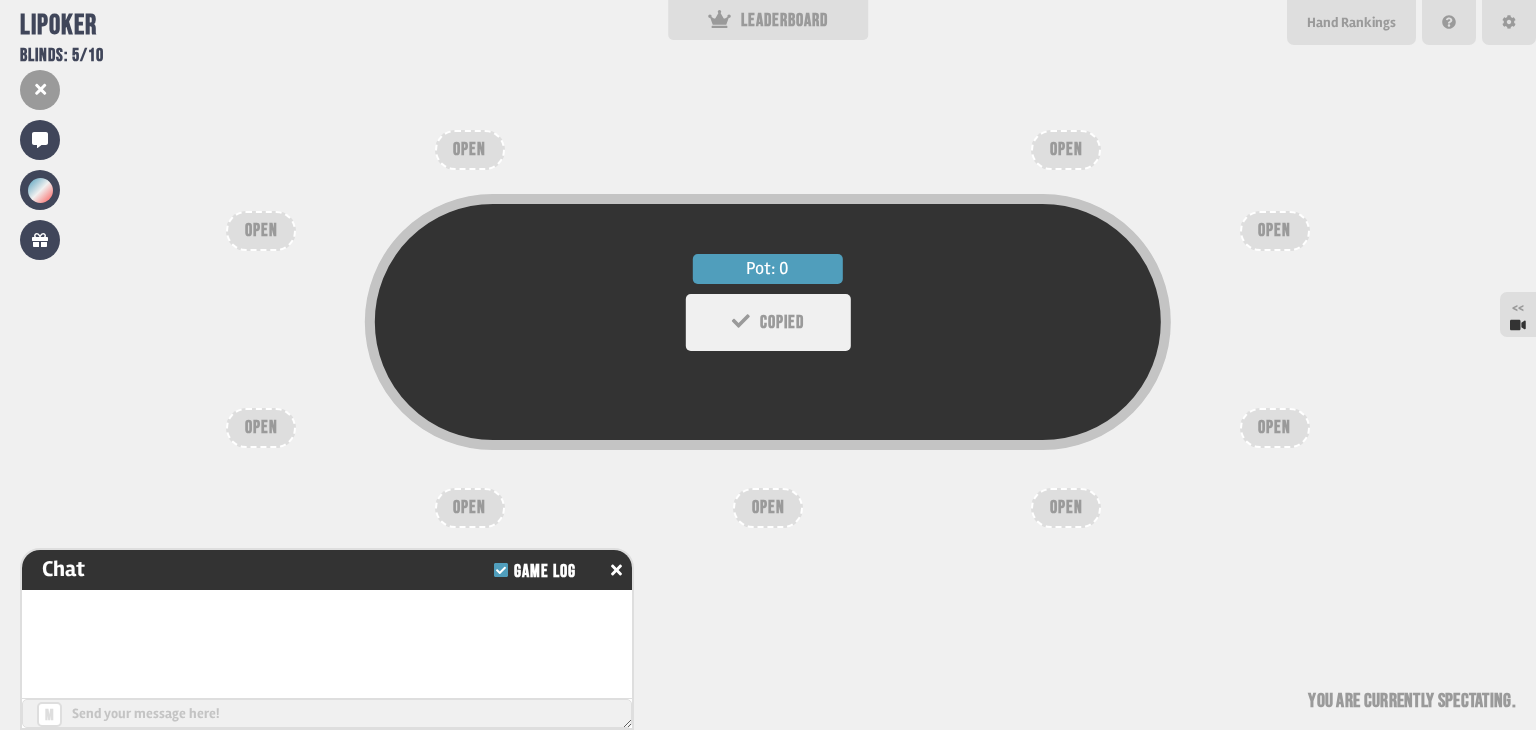 type 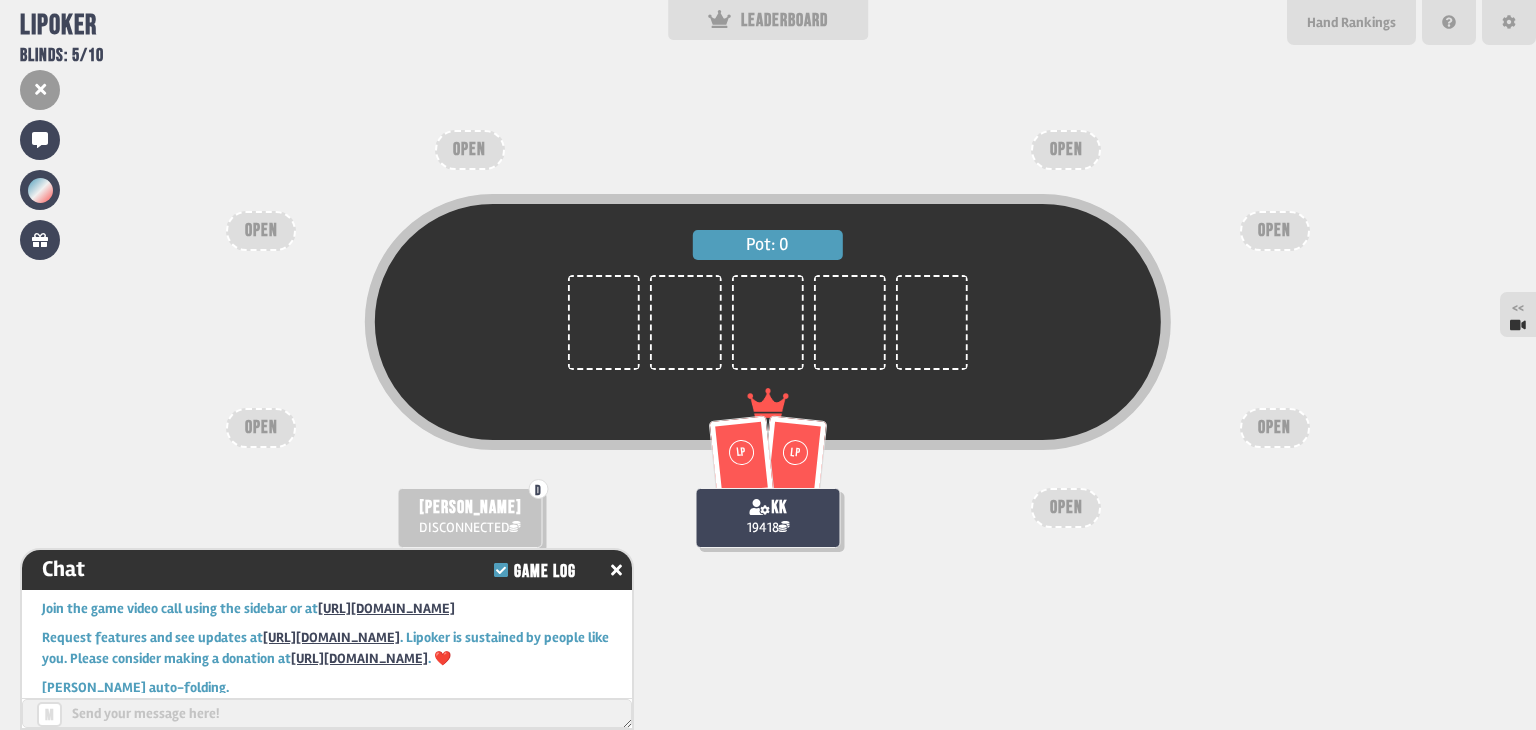 scroll, scrollTop: 91, scrollLeft: 0, axis: vertical 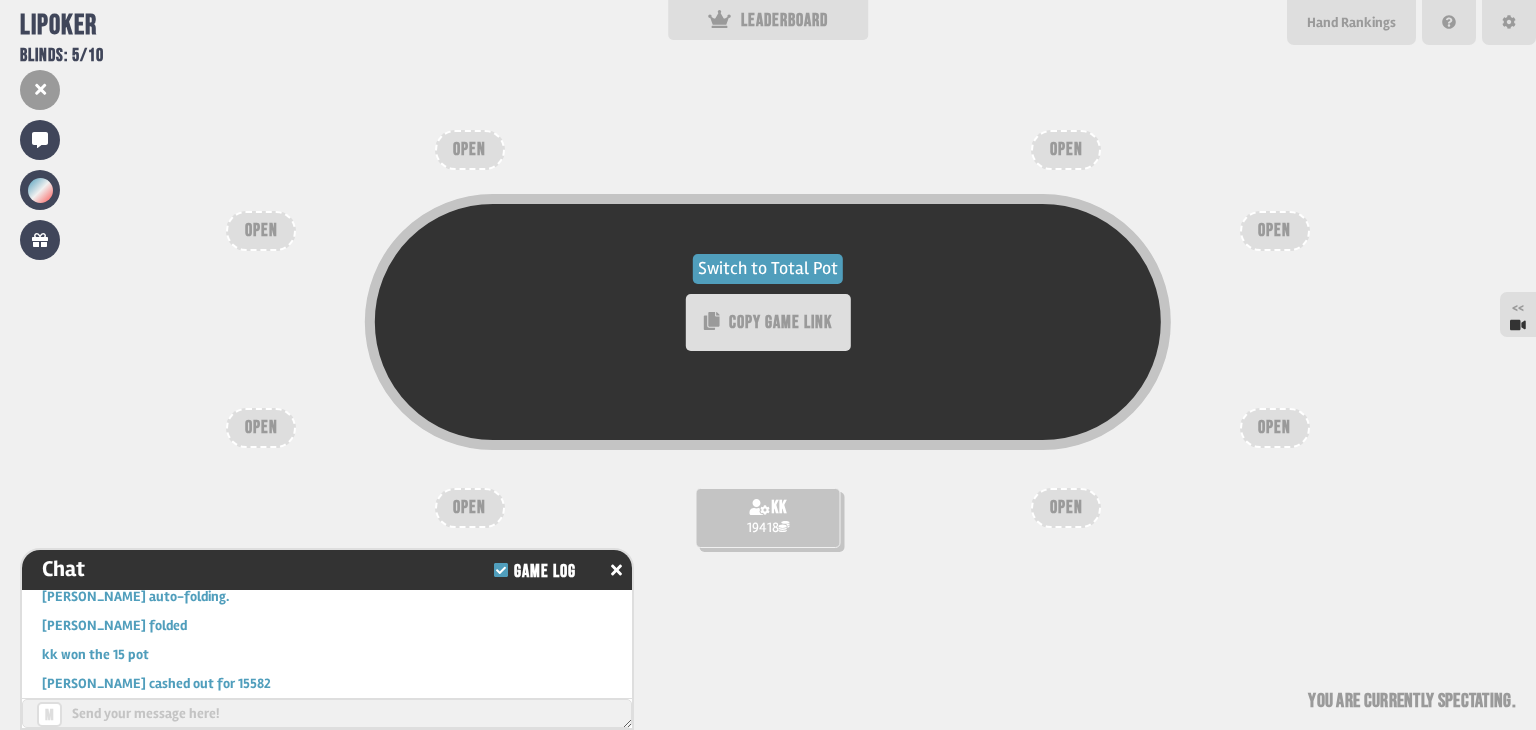 click on "Switch to Total Pot" at bounding box center (768, 269) 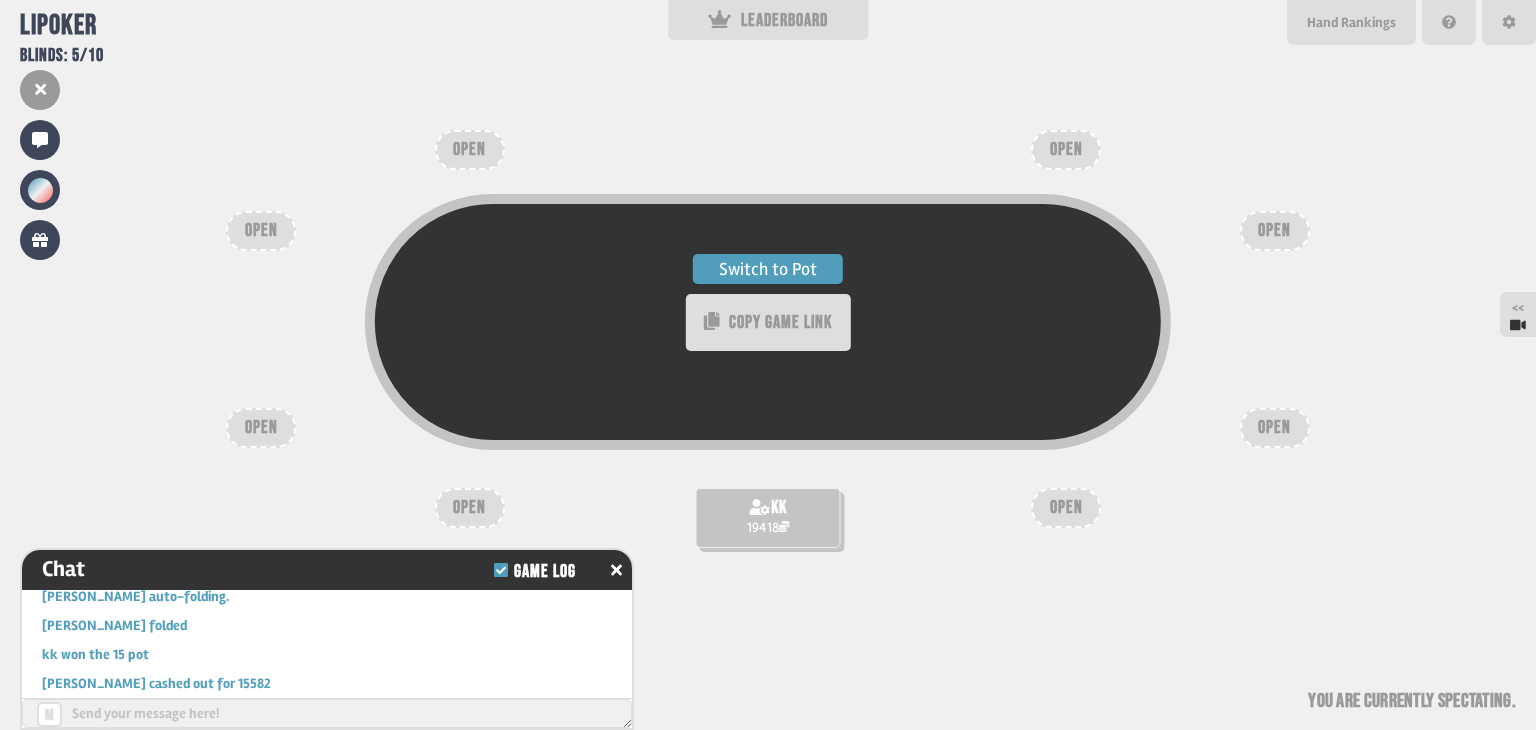 click on "Switch to Pot" at bounding box center (768, 269) 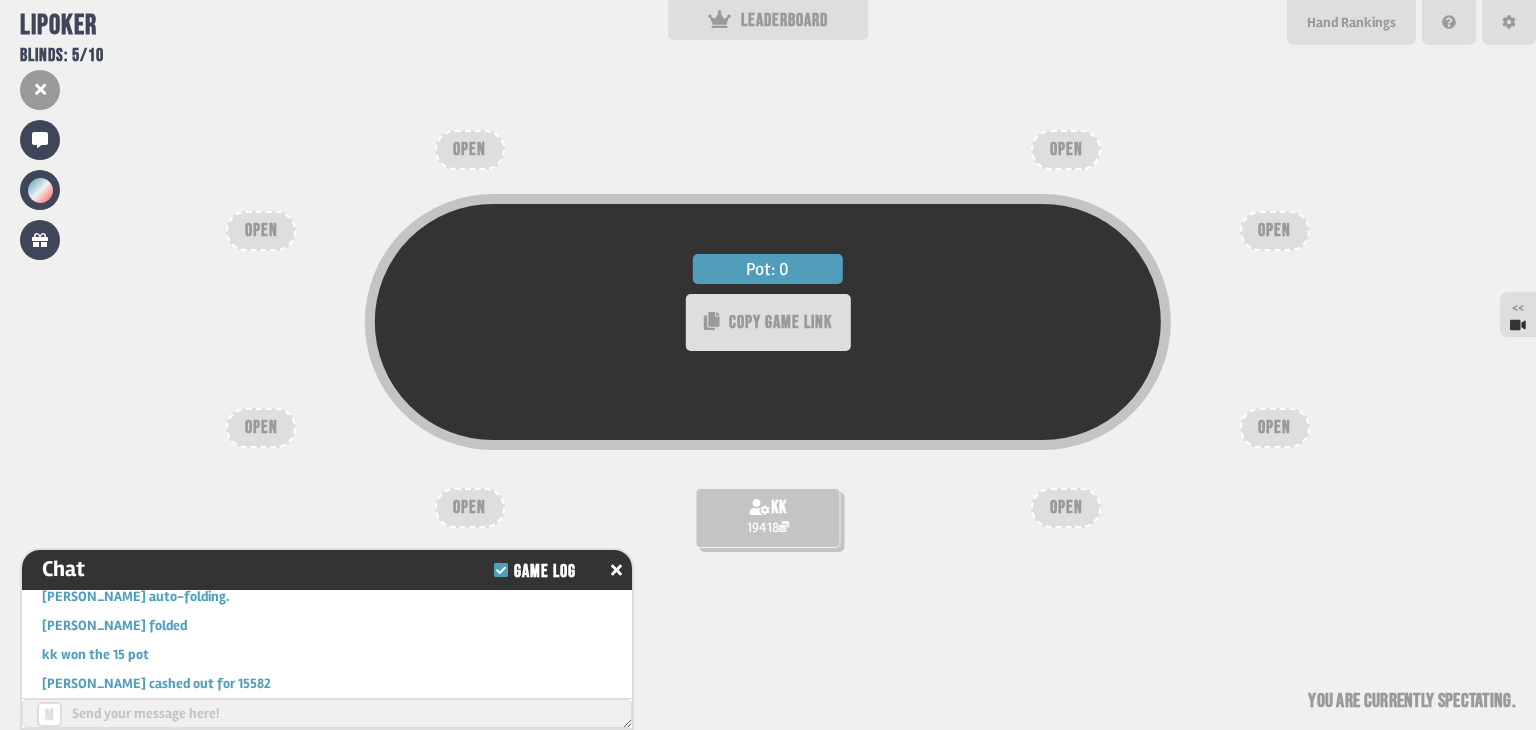 click on "OPEN" at bounding box center [1066, 508] 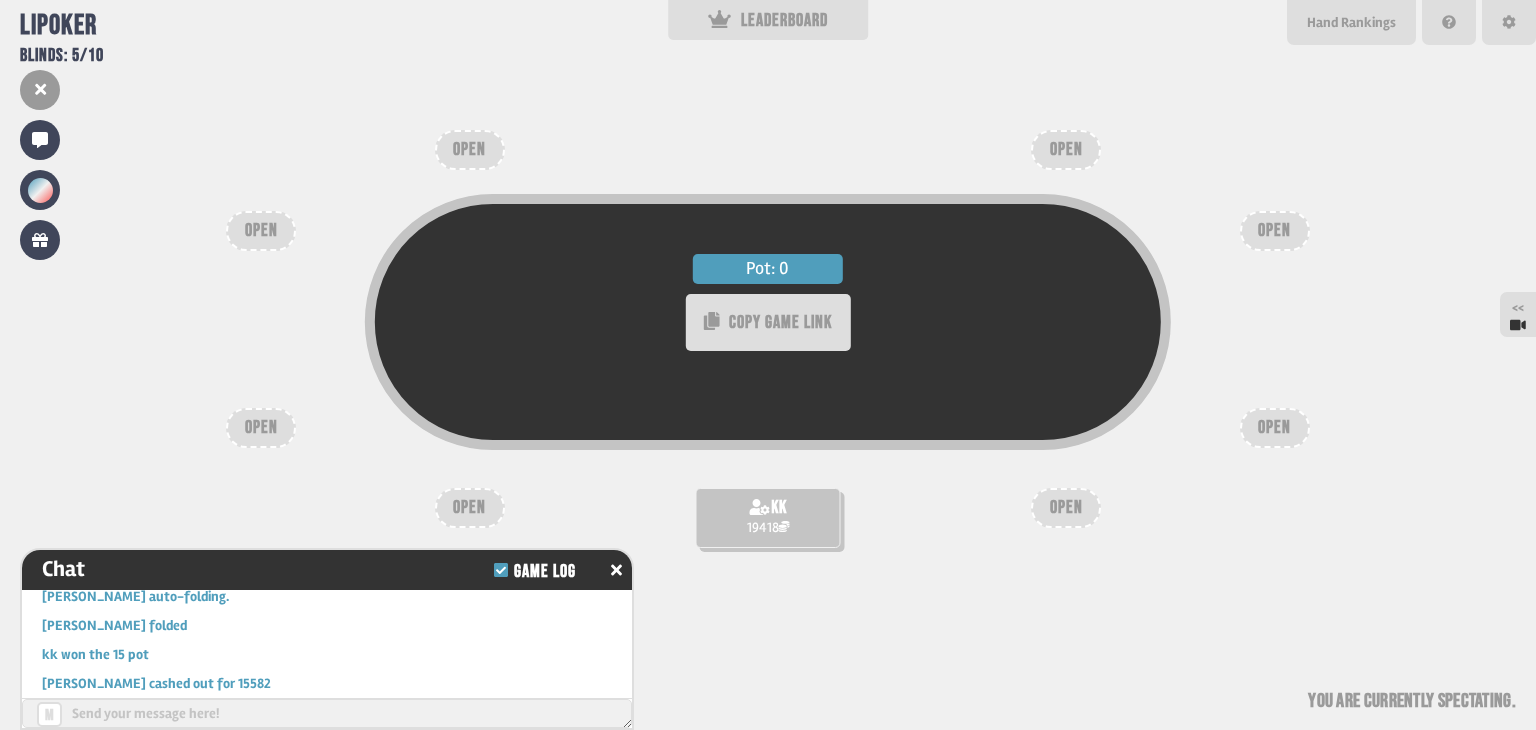 click on "Pot: 0   COPY GAME LINK" at bounding box center (768, 322) 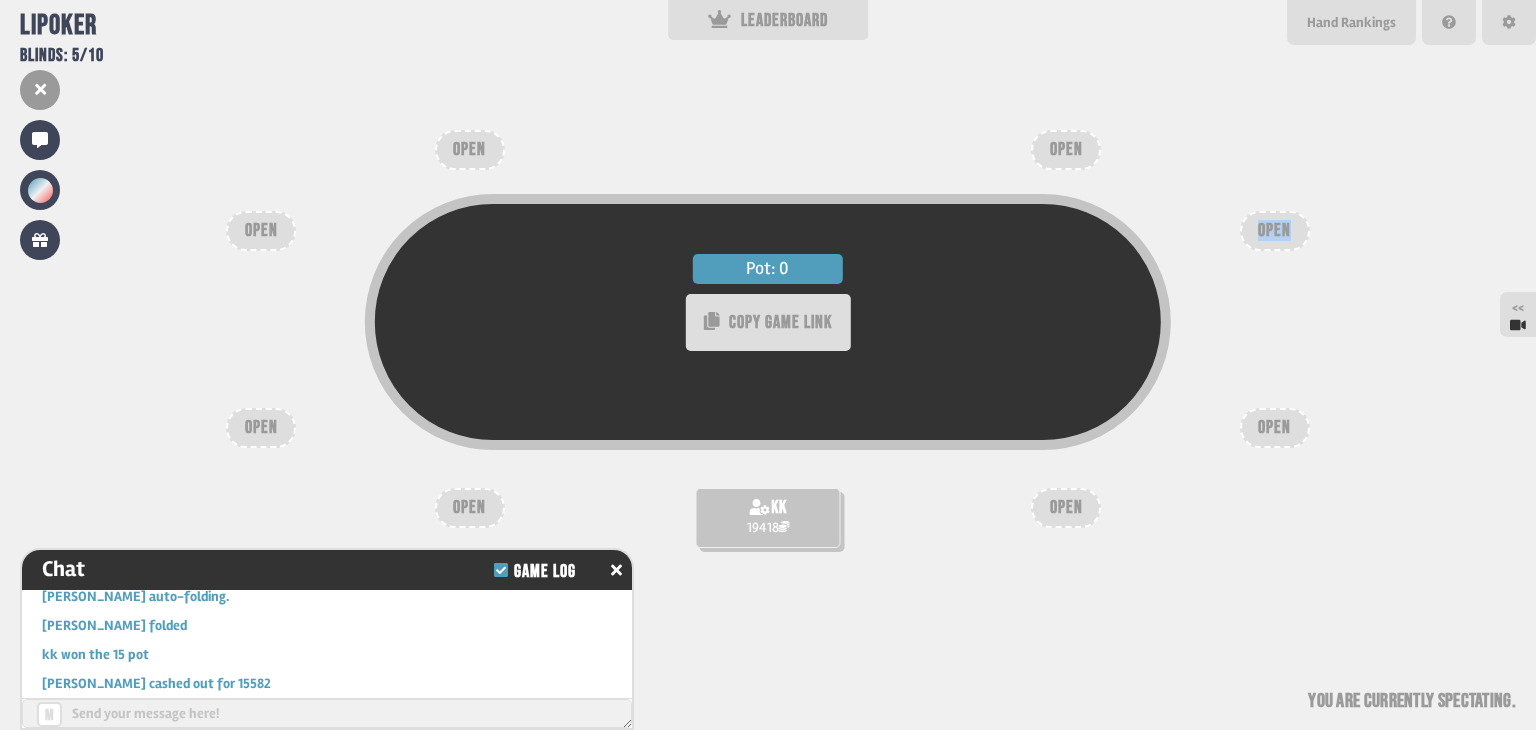 click on "OPEN" at bounding box center [1275, 231] 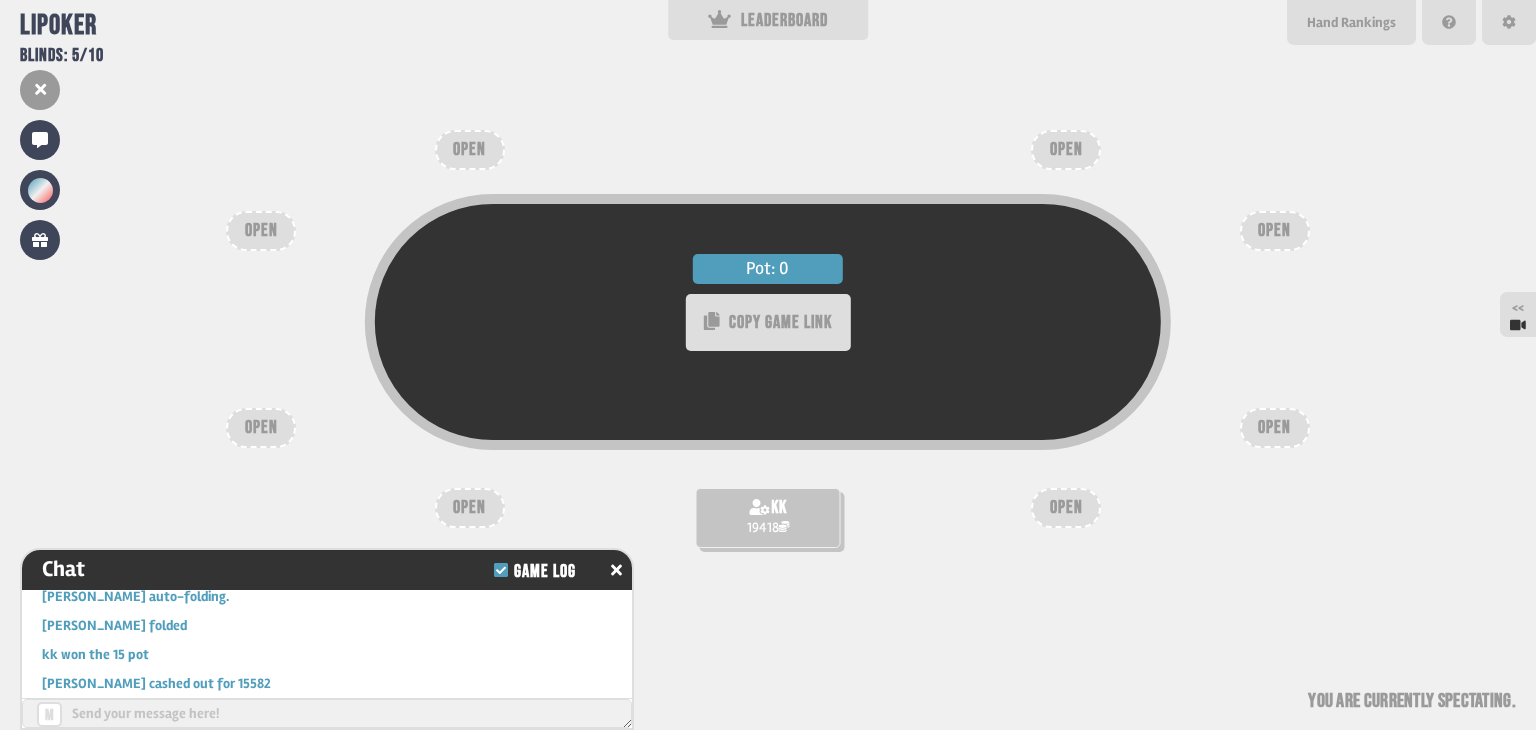 click on "Pot: 0   COPY GAME LINK kk 19418  OPEN OPEN OPEN OPEN OPEN OPEN OPEN OPEN You are currently spectating" at bounding box center [768, 365] 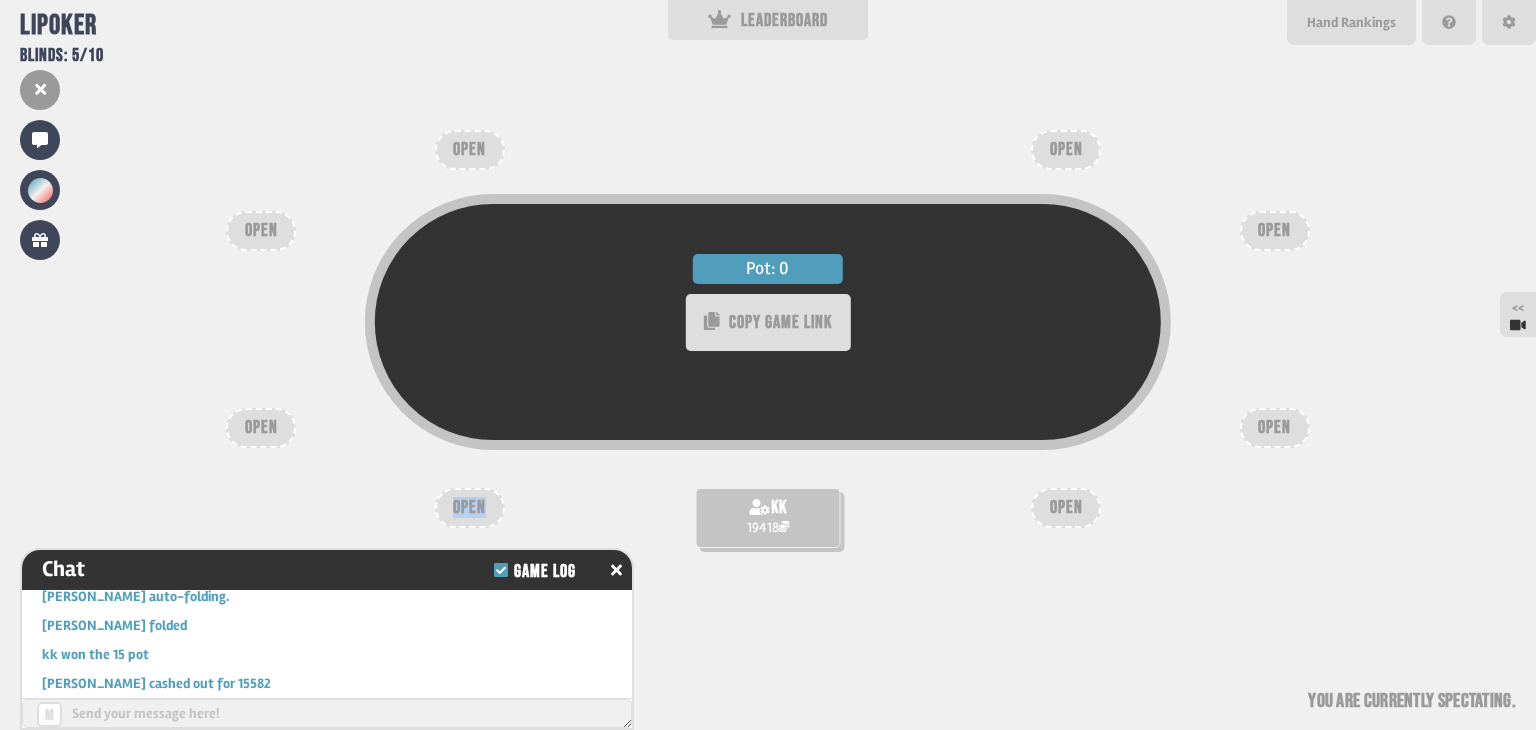 click on "OPEN" at bounding box center [470, 508] 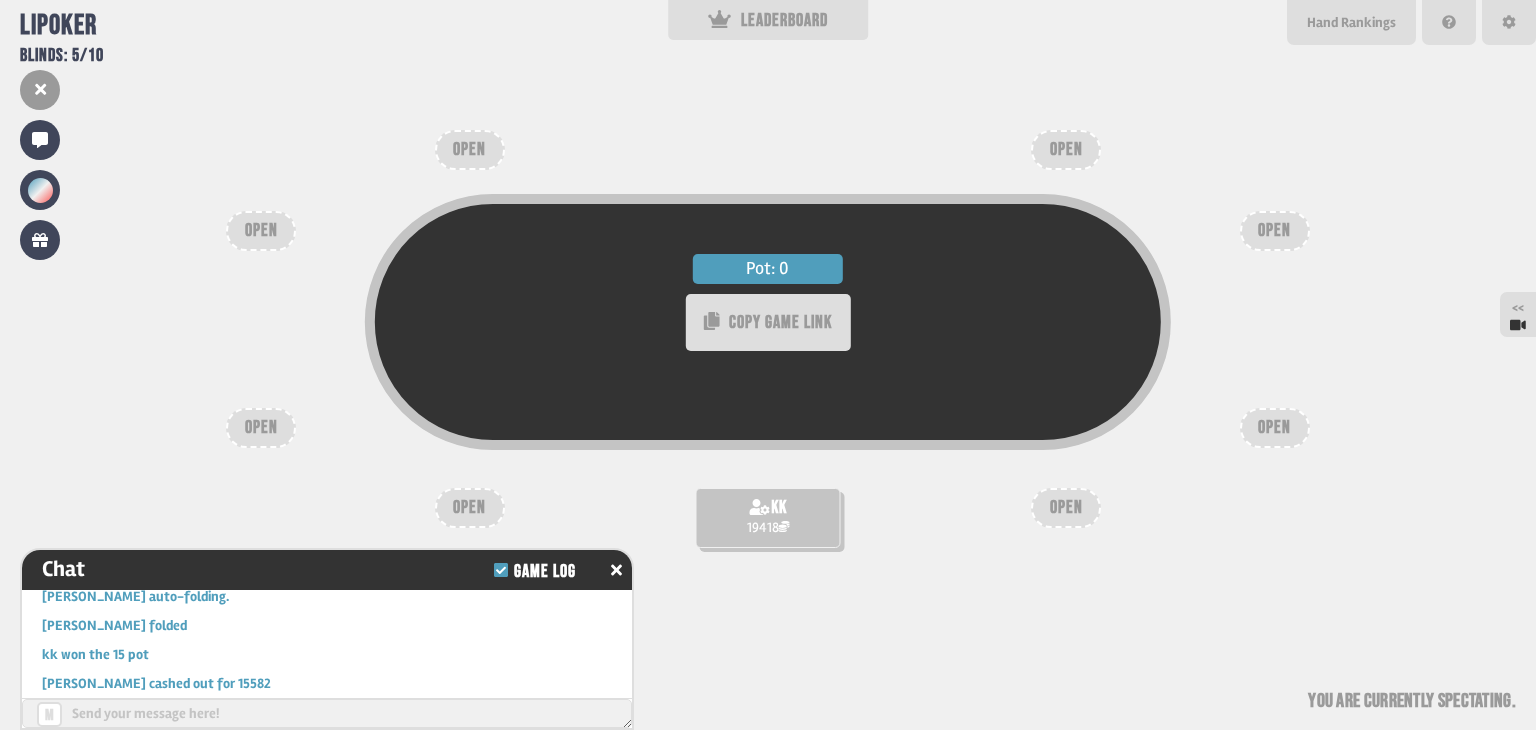 click on "Pot: 0   COPY GAME LINK" at bounding box center (768, 358) 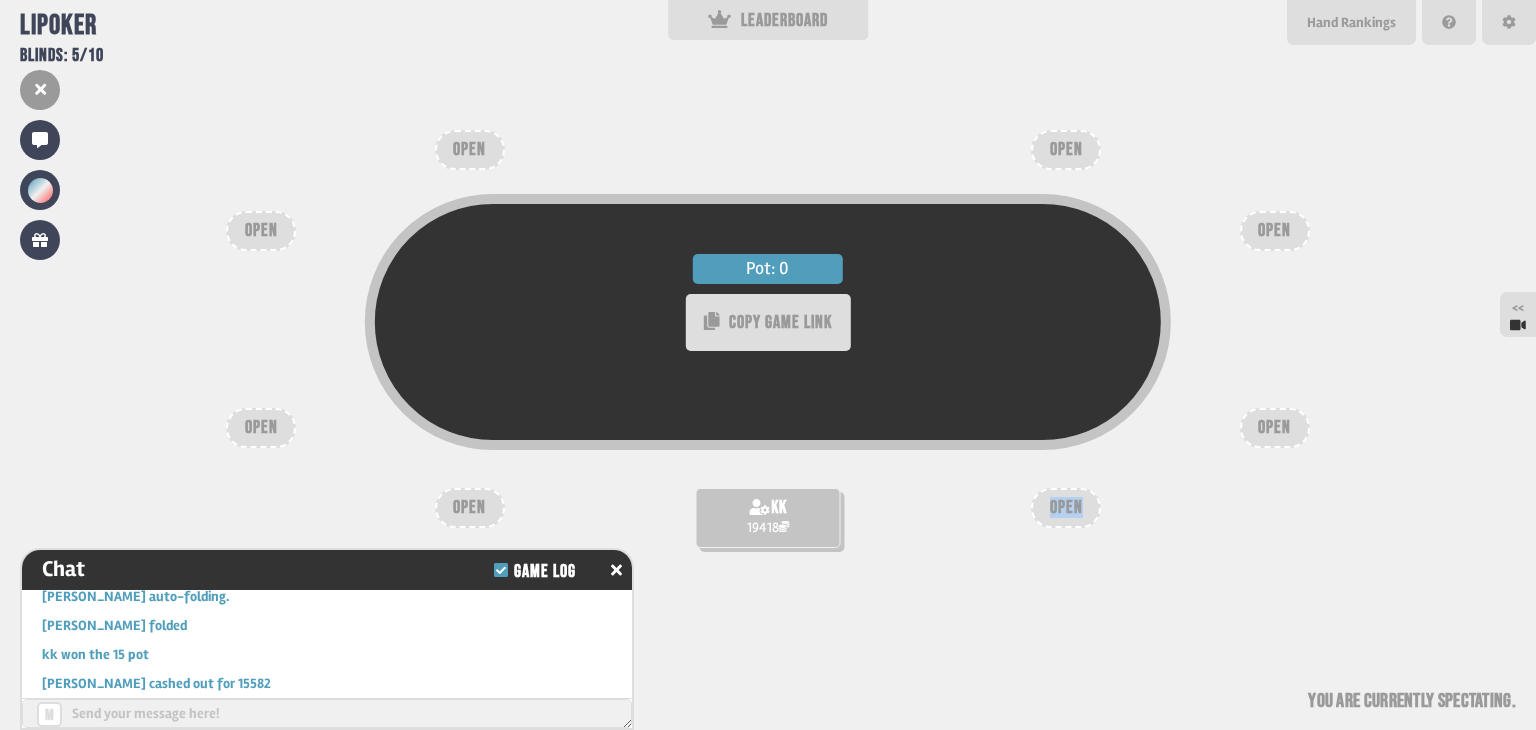 click on "OPEN" at bounding box center [1066, 508] 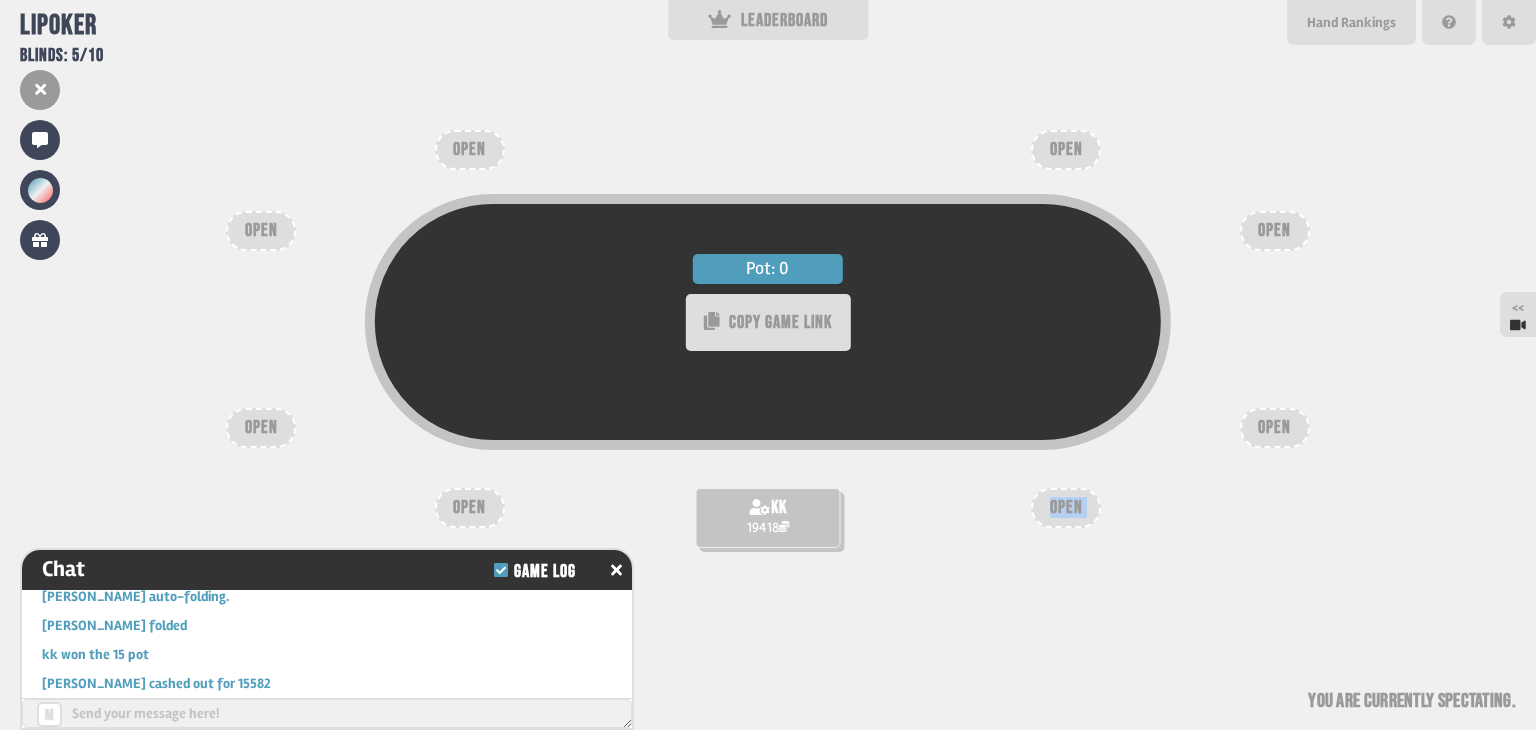 click on "OPEN" at bounding box center [1066, 508] 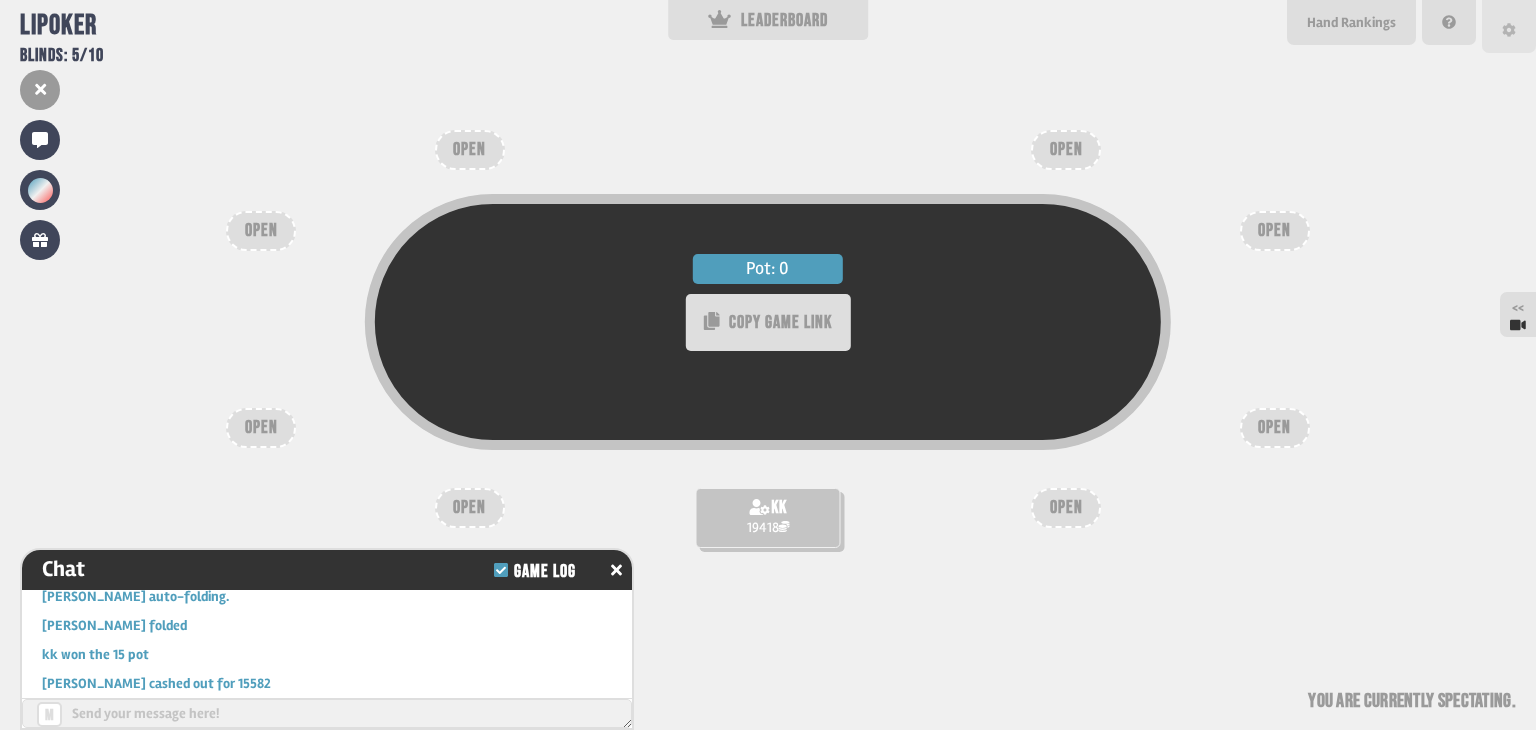 click 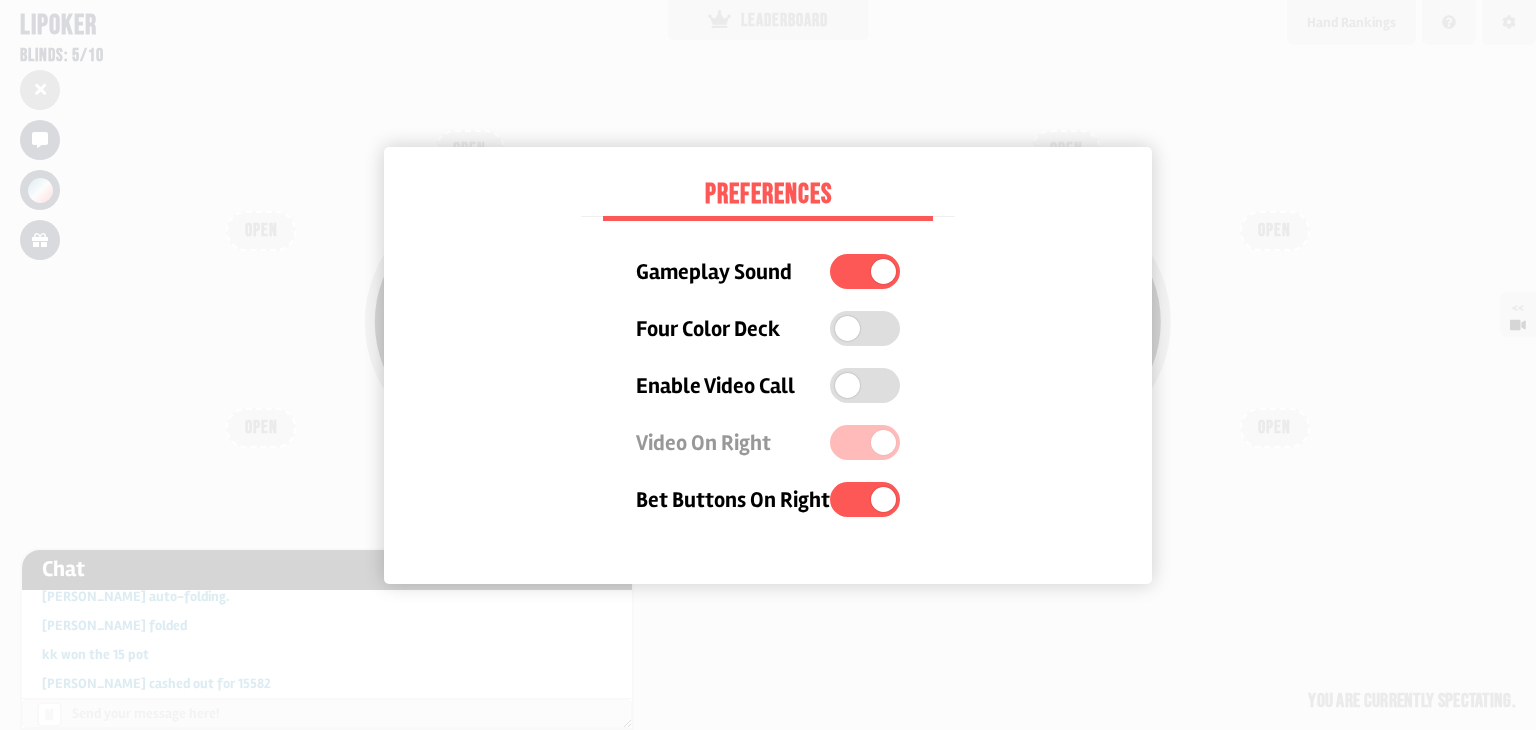 click at bounding box center [768, 365] 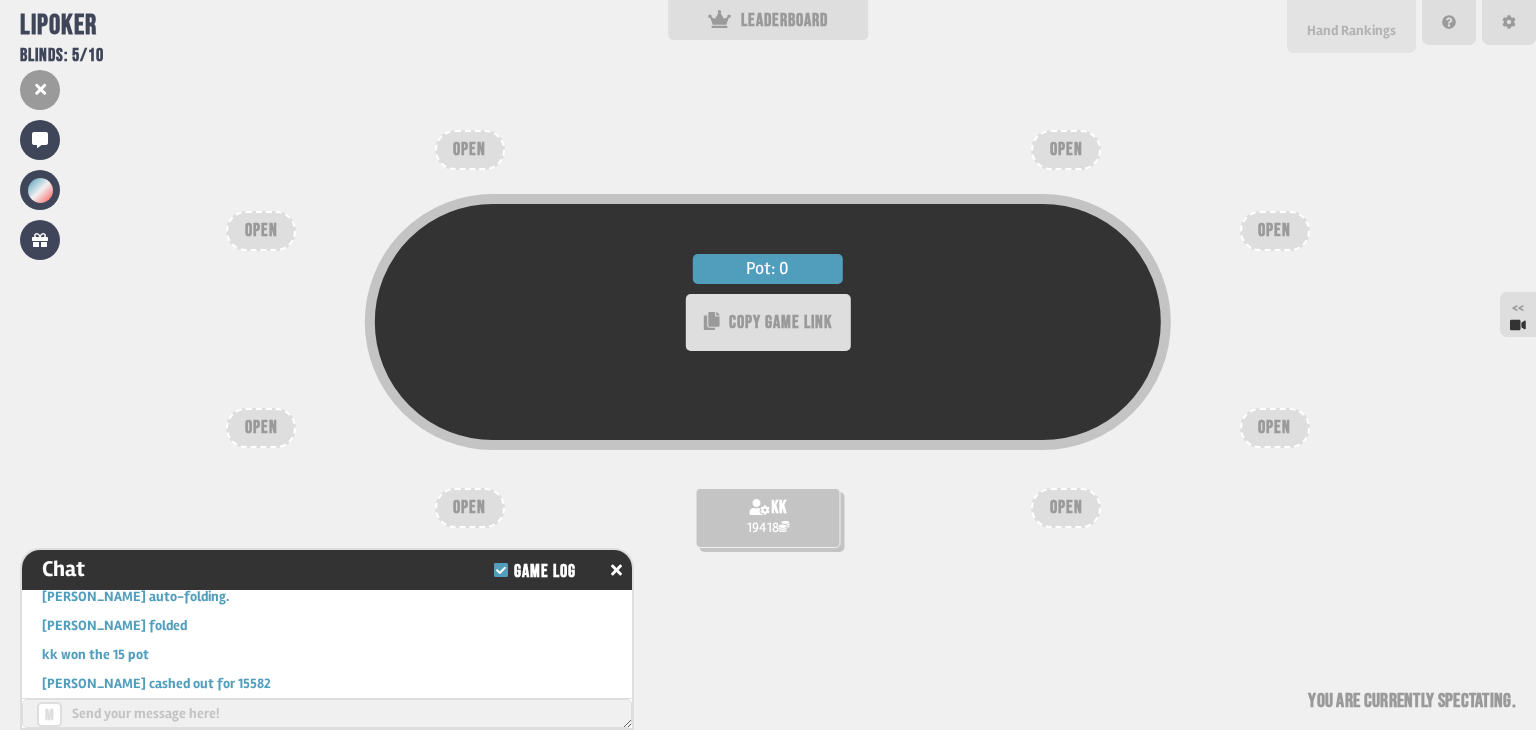 click on "Hand Rankings" at bounding box center [1351, 26] 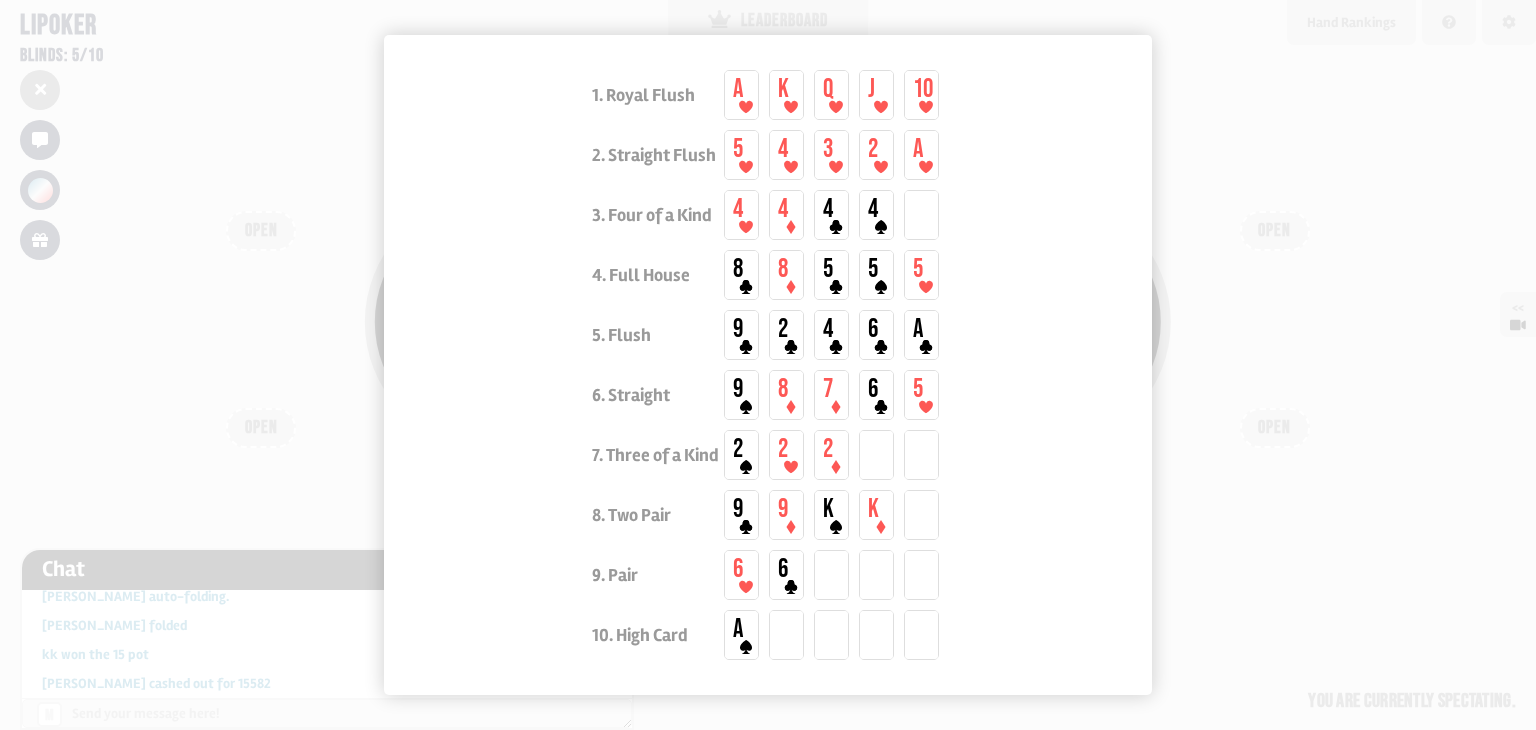 click at bounding box center (768, 365) 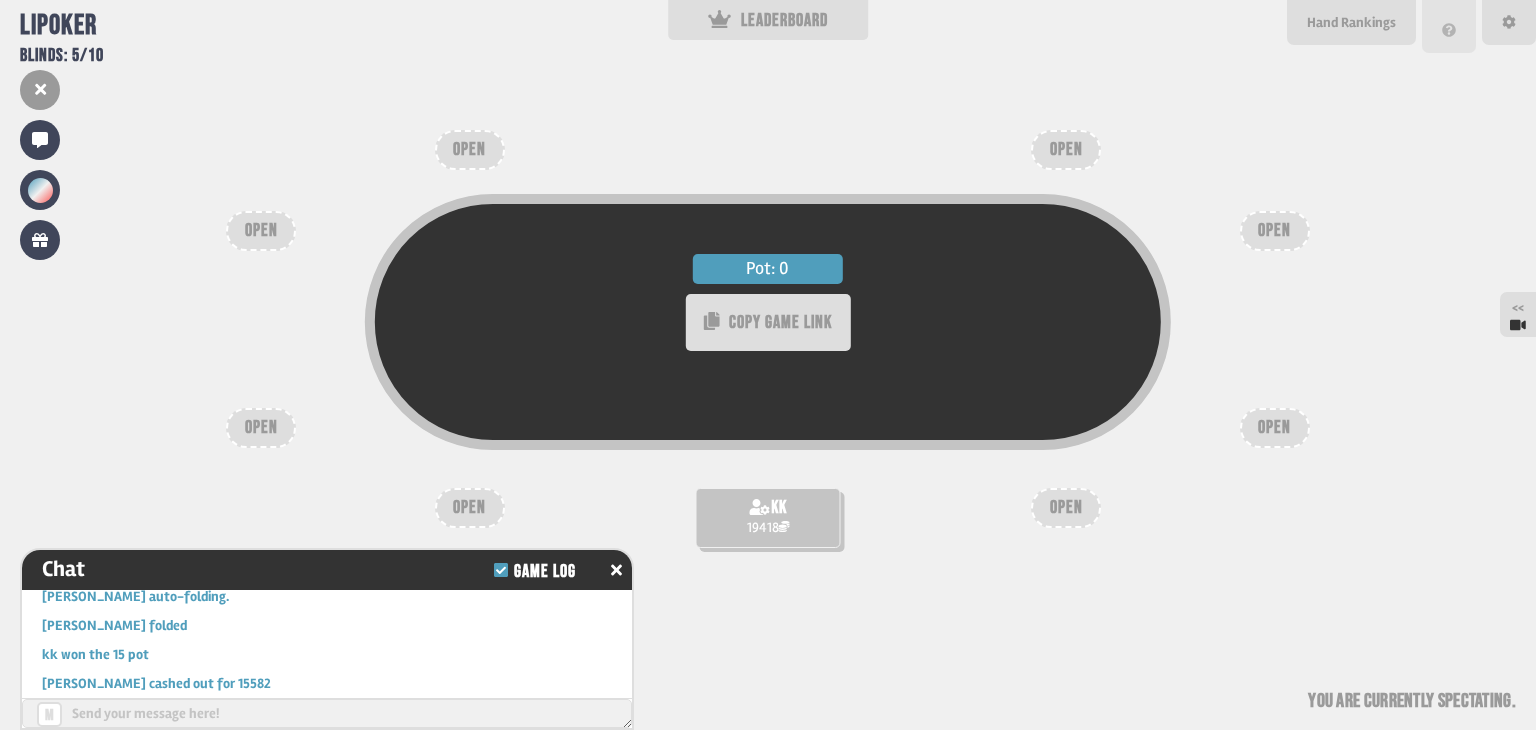 click at bounding box center (1449, 26) 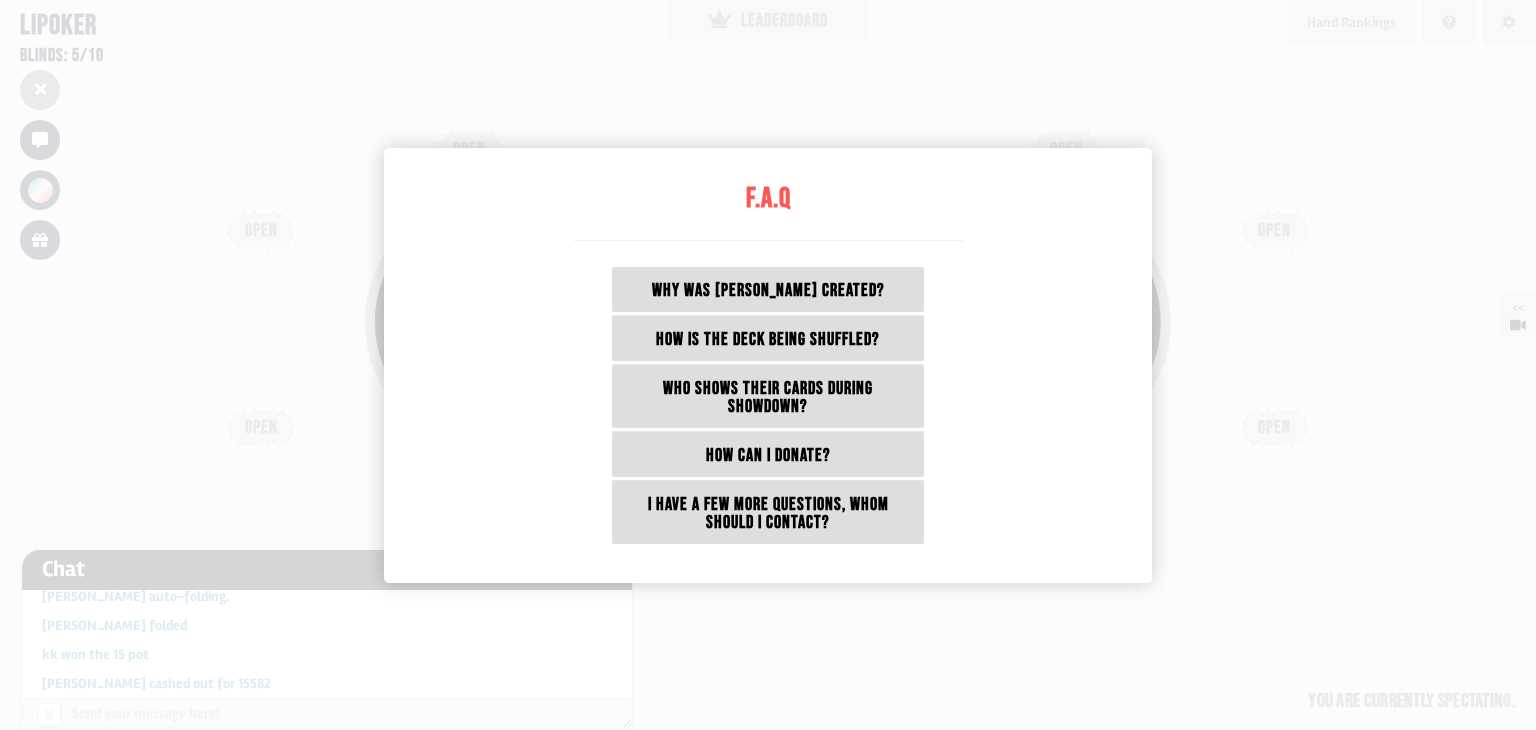 click at bounding box center [768, 365] 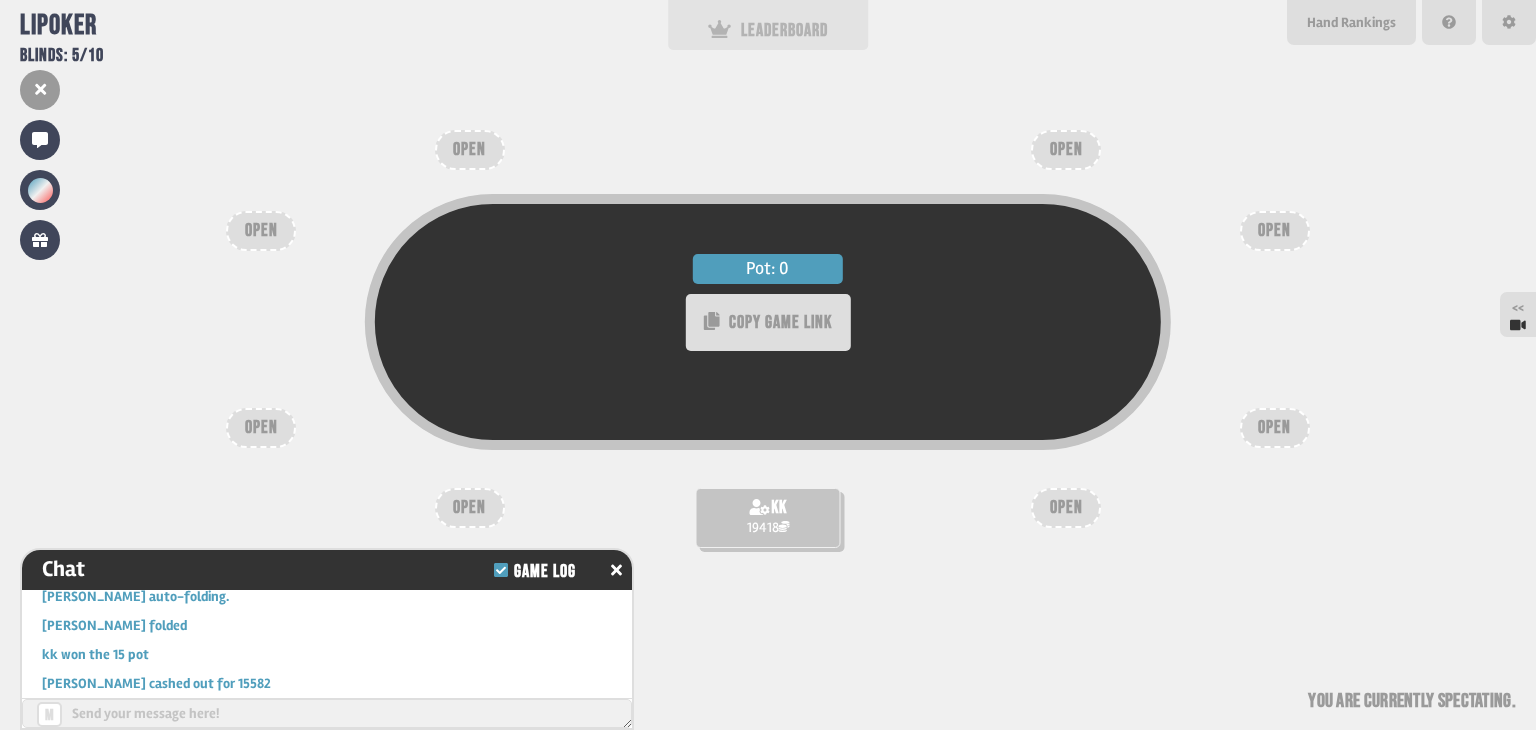 click on "LEADERBOARD" at bounding box center (768, 25) 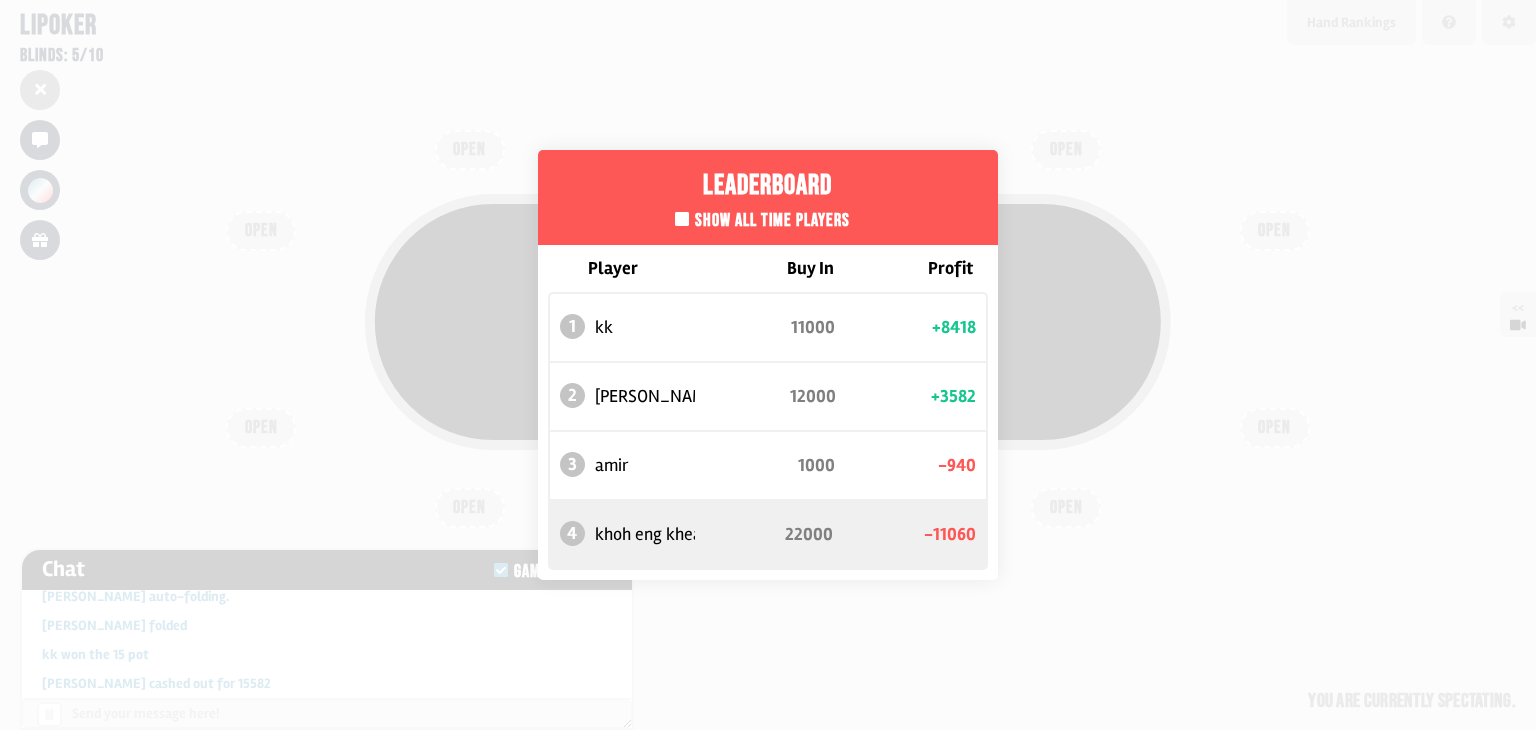 click on "Leaderboard   Show all time players Player Buy In Profit 1 kk 11000 +8418 2 vince 12000 +3582 3 amir 1000 -940 4 khoh eng kheat 22000 -11060" at bounding box center [768, 365] 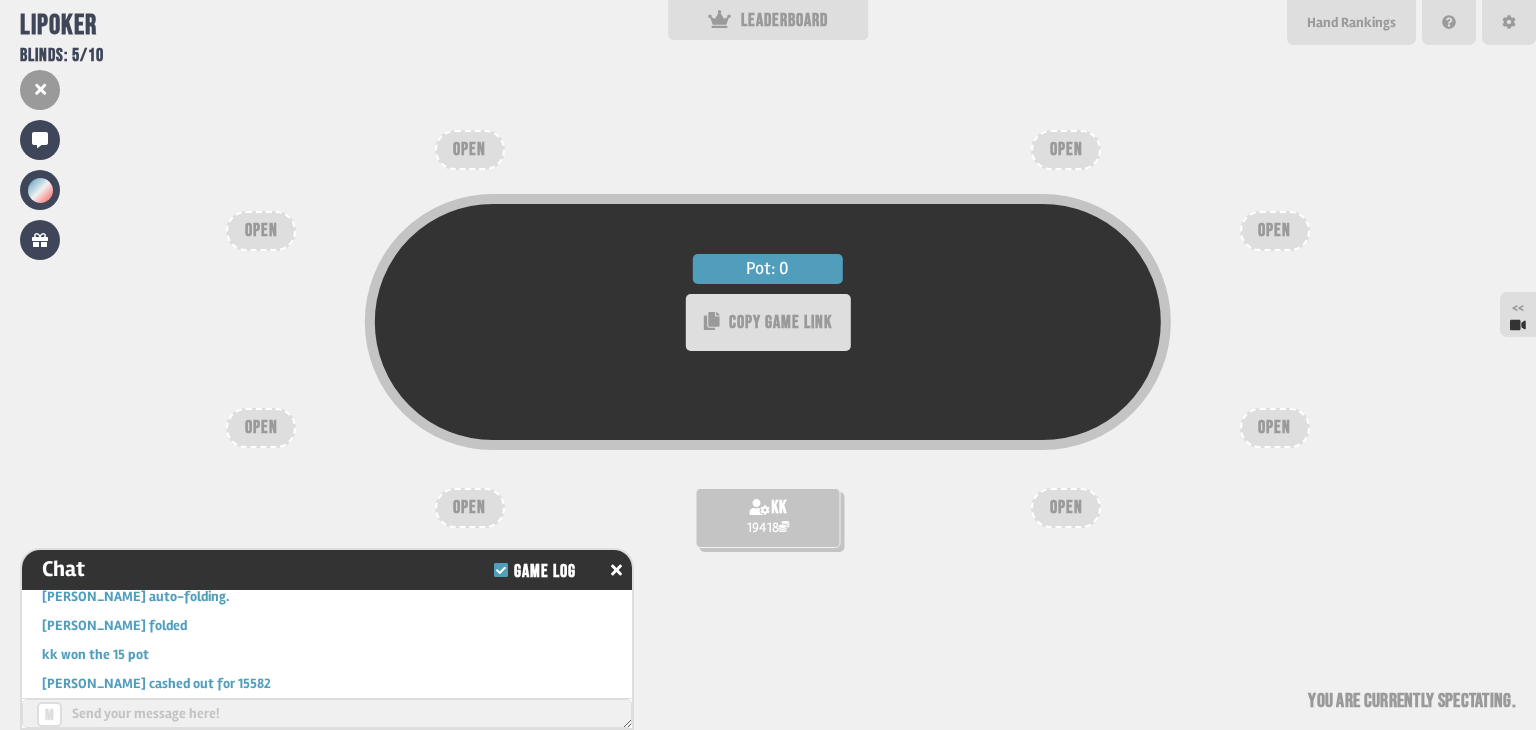 click on "Pot: 0   COPY GAME LINK kk 19418  OPEN OPEN OPEN OPEN OPEN OPEN OPEN OPEN You are currently spectating" at bounding box center (768, 365) 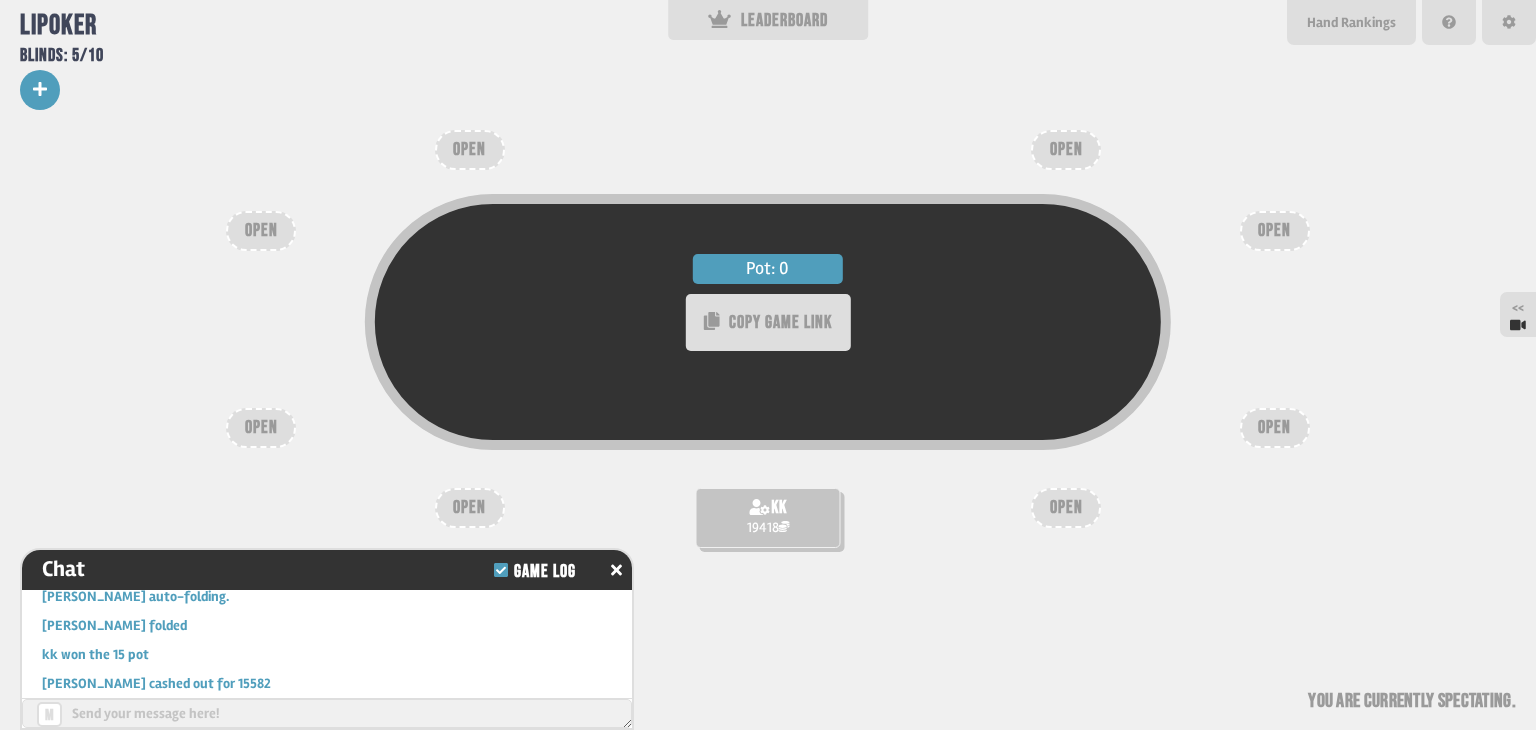 click 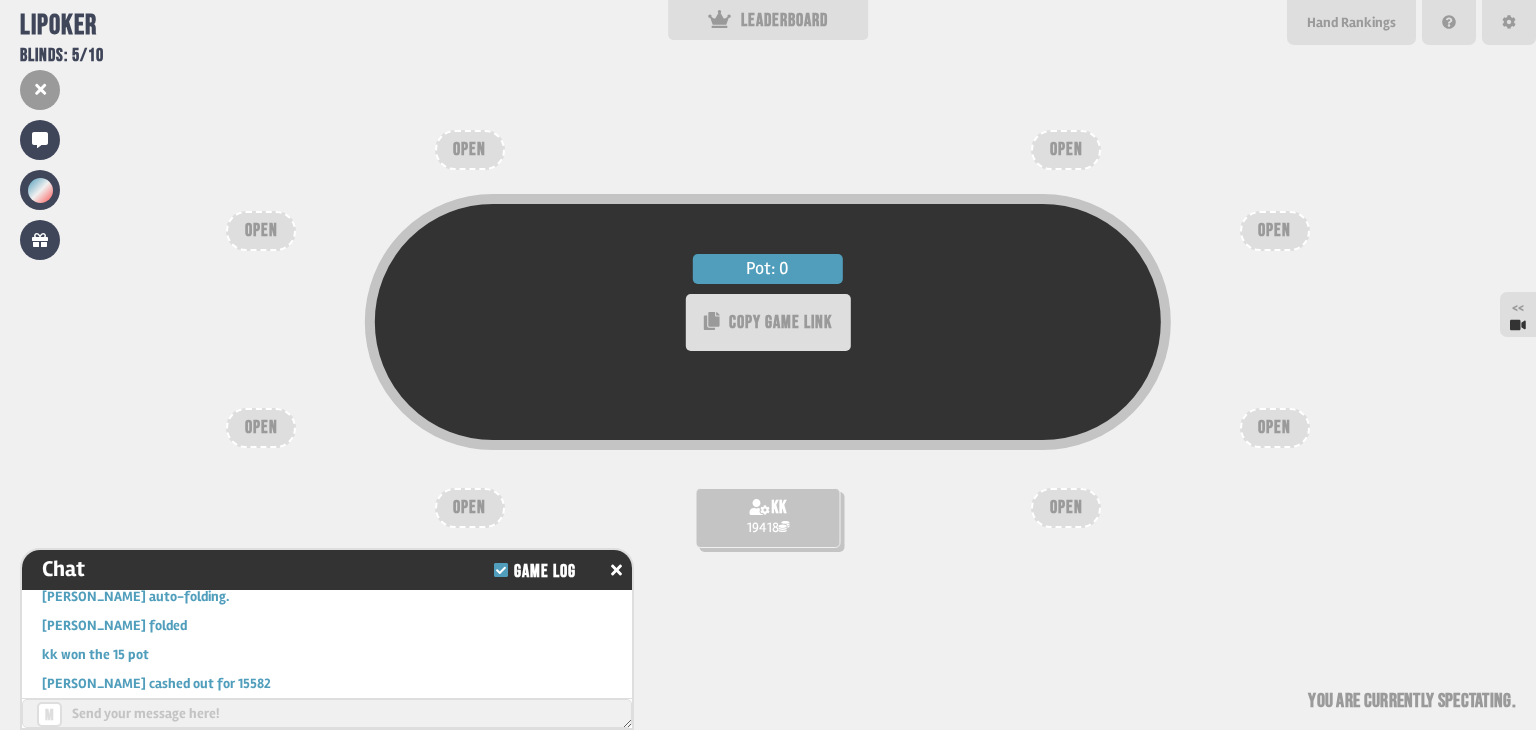 click on "Pot: 0   COPY GAME LINK kk 19418  OPEN OPEN OPEN OPEN OPEN OPEN OPEN OPEN You are currently spectating" at bounding box center [768, 365] 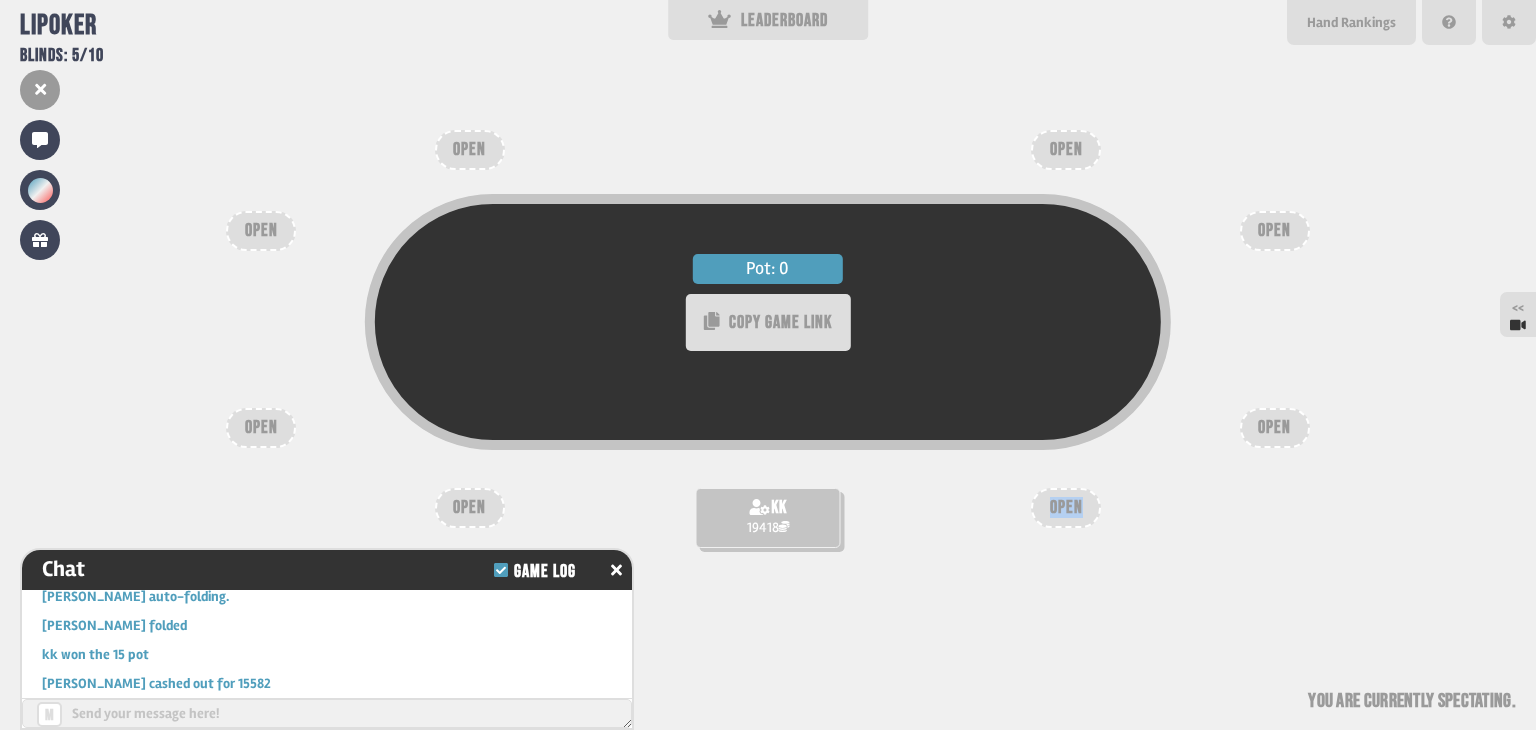 click on "OPEN" at bounding box center [1066, 508] 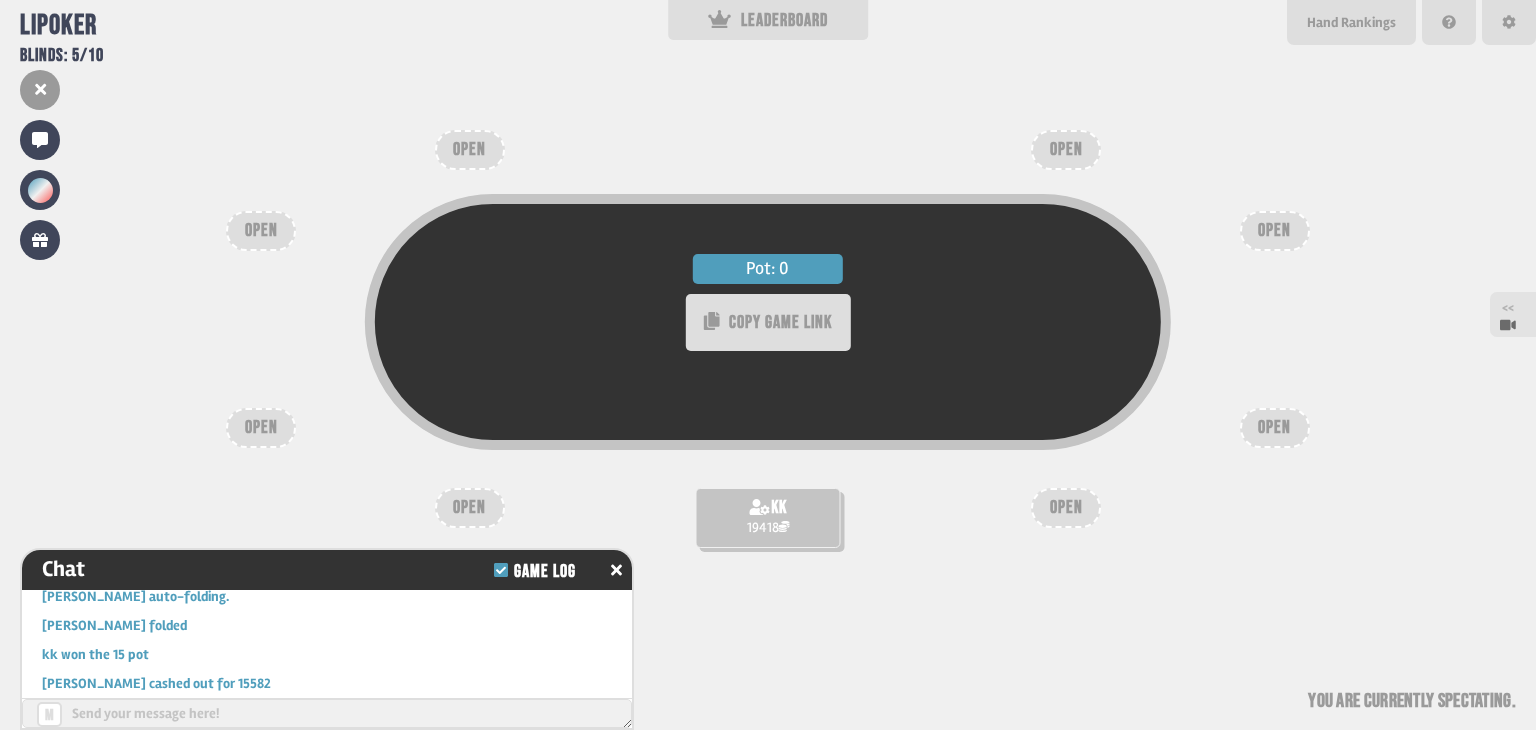 click on "<<" at bounding box center [1513, 314] 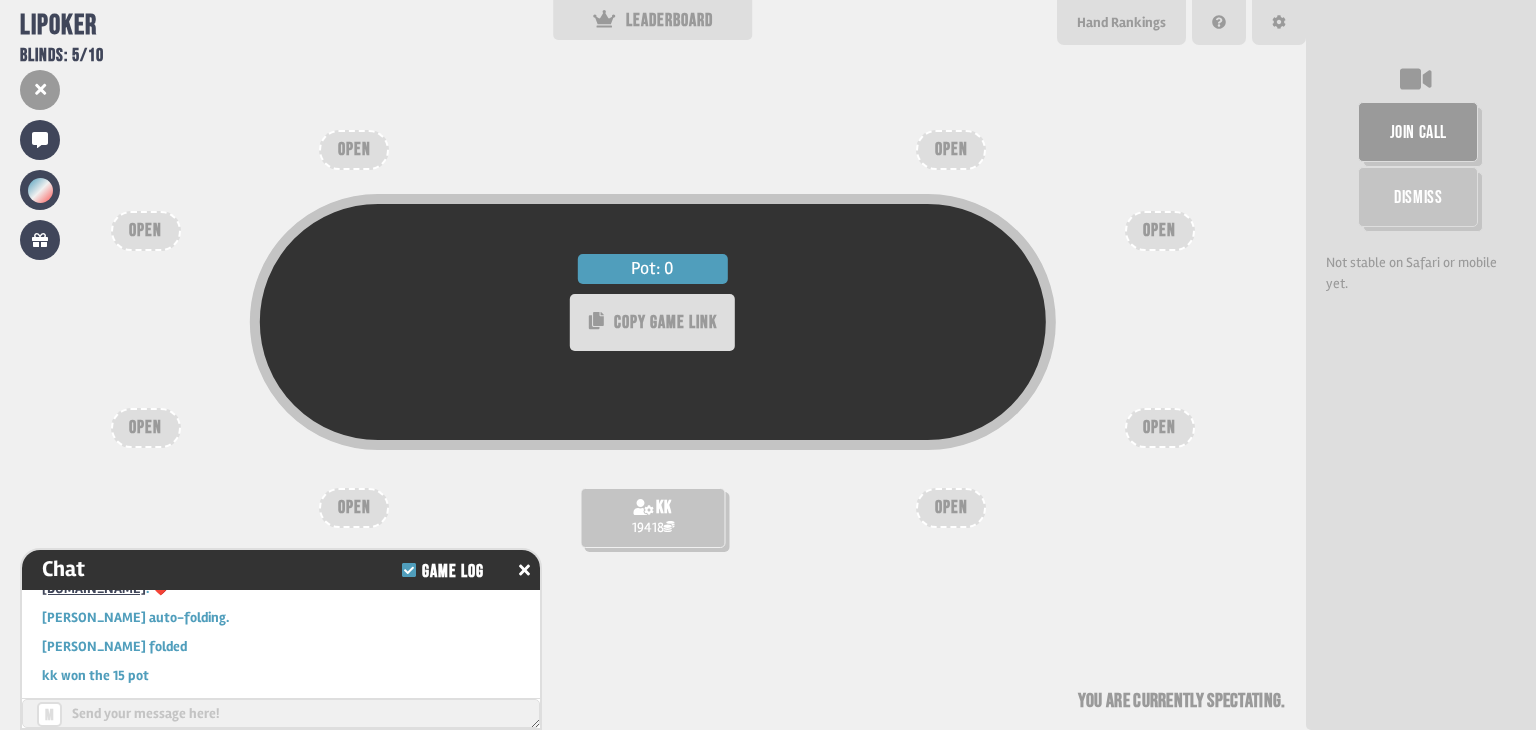 click on "Pot: 0   COPY GAME LINK kk 19418  OPEN OPEN OPEN OPEN OPEN OPEN OPEN OPEN You are currently spectating" at bounding box center (653, 365) 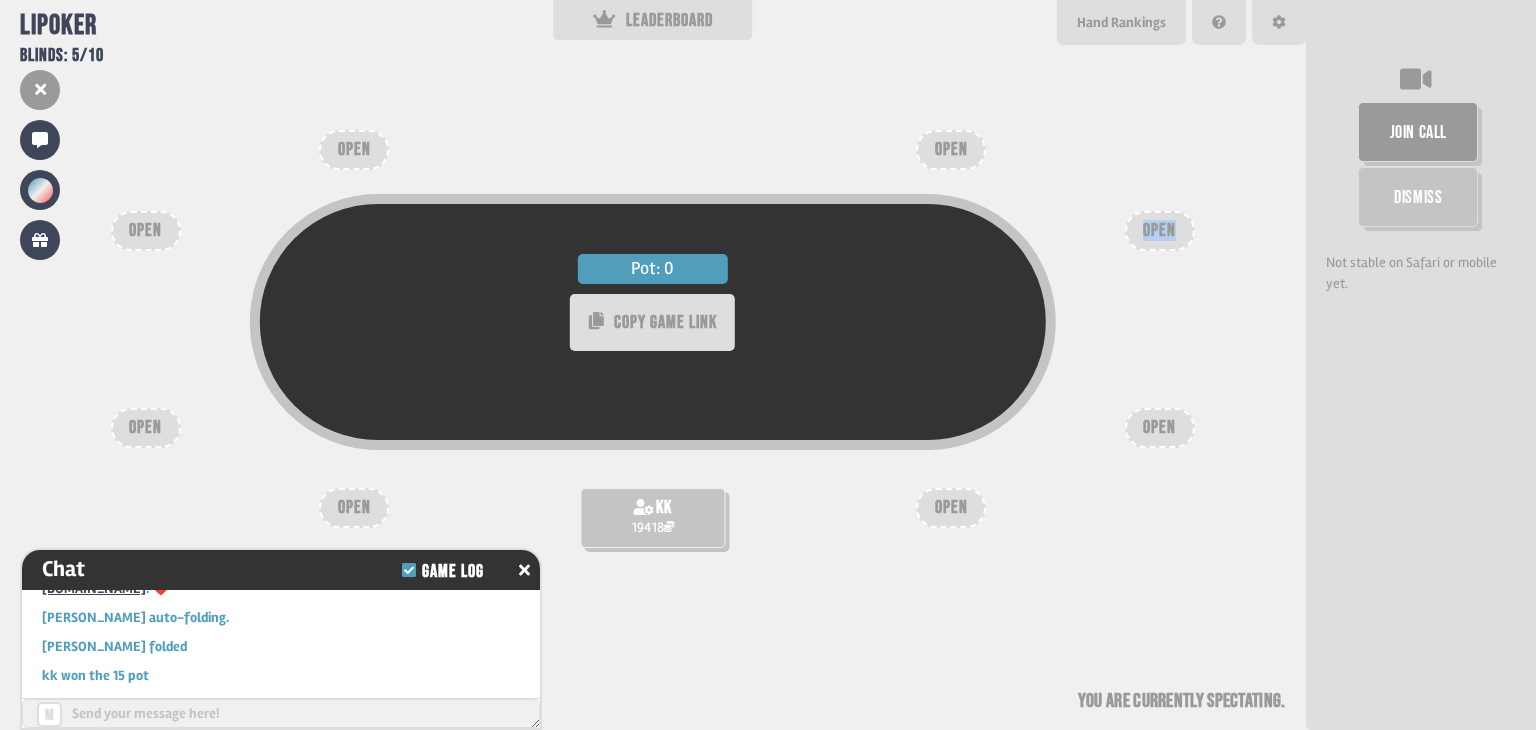 click on "OPEN" at bounding box center [1160, 231] 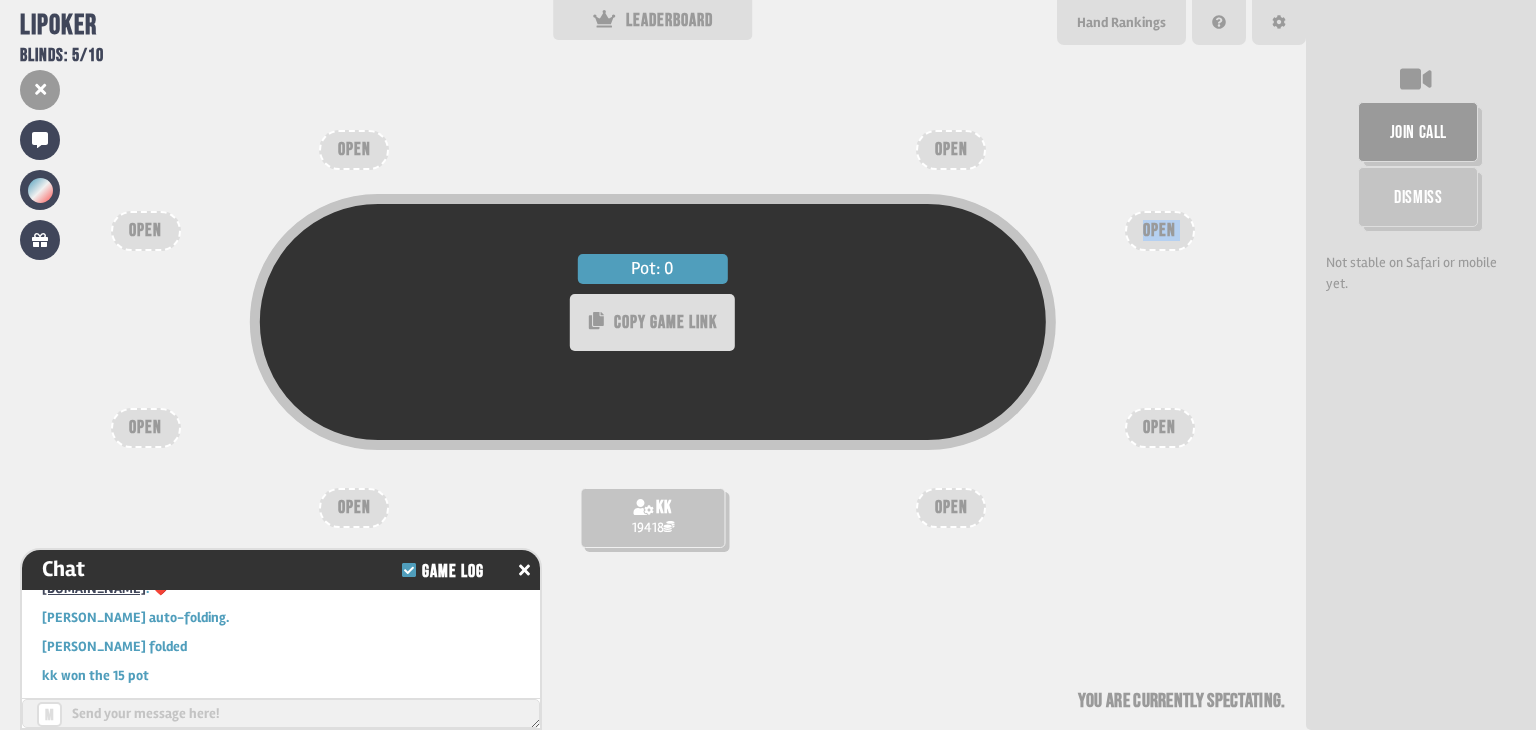 click on "OPEN" at bounding box center [1160, 231] 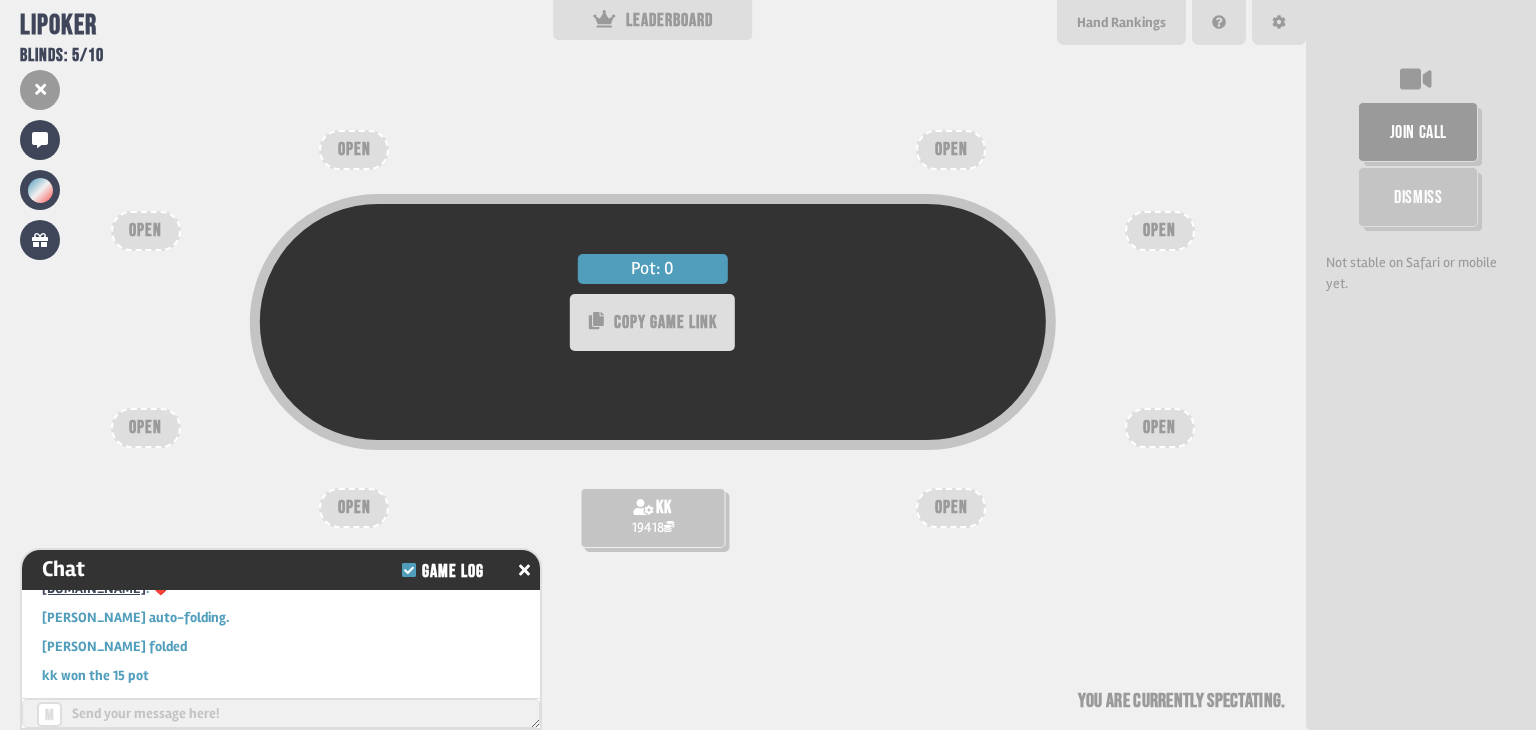 drag, startPoint x: 843, startPoint y: 484, endPoint x: 920, endPoint y: 511, distance: 81.596565 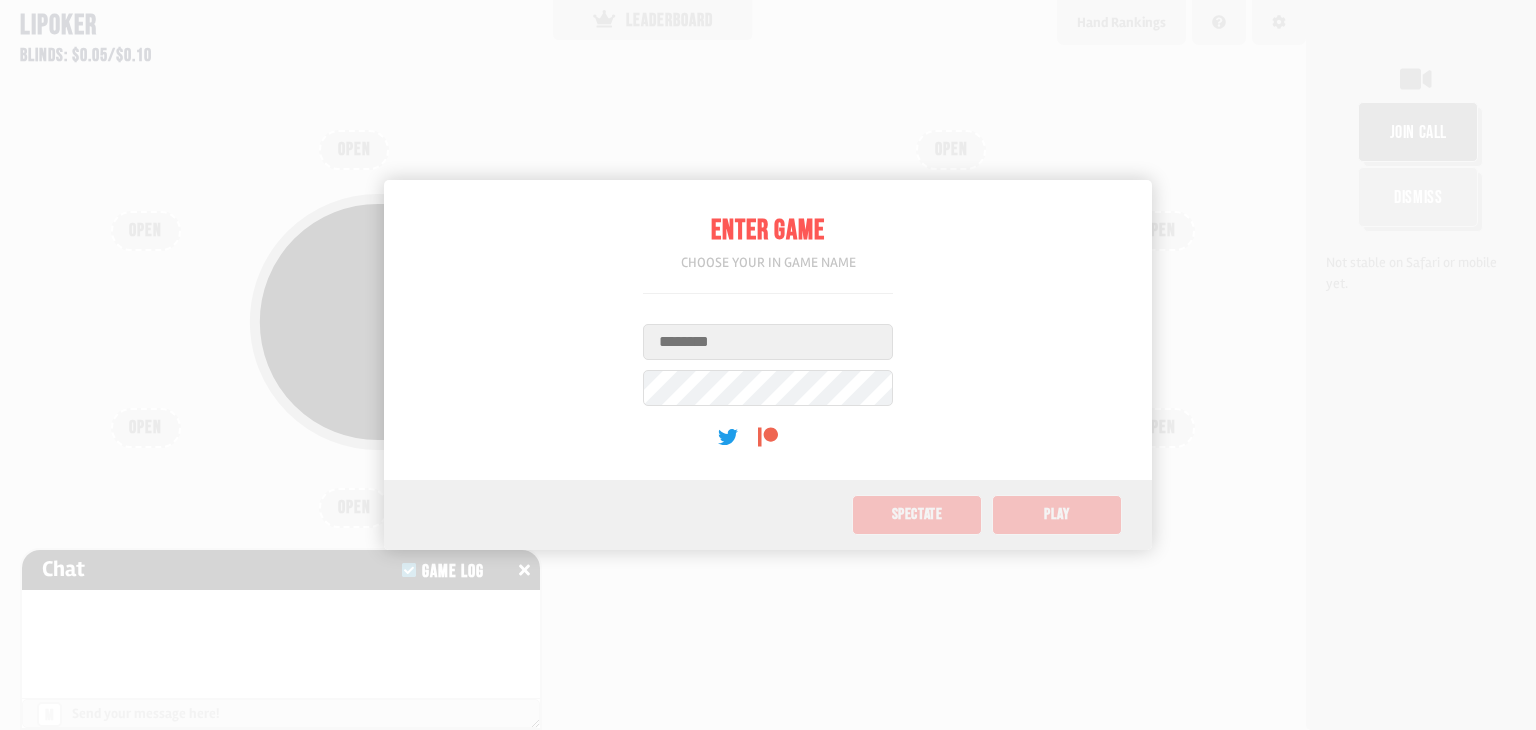 scroll, scrollTop: 0, scrollLeft: 0, axis: both 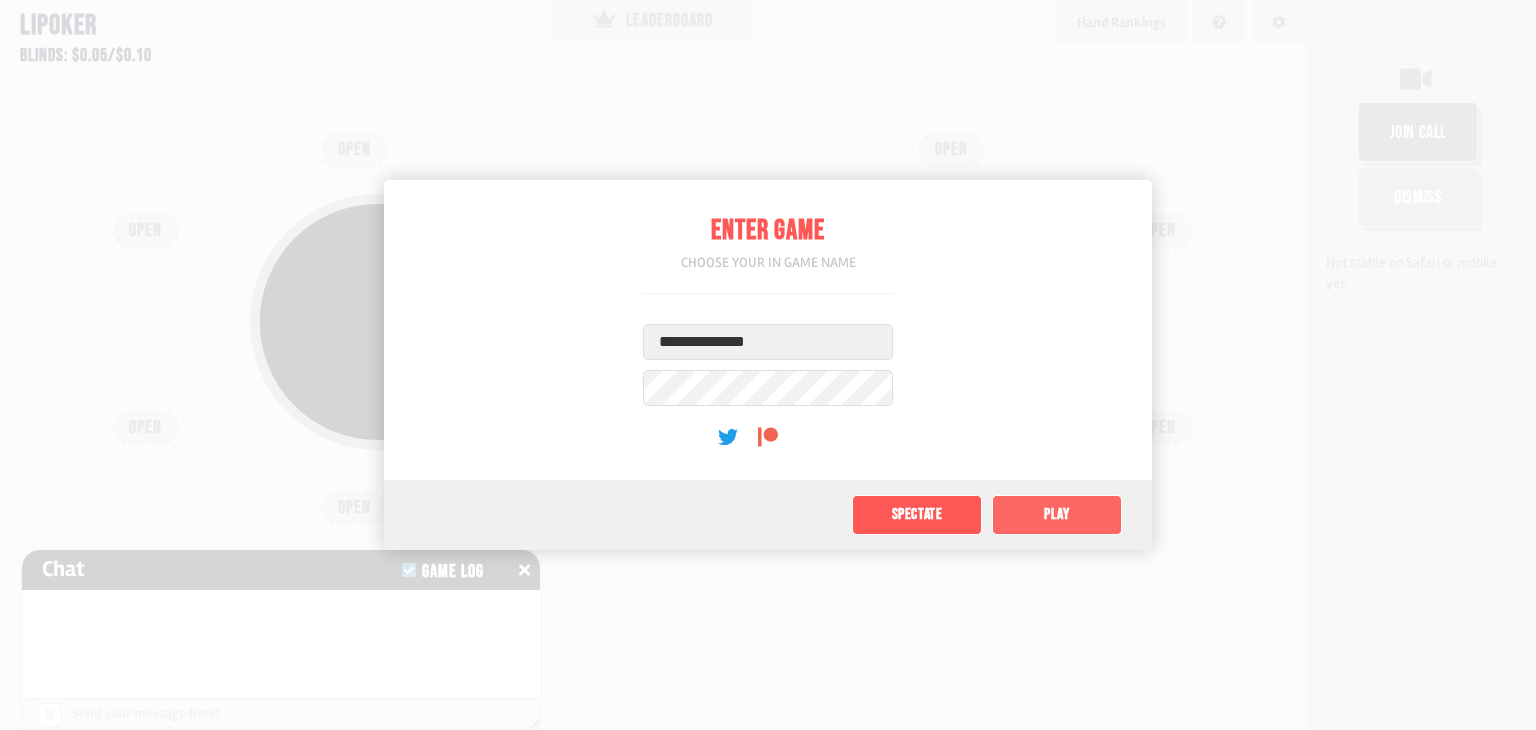 click on "Play" 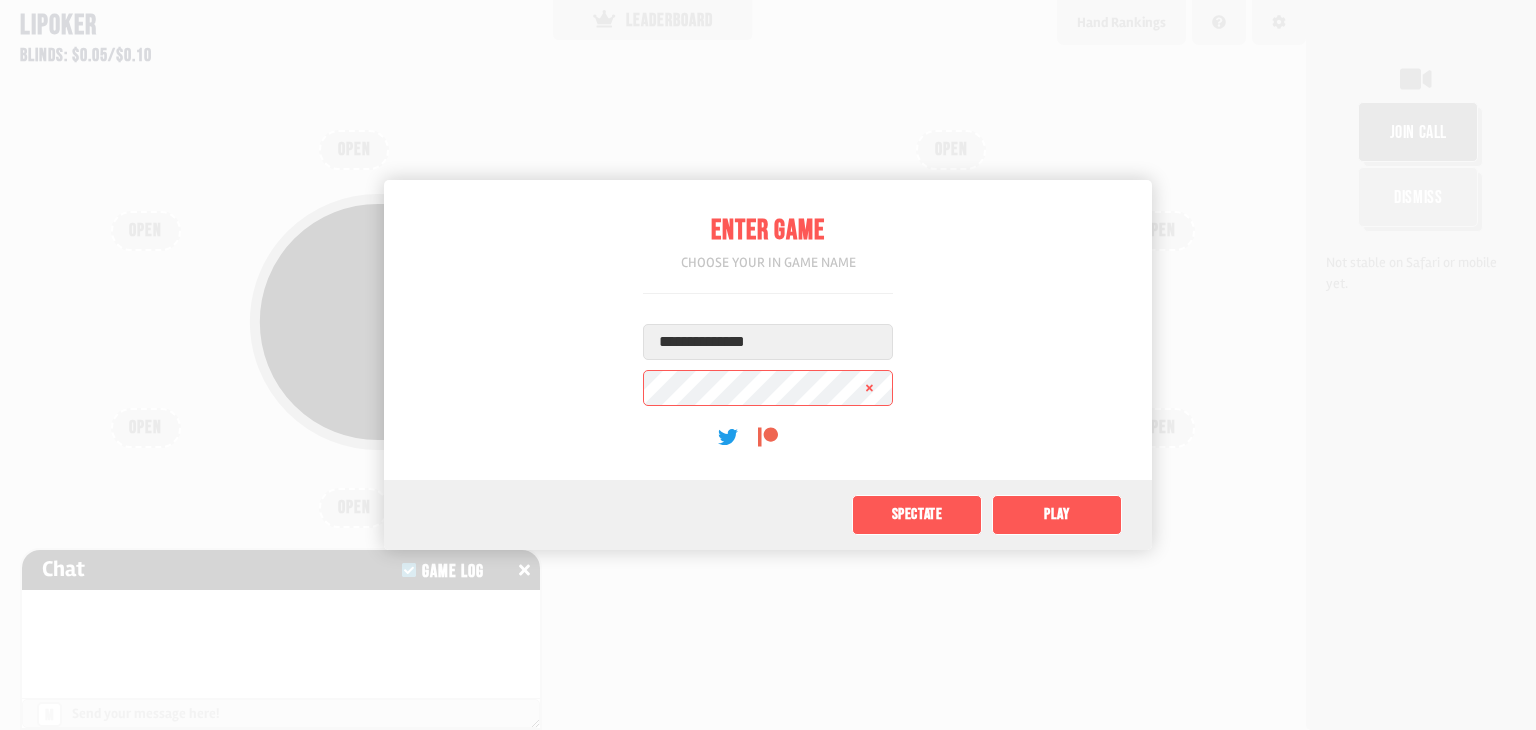 type 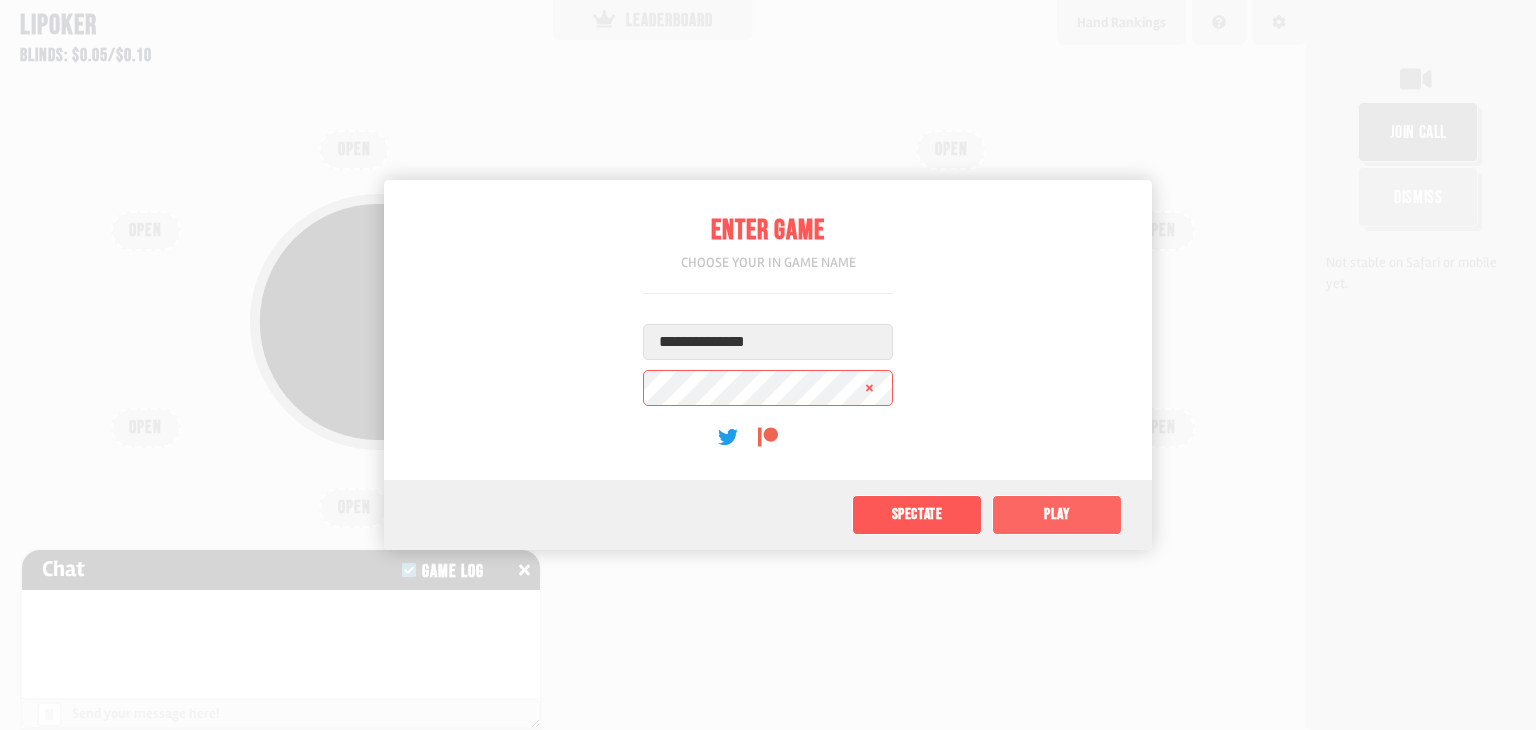 click on "Play" 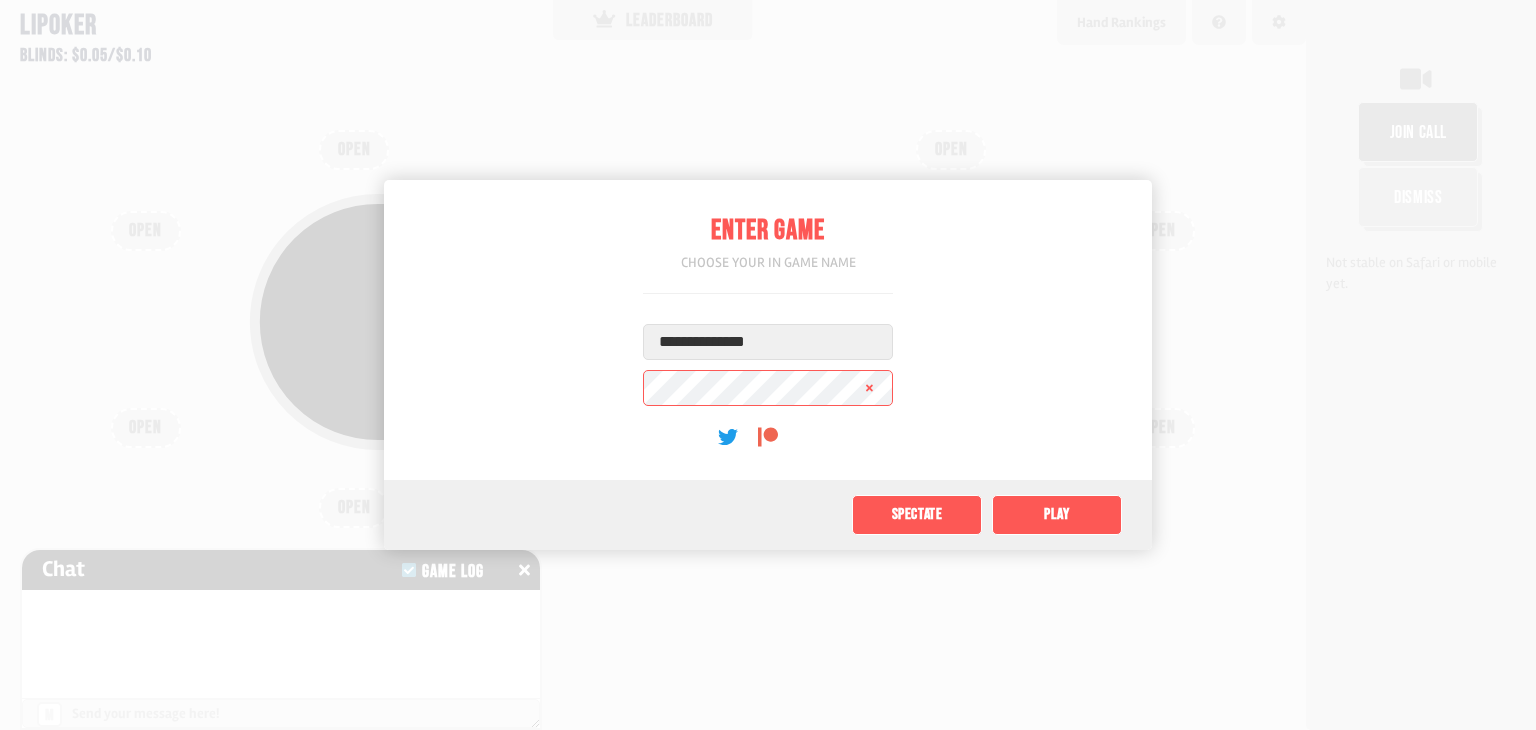 click on "**********" at bounding box center [768, 330] 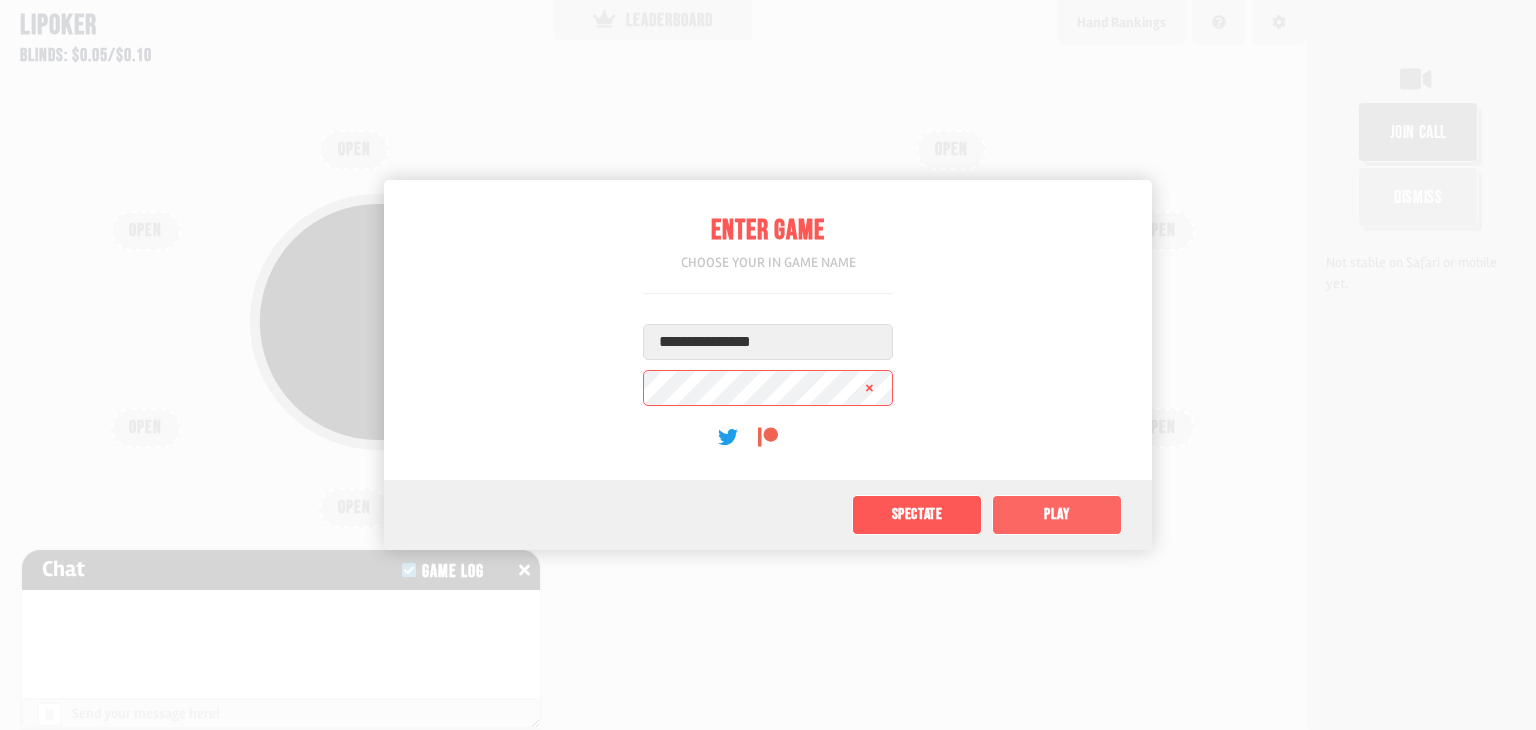 type on "**********" 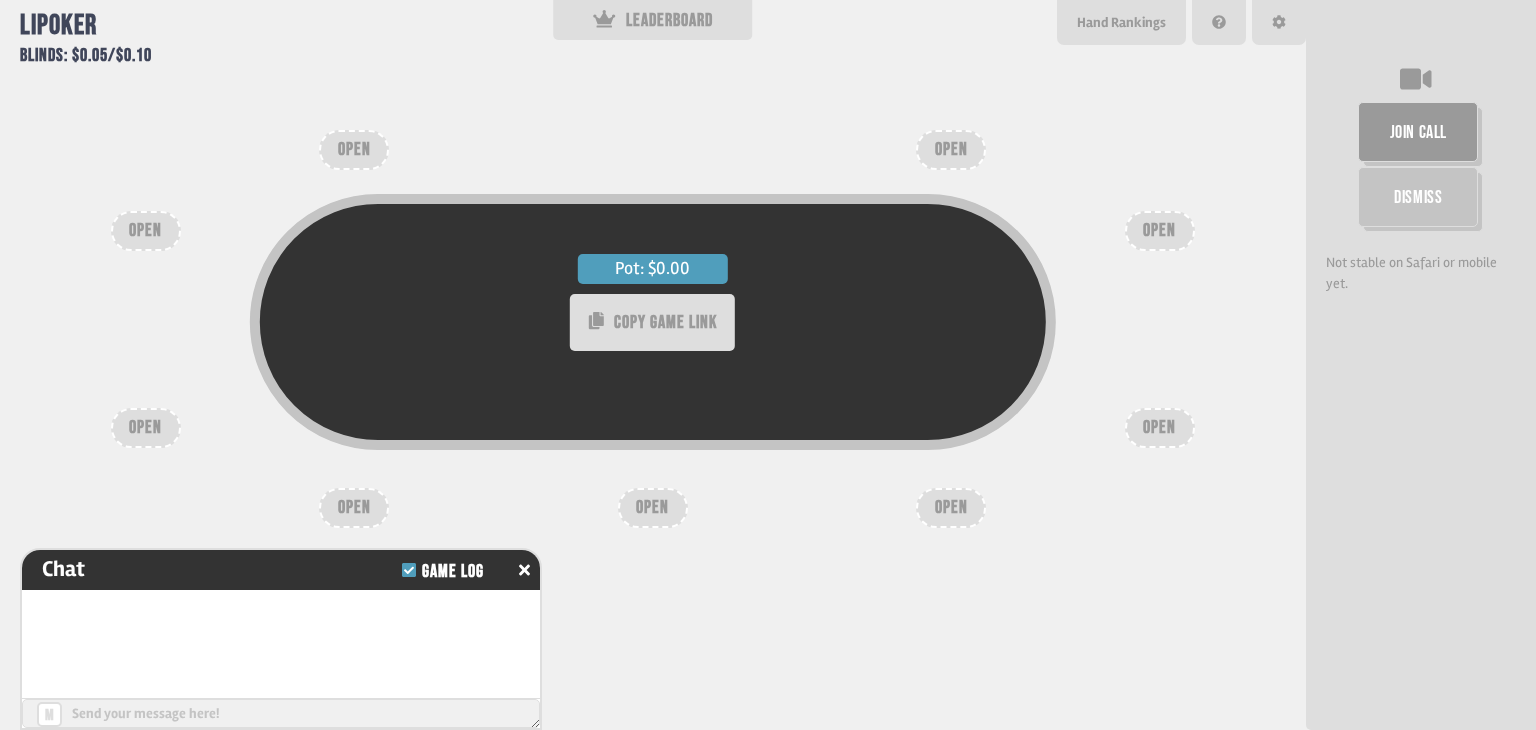 click on "OPEN" at bounding box center [951, 508] 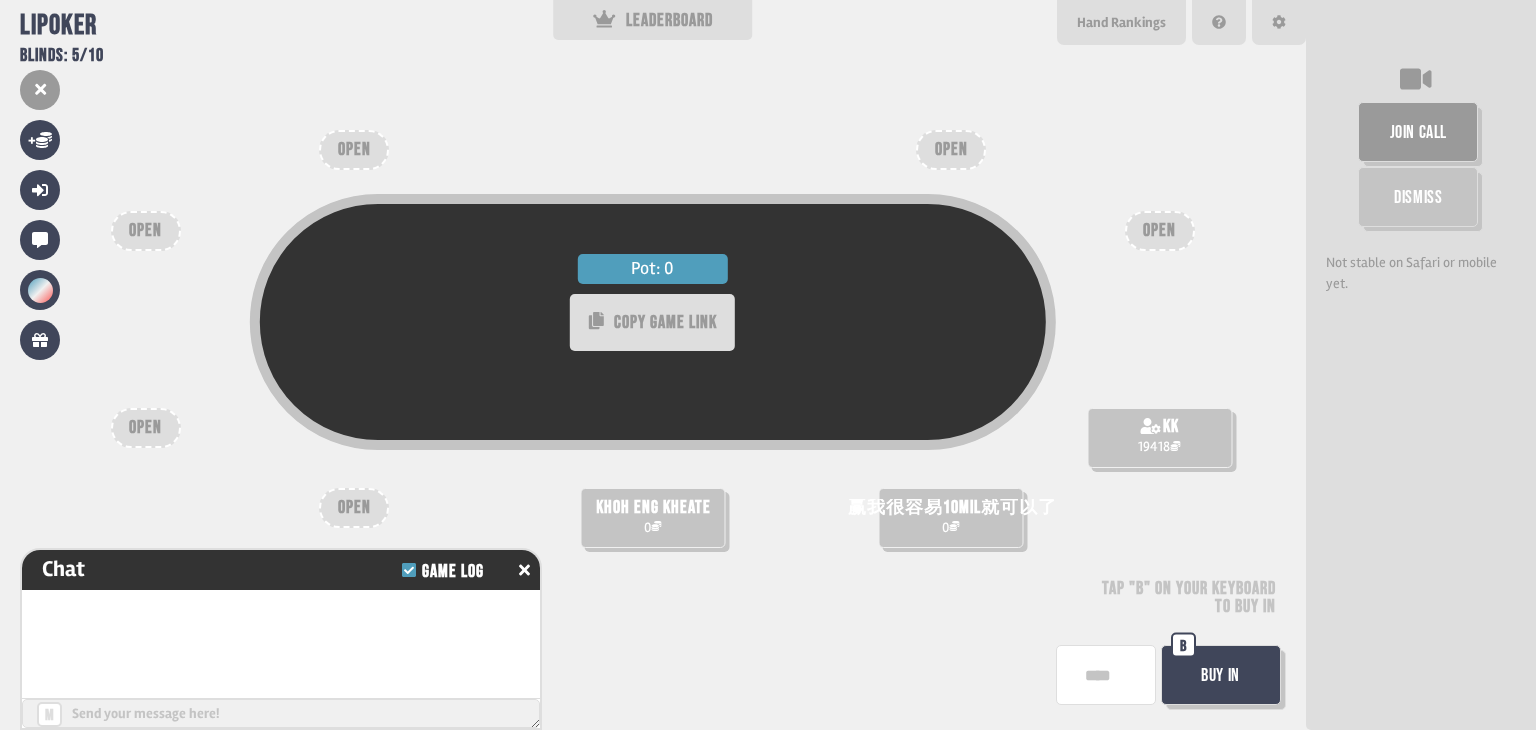 scroll, scrollTop: 24, scrollLeft: 0, axis: vertical 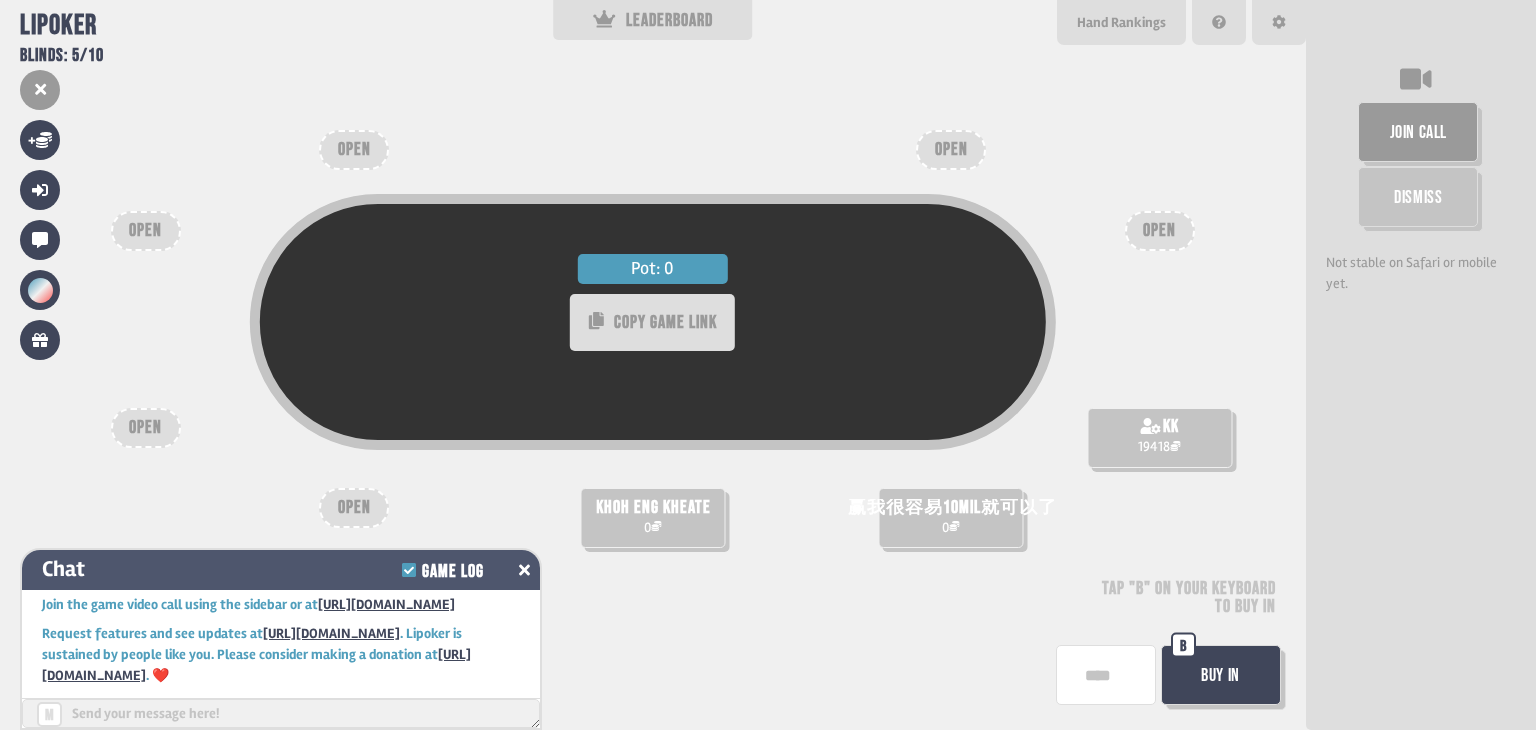 click 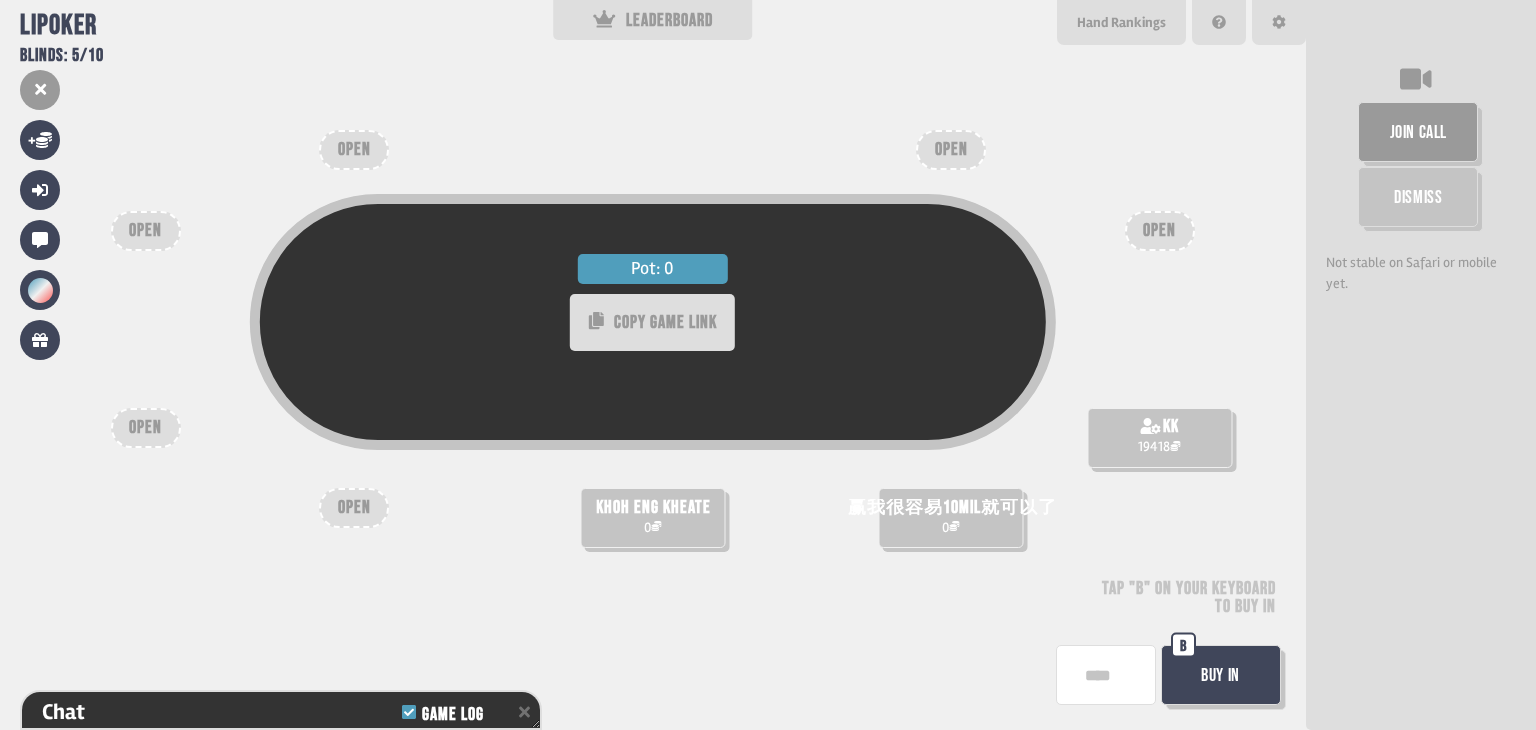 click on "OPEN" at bounding box center (354, 508) 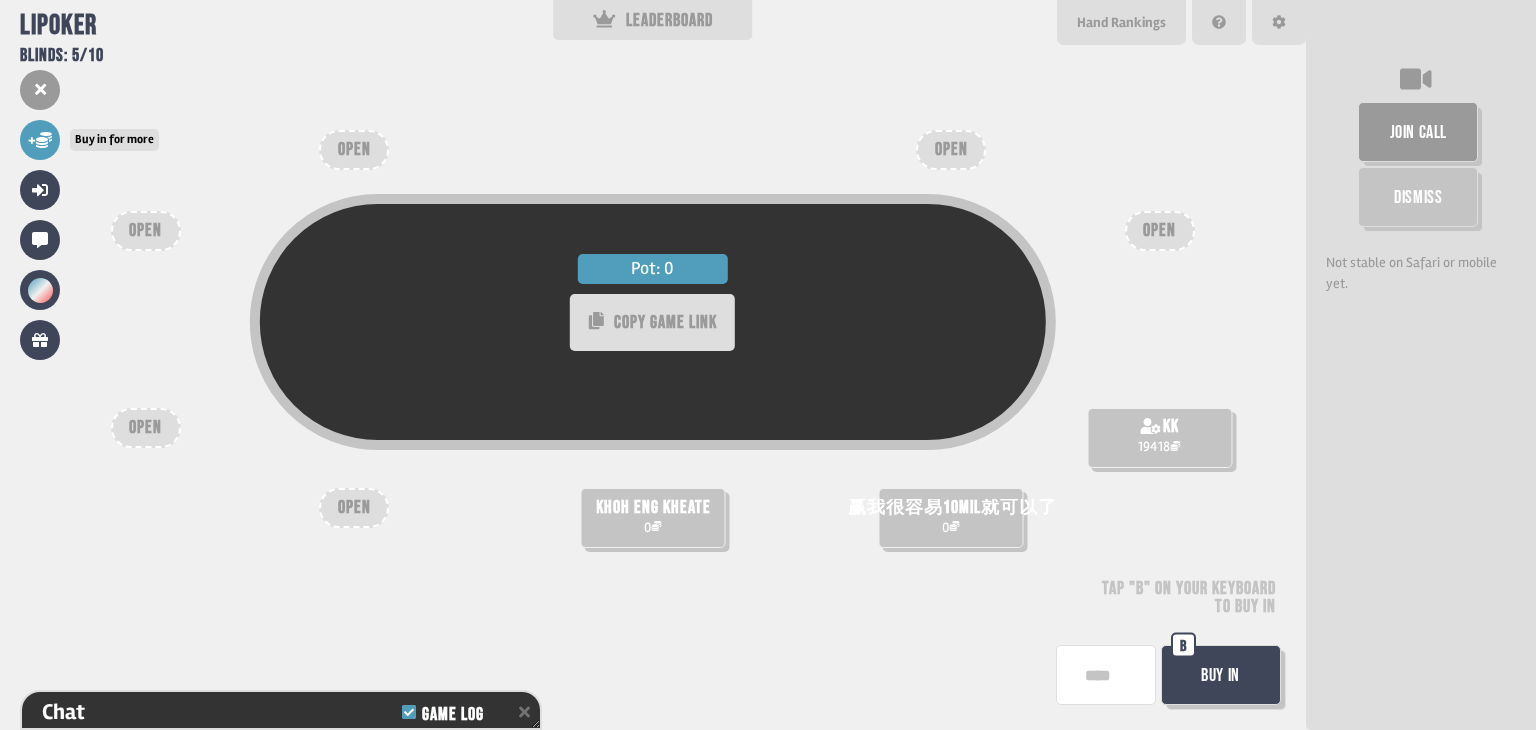 click 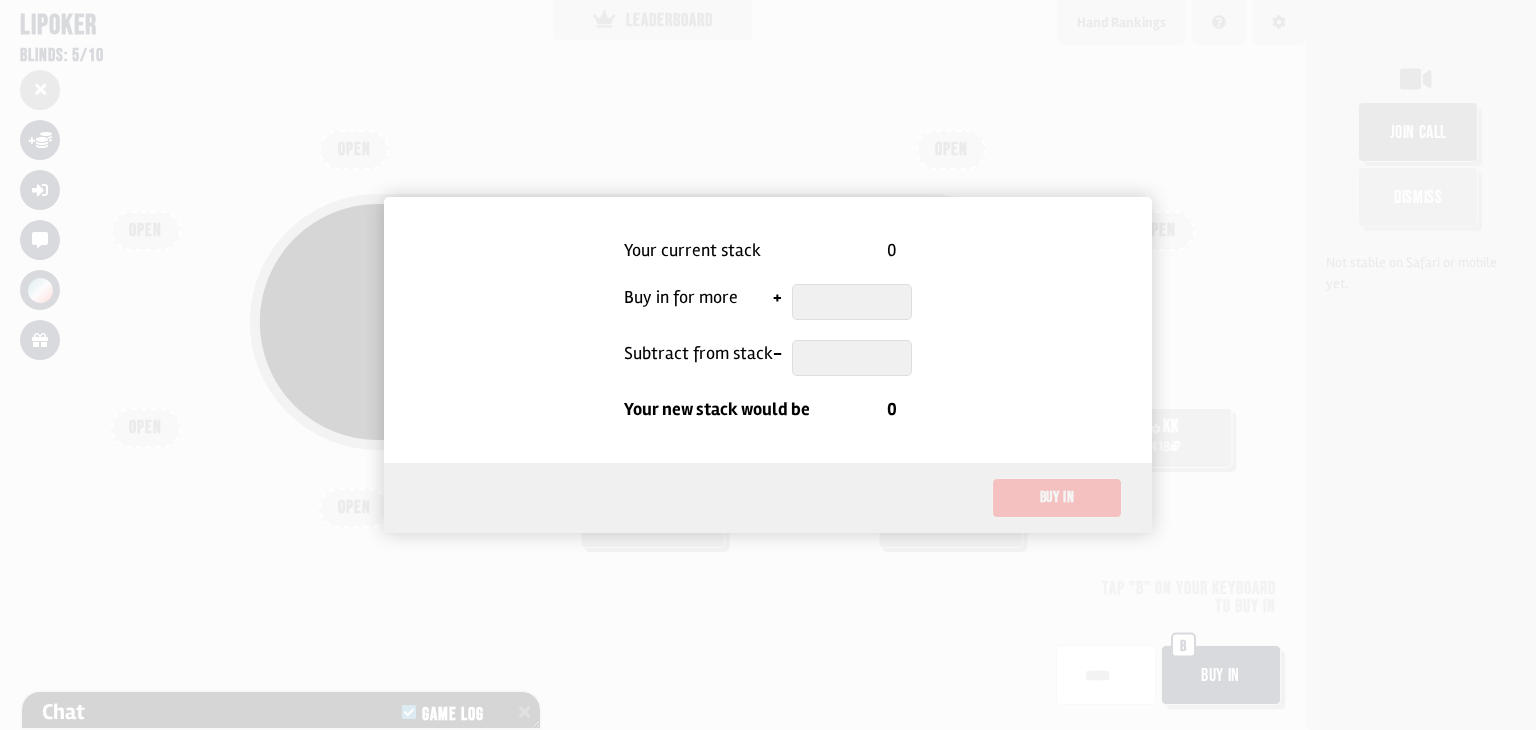 click at bounding box center [852, 302] 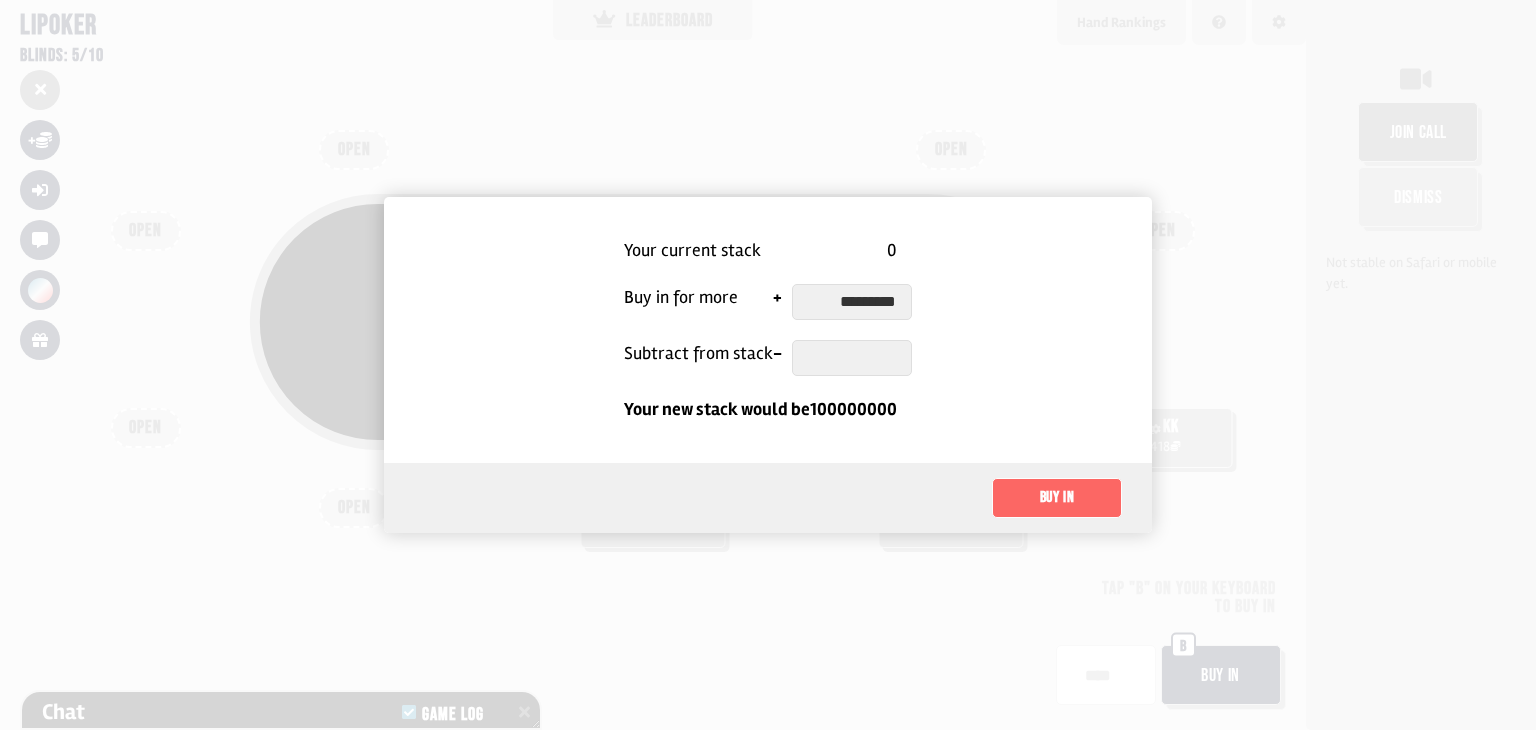 type on "*********" 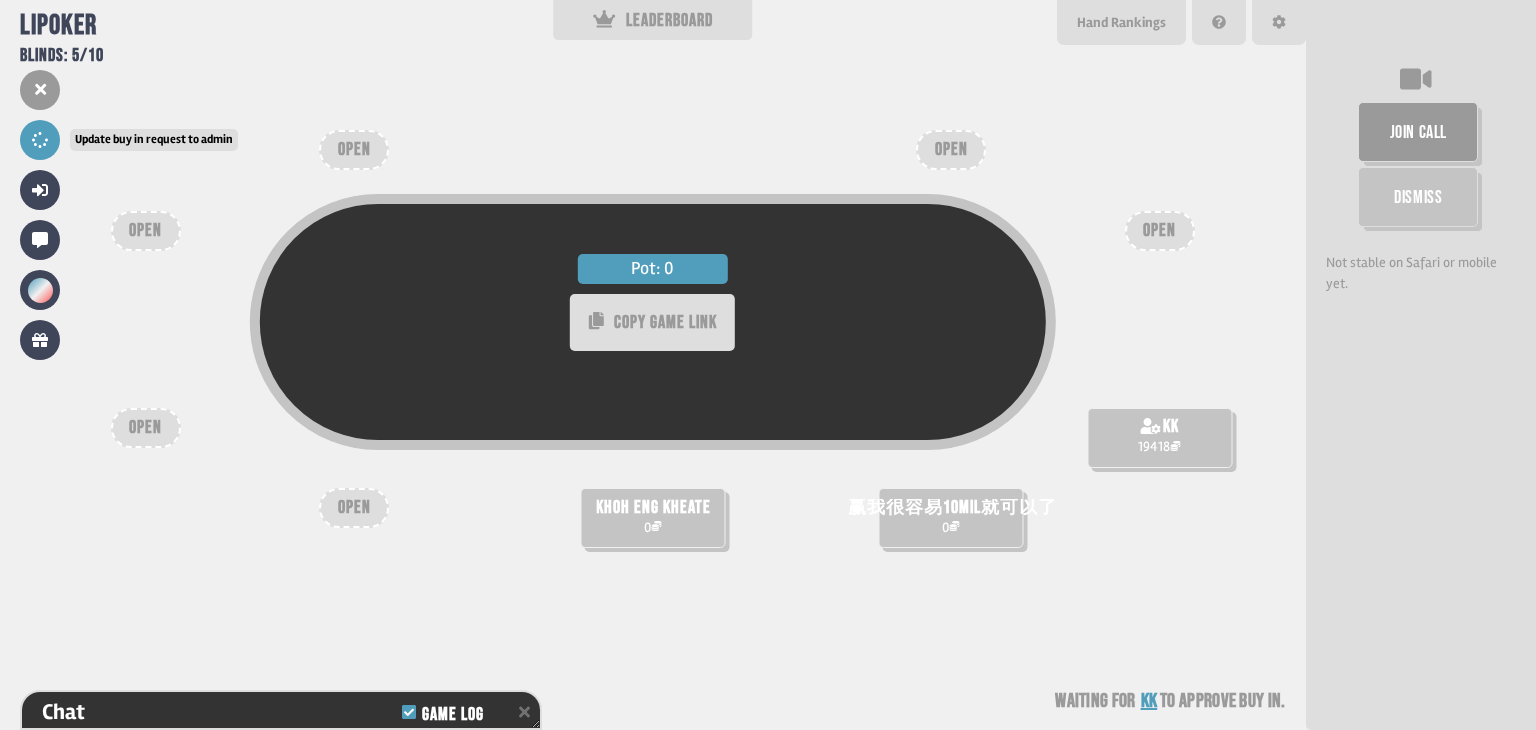 click 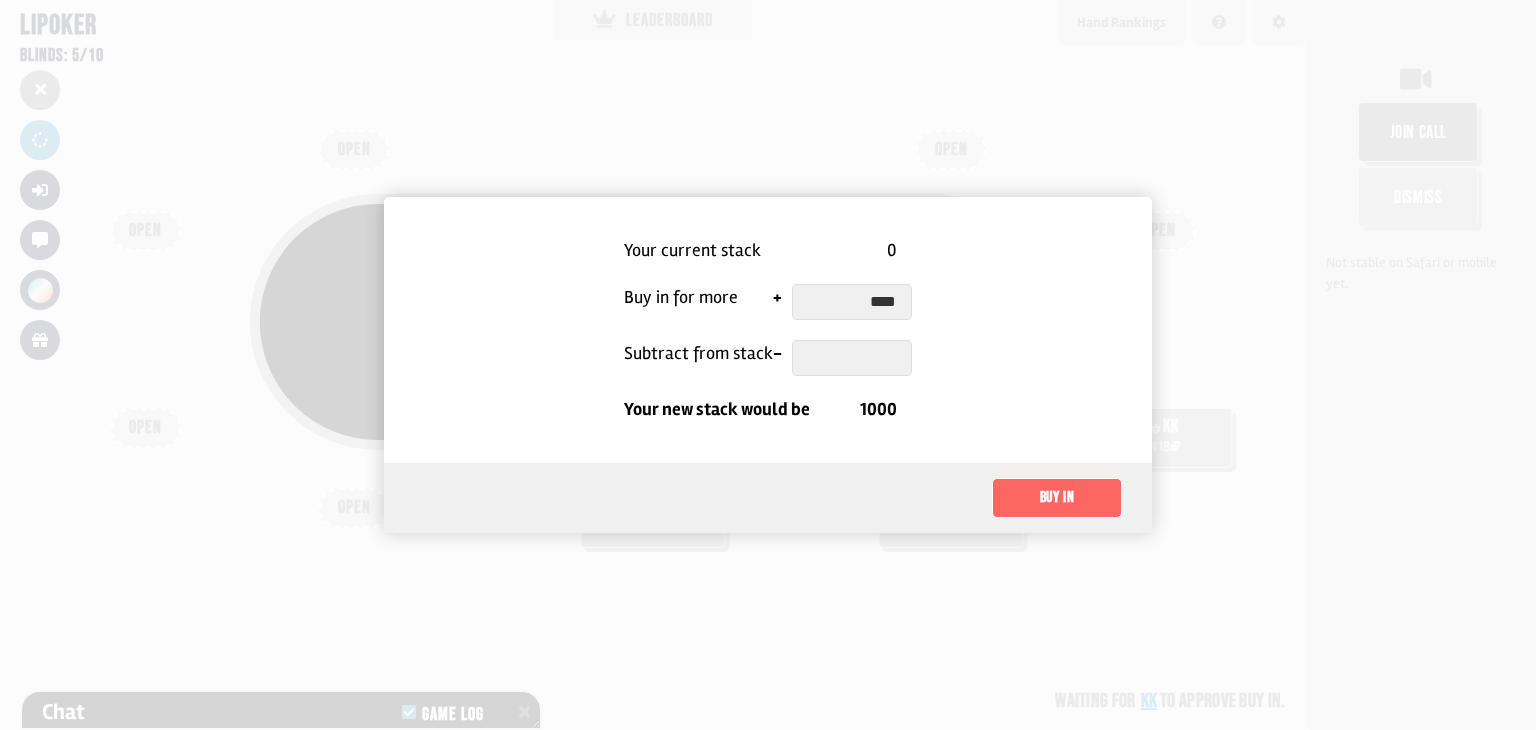 type on "****" 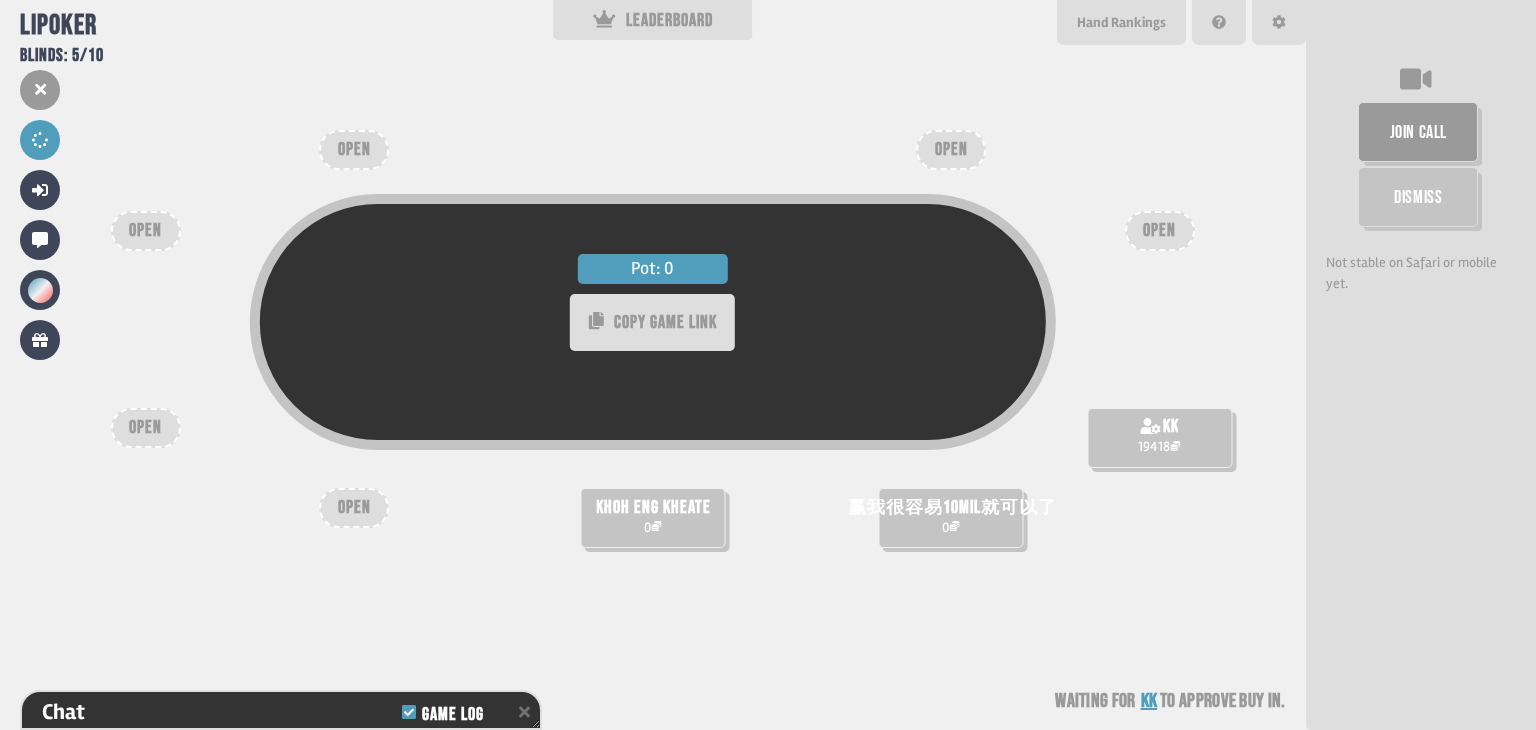 click on "Pot: 0   COPY GAME LINK" at bounding box center [653, 322] 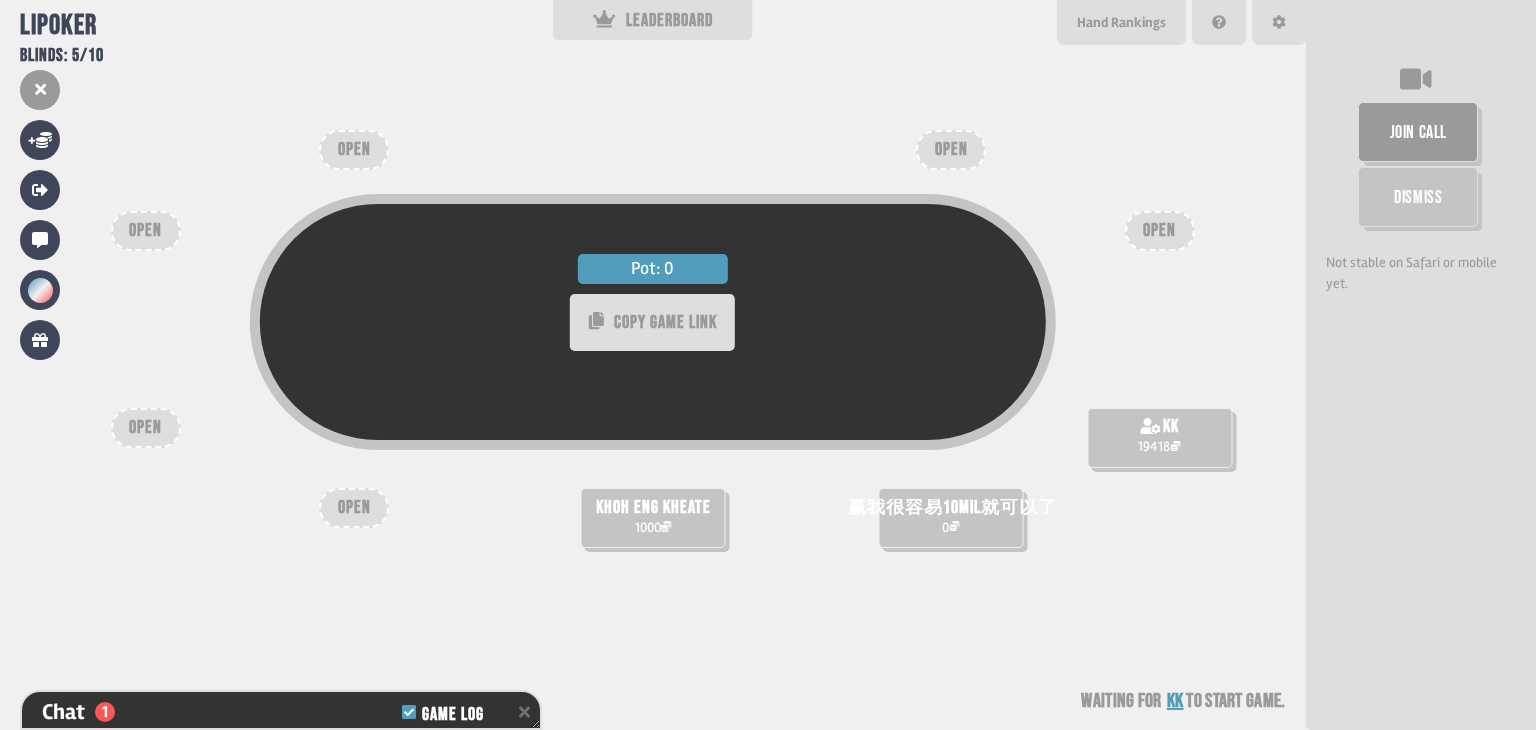 click on "Pot: 0   COPY GAME LINK" at bounding box center (653, 322) 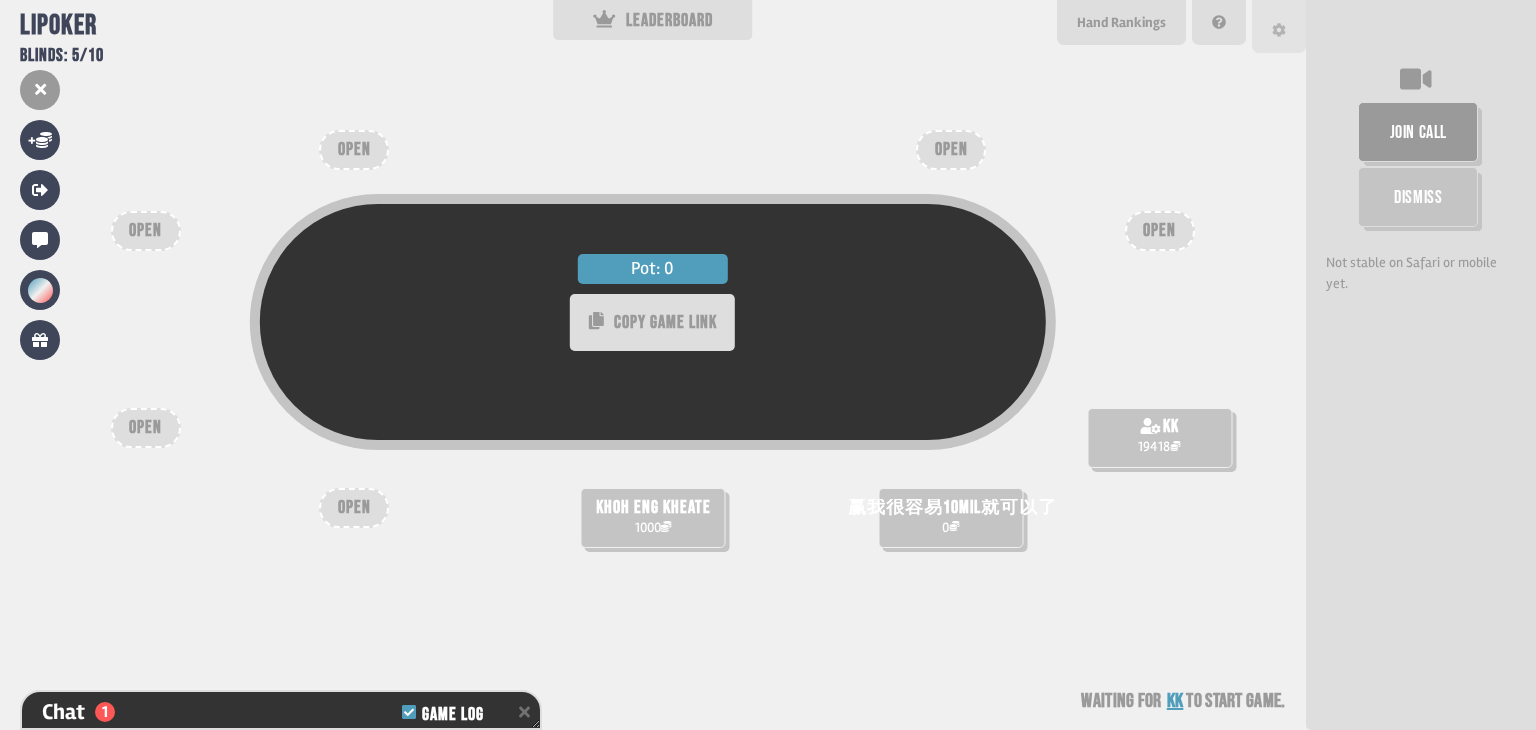 click 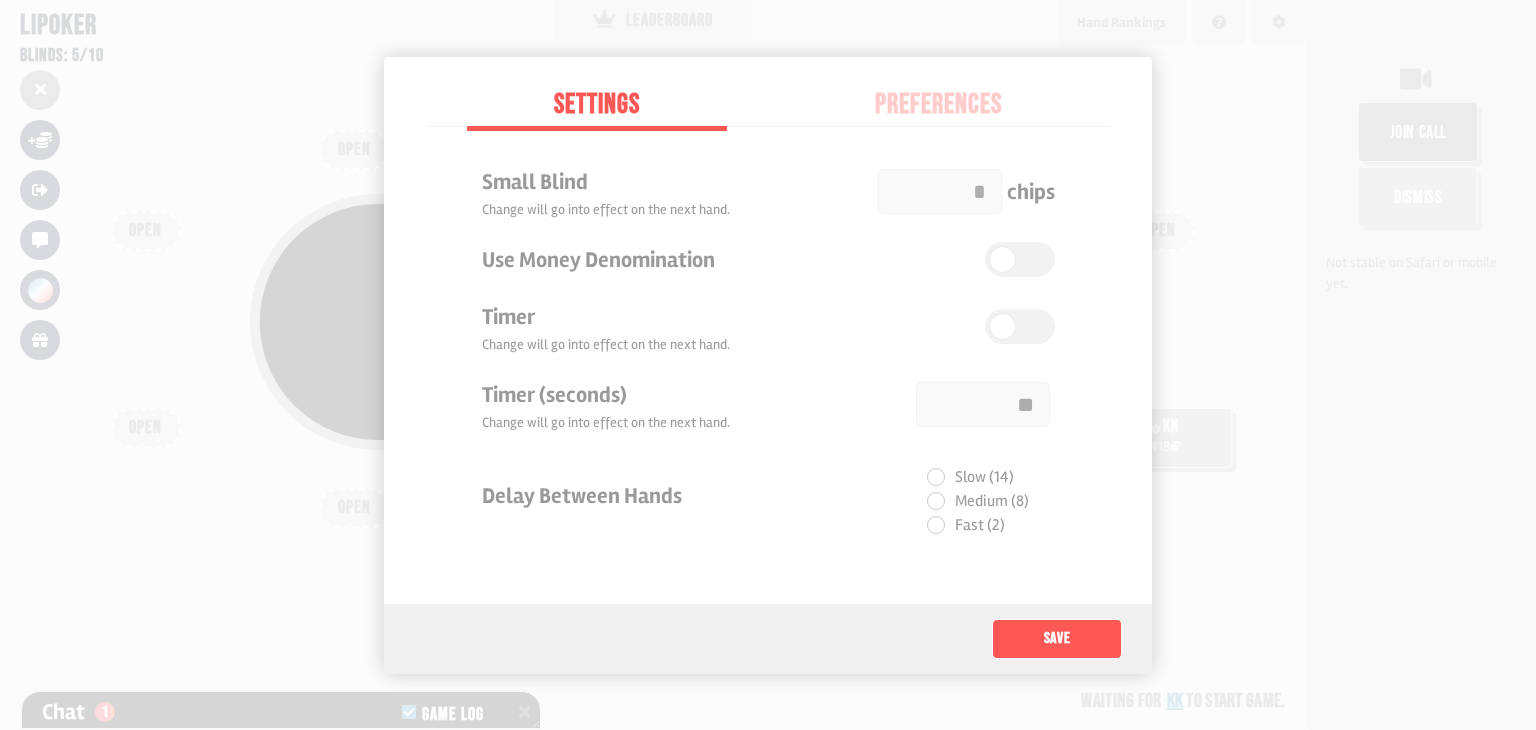 click at bounding box center [768, 365] 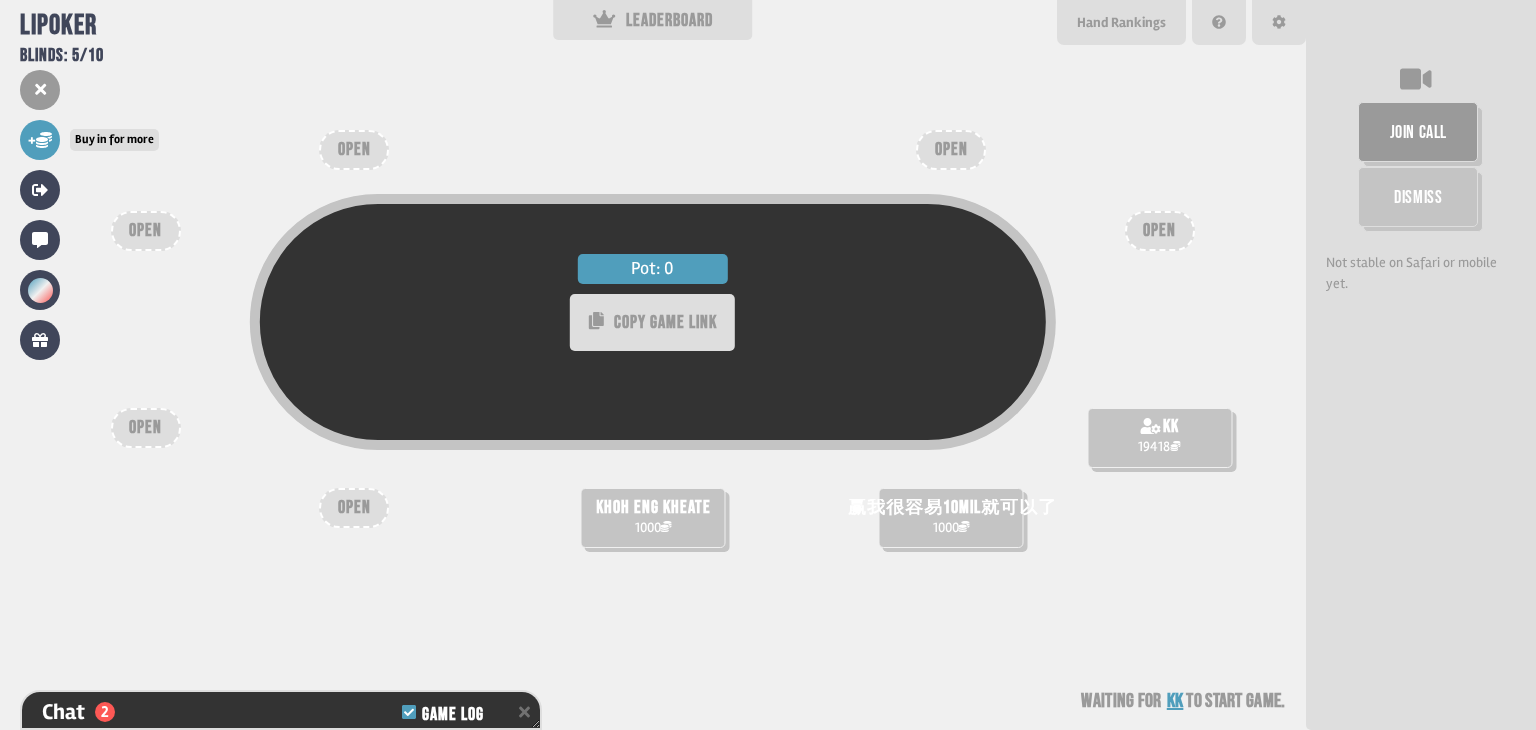 click 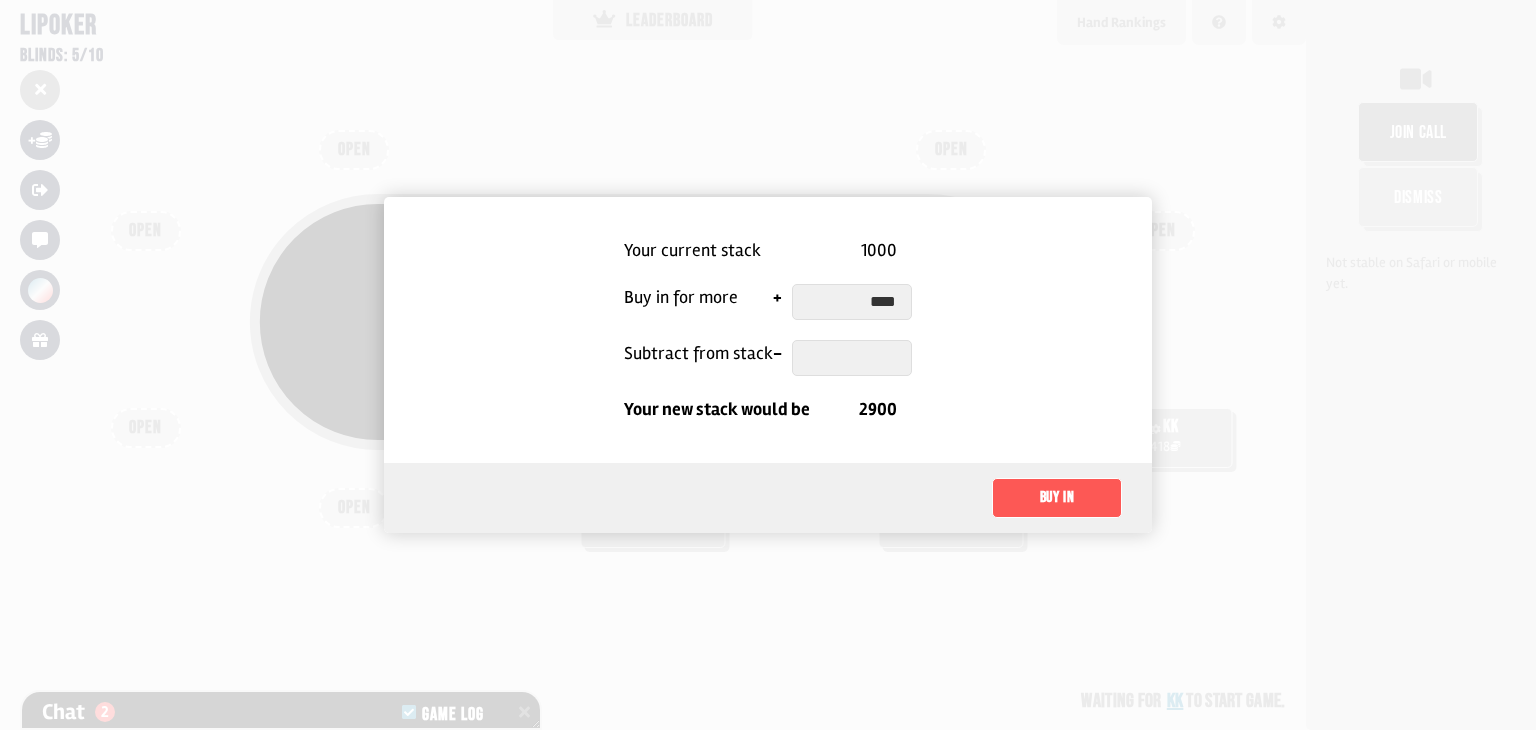 type on "*****" 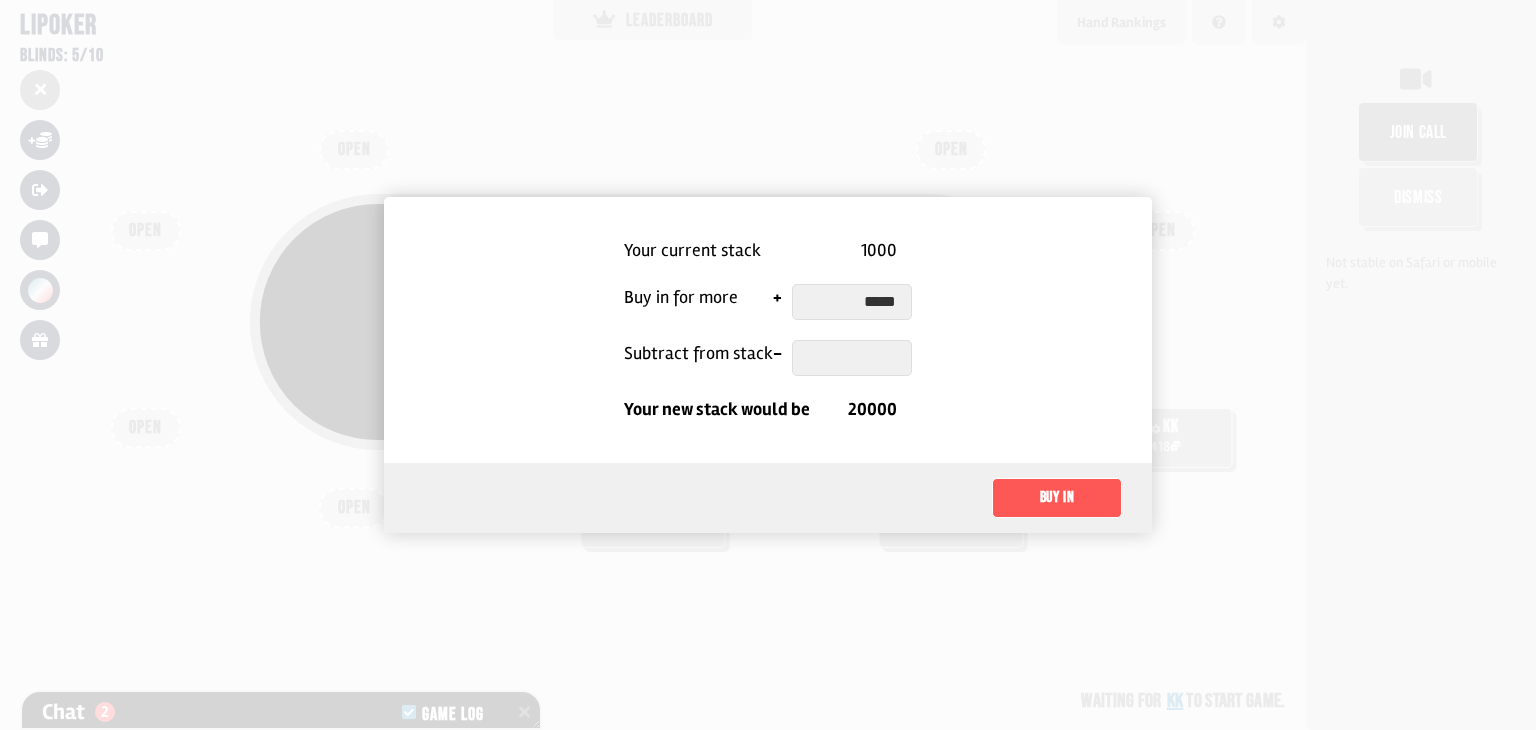 type 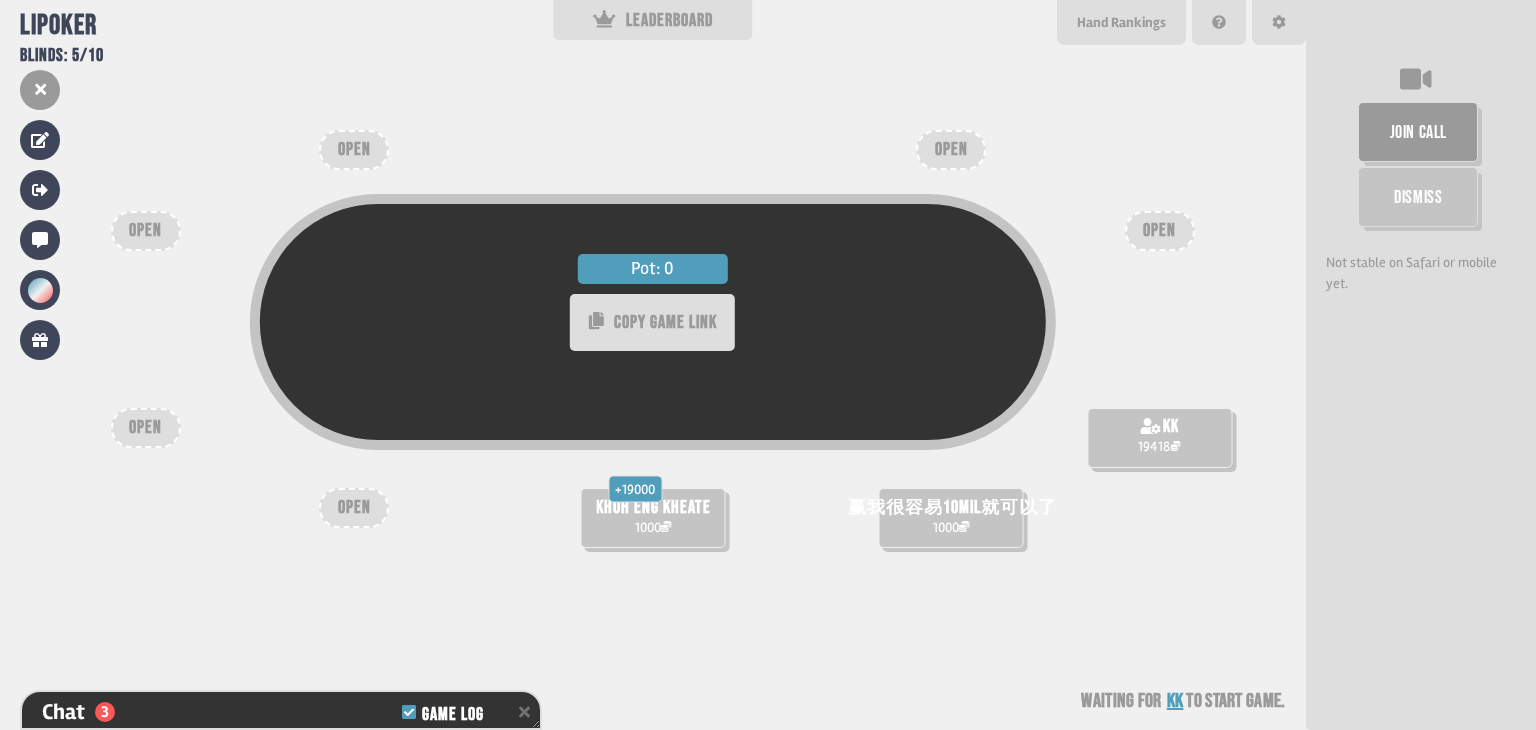 click on "Pot: 0   COPY GAME LINK + 19000 khoh eng kheate 1000  赢我很容易10mil就可以了 1000  kk 19418  OPEN OPEN OPEN OPEN OPEN OPEN Waiting for  kk  to   start game" at bounding box center [653, 365] 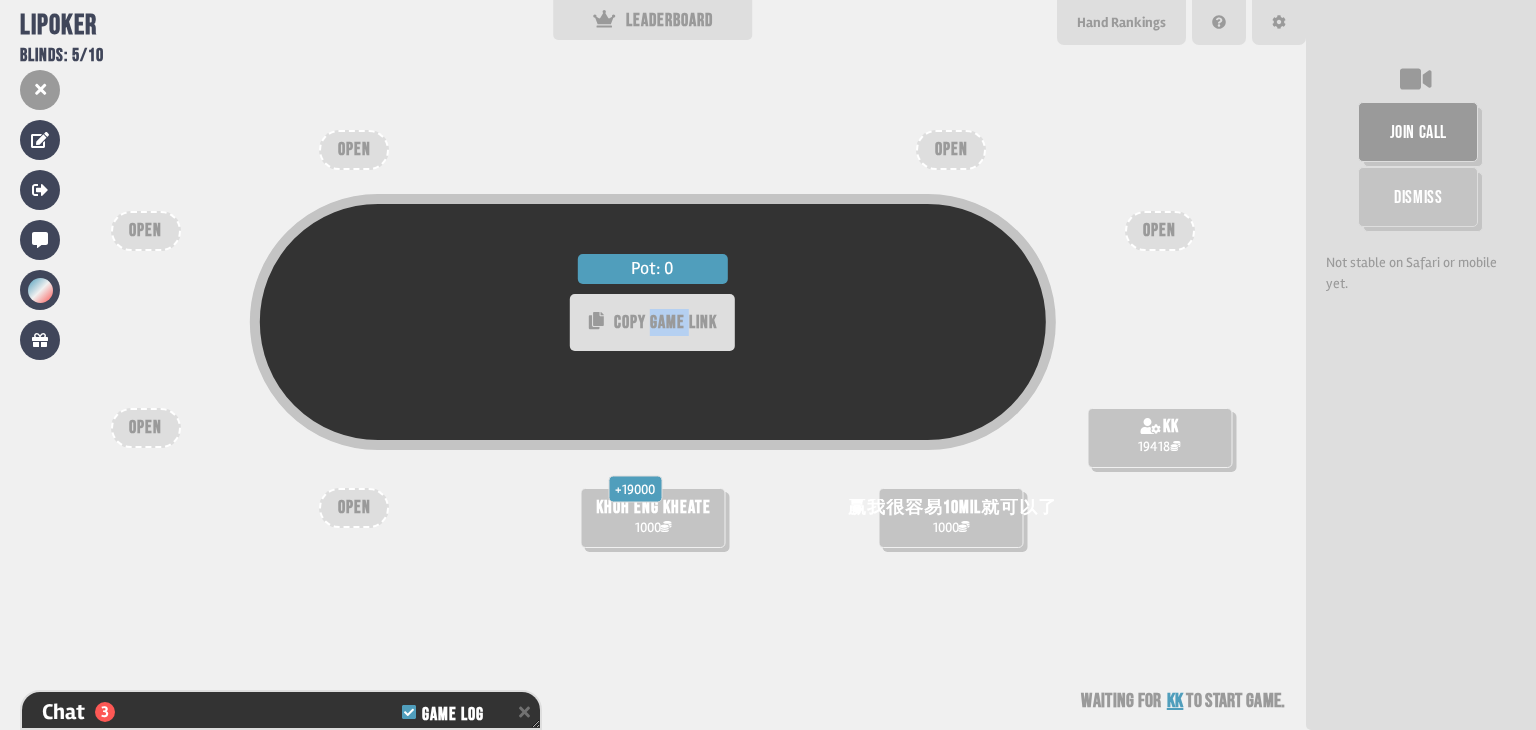 click on "Pot: 0   COPY GAME LINK" at bounding box center [653, 322] 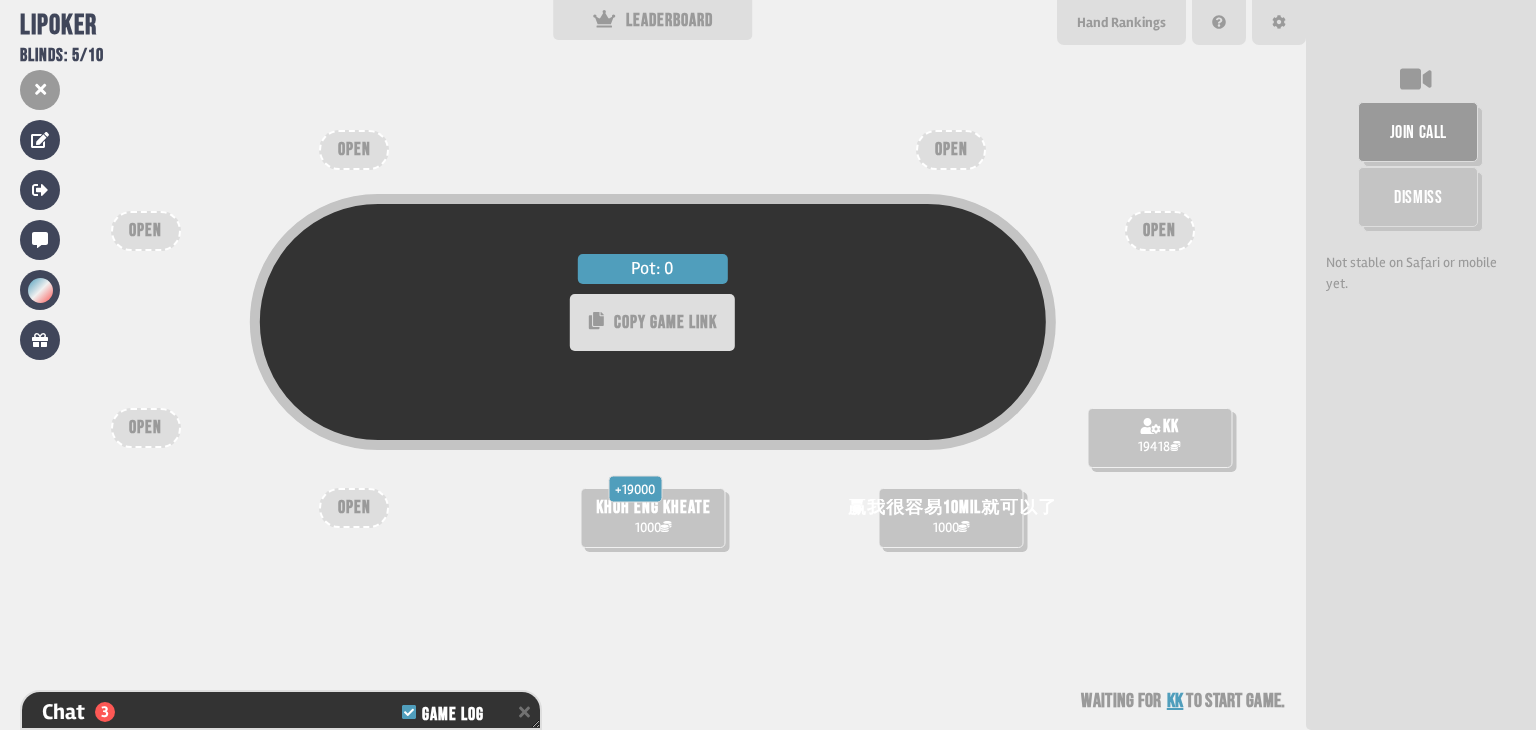 click on "+ 19000" at bounding box center [635, 489] 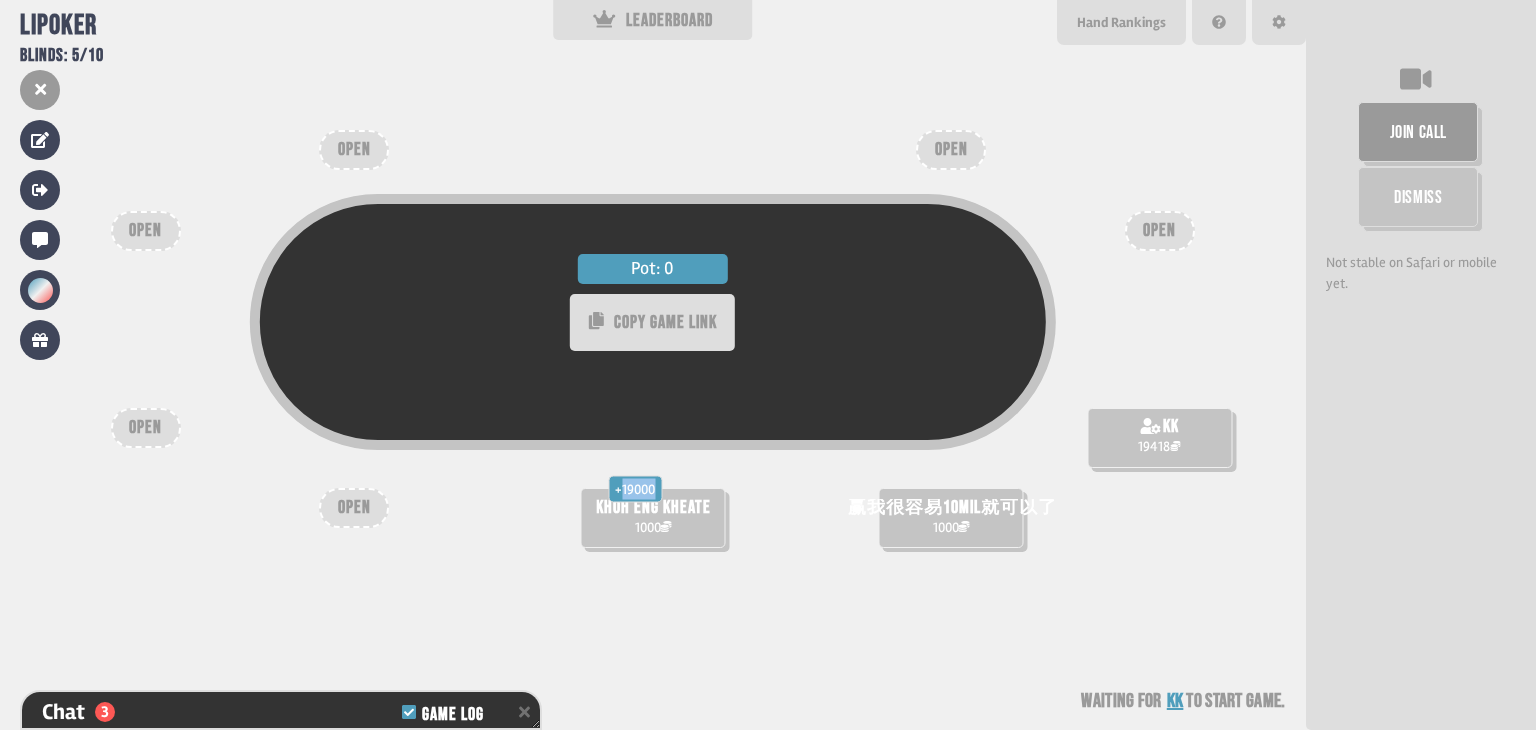 click on "+ 19000" at bounding box center [635, 489] 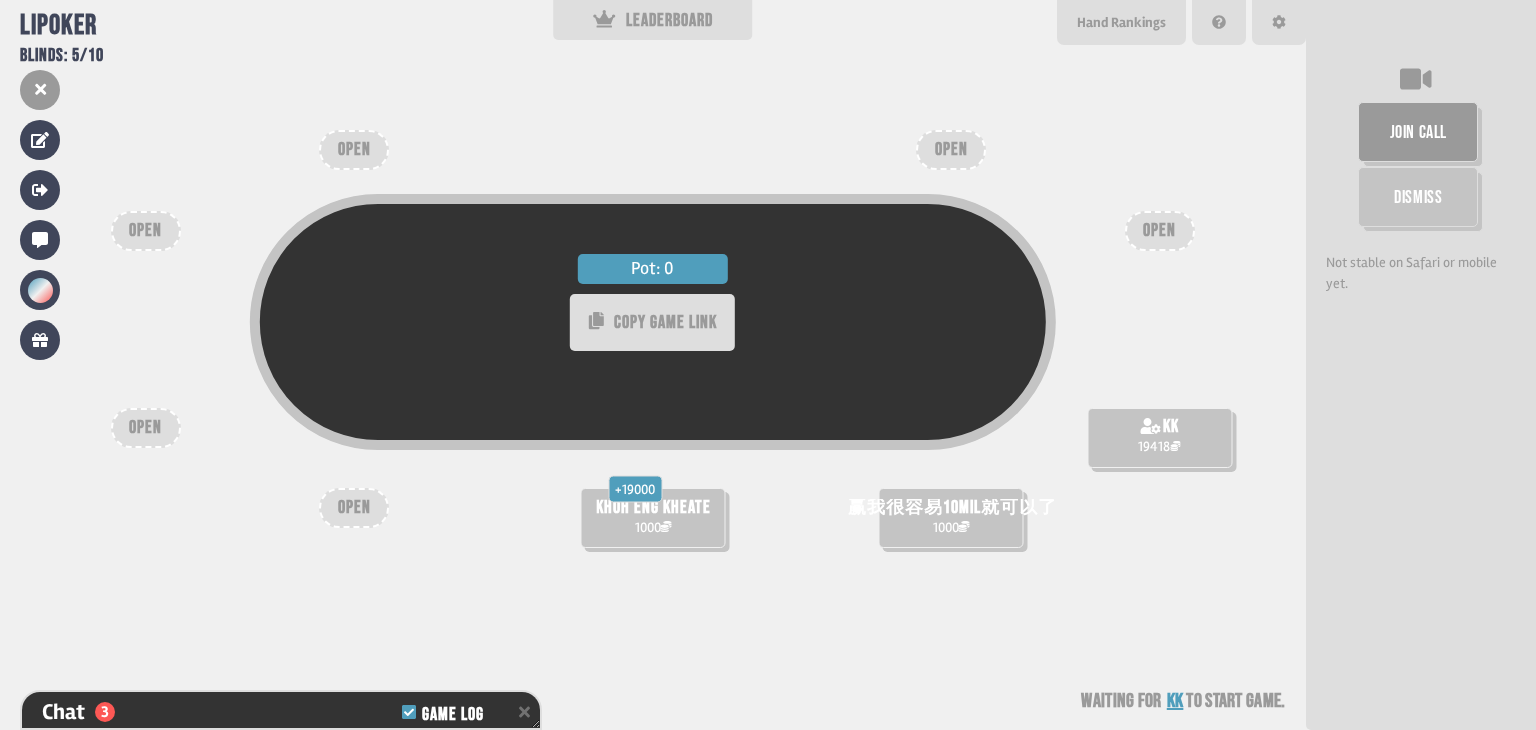 click on "Pot: 0   COPY GAME LINK" at bounding box center [653, 322] 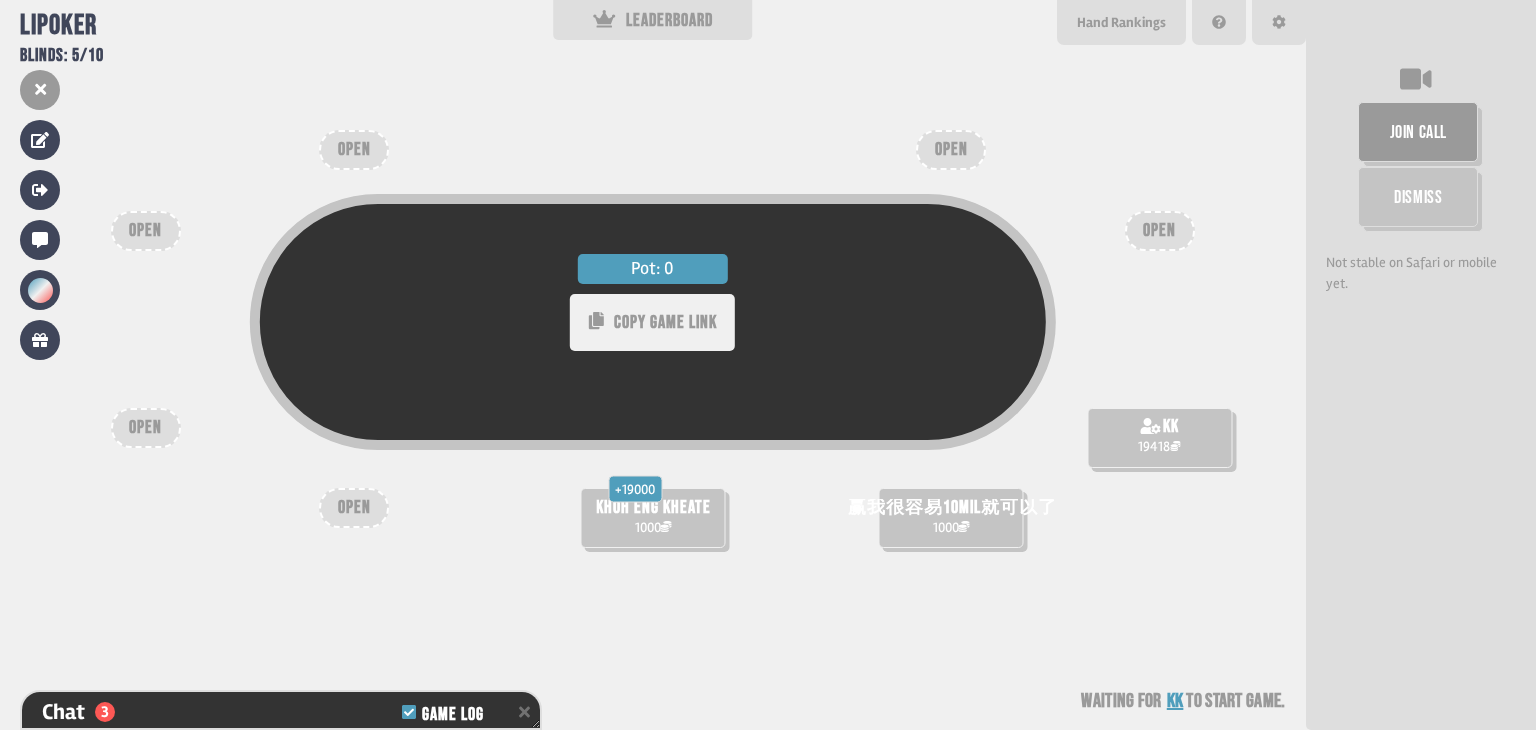 click on "COPY GAME LINK" at bounding box center [665, 322] 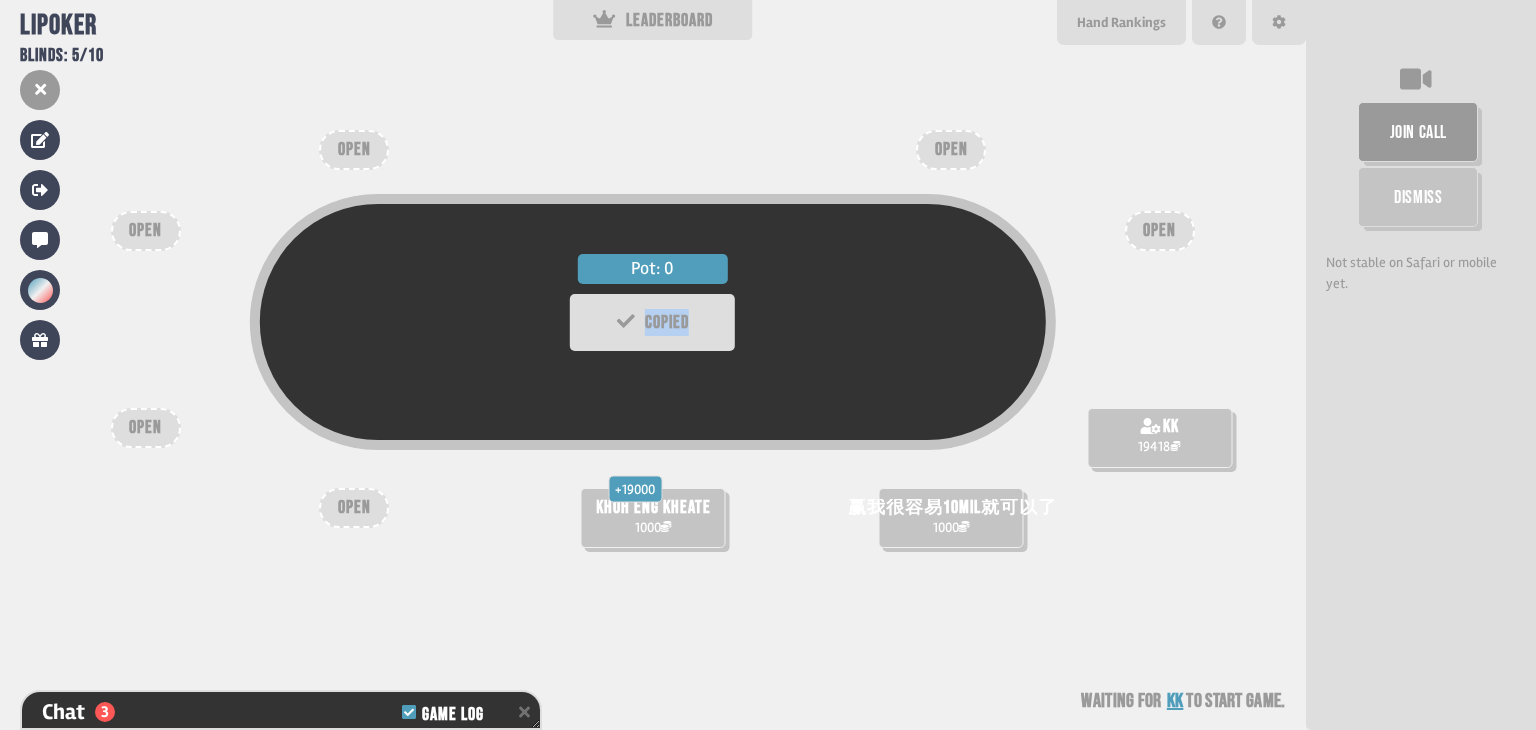 click on "Pot: 0   COPIED" at bounding box center [653, 322] 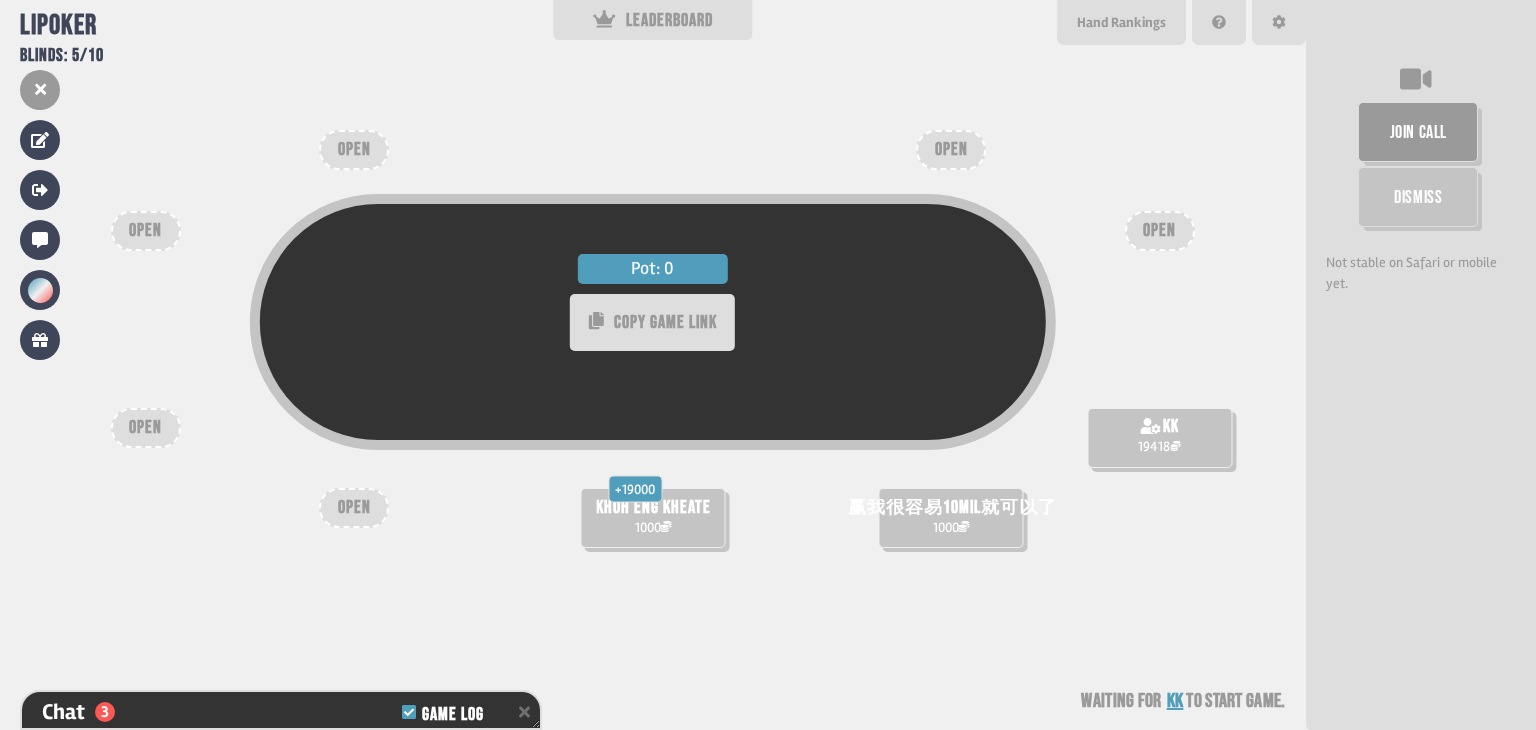 click on "Pot: 0   COPY GAME LINK" at bounding box center [653, 322] 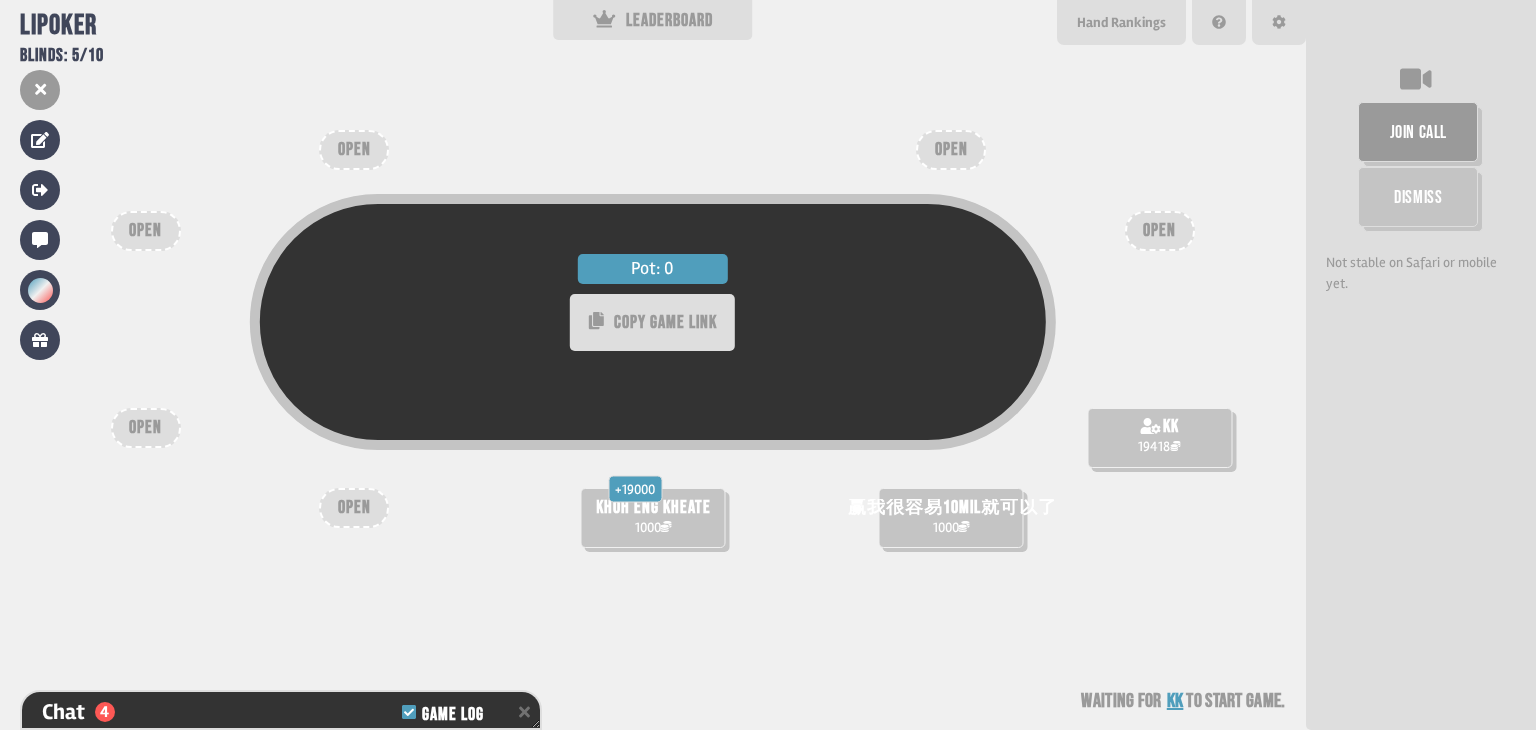 click on "Pot: 0   COPY GAME LINK" at bounding box center (653, 322) 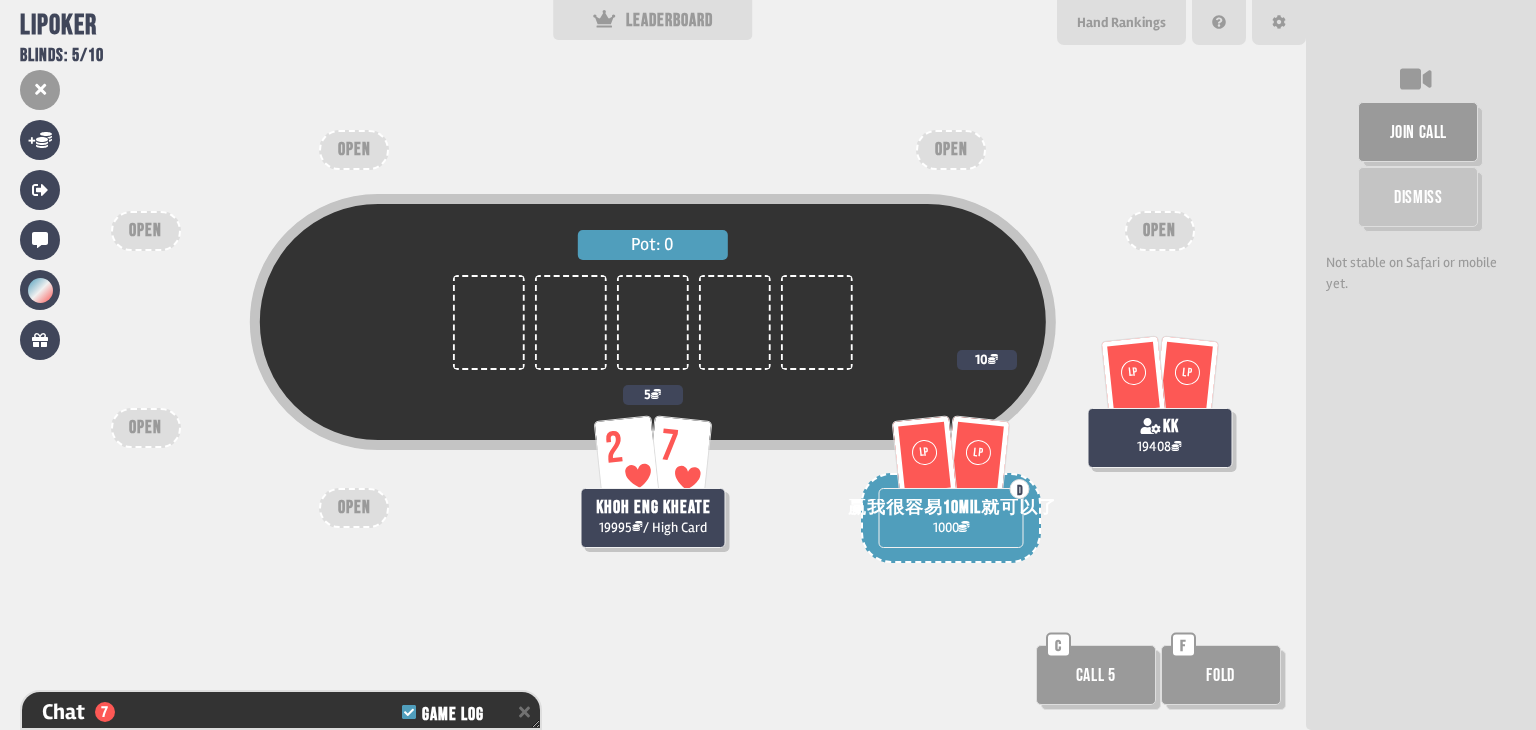 scroll, scrollTop: 98, scrollLeft: 0, axis: vertical 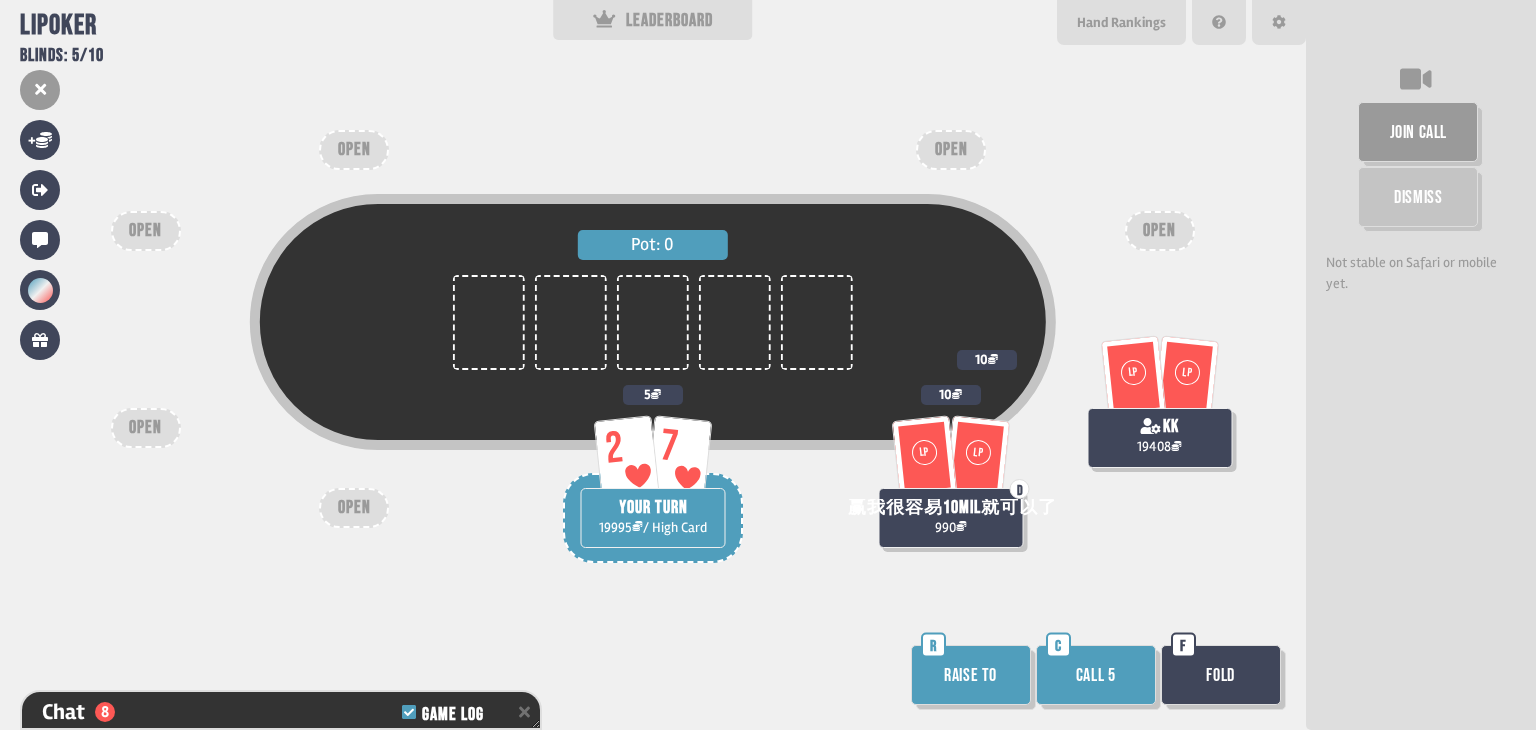 click on "Raise to" at bounding box center (971, 675) 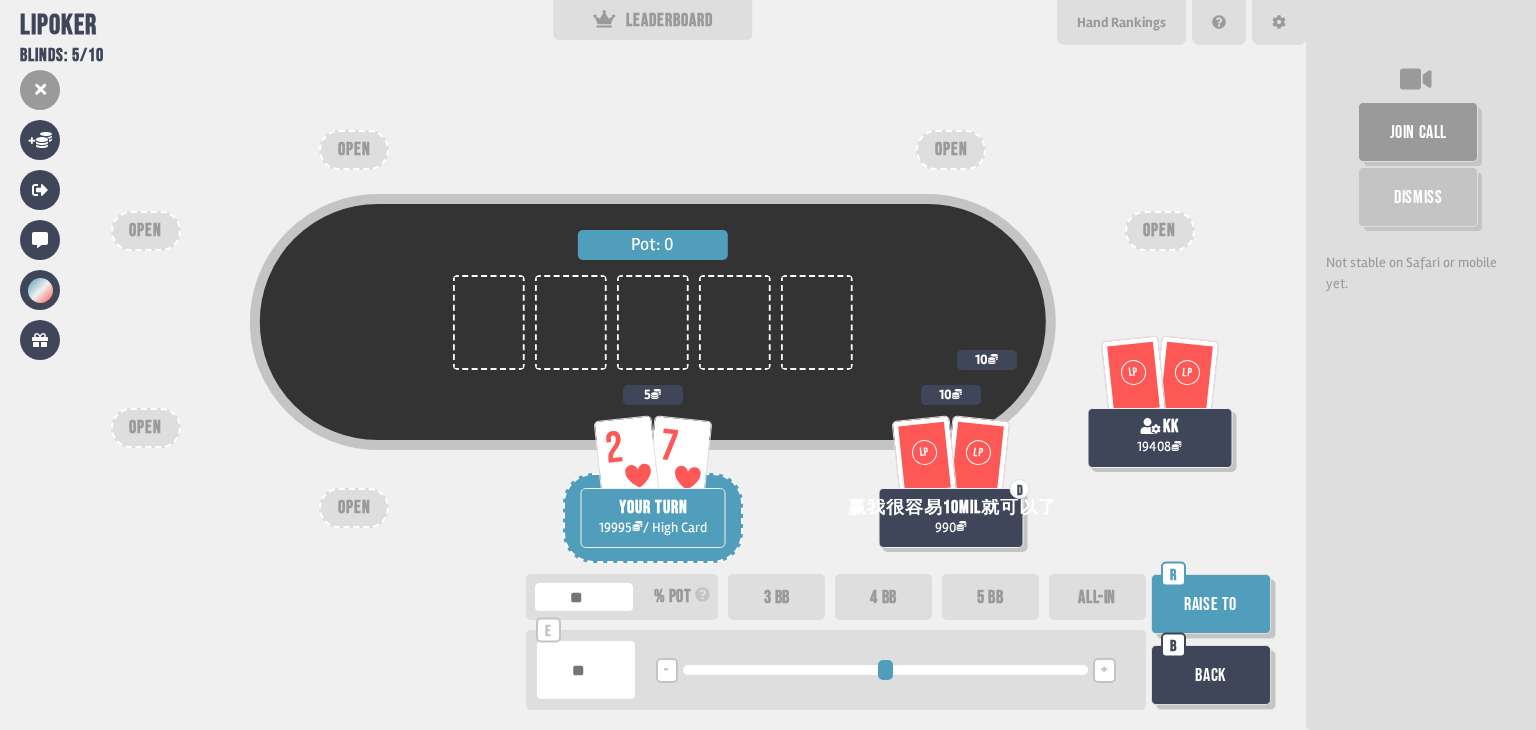 click on "5 BB" at bounding box center (990, 597) 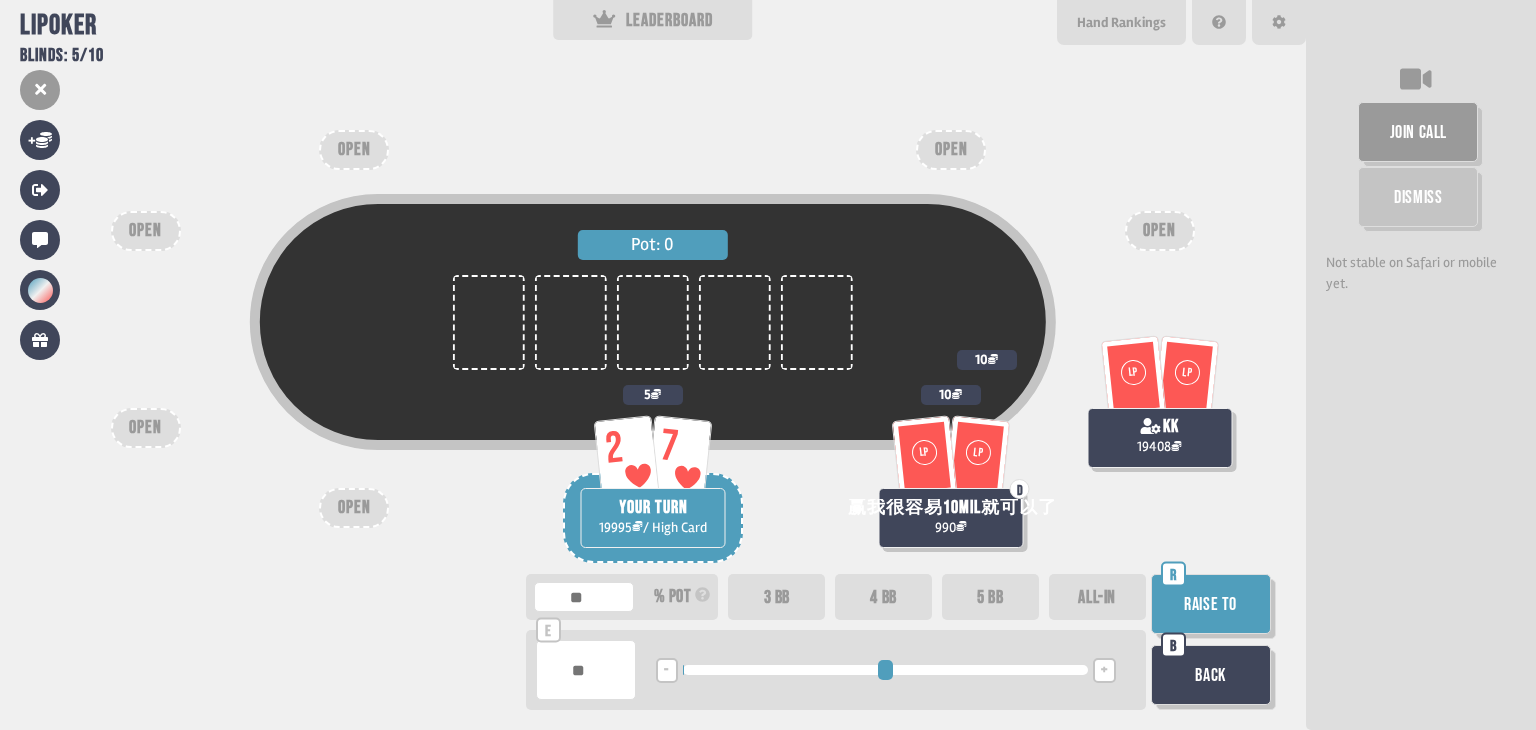 click on "Back" at bounding box center [1211, 675] 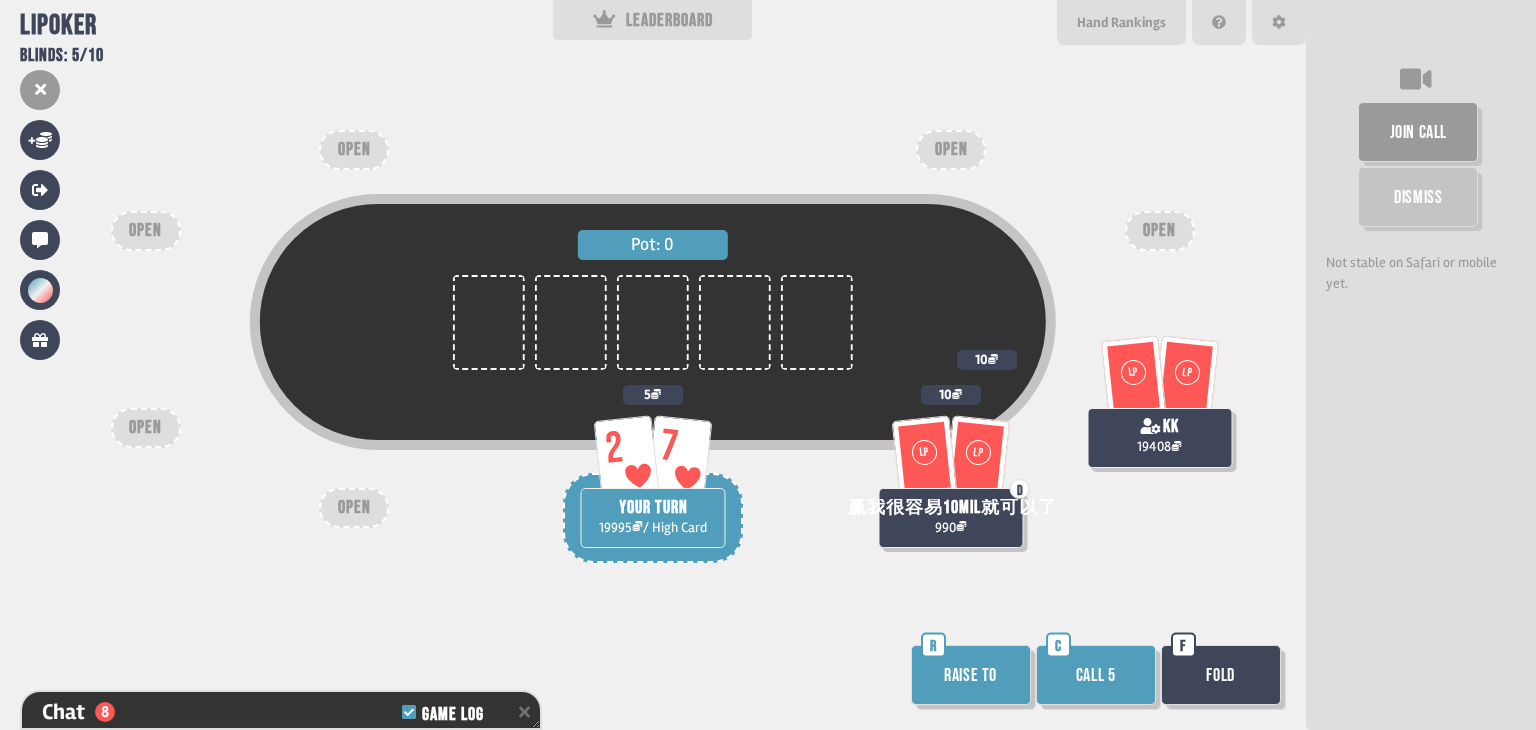 scroll, scrollTop: 360, scrollLeft: 0, axis: vertical 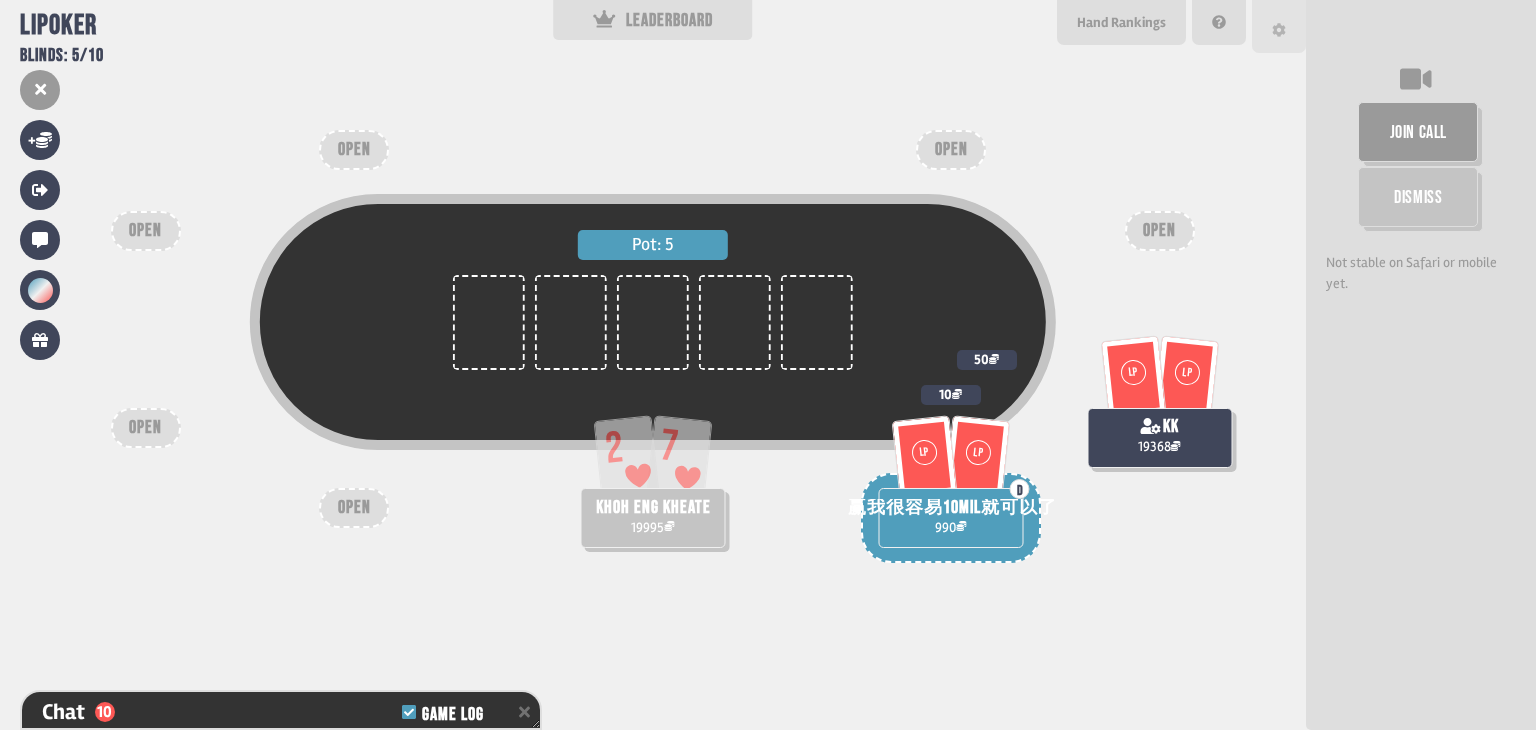 click at bounding box center (1279, 26) 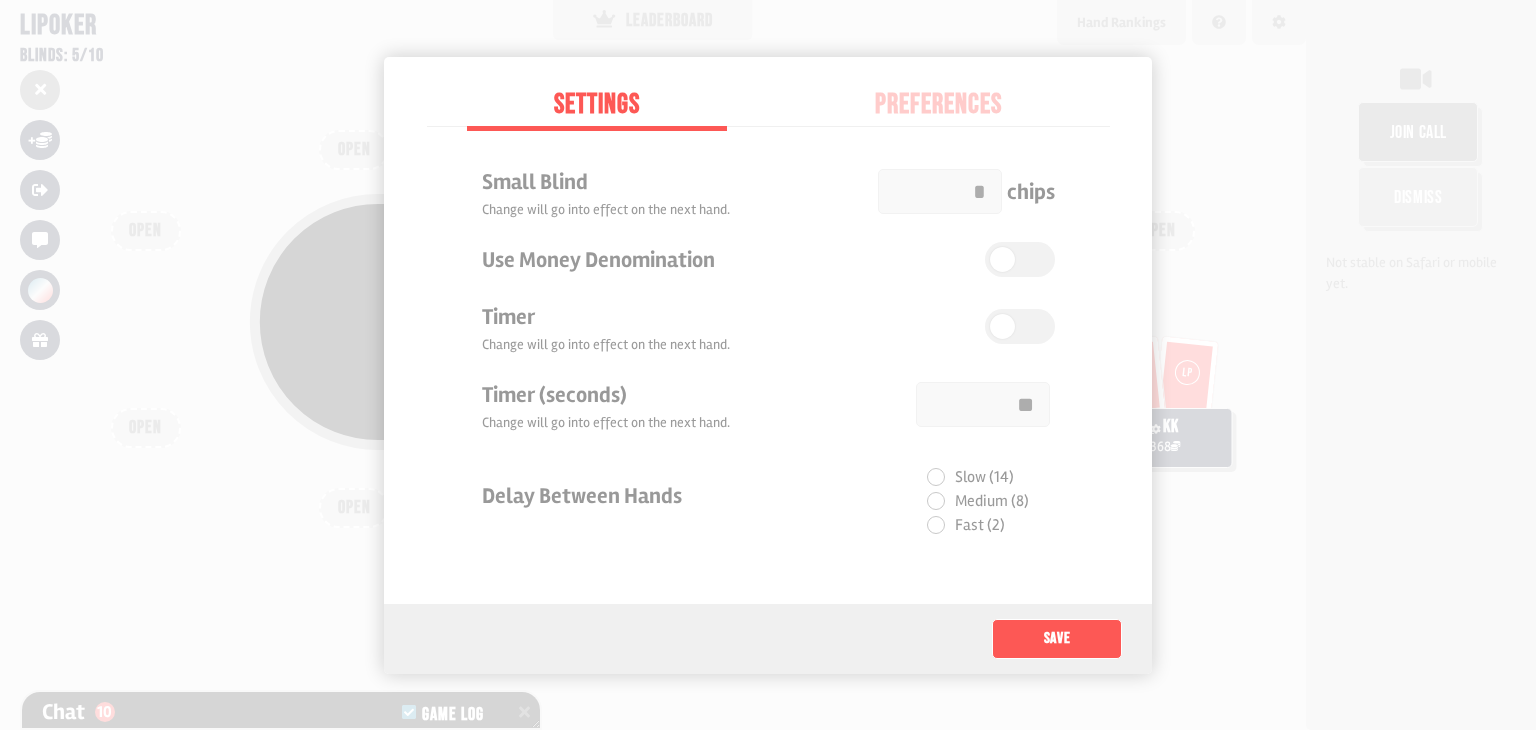 click on "Preferences" at bounding box center [939, 105] 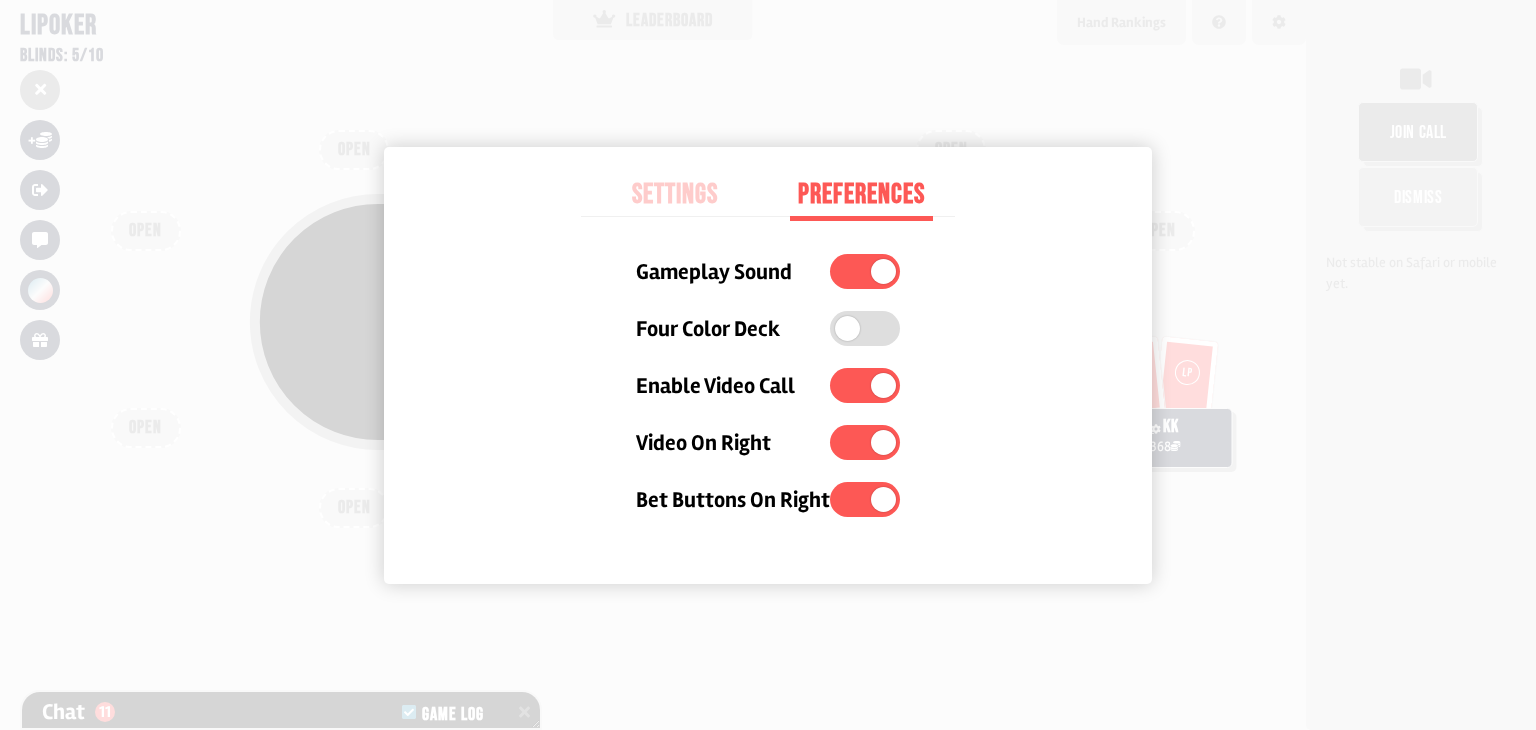 click at bounding box center (865, 271) 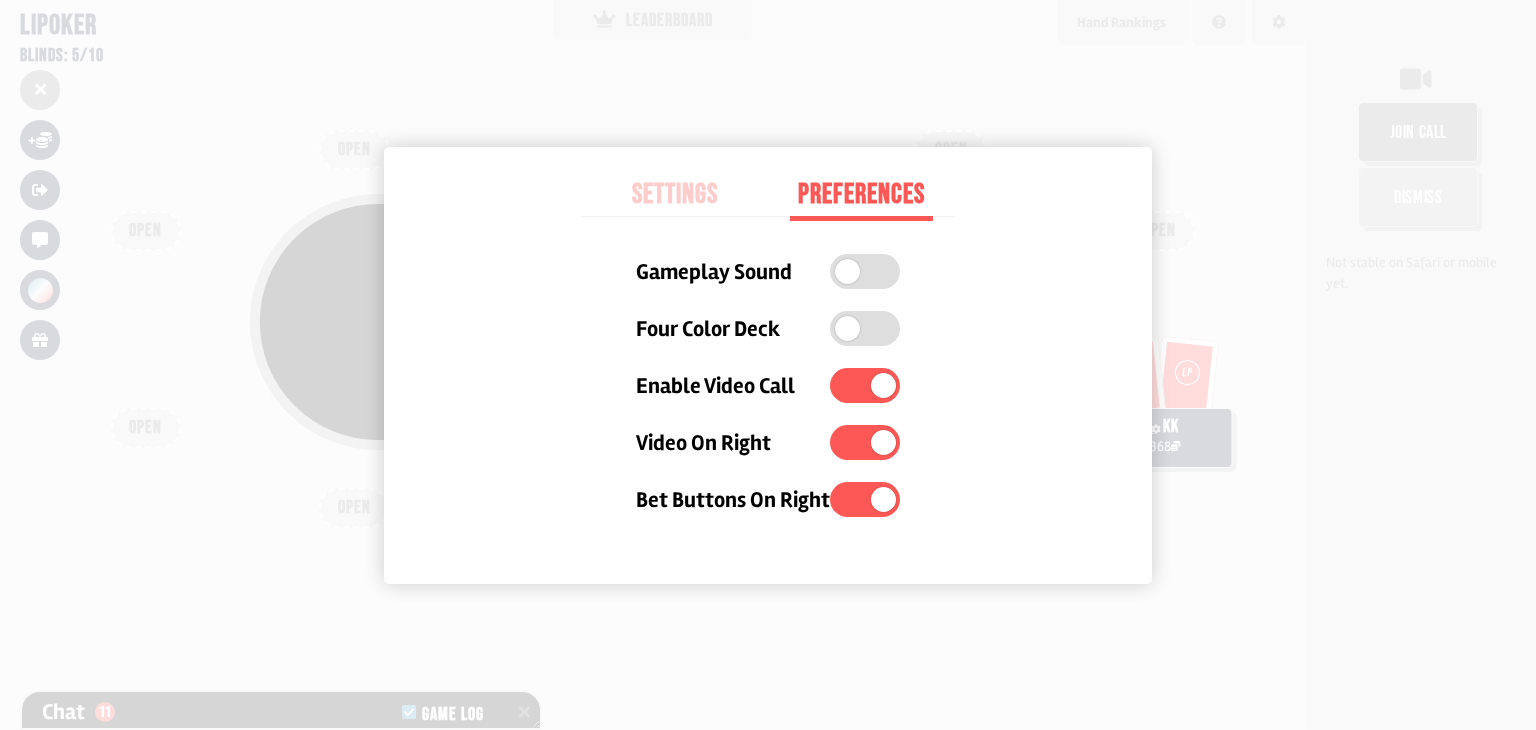 click at bounding box center [865, 385] 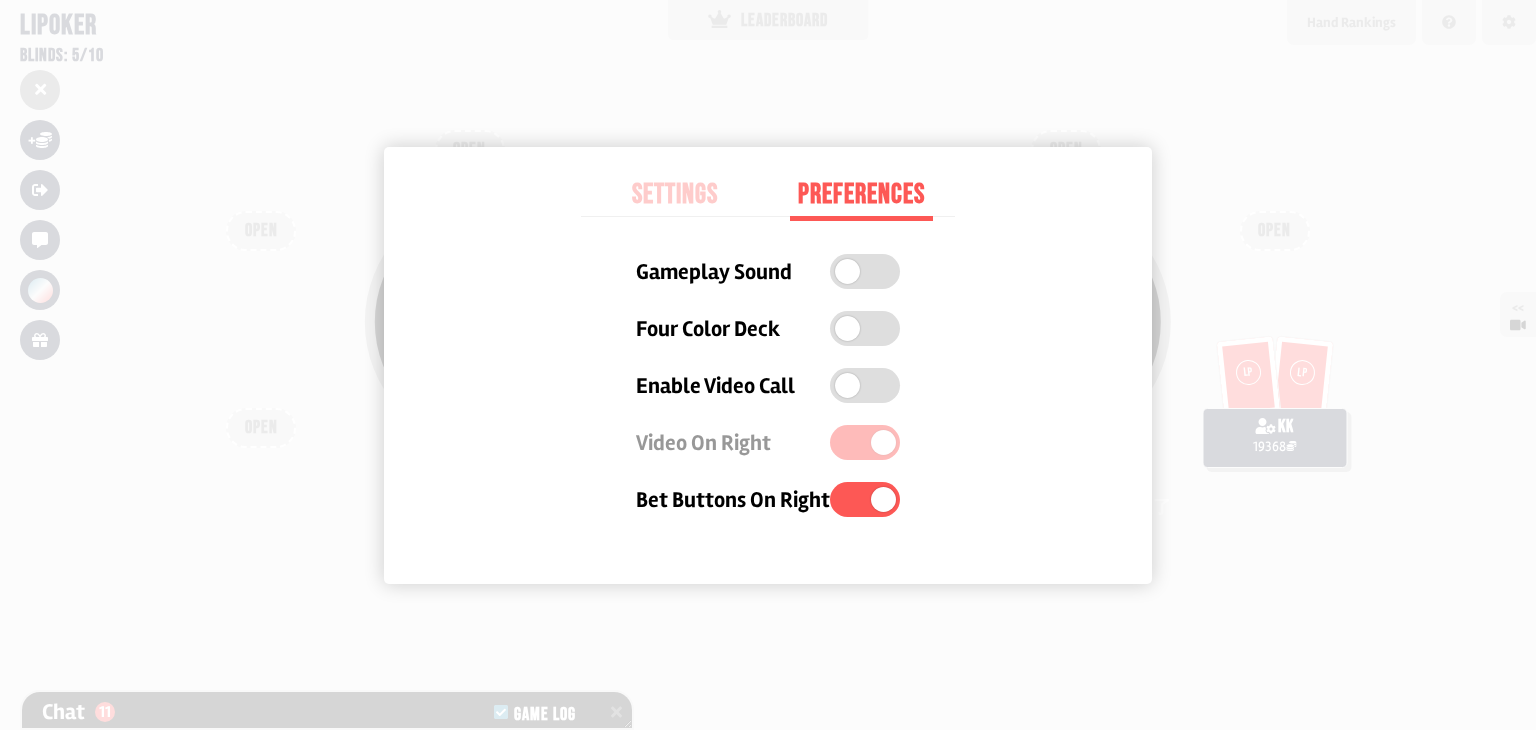 click on "Gameplay Sound Four Color Deck Enable Video Call Video On Right Bet Buttons On Right" at bounding box center (768, 385) 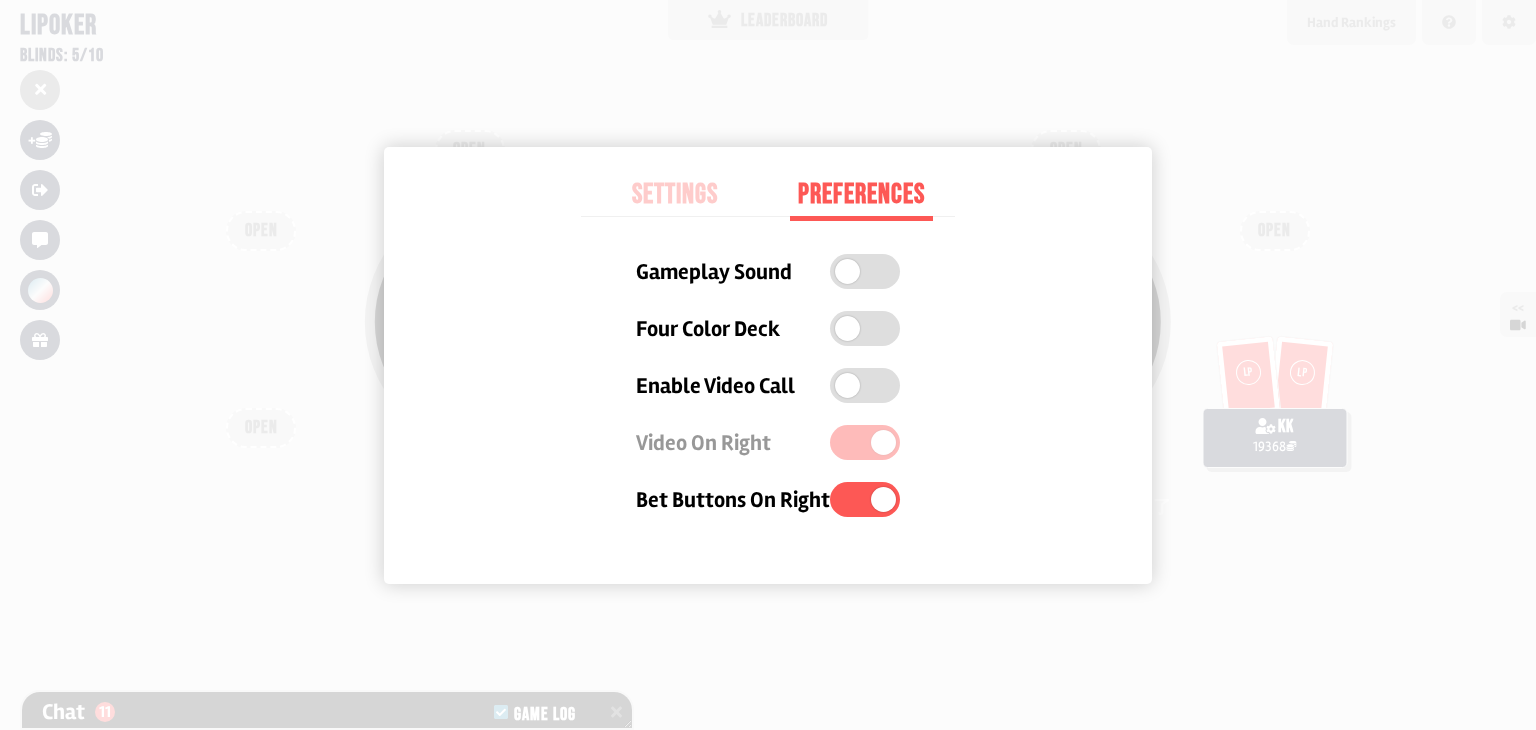 click at bounding box center [768, 365] 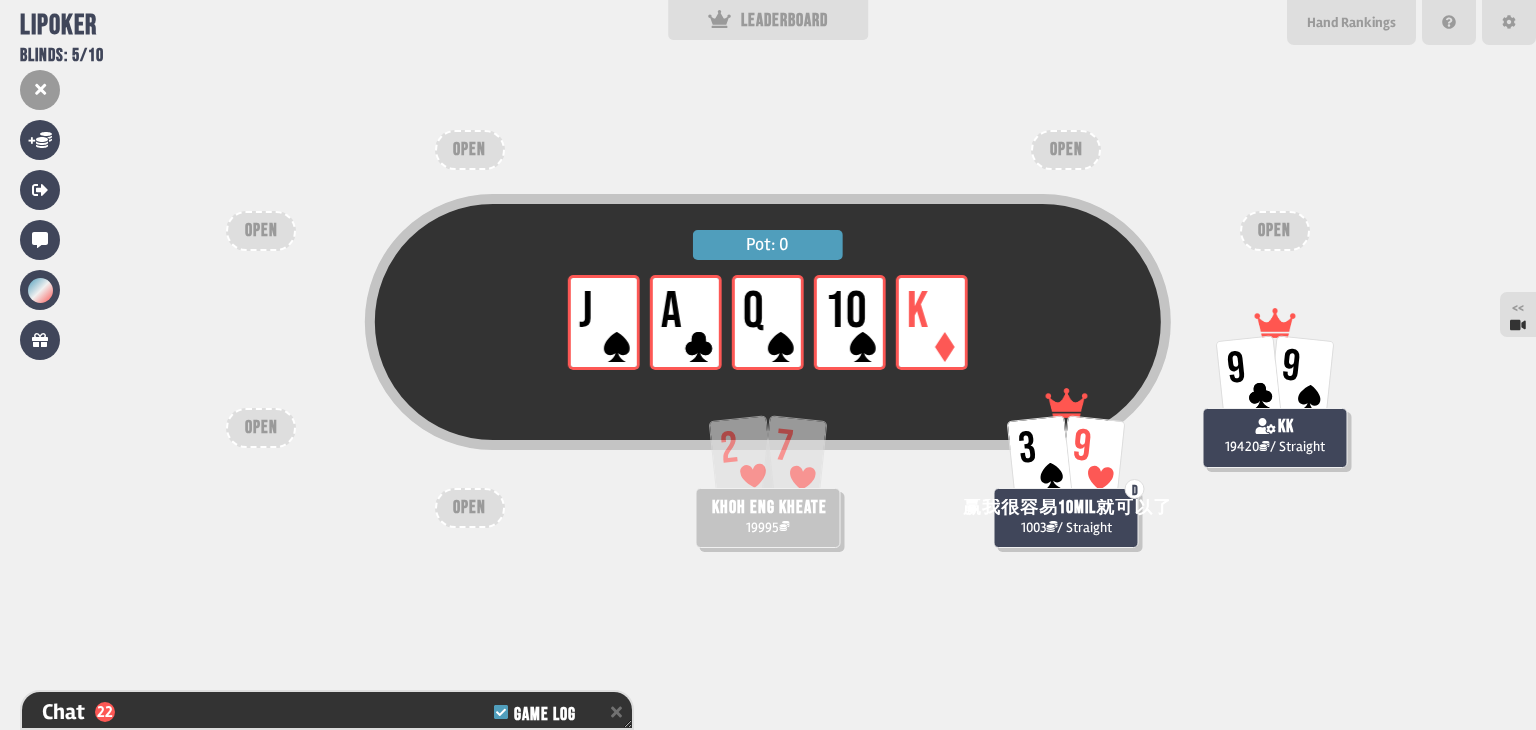 click on "khoh eng kheate" at bounding box center (769, 508) 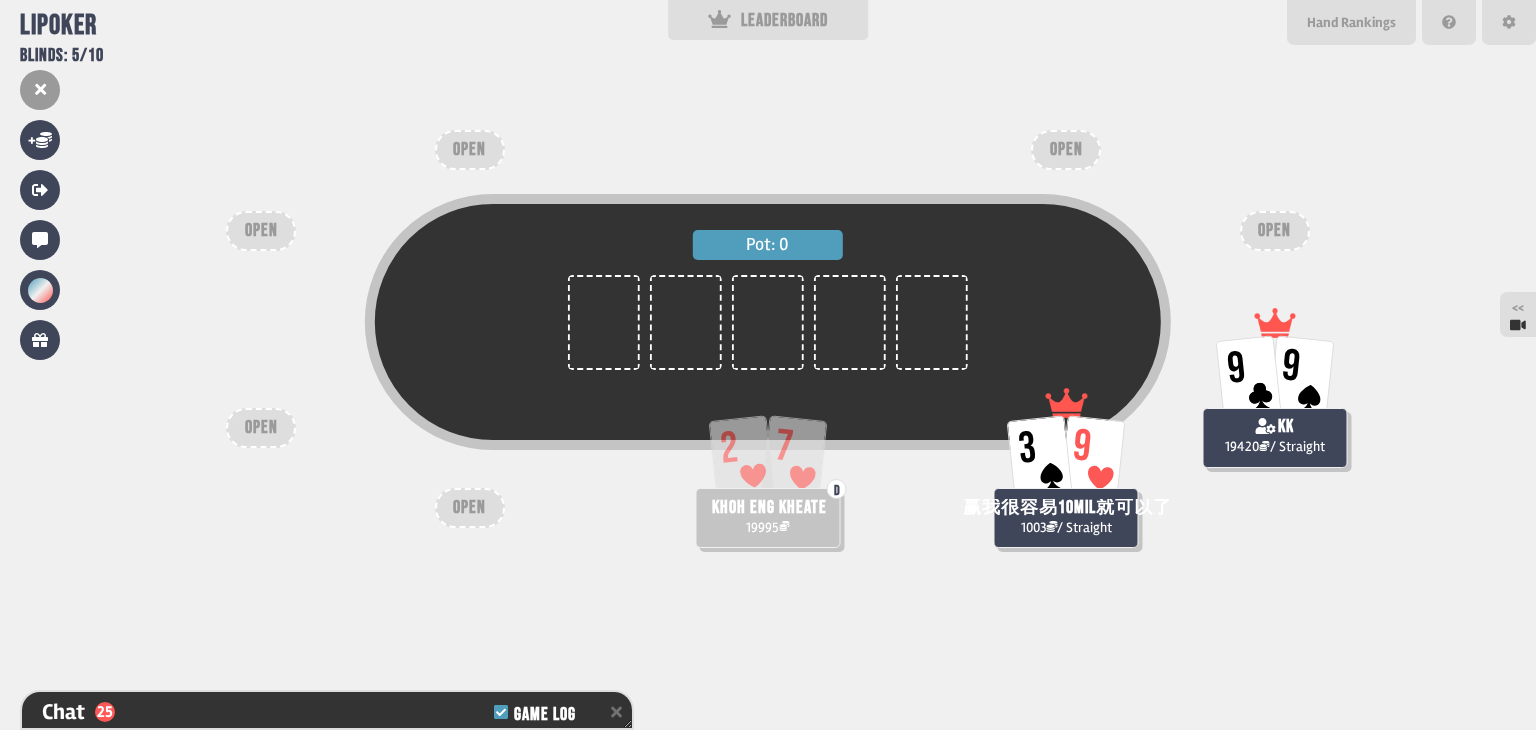 scroll, scrollTop: 98, scrollLeft: 0, axis: vertical 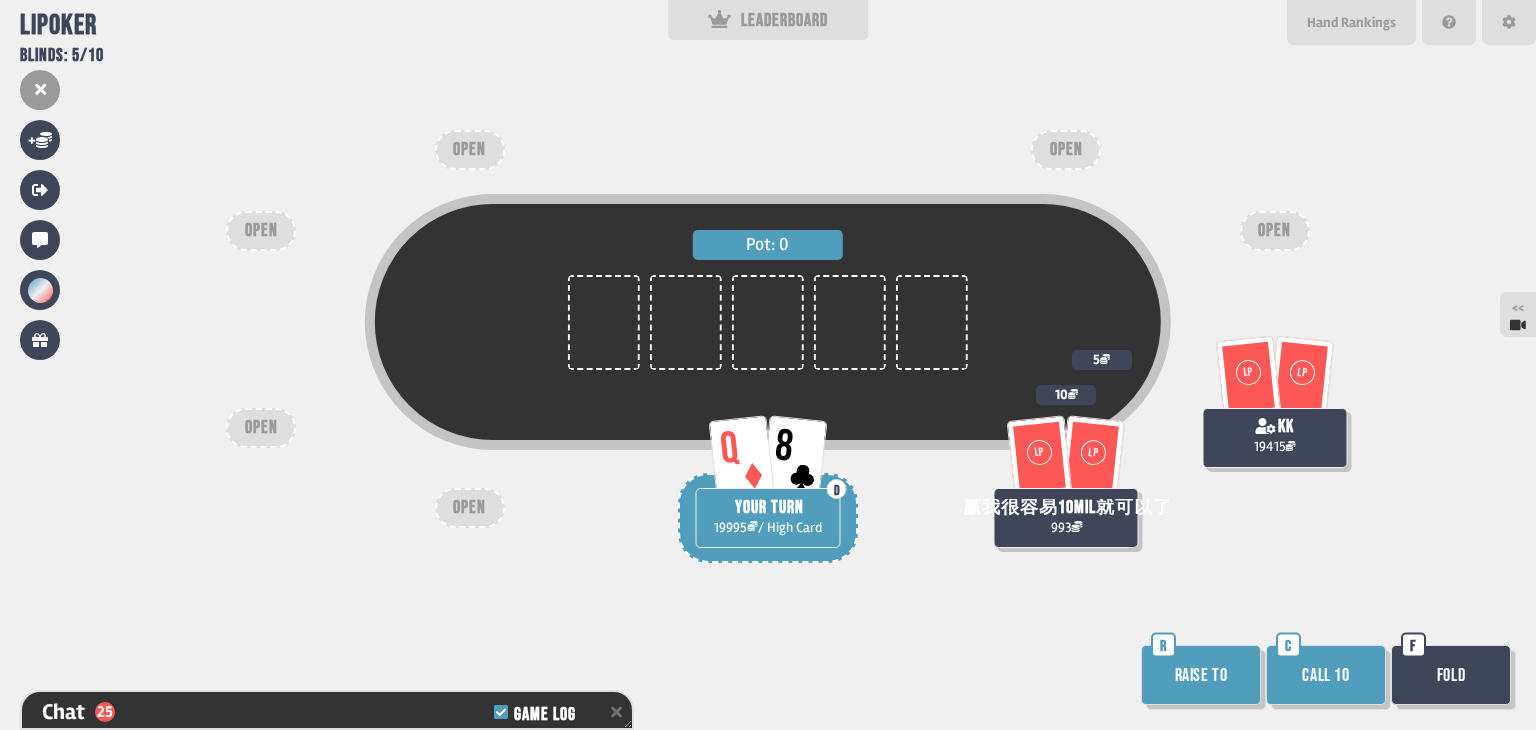 click on "Raise to" at bounding box center [1201, 675] 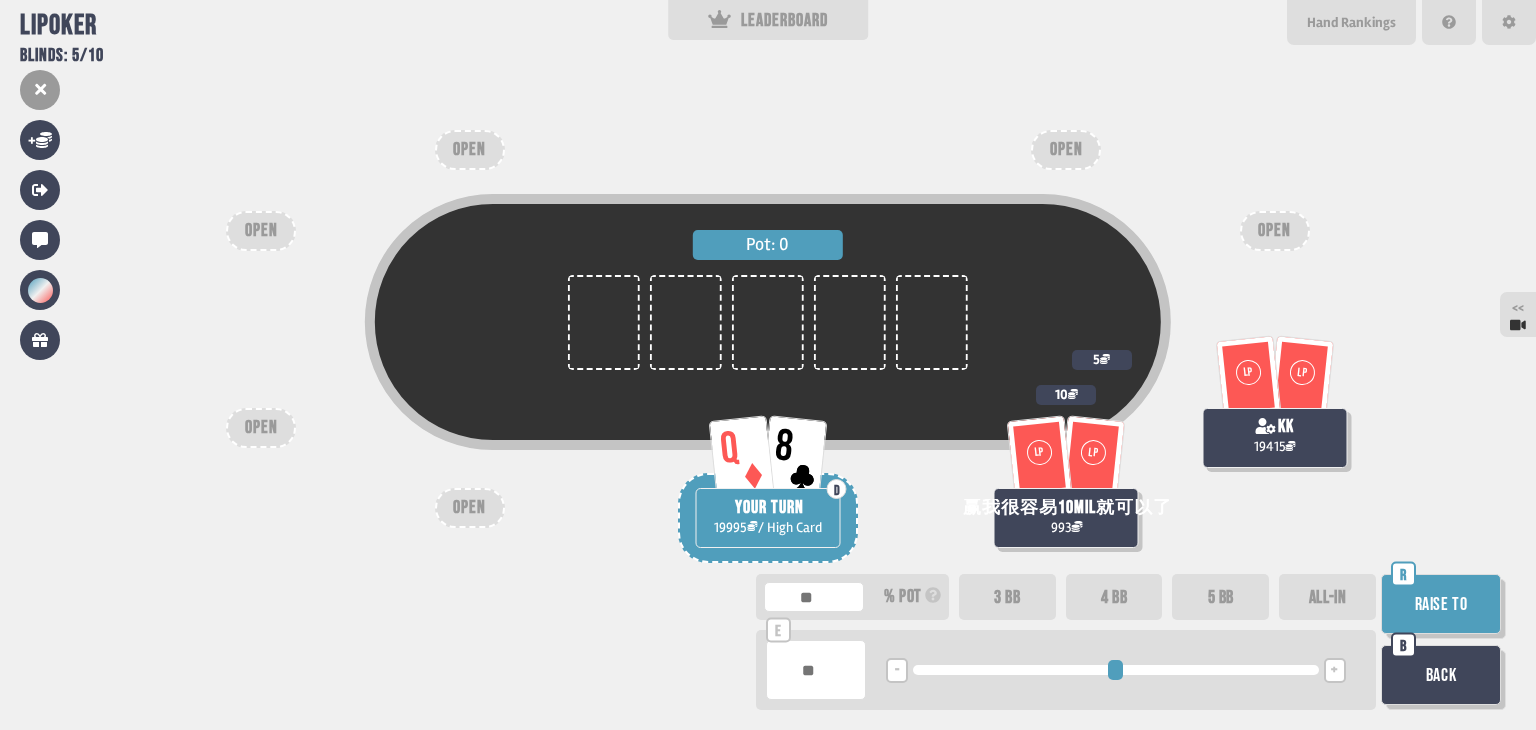 click on "4 BB" at bounding box center [1114, 597] 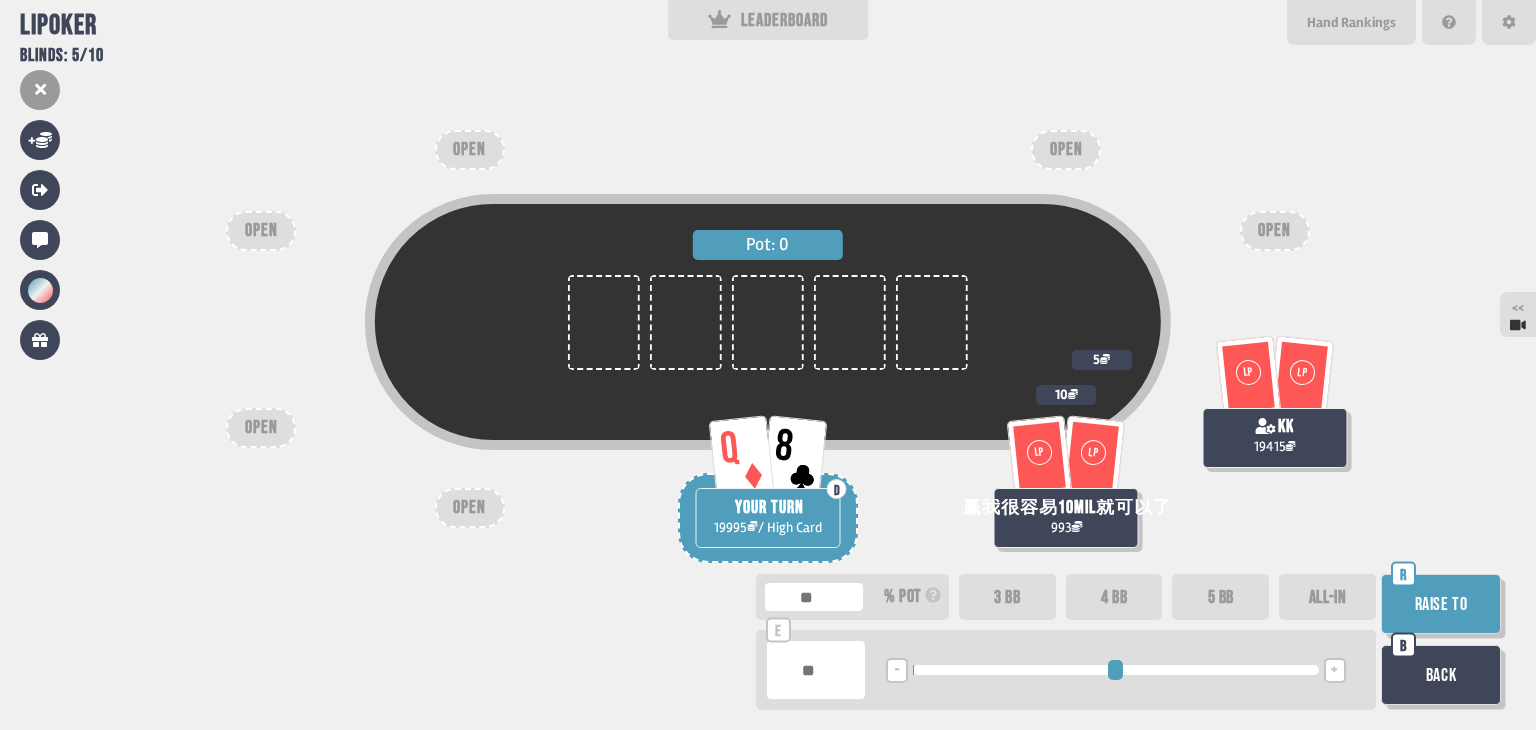 click on "4 BB" at bounding box center (1114, 597) 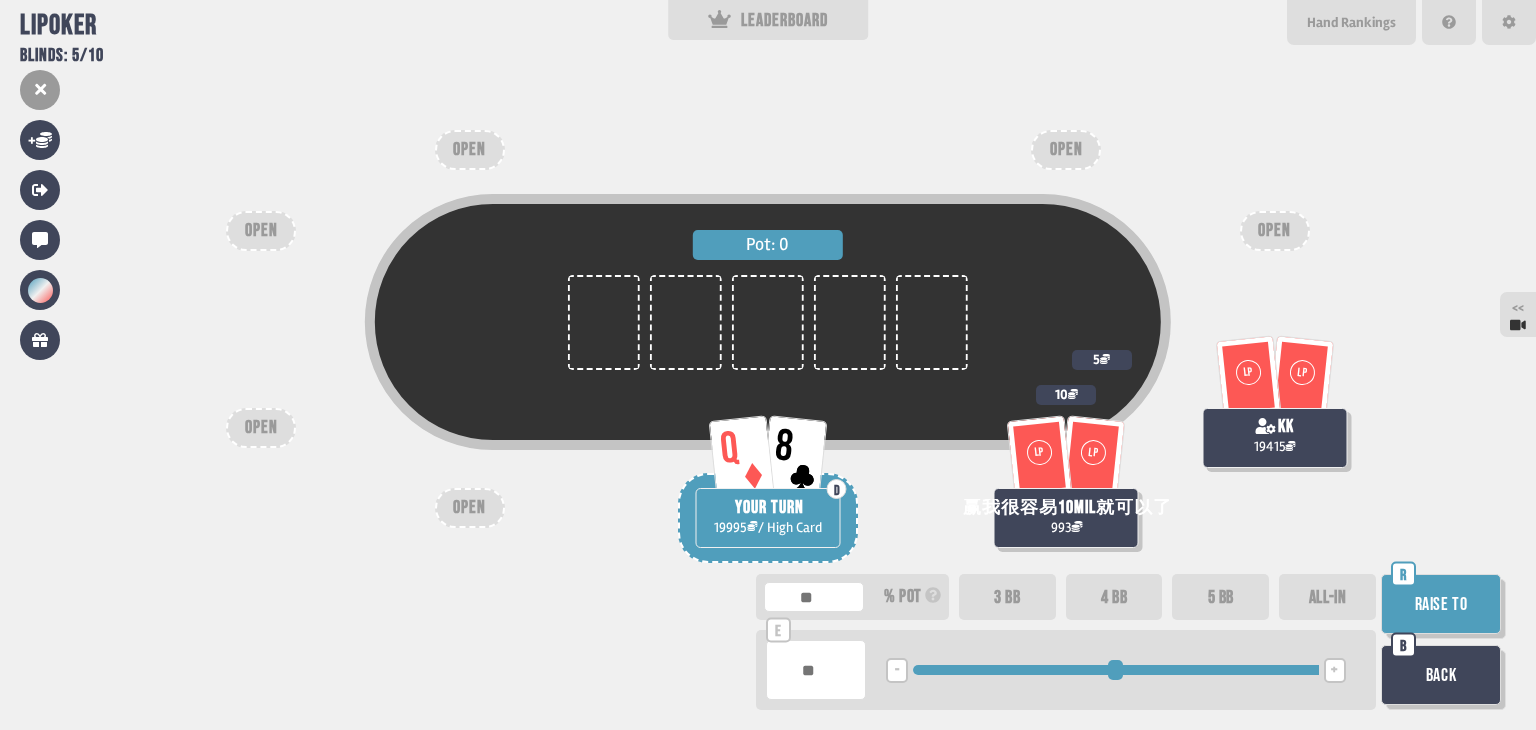 click on "Raise to" at bounding box center (1441, 604) 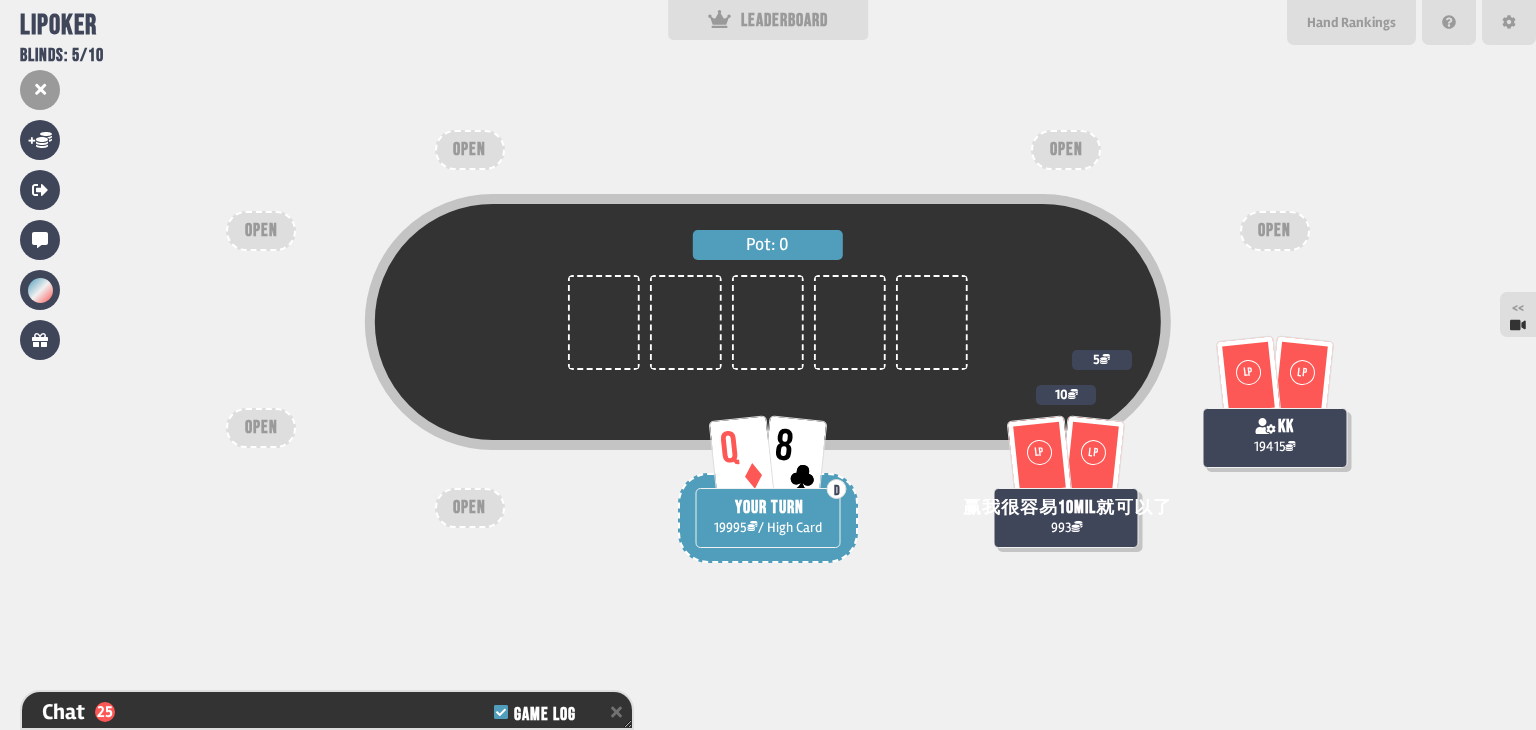 scroll, scrollTop: 832, scrollLeft: 0, axis: vertical 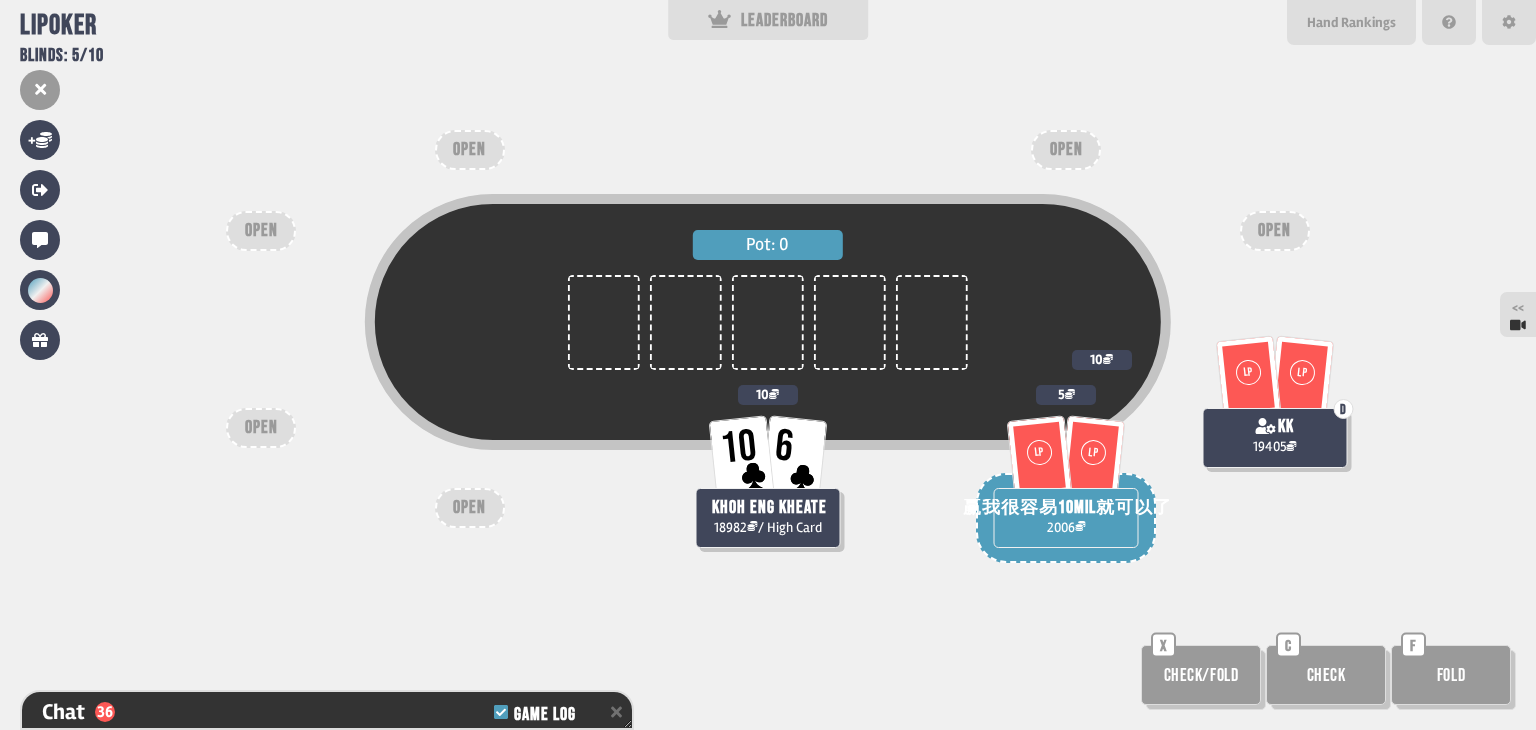click on "Check/Fold" at bounding box center [1201, 675] 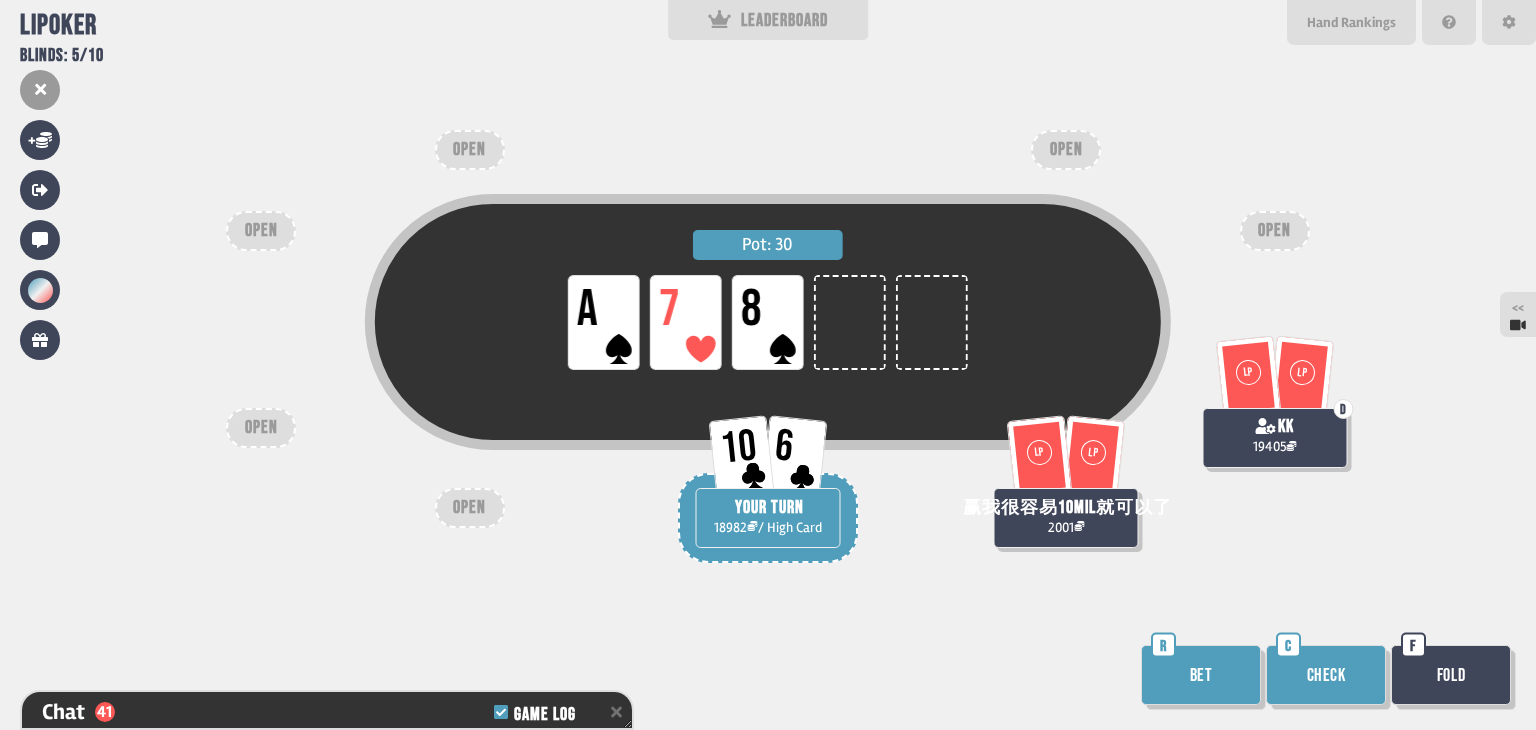click on "Bet" at bounding box center [1201, 675] 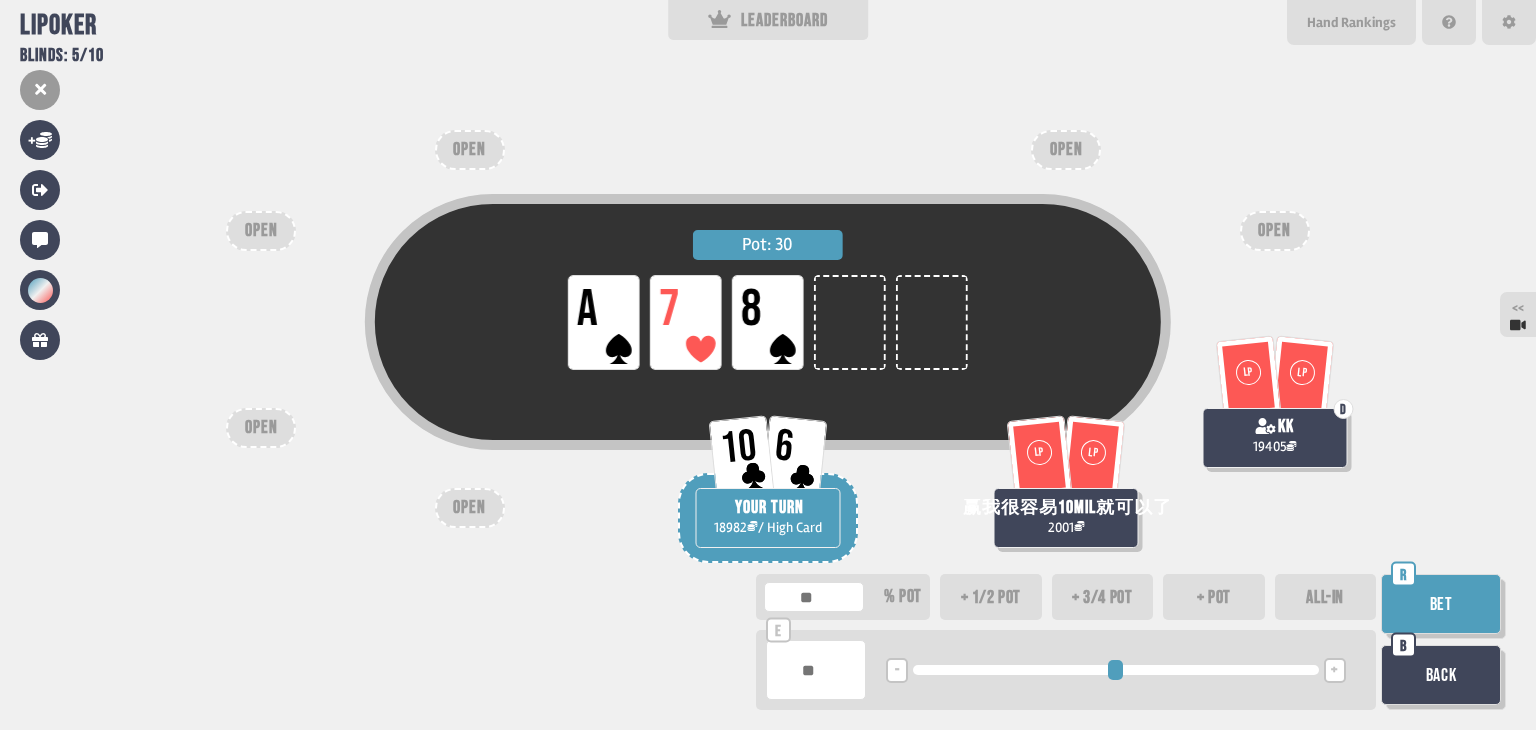 click on "Bet" at bounding box center (1441, 604) 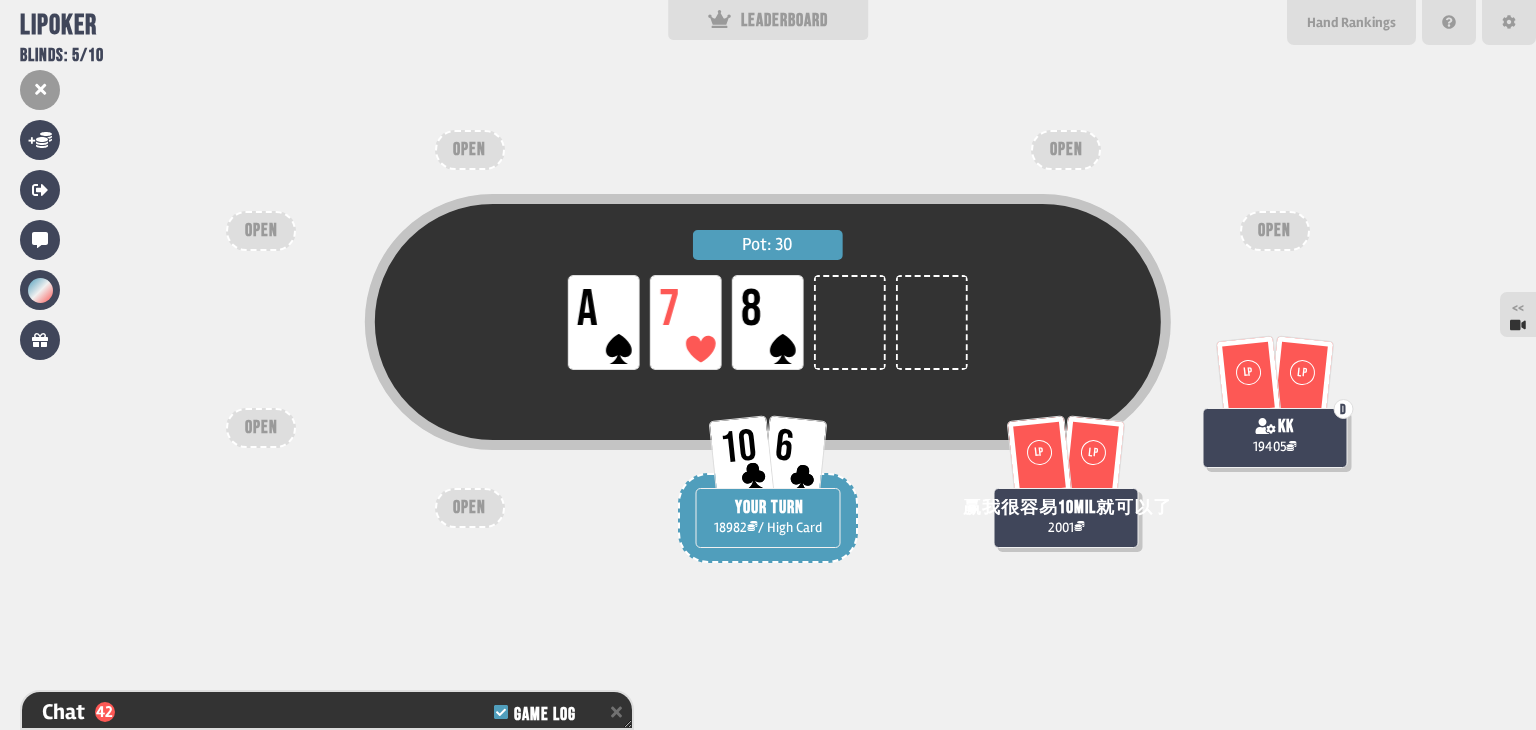 scroll, scrollTop: 1326, scrollLeft: 0, axis: vertical 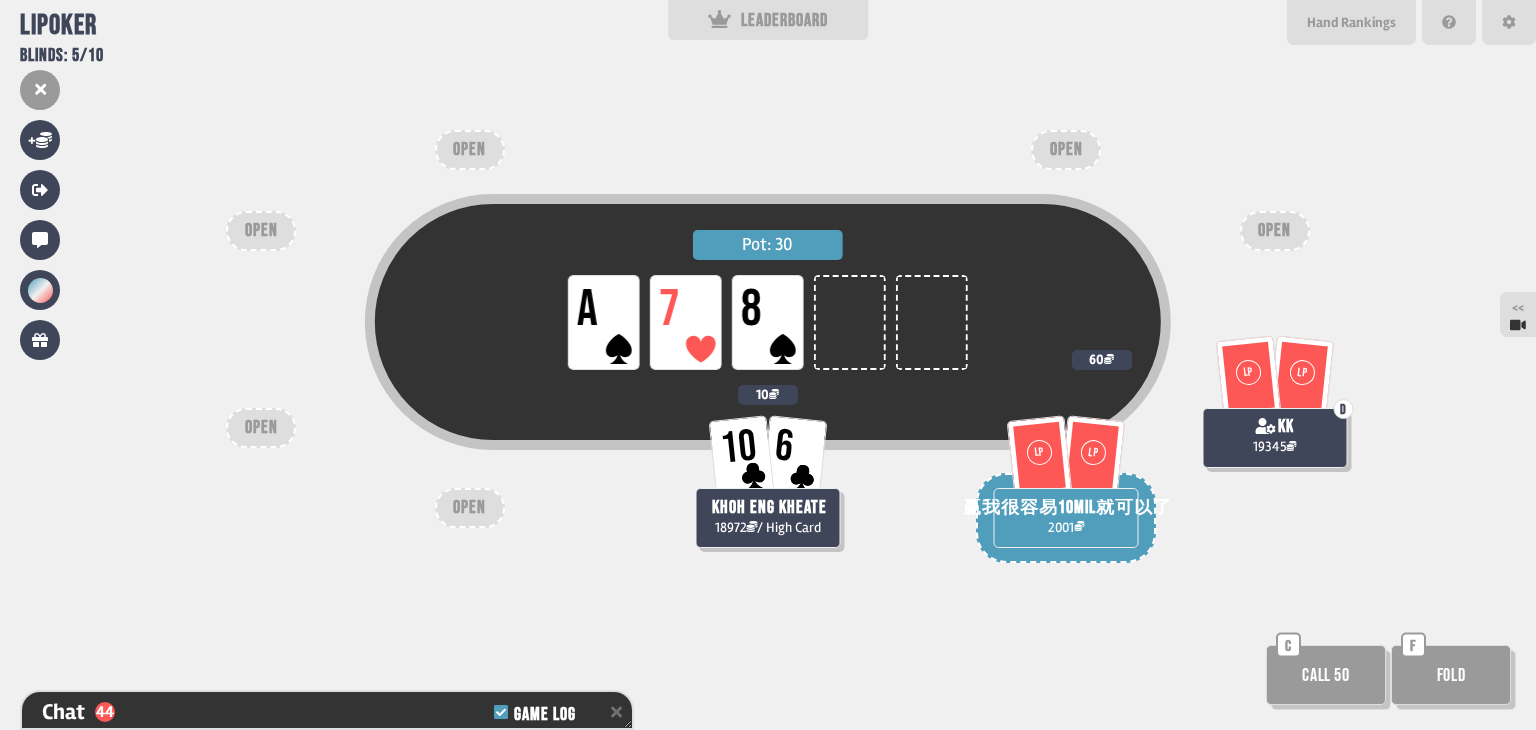 click on "Call 50" at bounding box center [1326, 675] 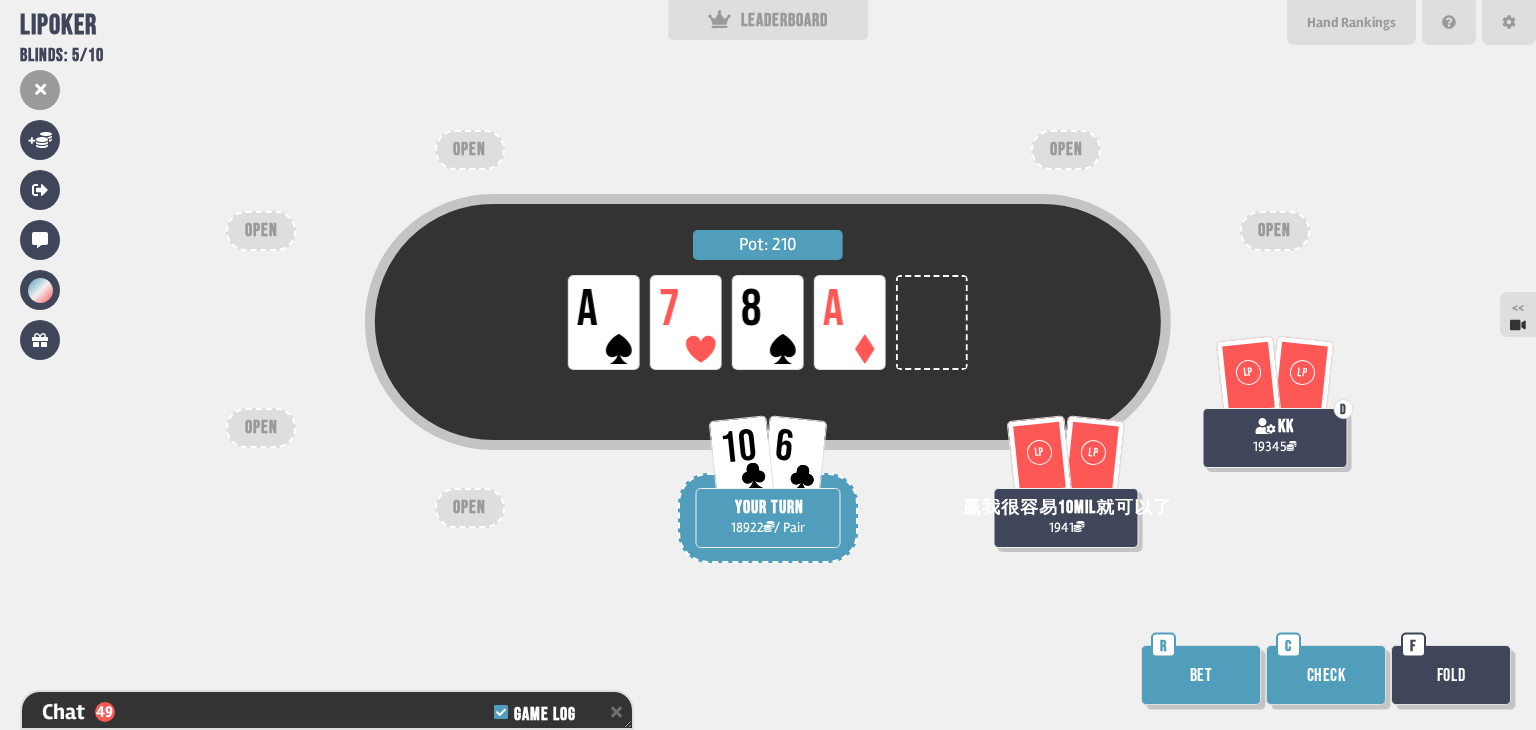 click on "Check" at bounding box center (1326, 675) 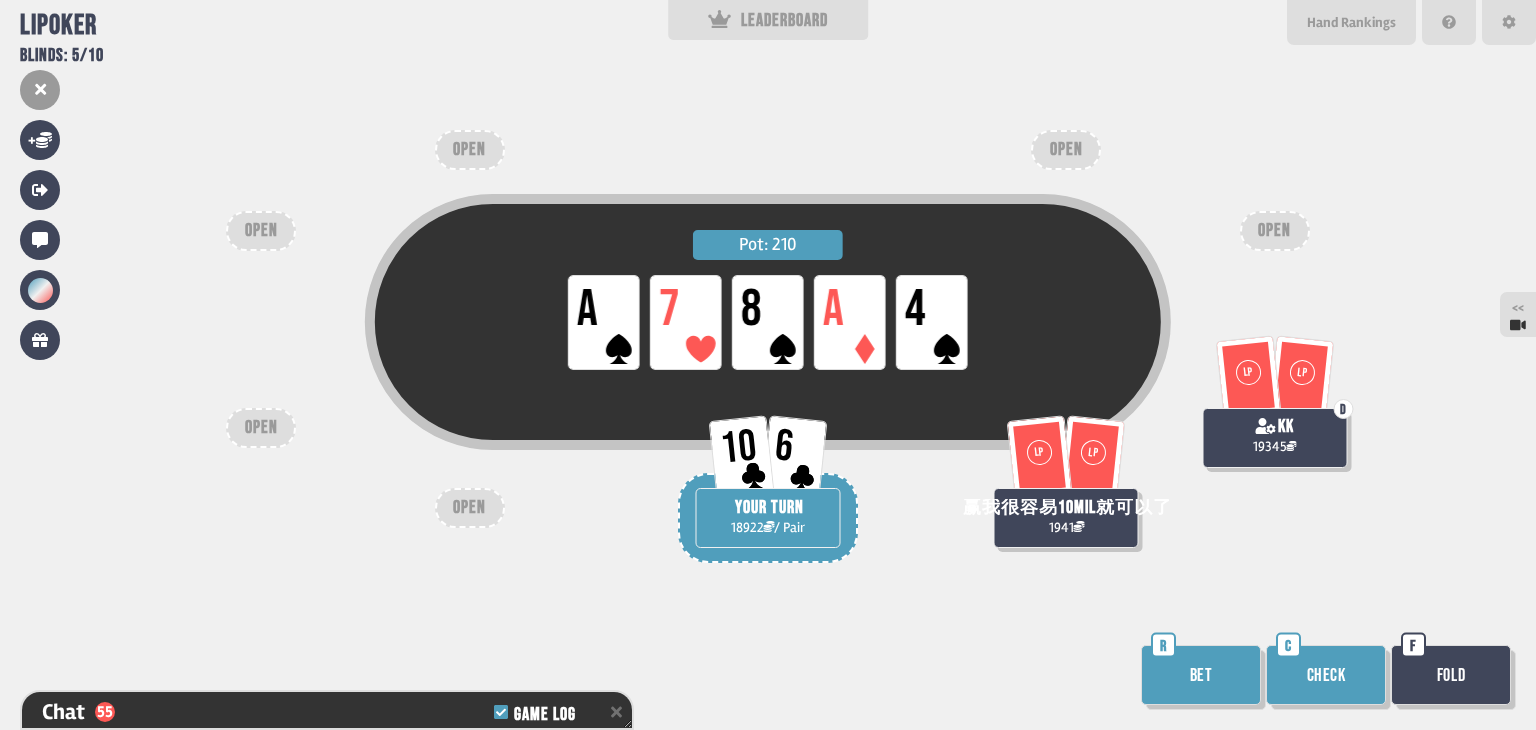 click on "Fold" at bounding box center (1451, 675) 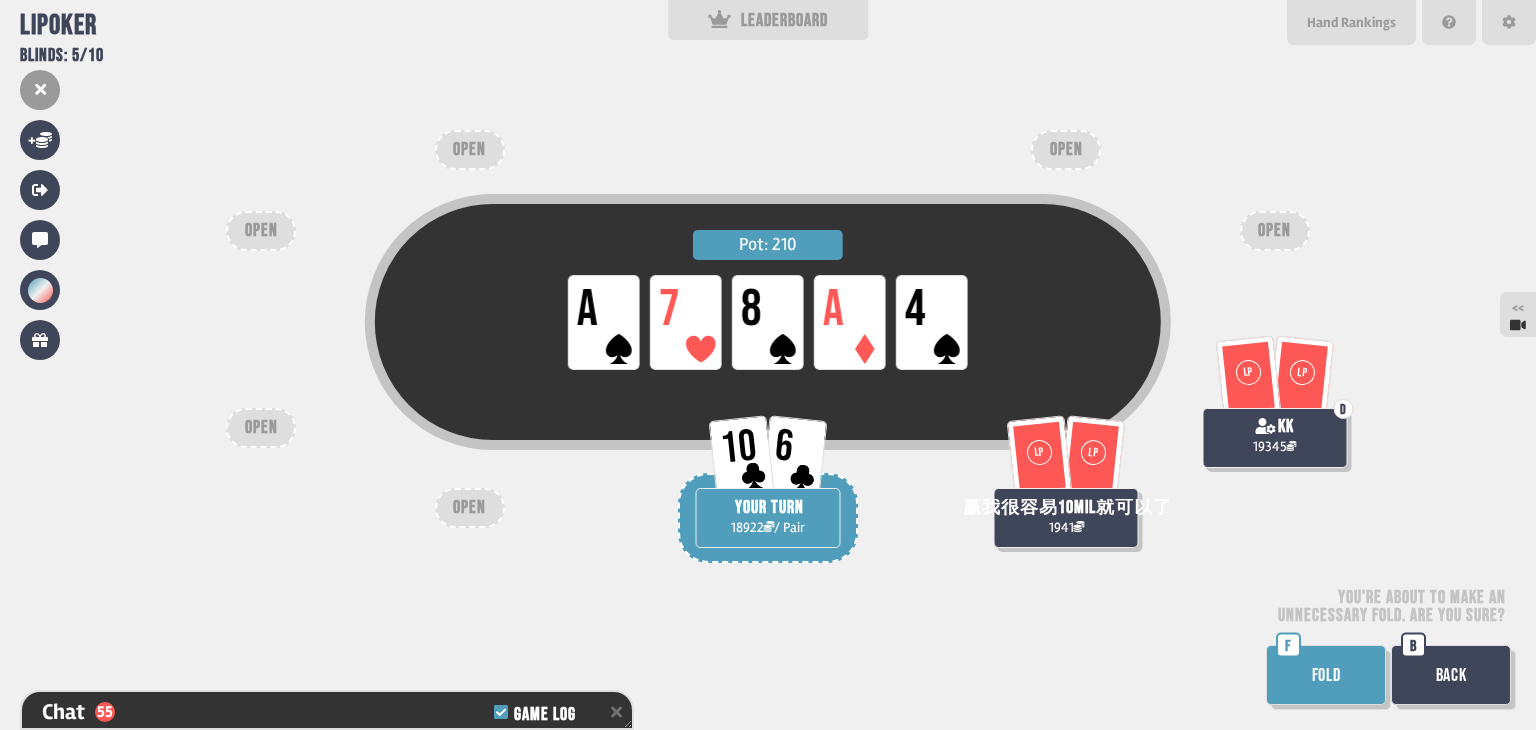 click on "FOLD" at bounding box center [1326, 675] 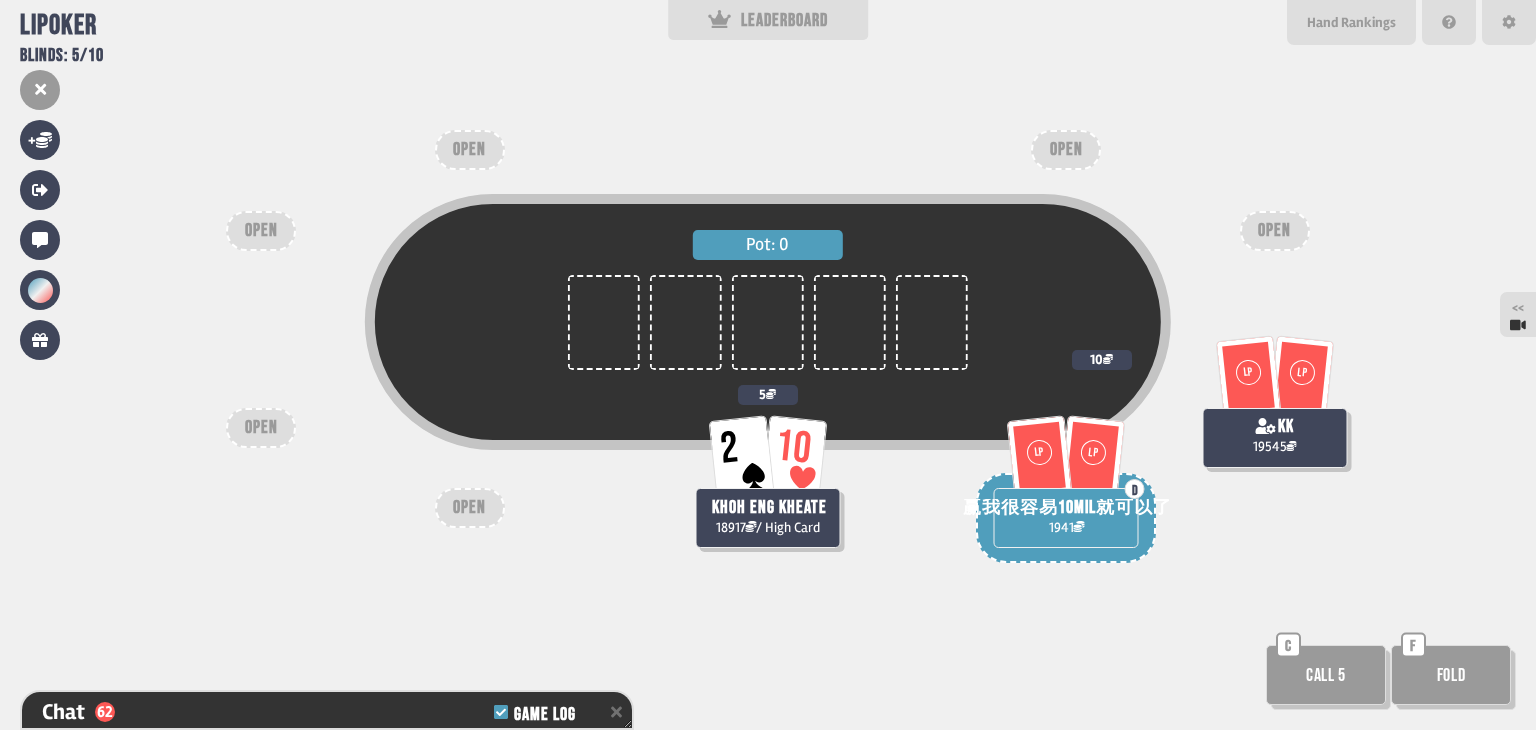 scroll, scrollTop: 98, scrollLeft: 0, axis: vertical 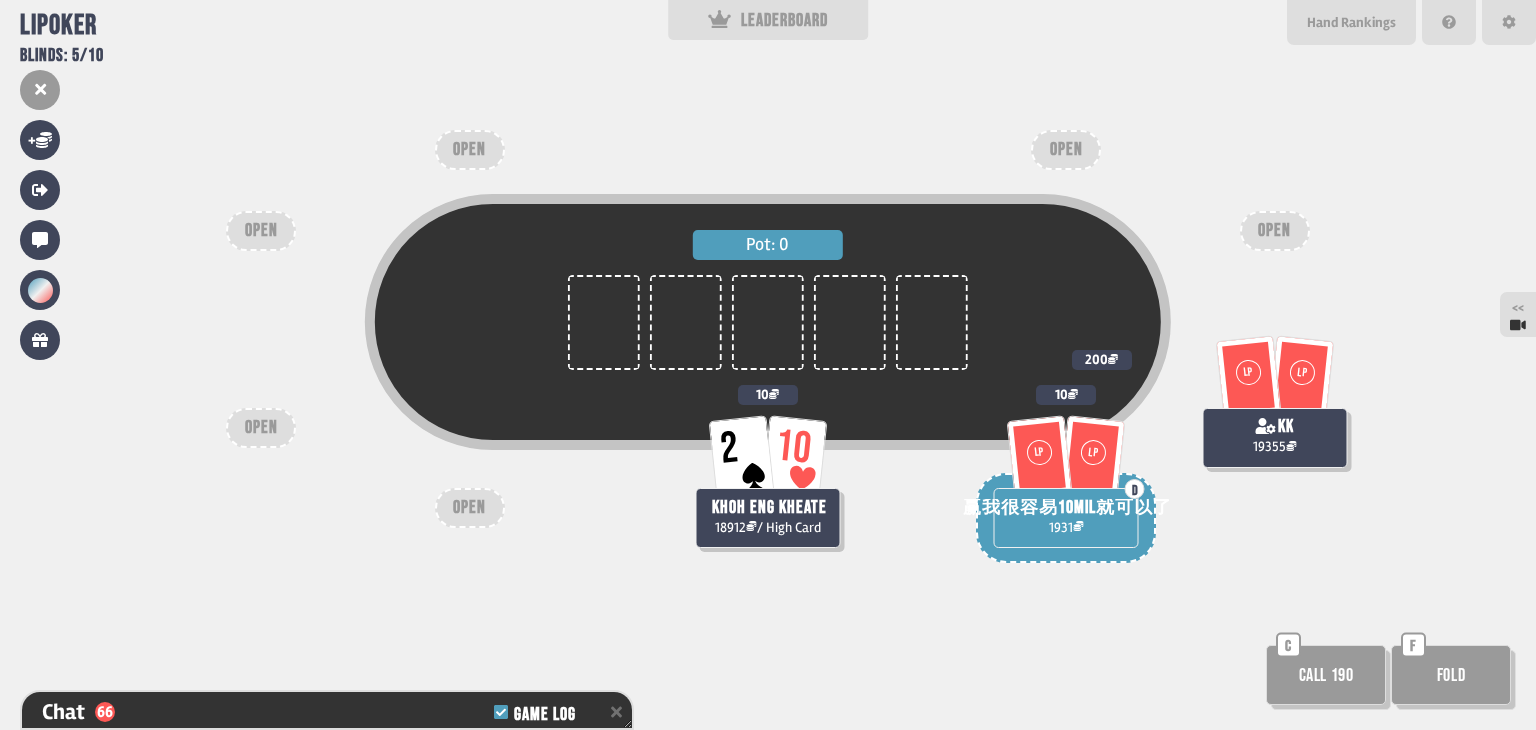 click on "Call 190" at bounding box center [1326, 675] 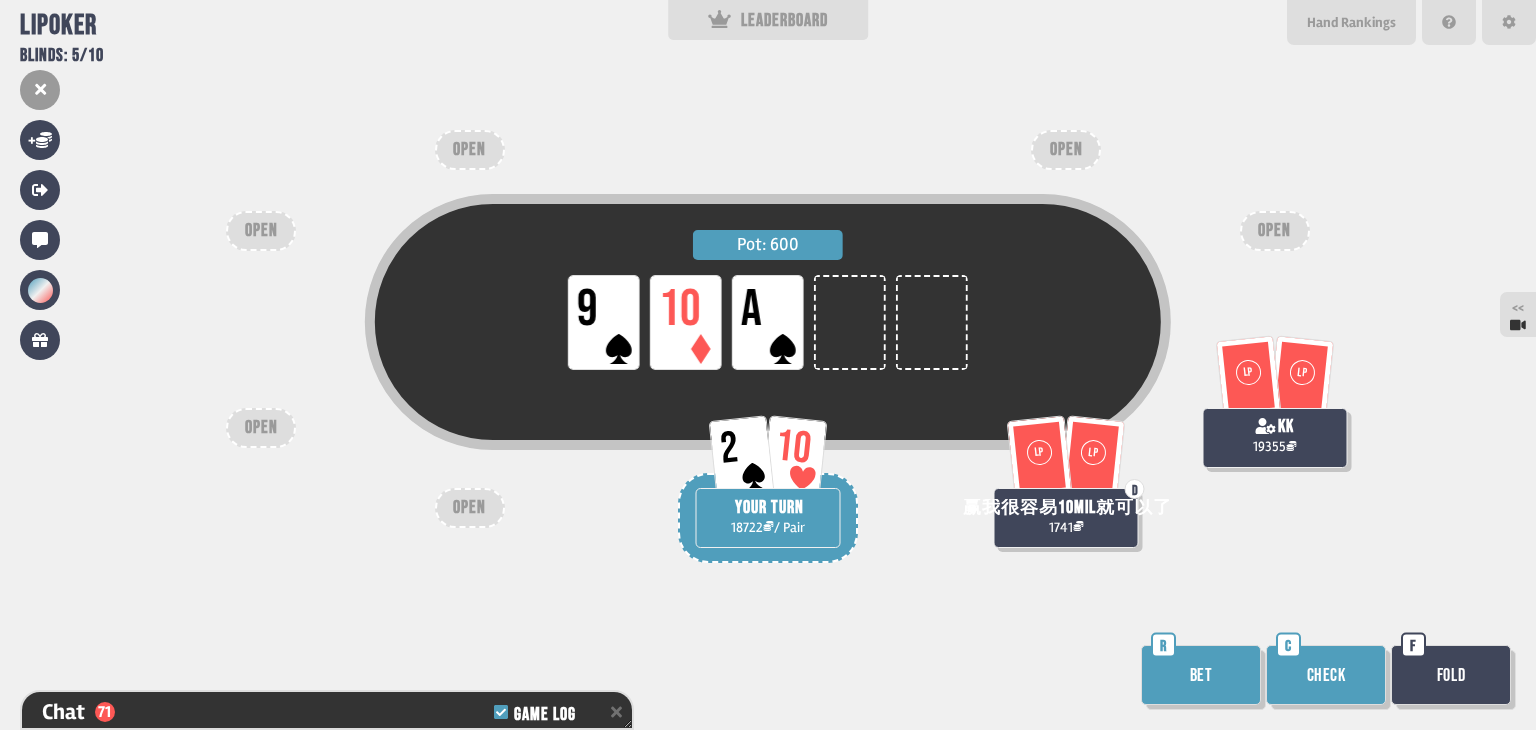 click on "Check" at bounding box center [1326, 675] 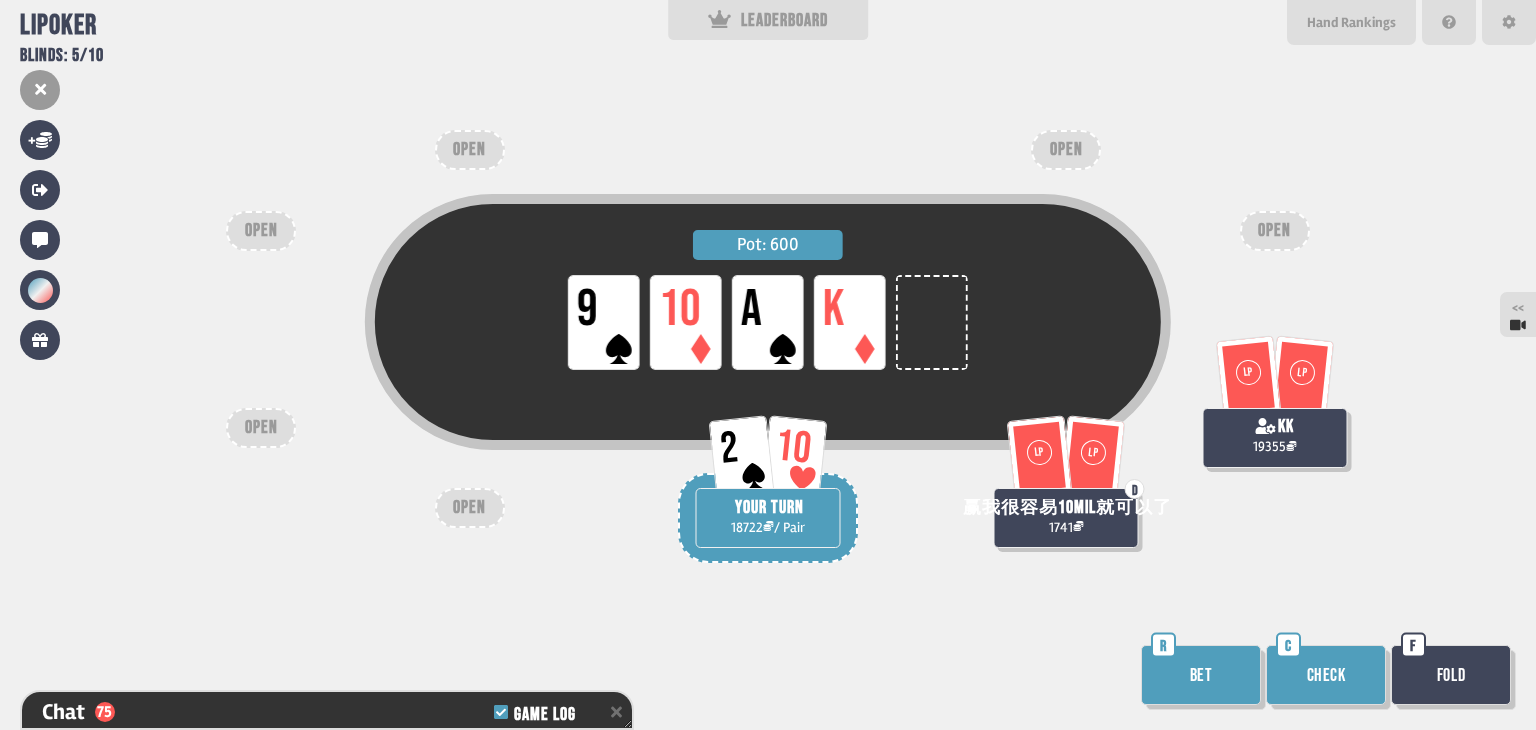 click on "Bet" at bounding box center [1201, 675] 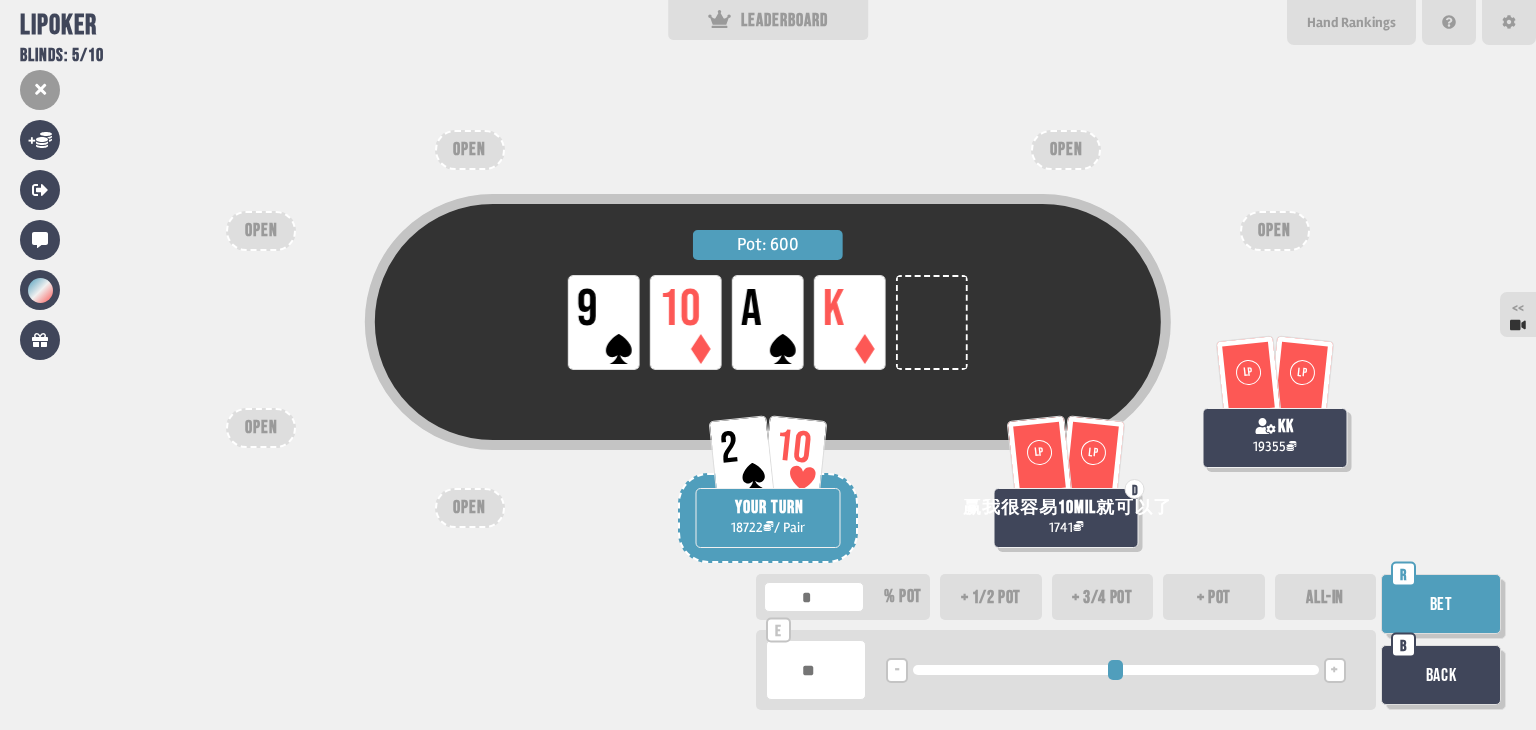 click on "Bet" at bounding box center [1441, 604] 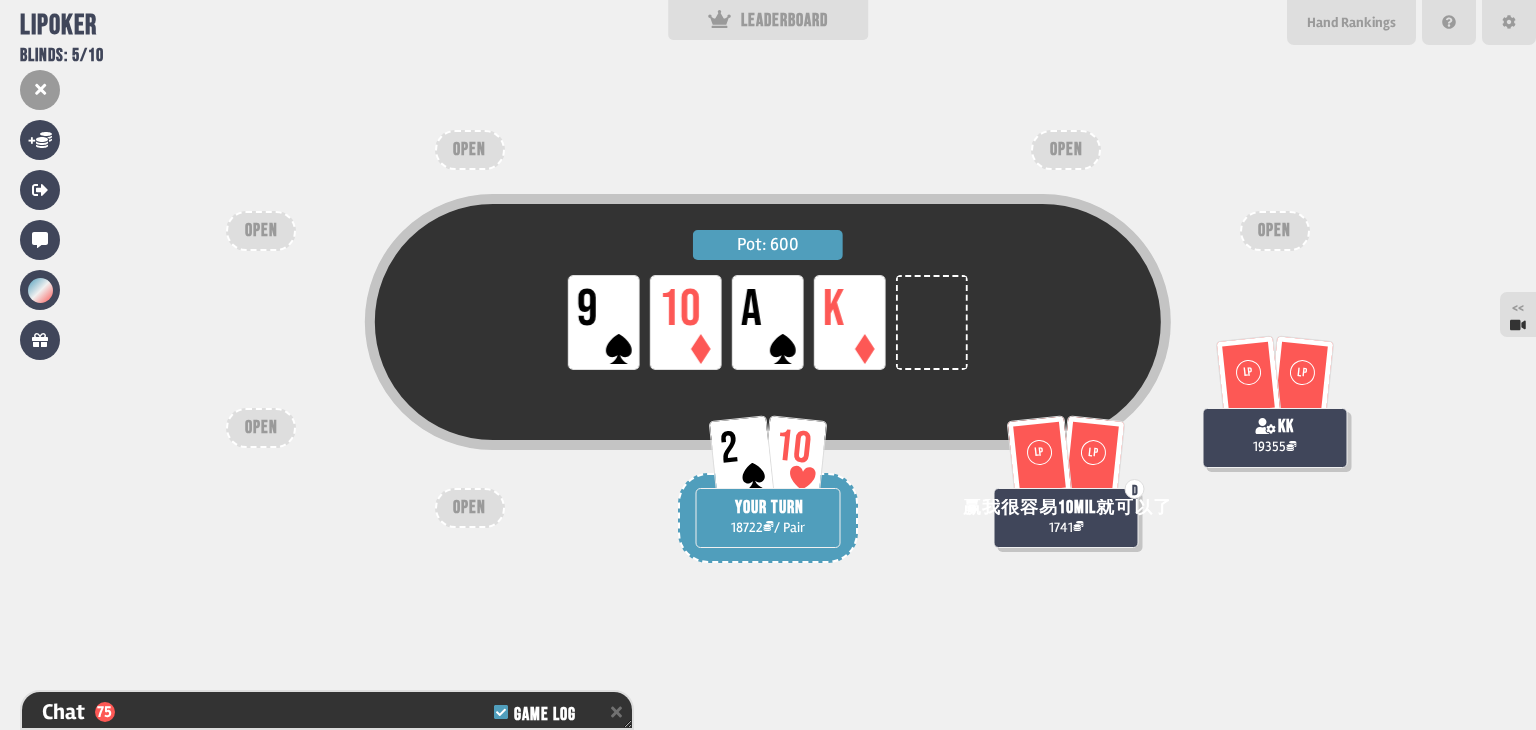 scroll, scrollTop: 2283, scrollLeft: 0, axis: vertical 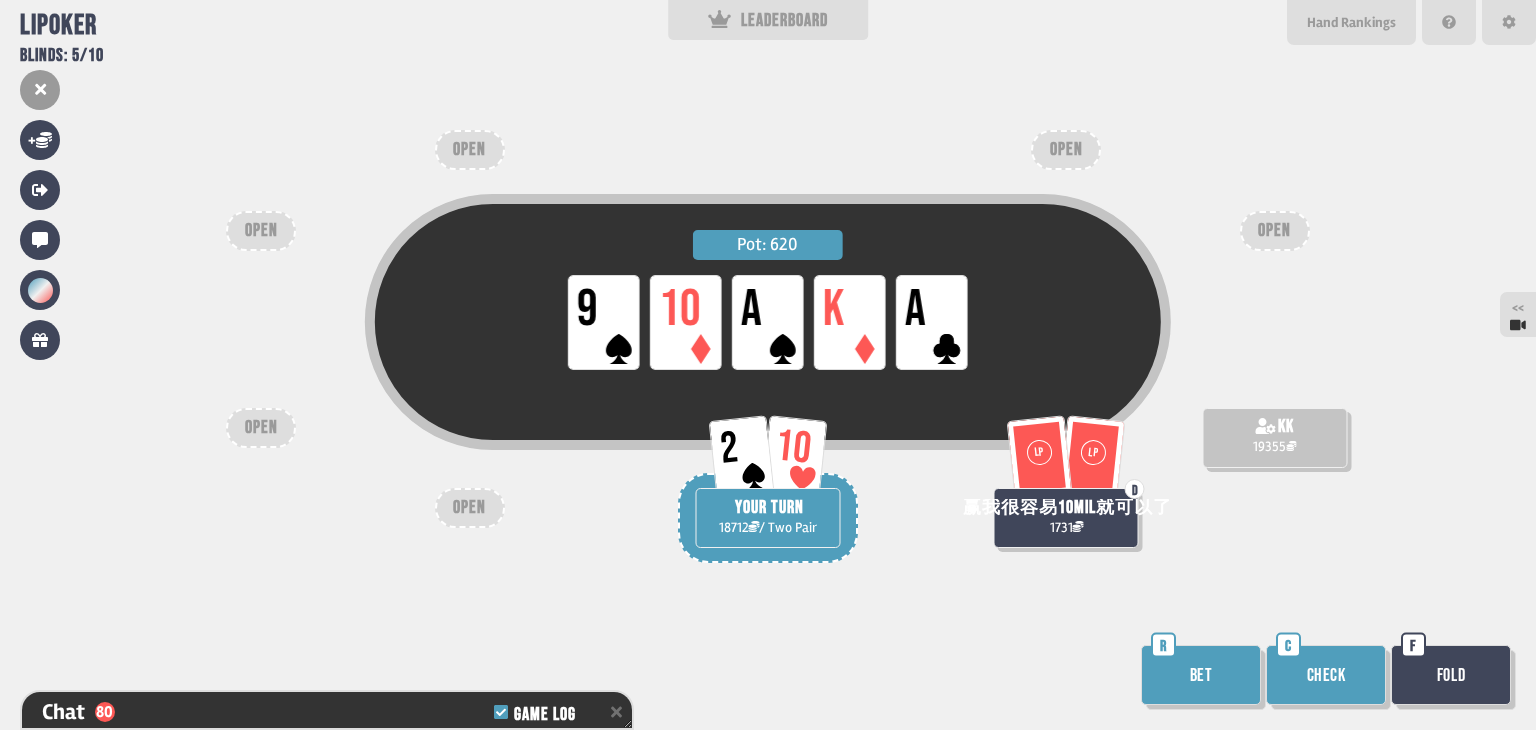 click on "Bet" at bounding box center (1201, 675) 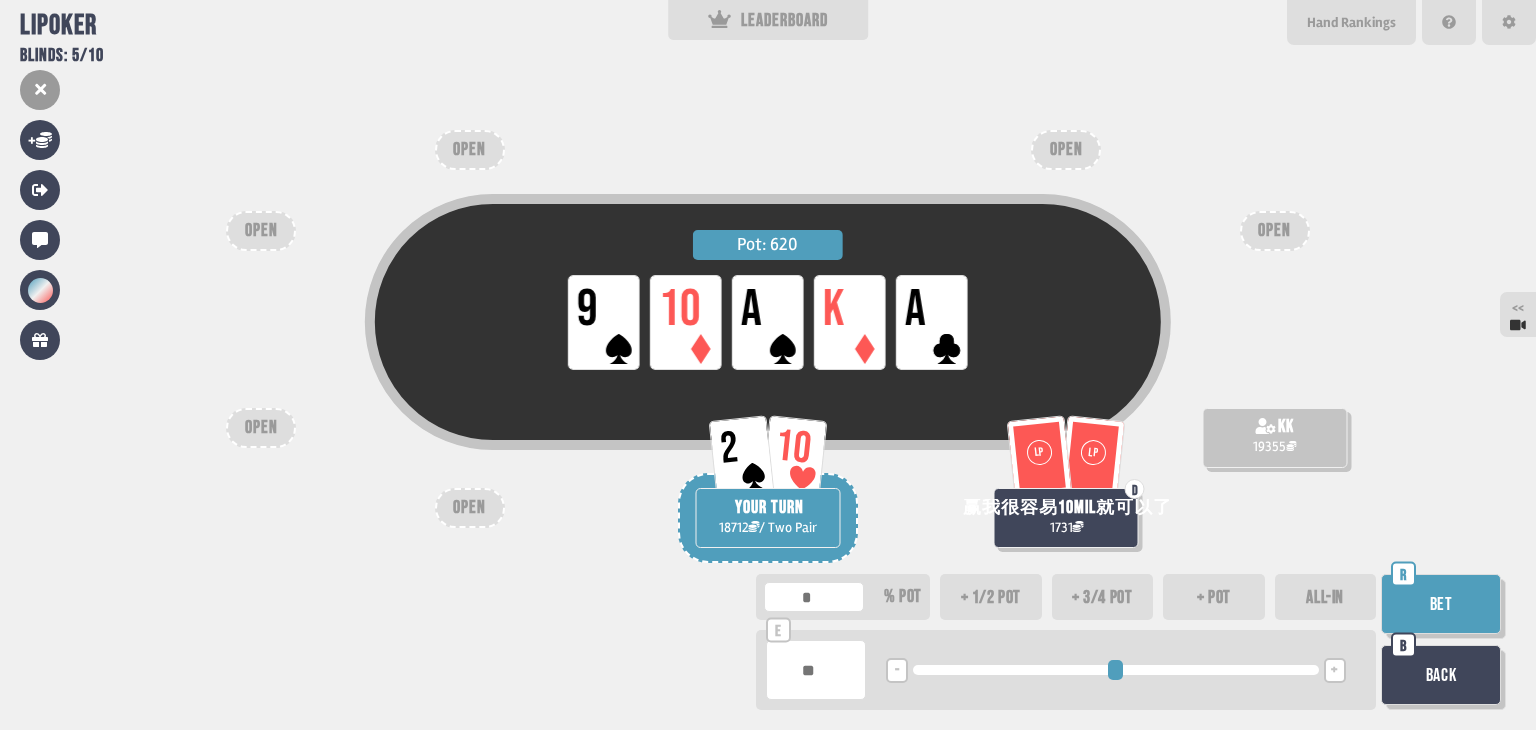 type on "**" 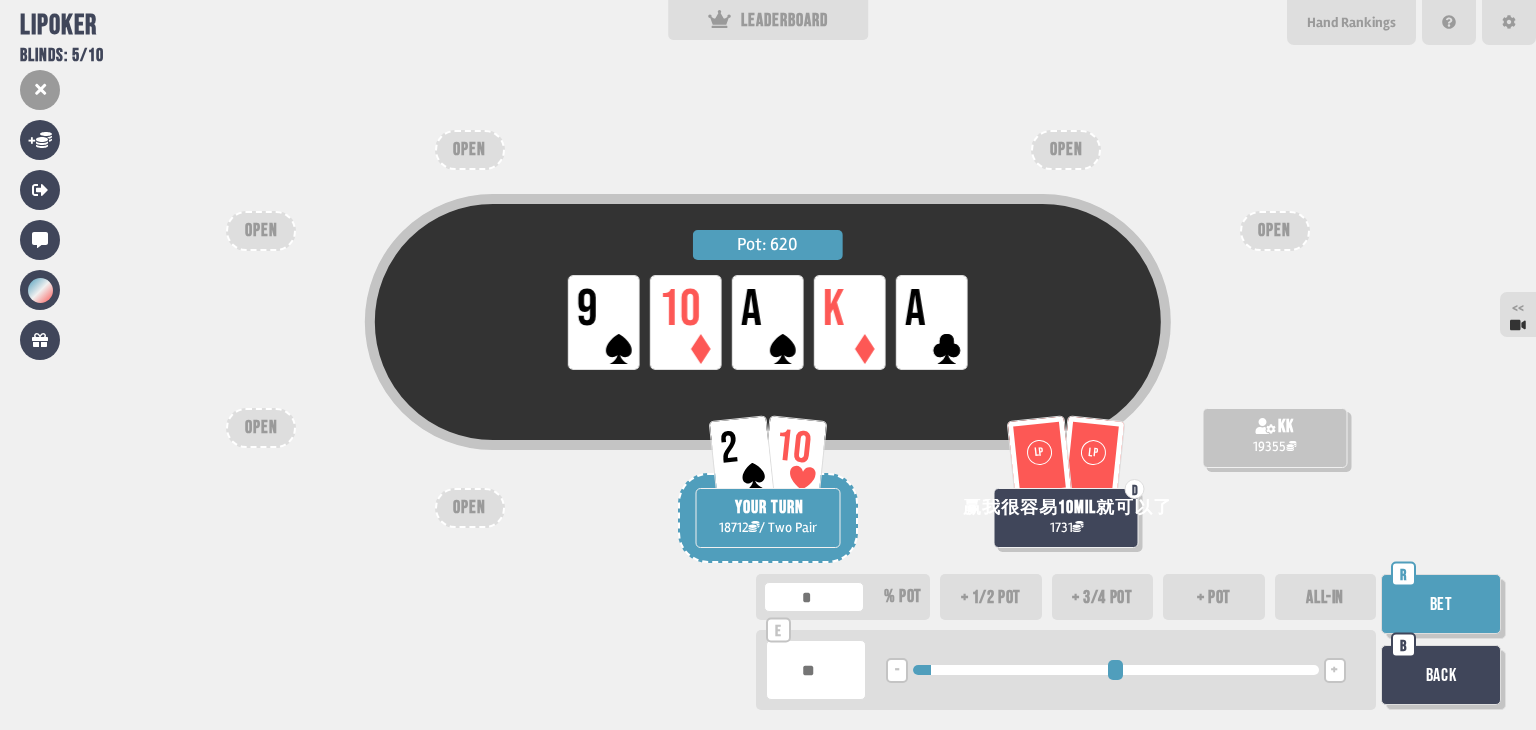 type on "***" 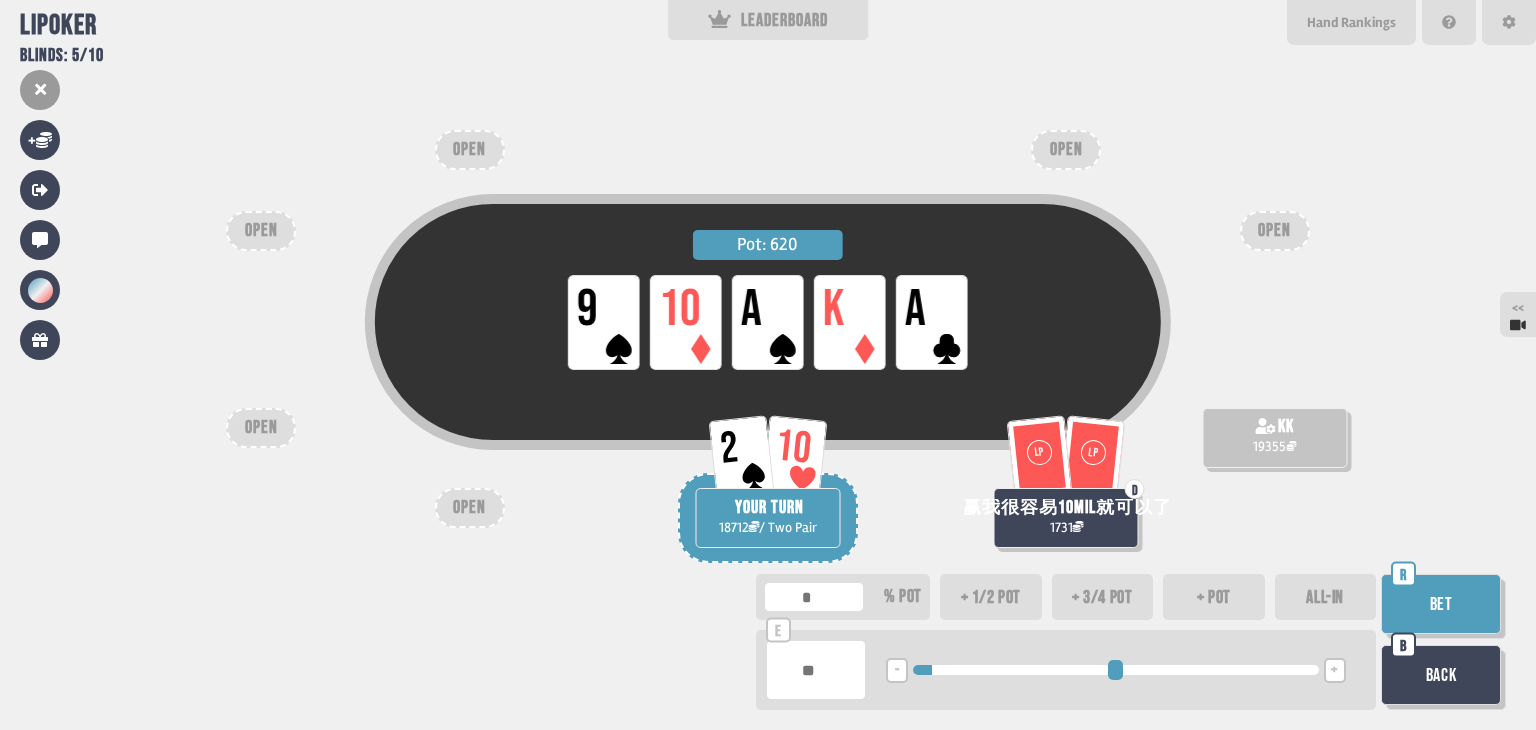 click on "Bet" at bounding box center [1441, 604] 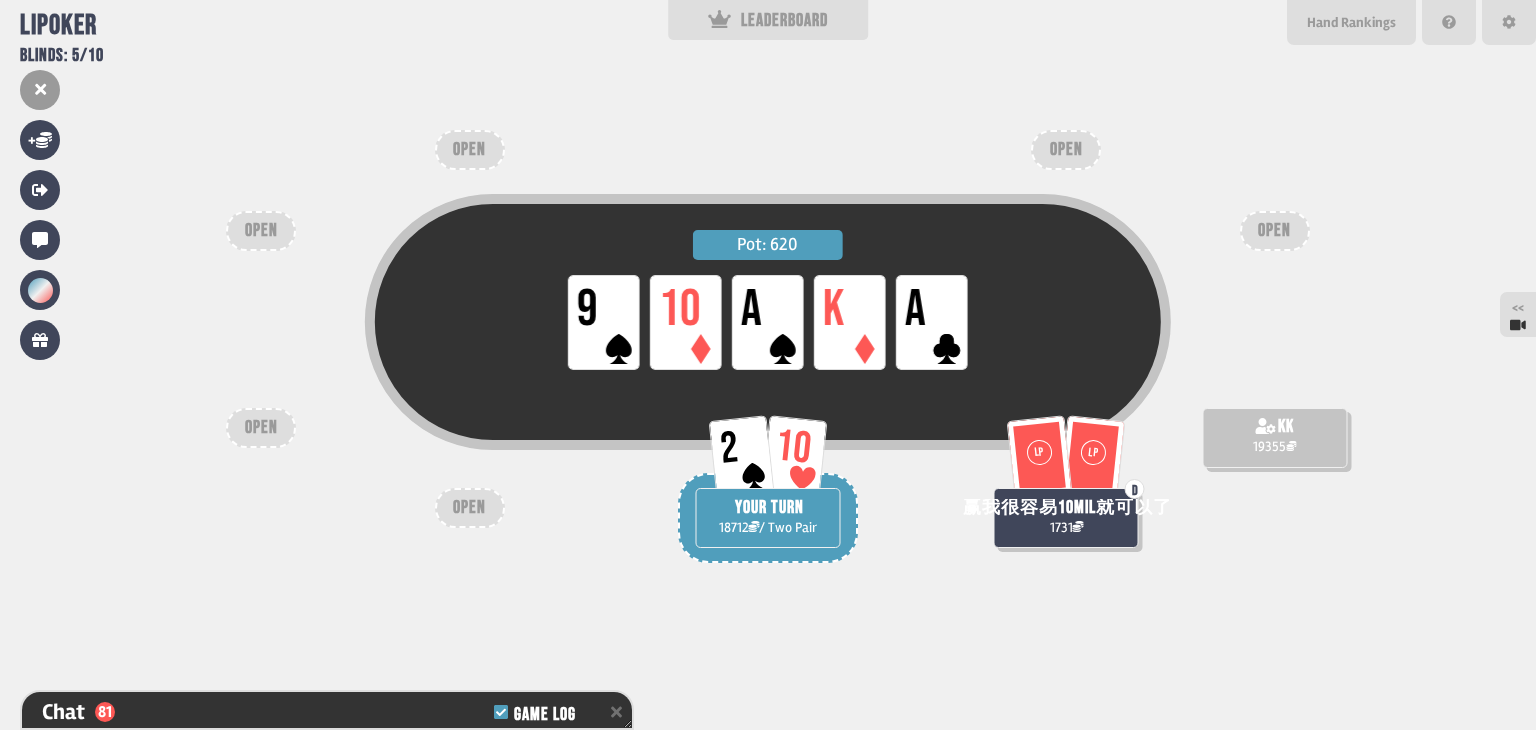 scroll, scrollTop: 2456, scrollLeft: 0, axis: vertical 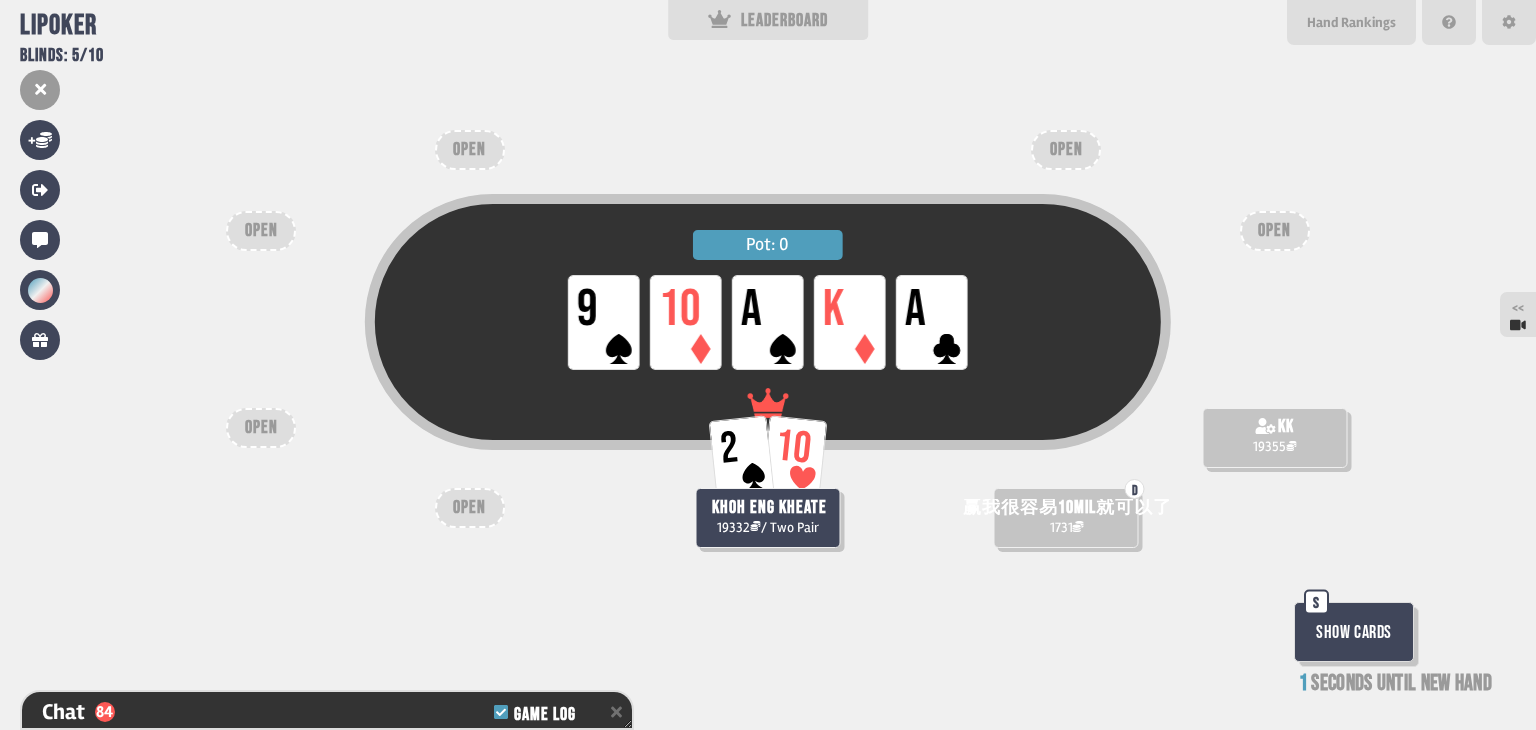 click on "Show Cards" at bounding box center [1354, 632] 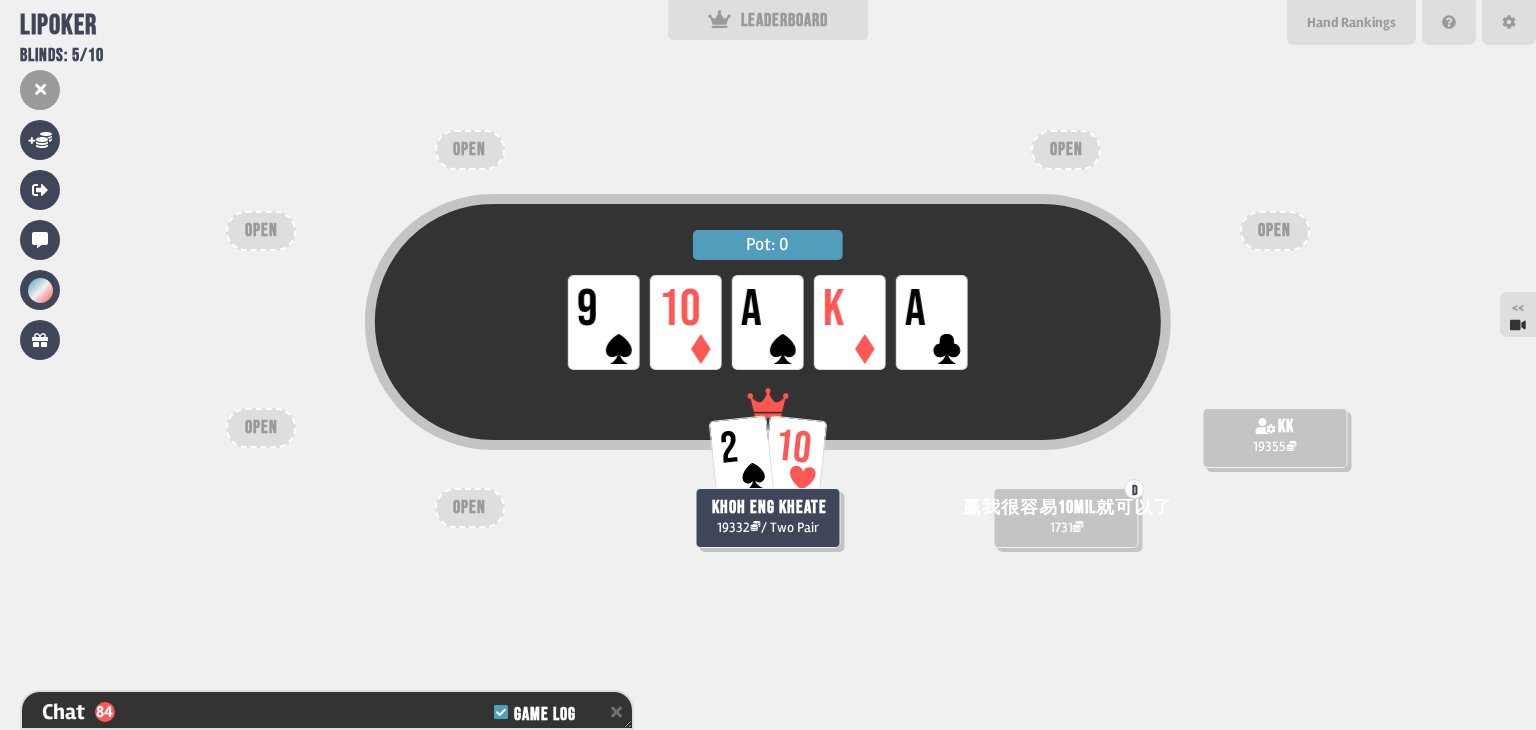 click on "Pot: 0   LP 9 LP 10 LP A LP K LP A D 赢我很容易10mil就可以了 [DATE] khoh eng kheate 19332   / Two Pair kk 19355  OPEN OPEN OPEN OPEN OPEN OPEN" at bounding box center [768, 365] 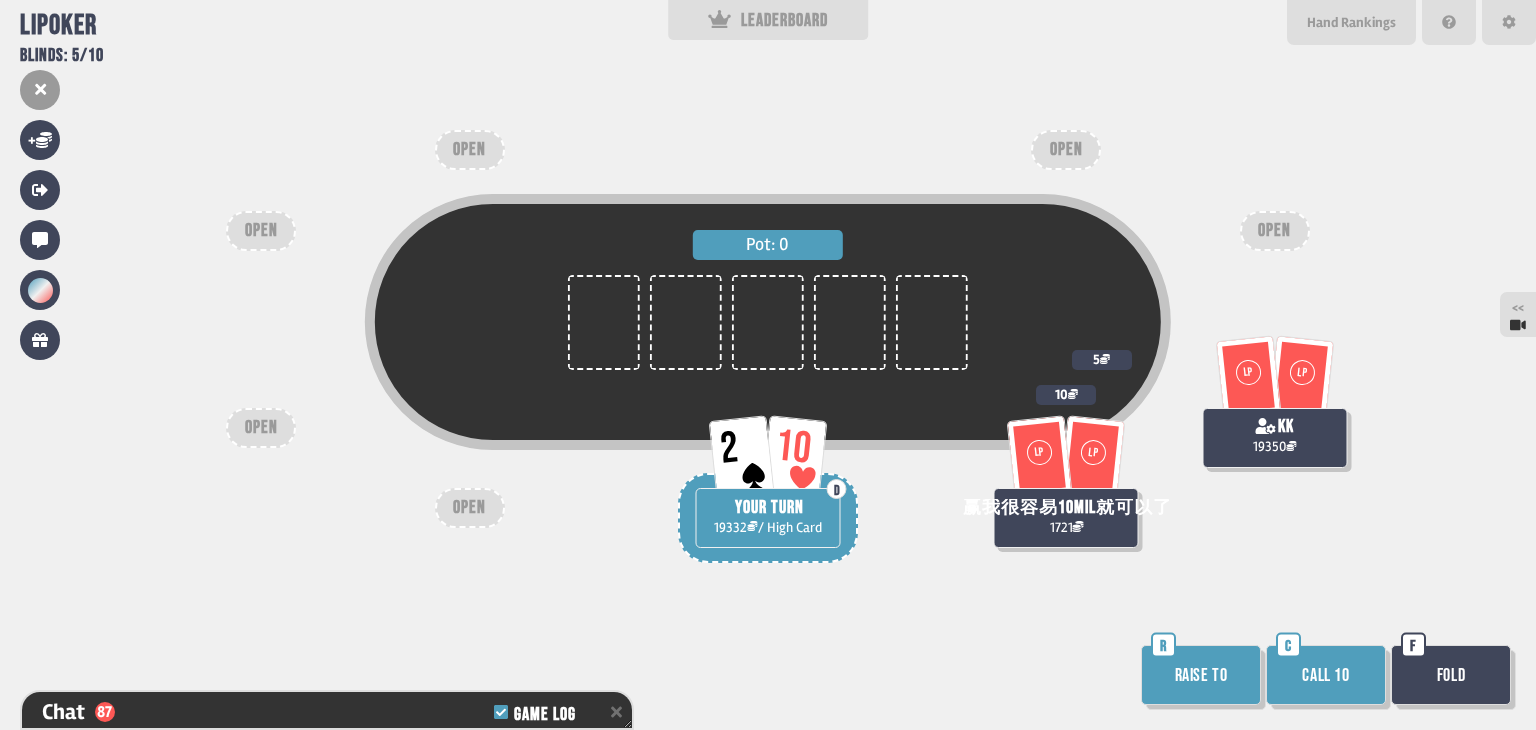 click on "Raise to" at bounding box center (1201, 675) 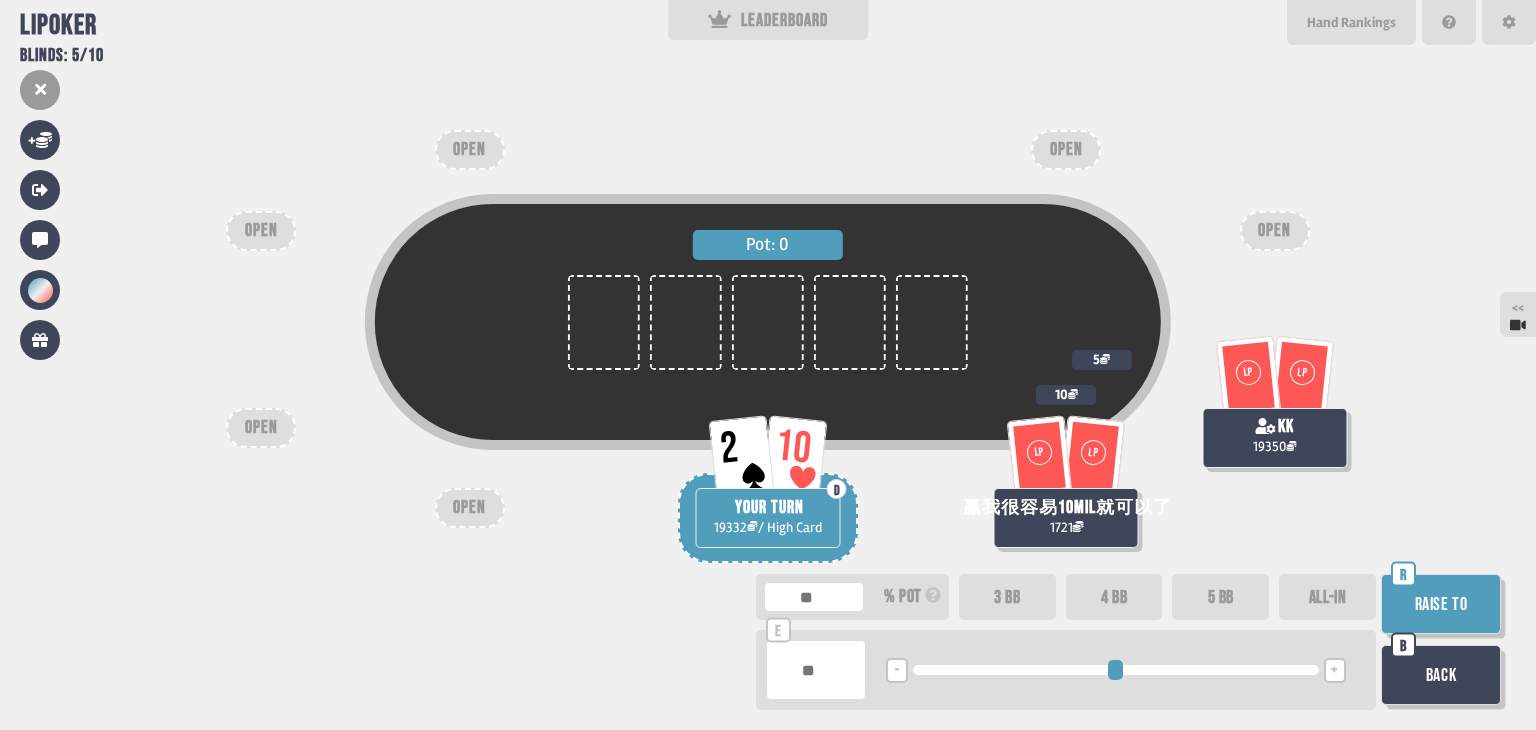 click on "4 BB" at bounding box center [1114, 597] 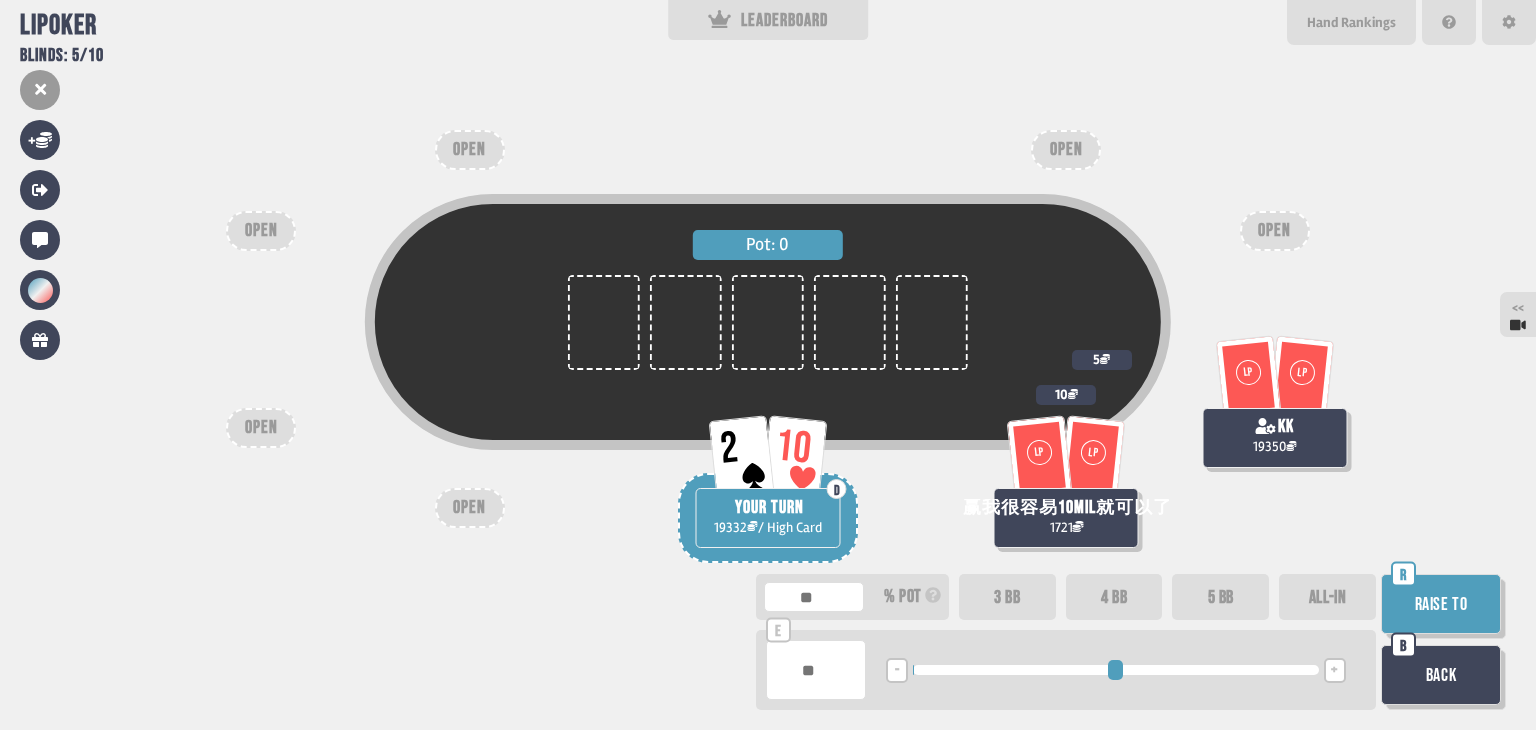 click on "Back" at bounding box center (1441, 675) 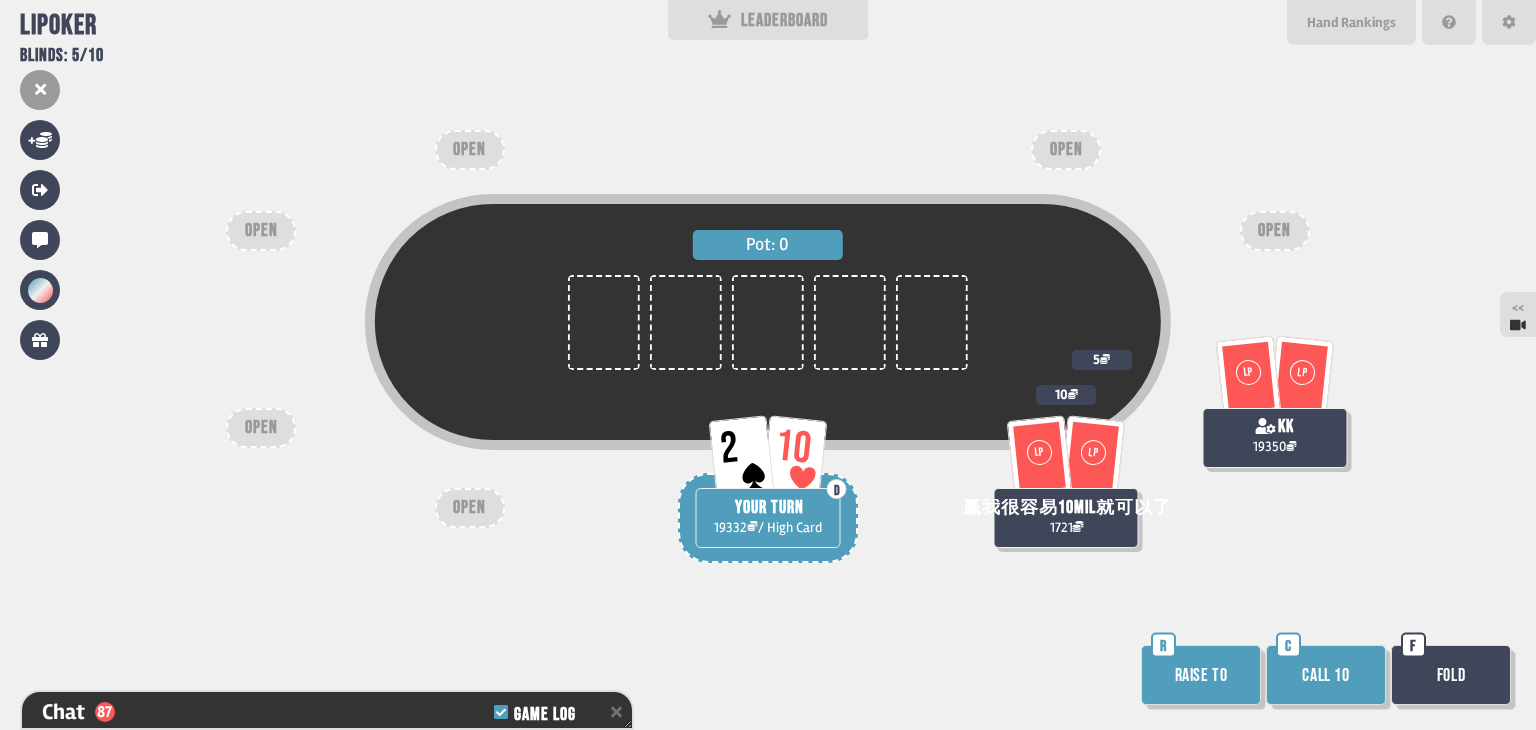 scroll, scrollTop: 2631, scrollLeft: 0, axis: vertical 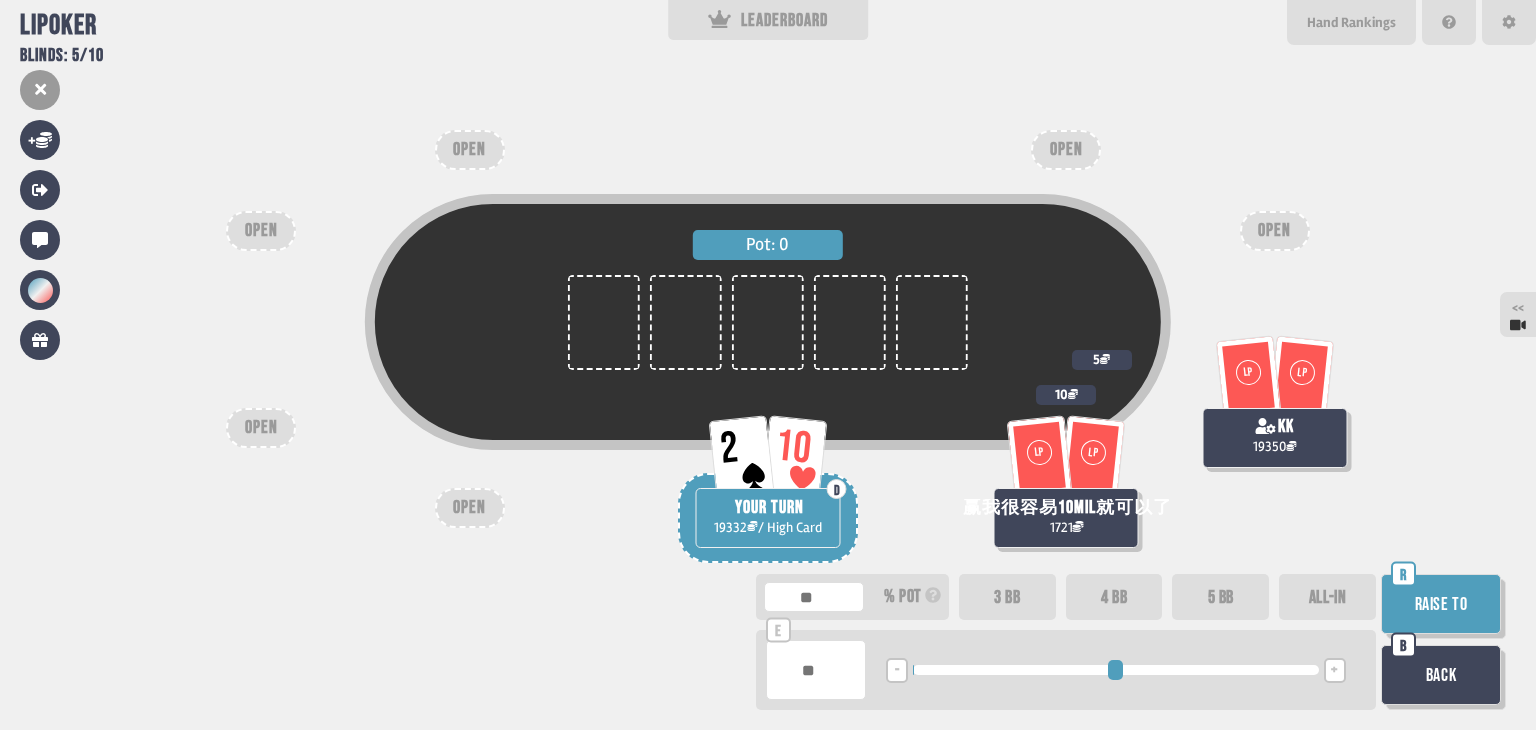 click on "ALL-IN" at bounding box center (1327, 597) 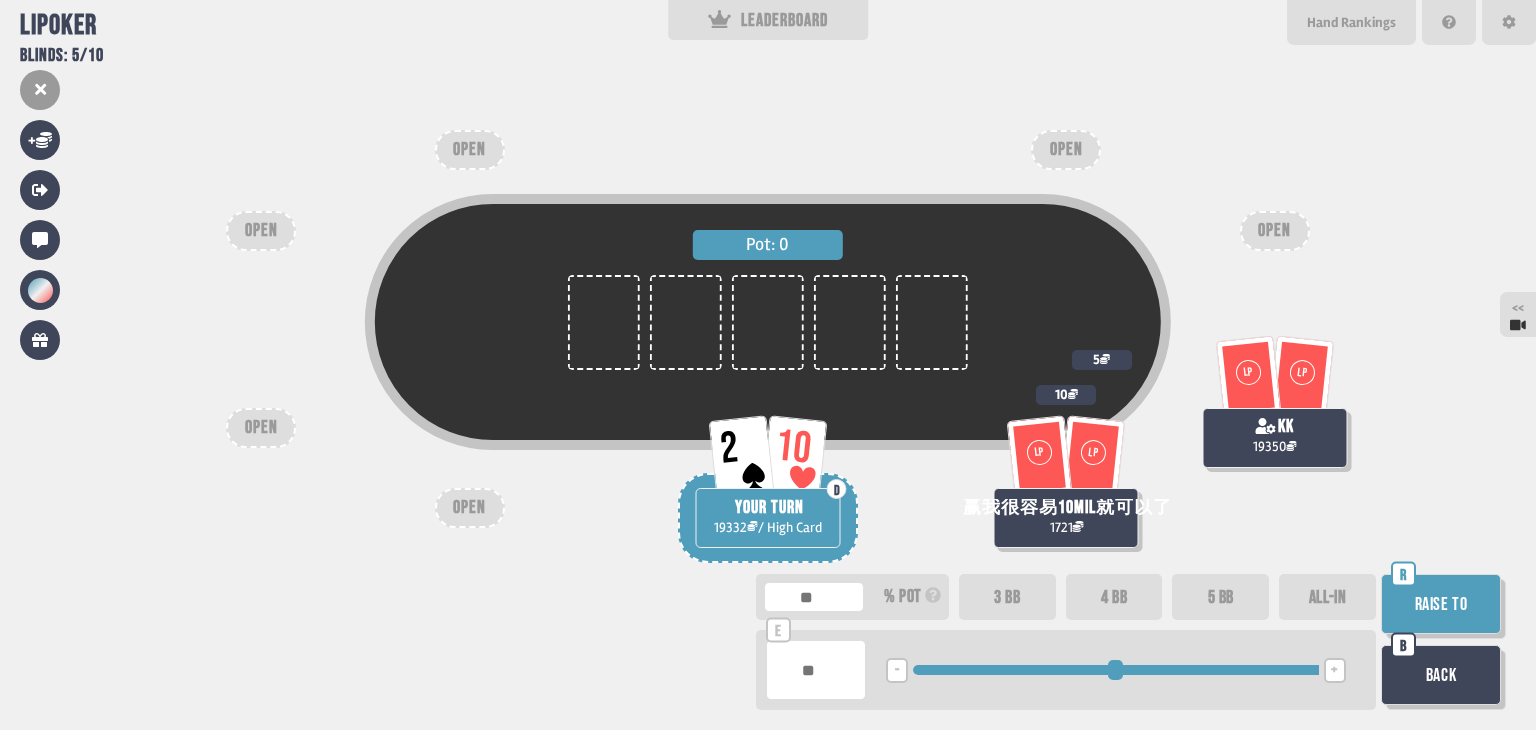 click on "5 BB" at bounding box center (1220, 597) 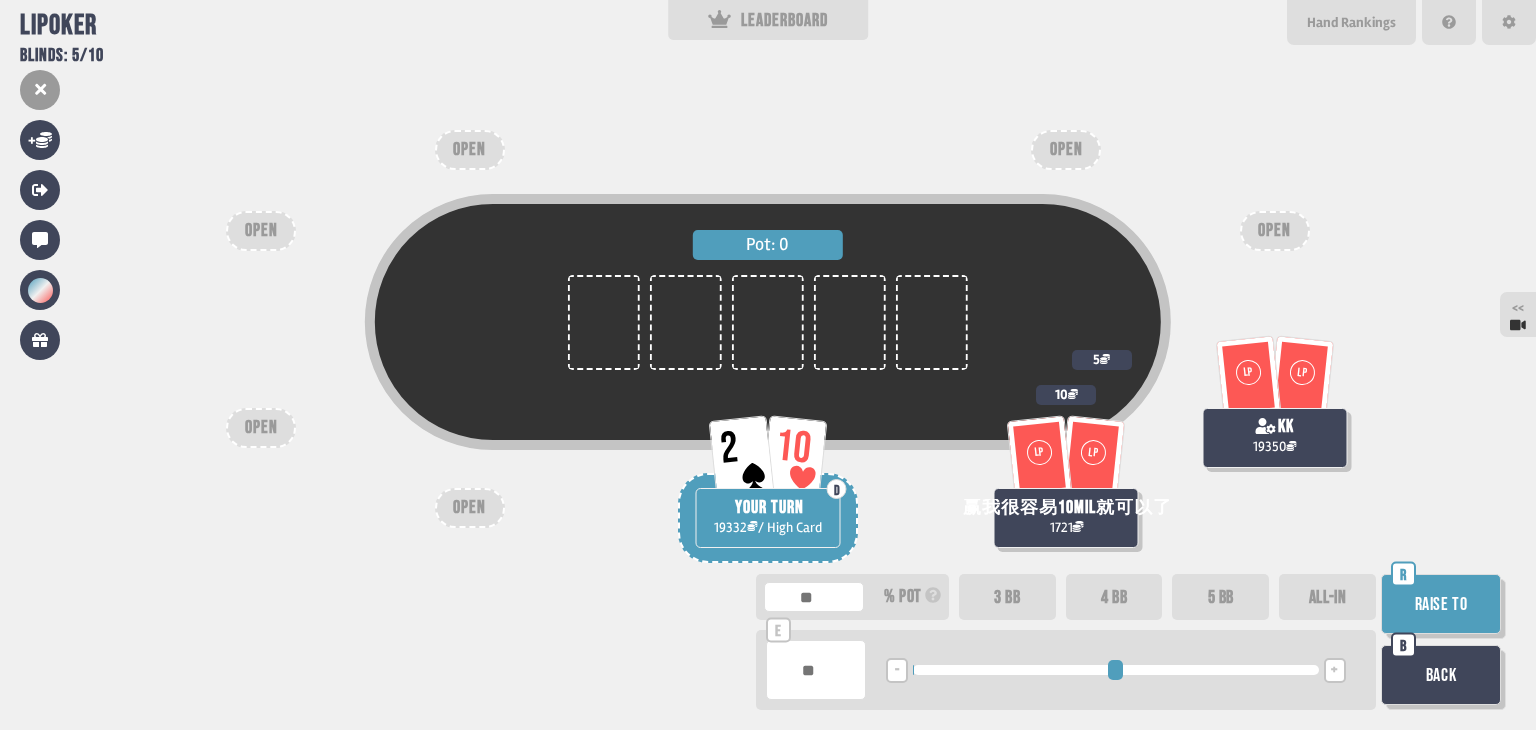 click on "Raise to" at bounding box center (1441, 604) 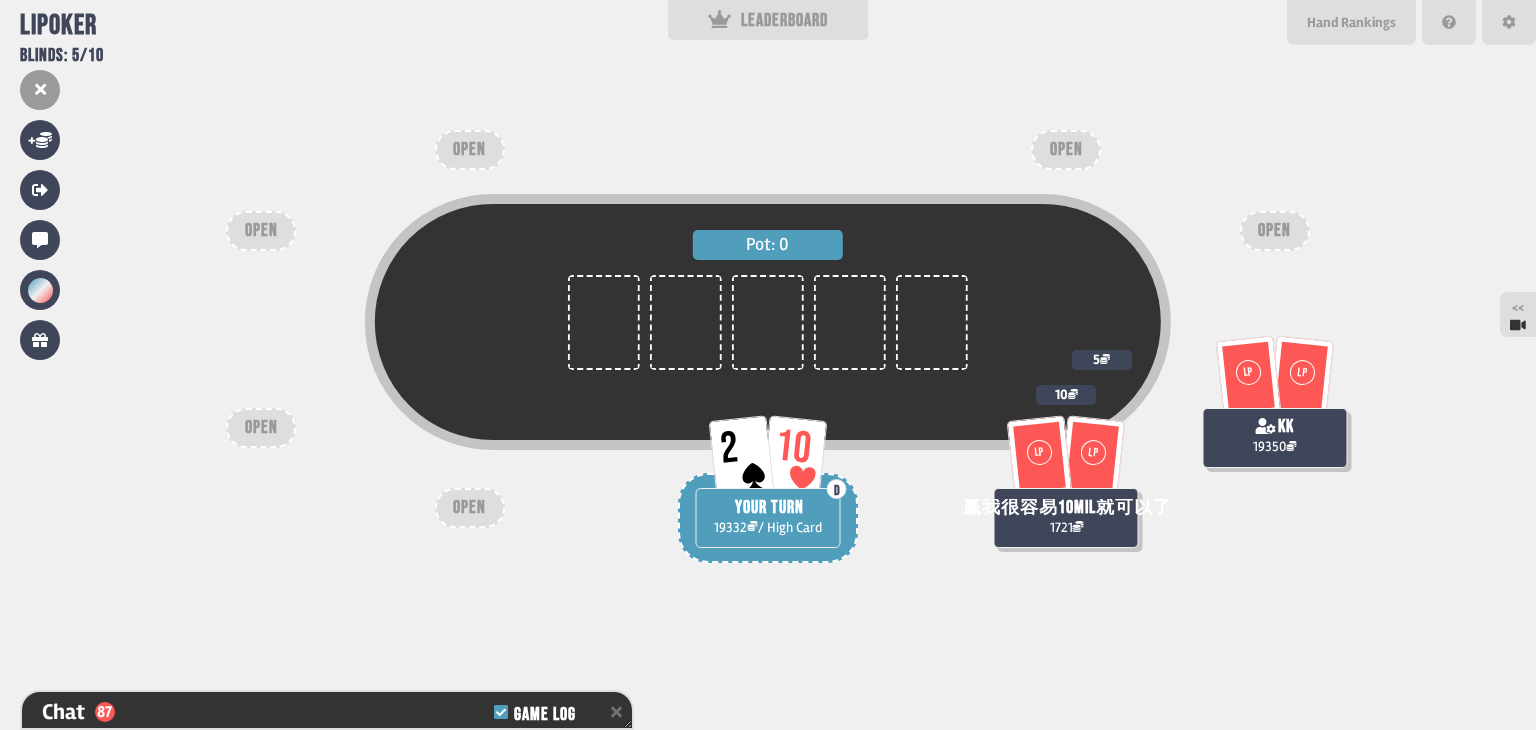 scroll, scrollTop: 2631, scrollLeft: 0, axis: vertical 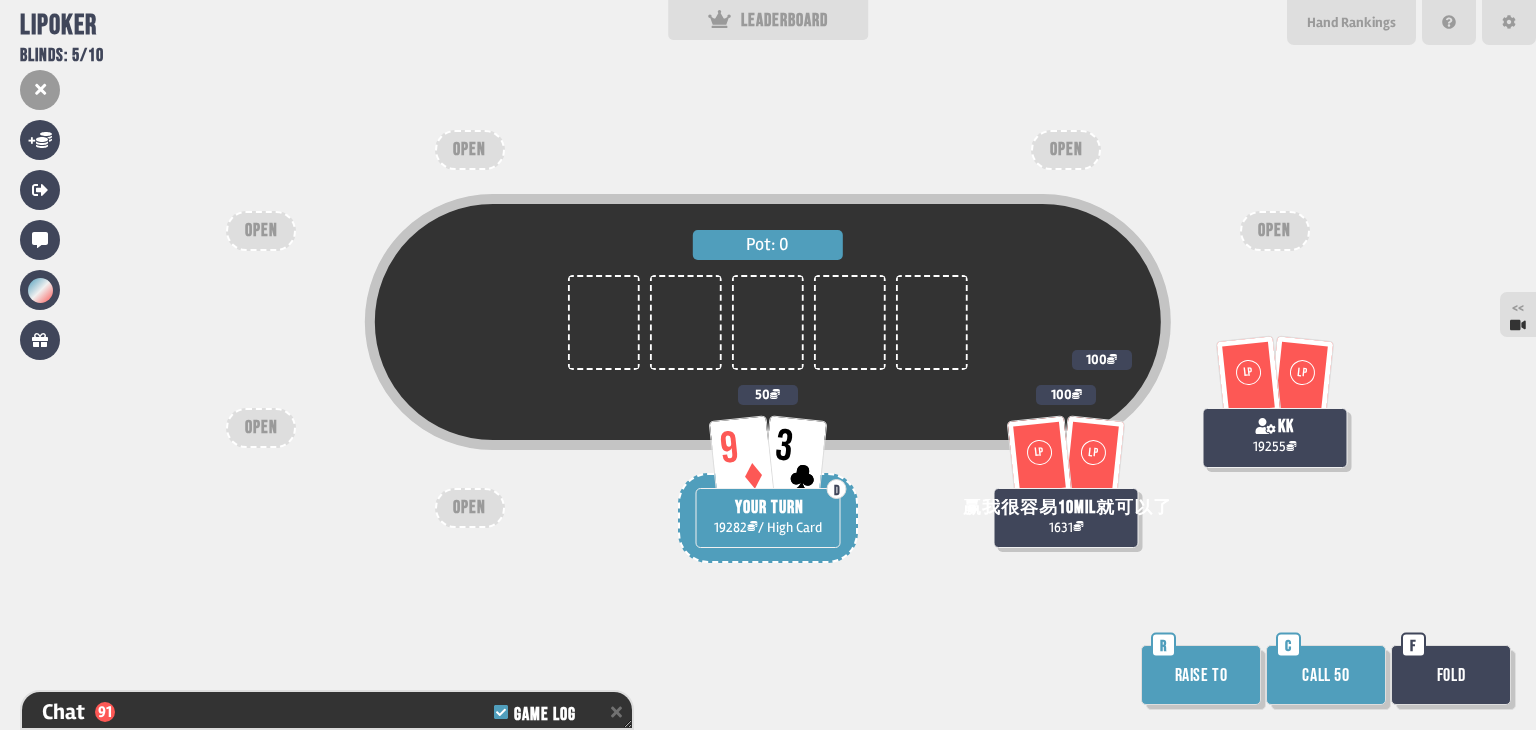 click on "Call 50" at bounding box center [1326, 675] 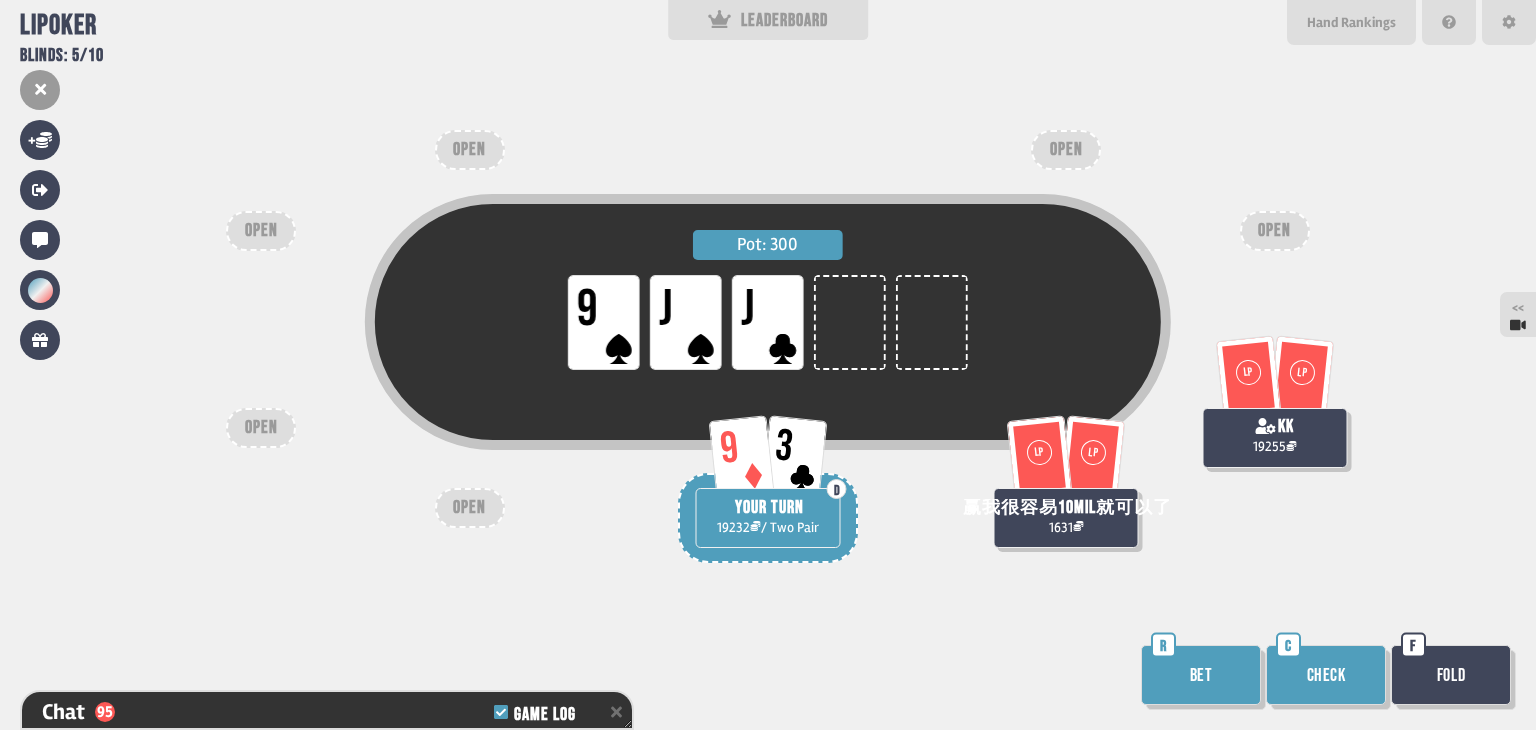 click on "Bet" at bounding box center (1201, 675) 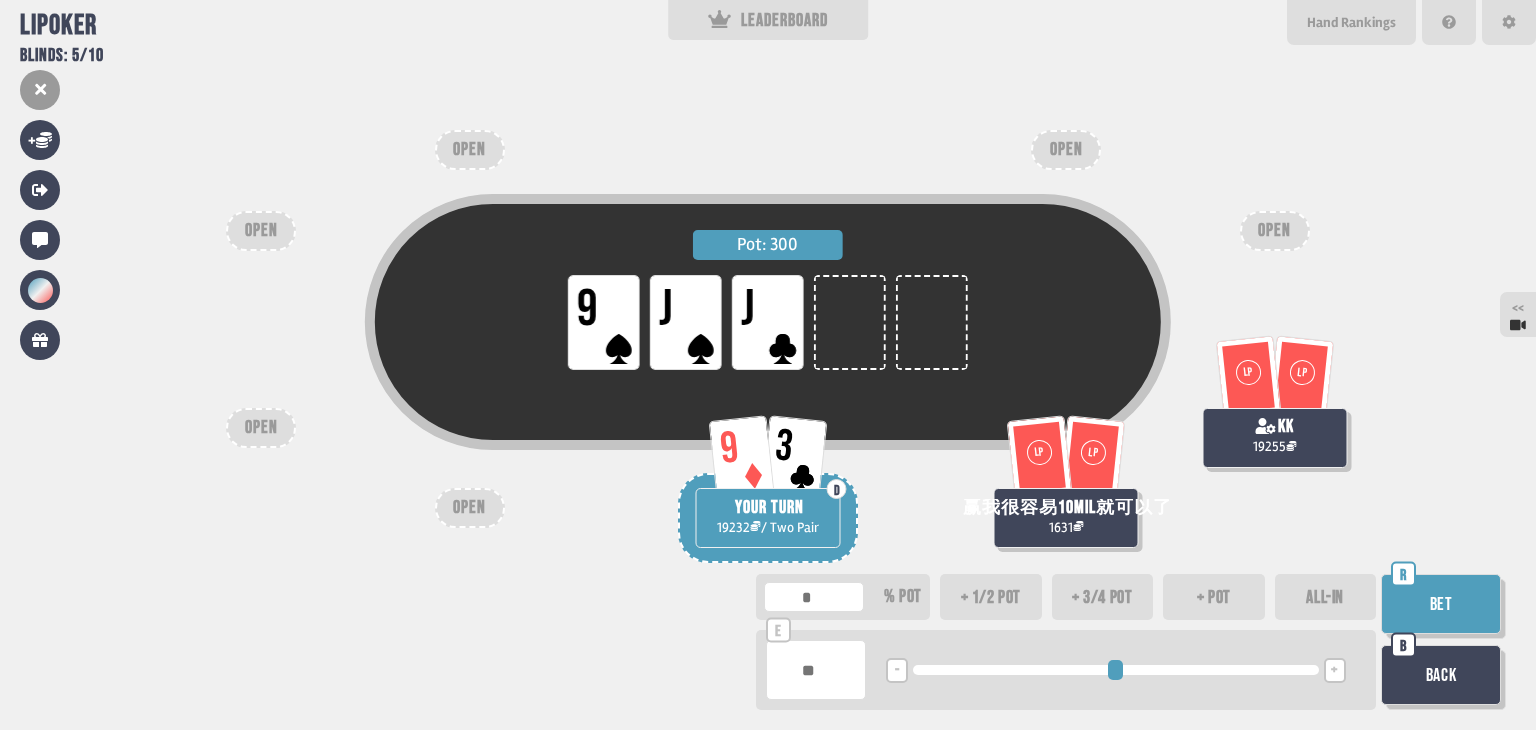 click on "+ pot" at bounding box center (1214, 597) 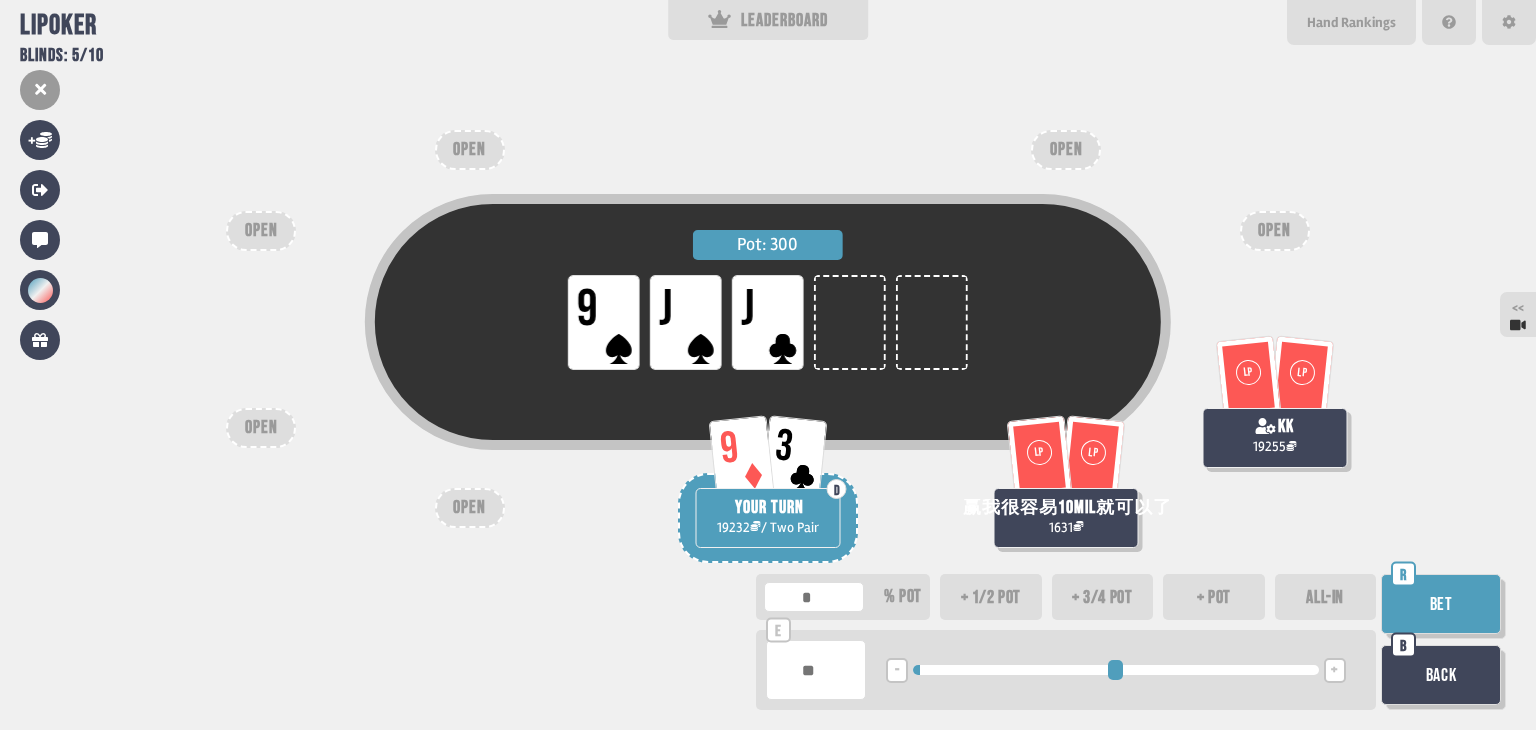 click on "Bet" at bounding box center (1441, 604) 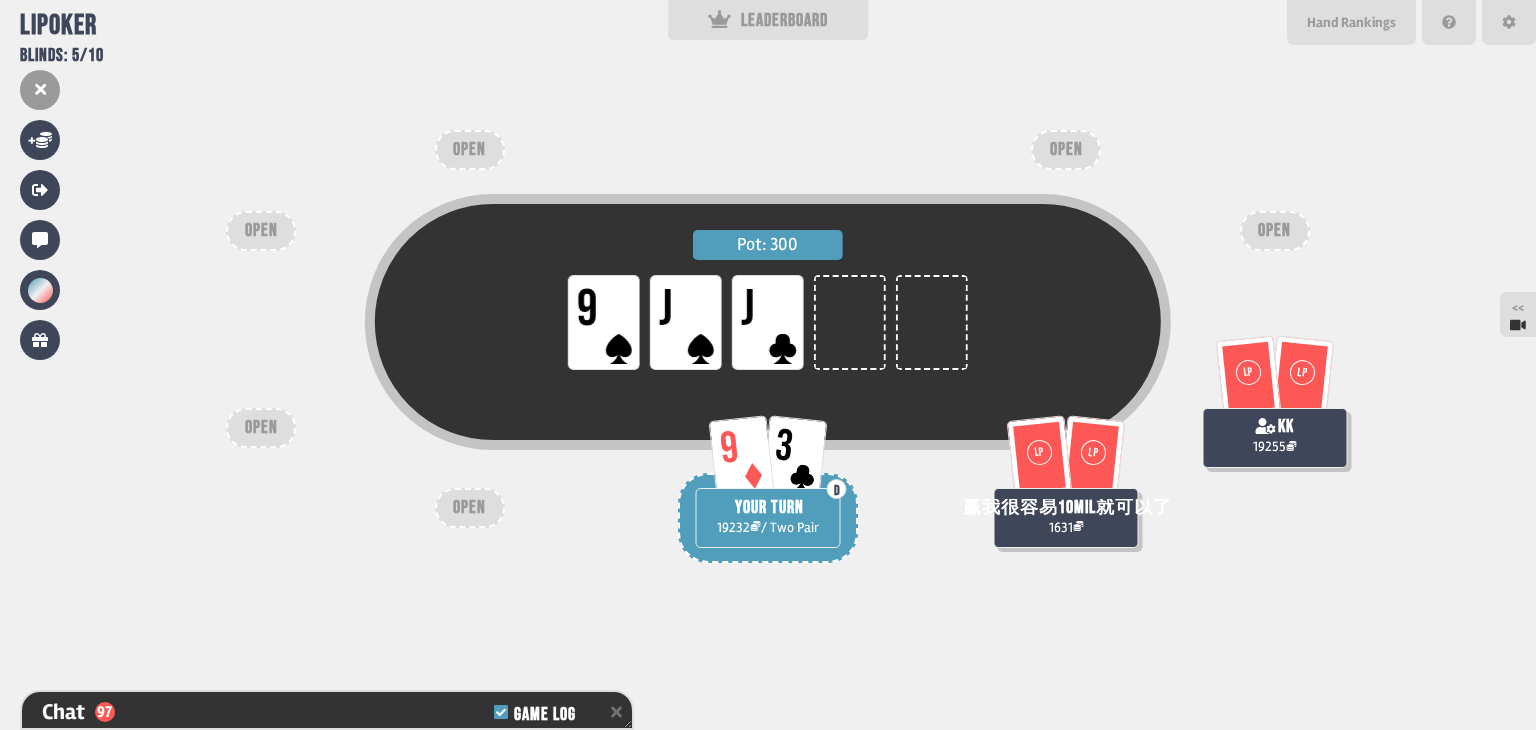 scroll, scrollTop: 2920, scrollLeft: 0, axis: vertical 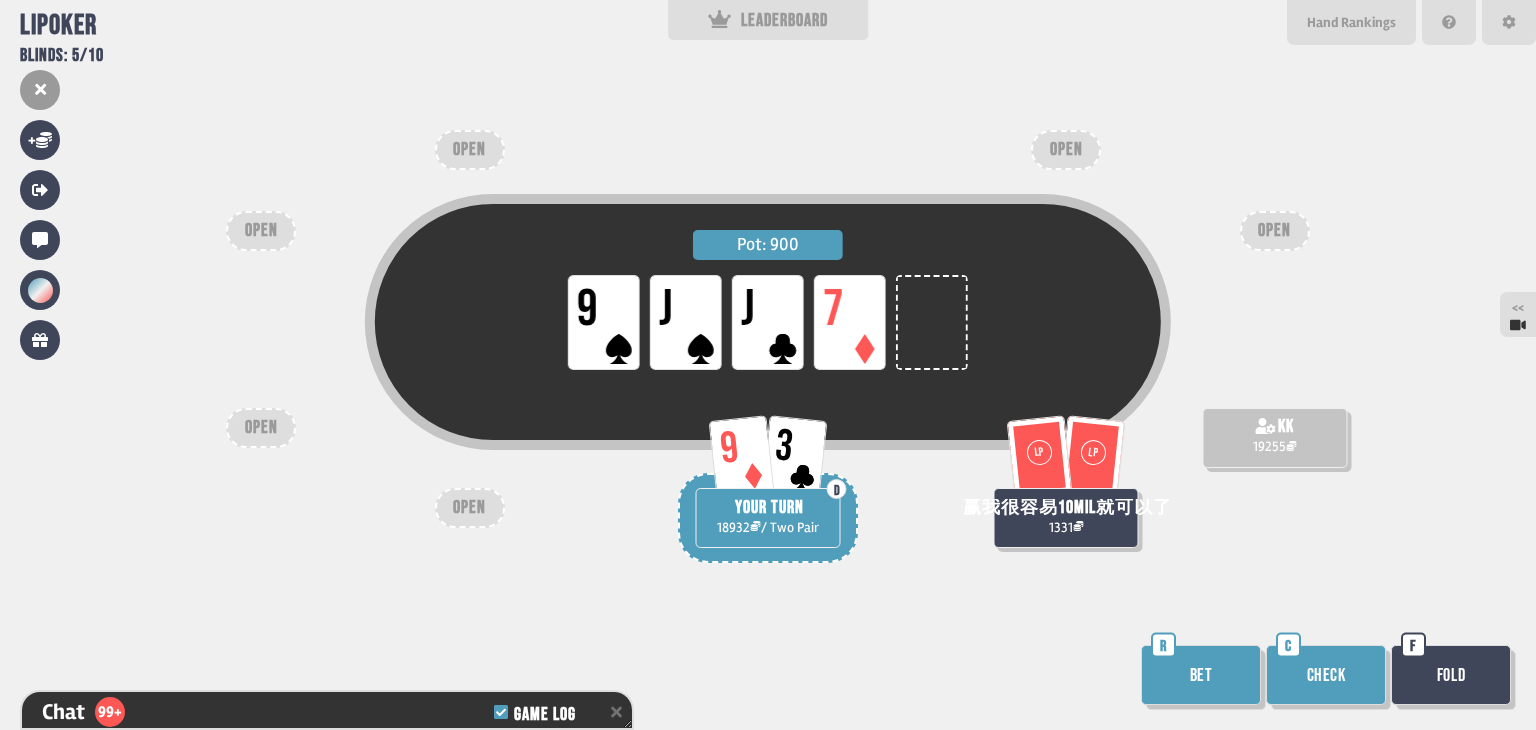 click on "Bet" at bounding box center [1201, 675] 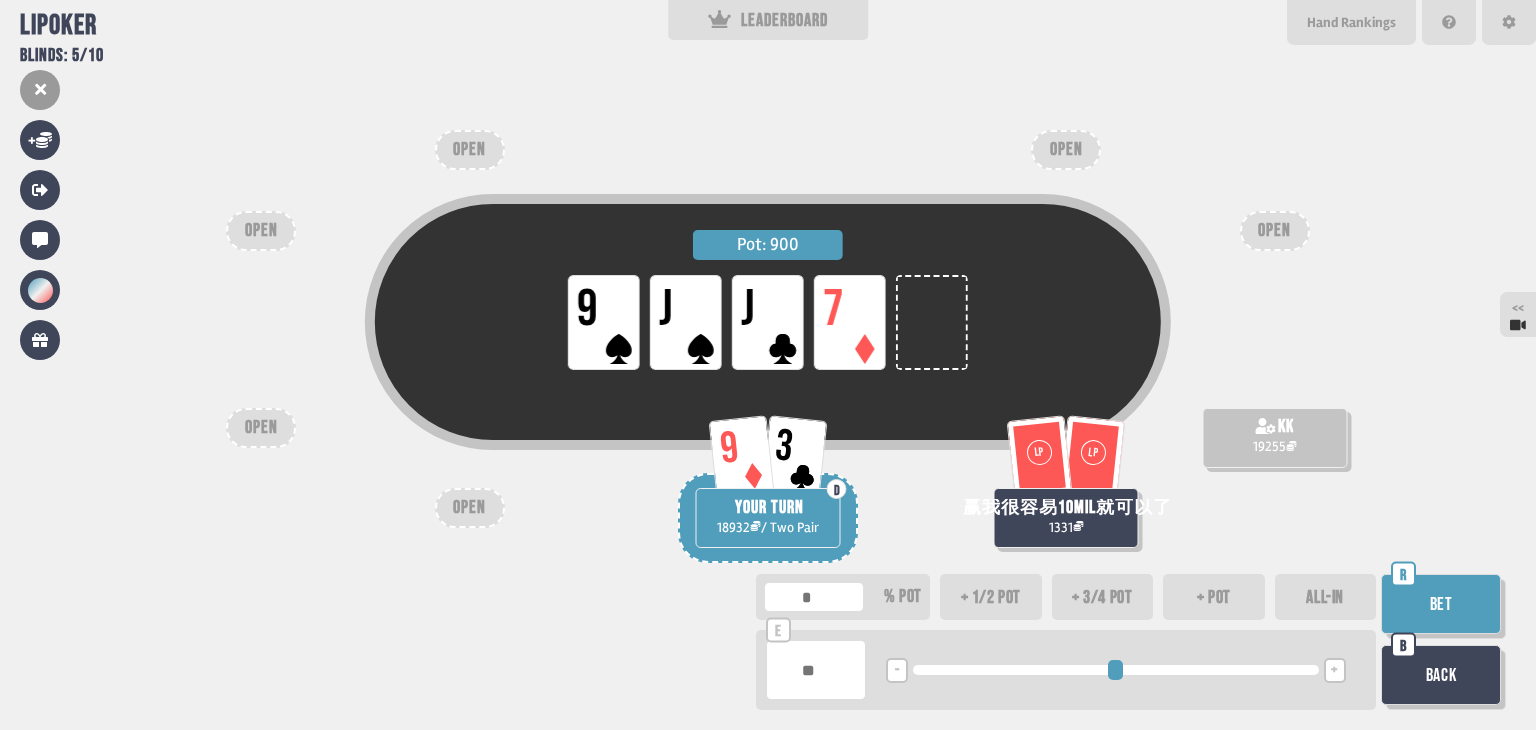 click on "+ 3/4 pot" at bounding box center [1103, 597] 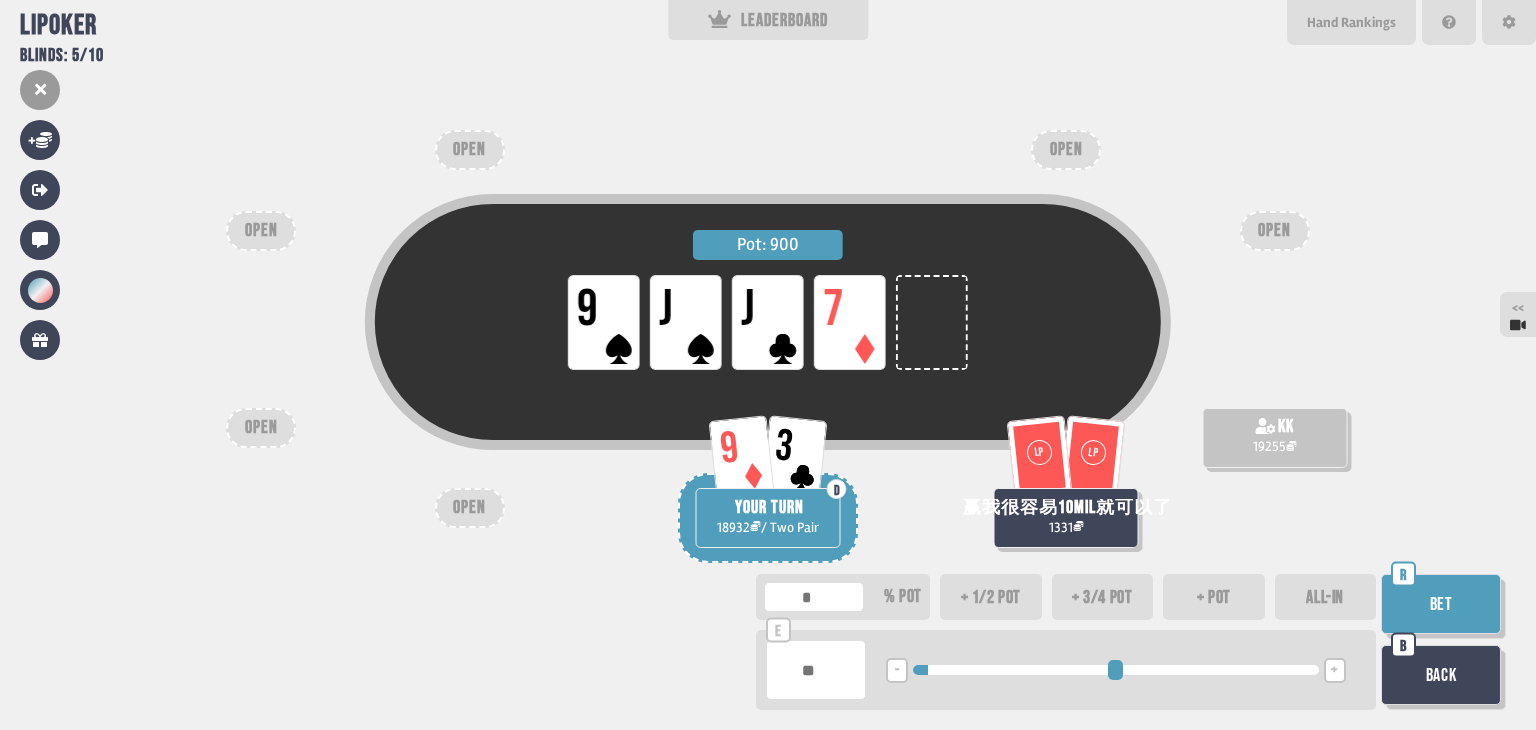 click on "Bet" at bounding box center [1441, 604] 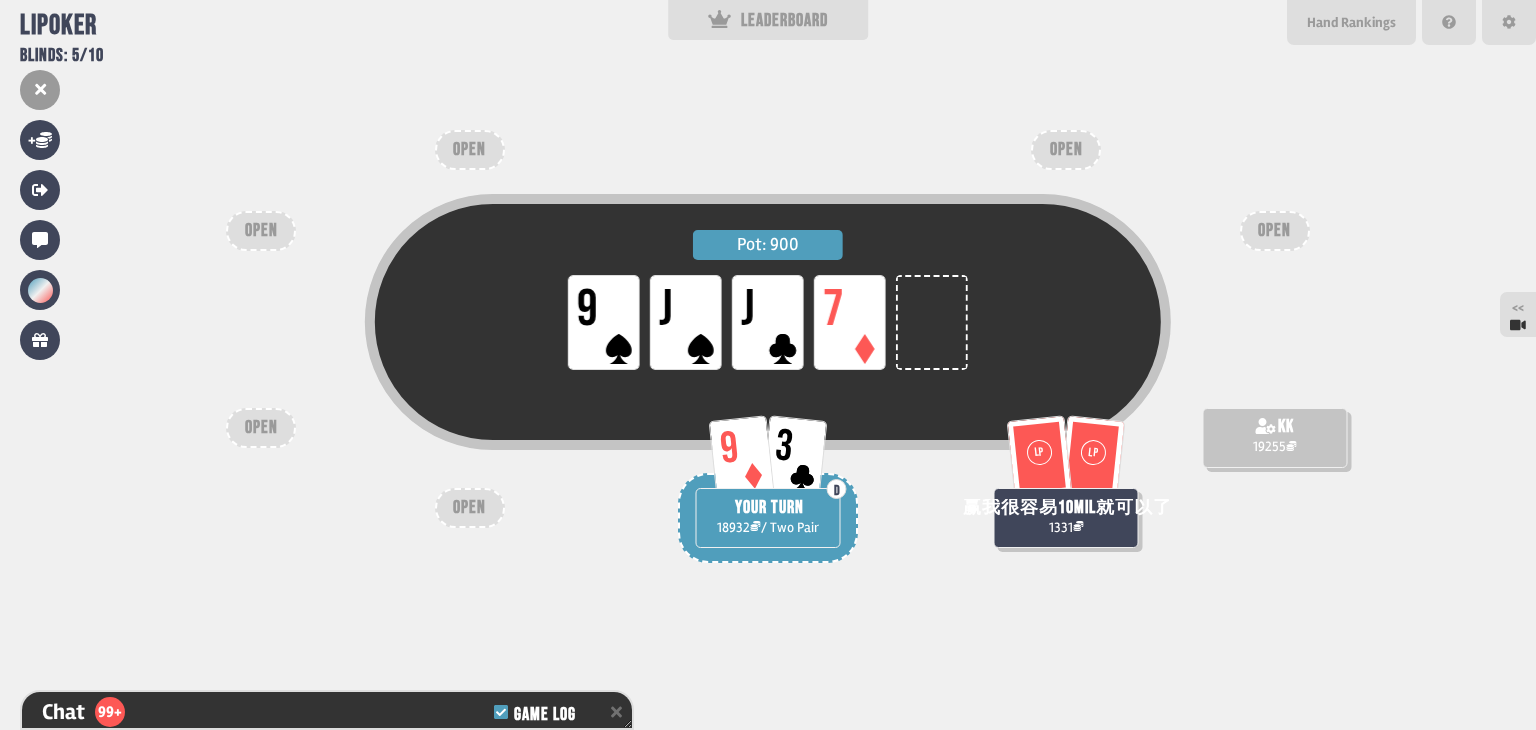 scroll, scrollTop: 3066, scrollLeft: 0, axis: vertical 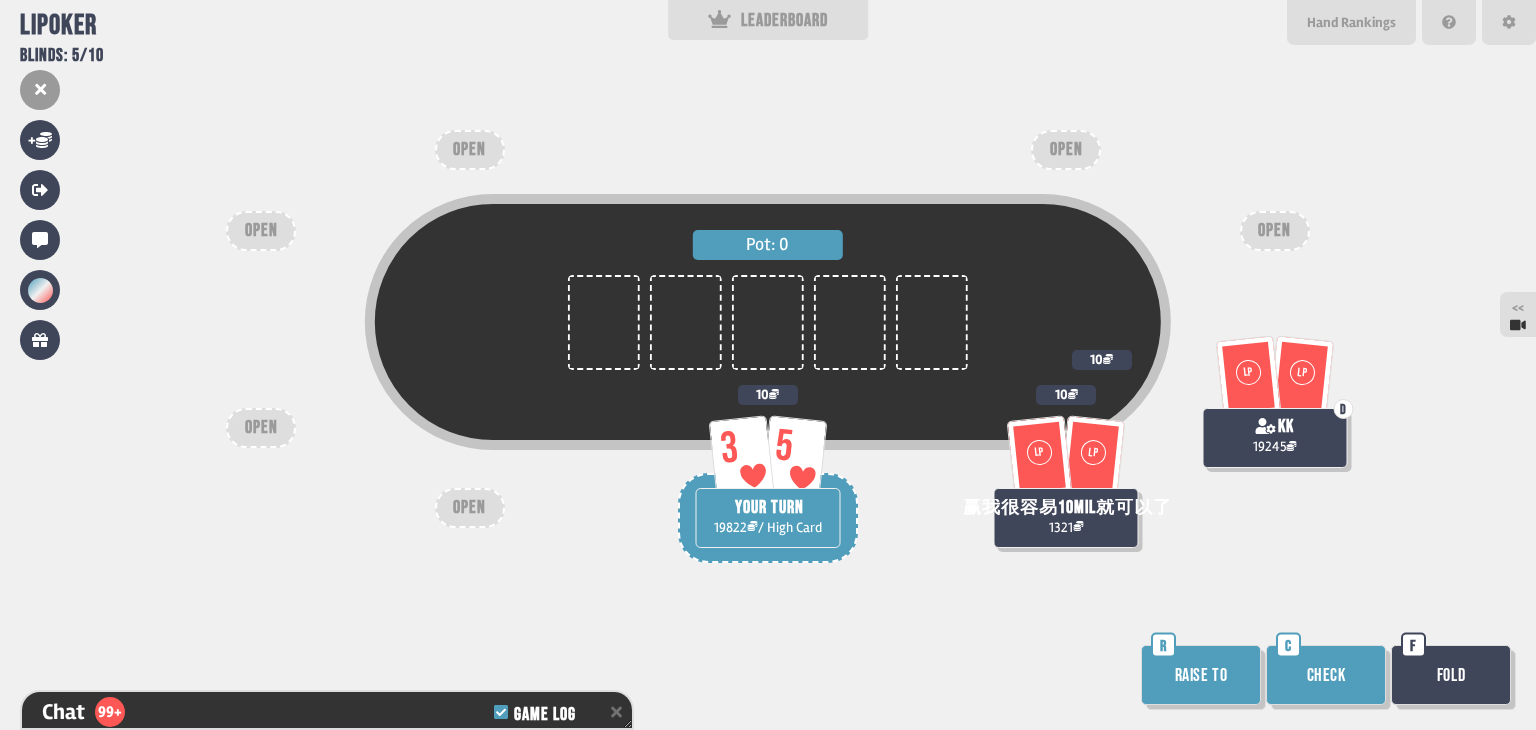 click on "Raise to" at bounding box center [1201, 675] 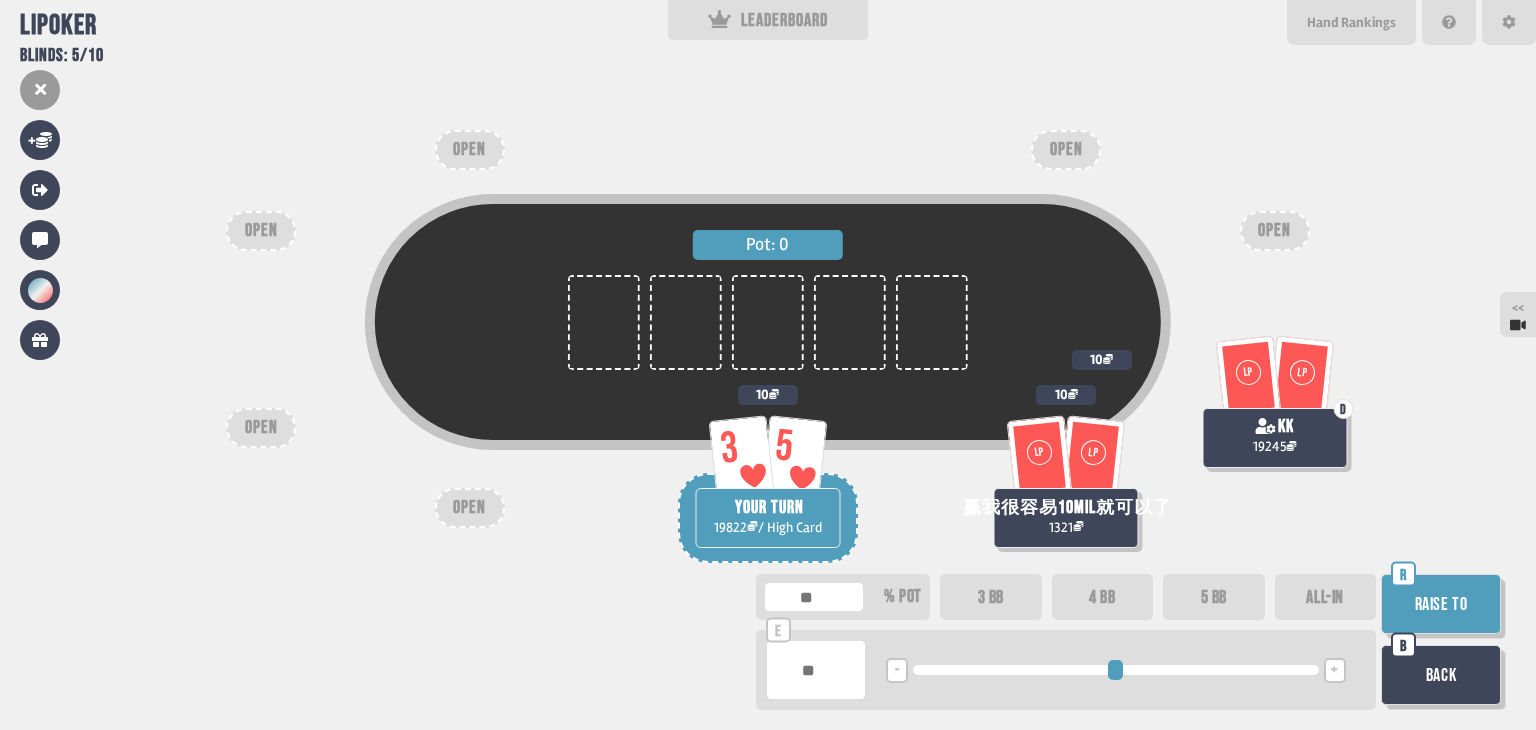 click on "ALL-IN" at bounding box center [1326, 597] 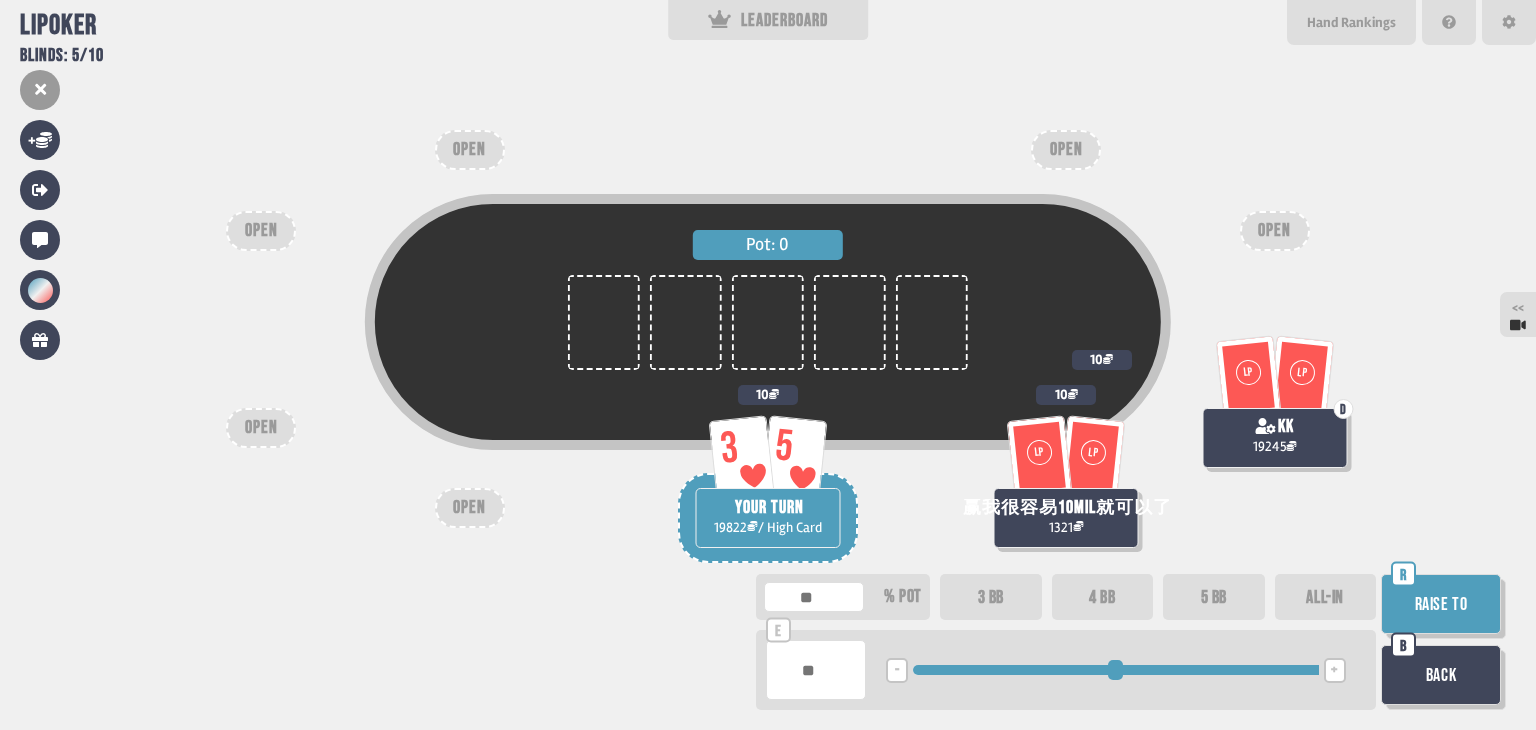 click on "5 BB" at bounding box center (1214, 597) 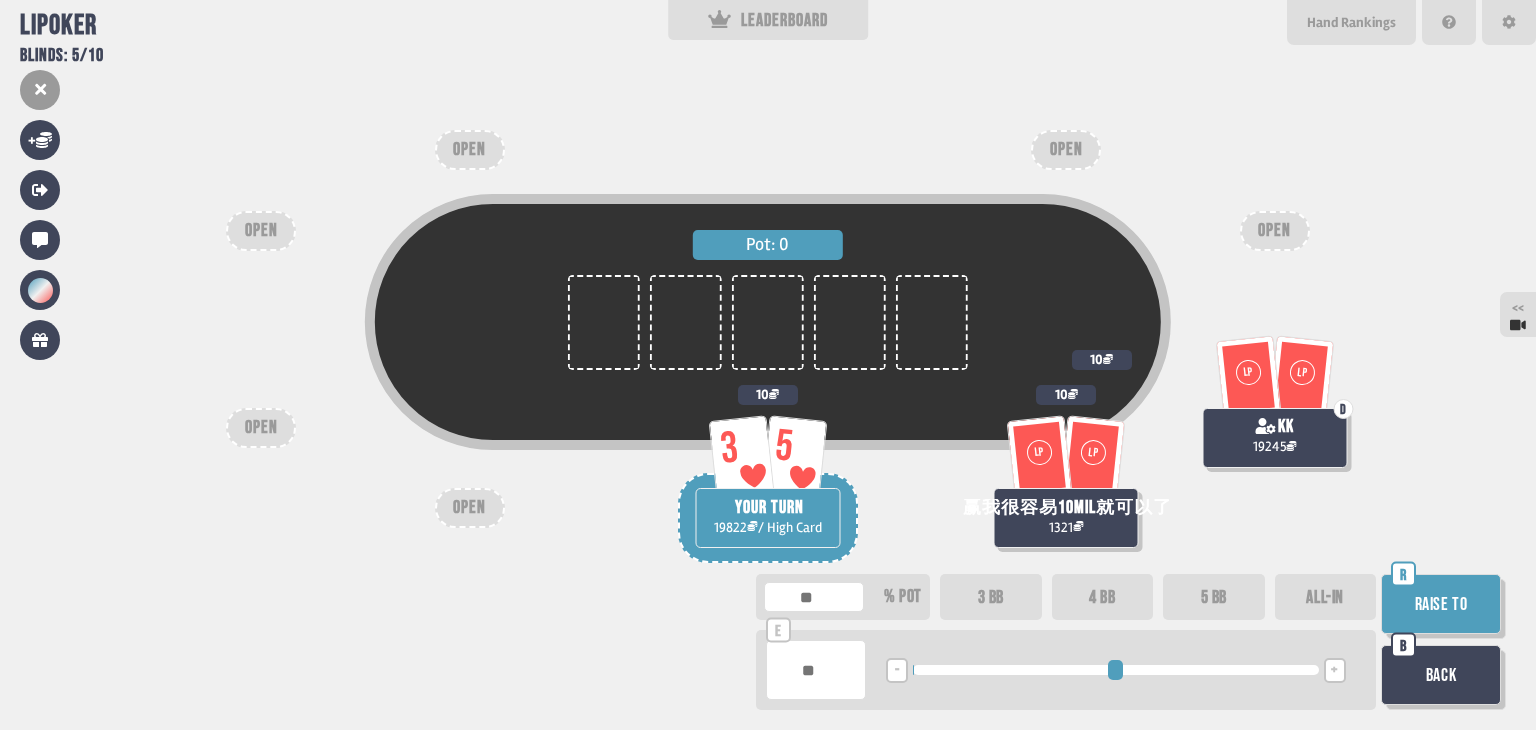 click on "Raise to" at bounding box center [1441, 604] 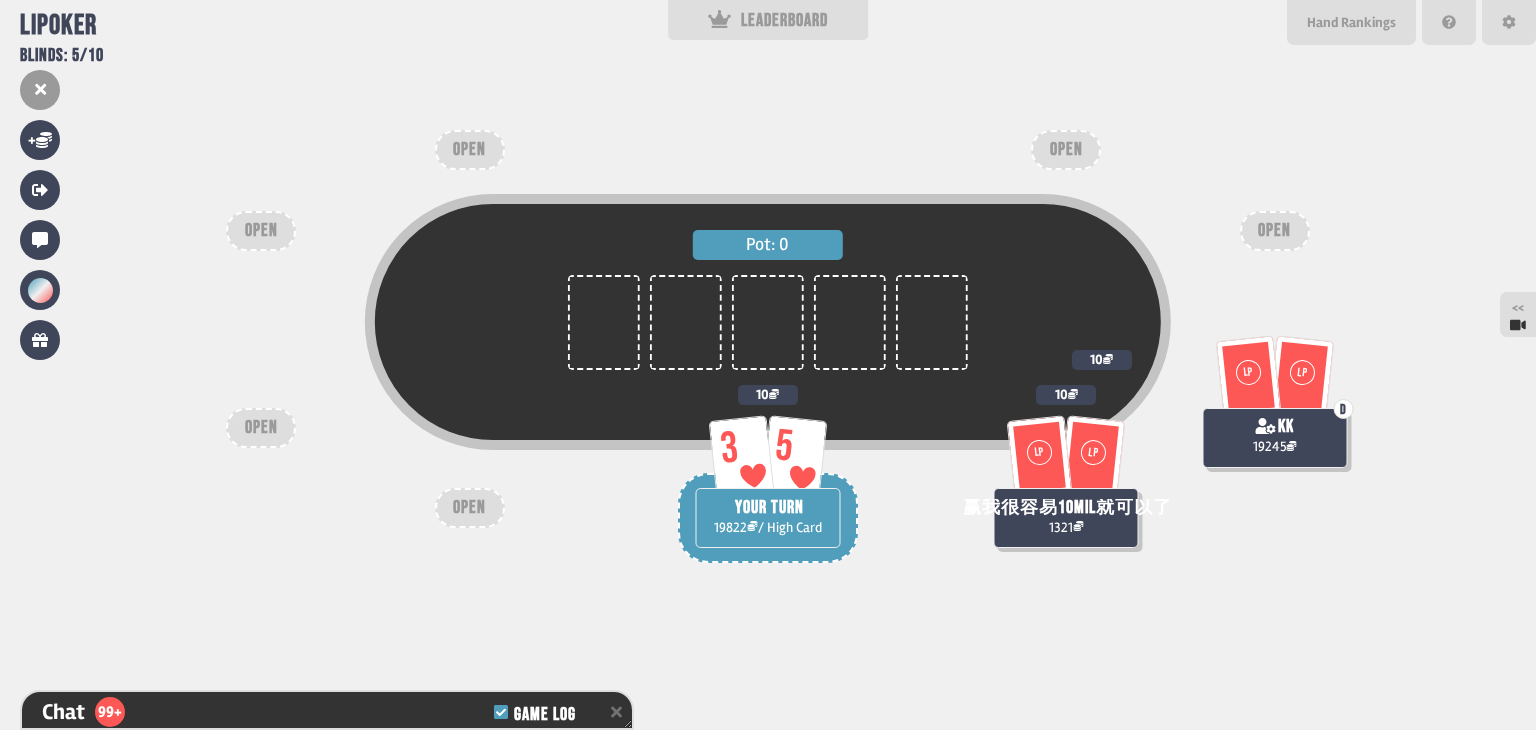 scroll, scrollTop: 3298, scrollLeft: 0, axis: vertical 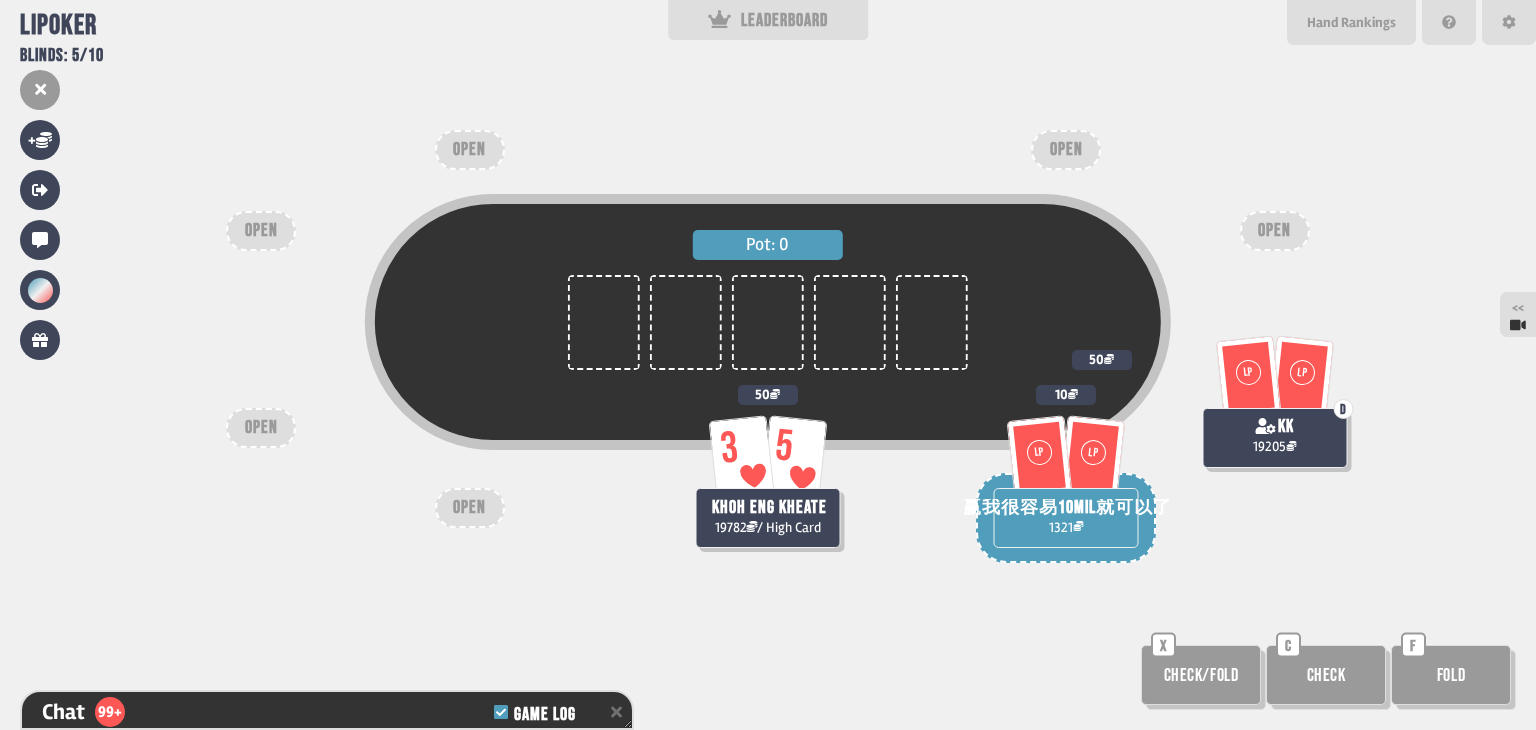 click on "Check" at bounding box center (1326, 675) 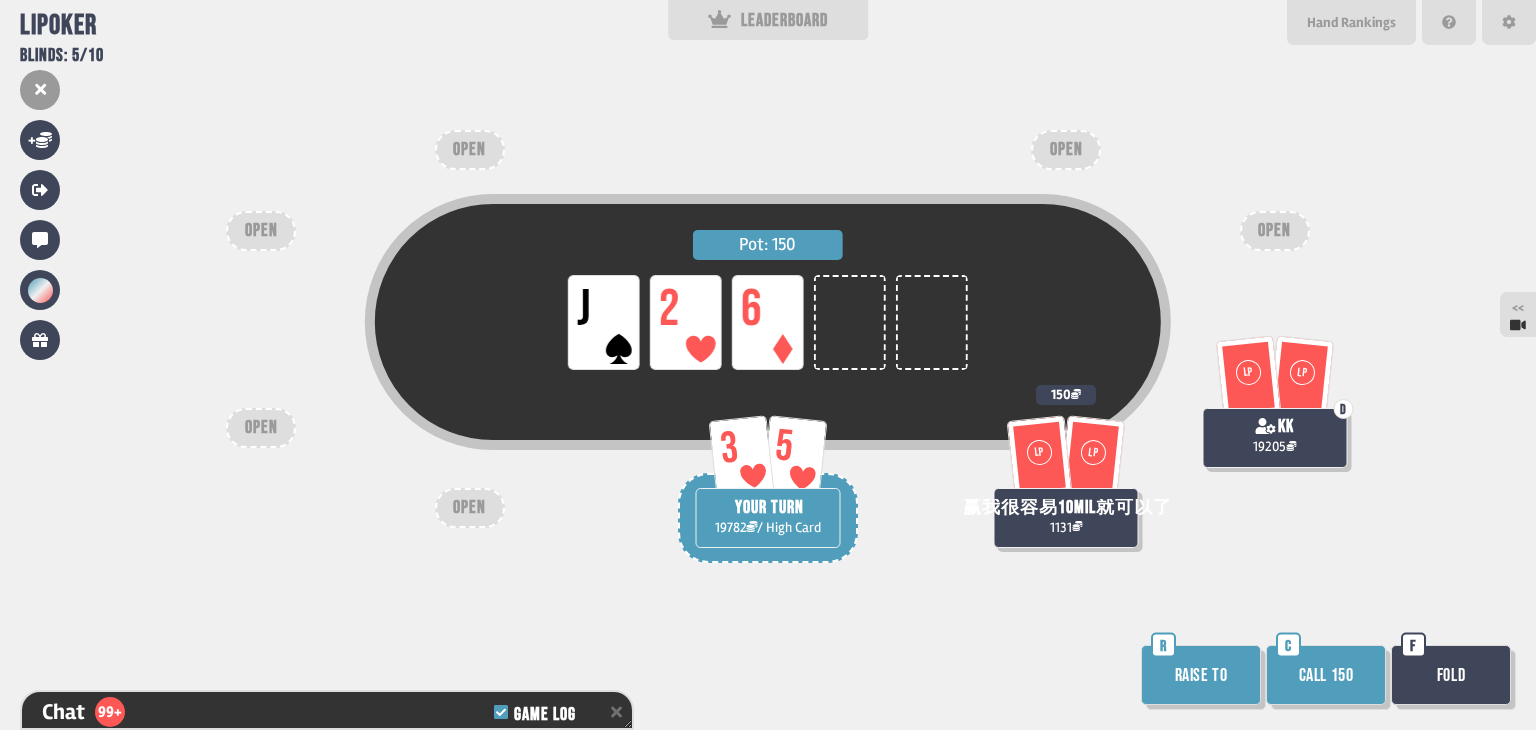click on "Raise to" at bounding box center [1201, 675] 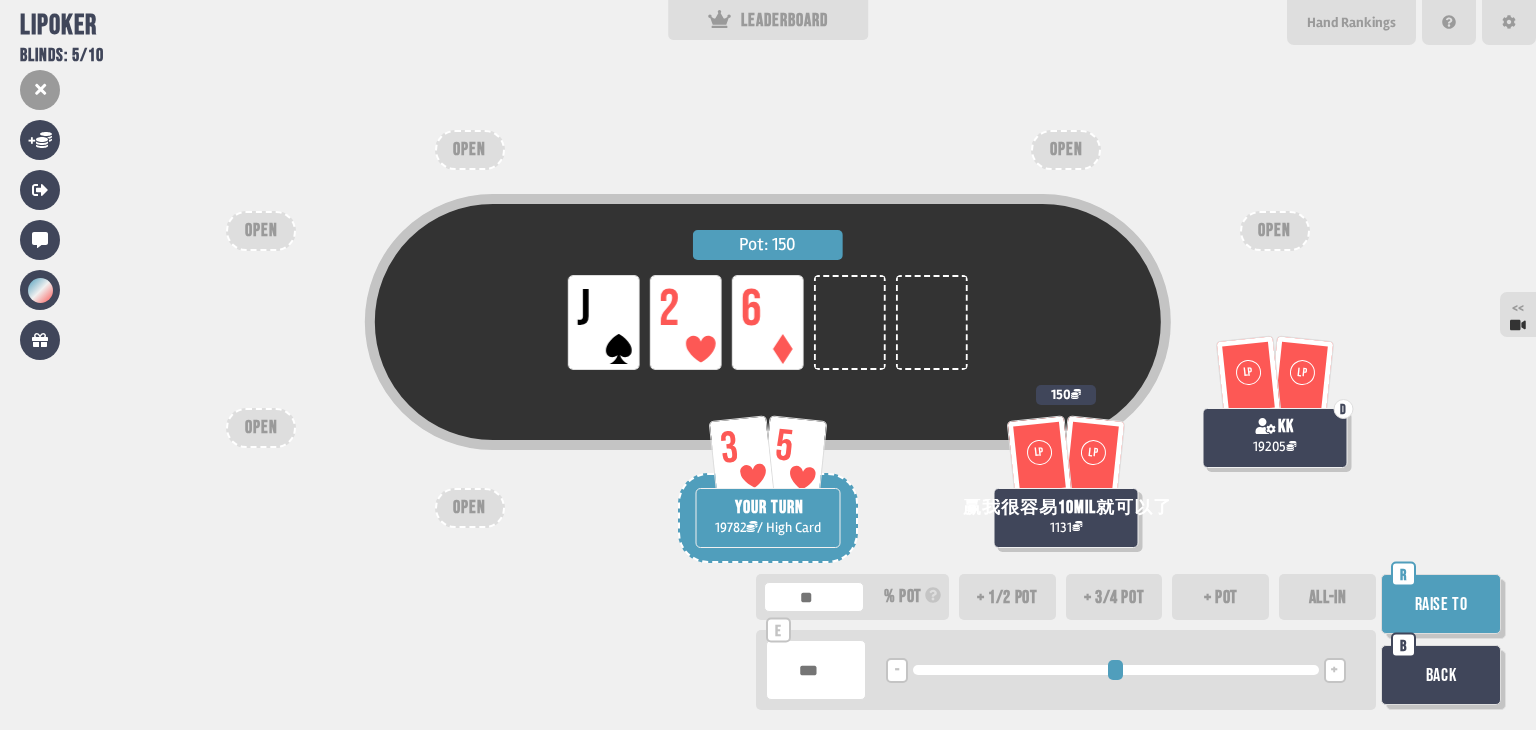 click on "+ pot" at bounding box center (1220, 597) 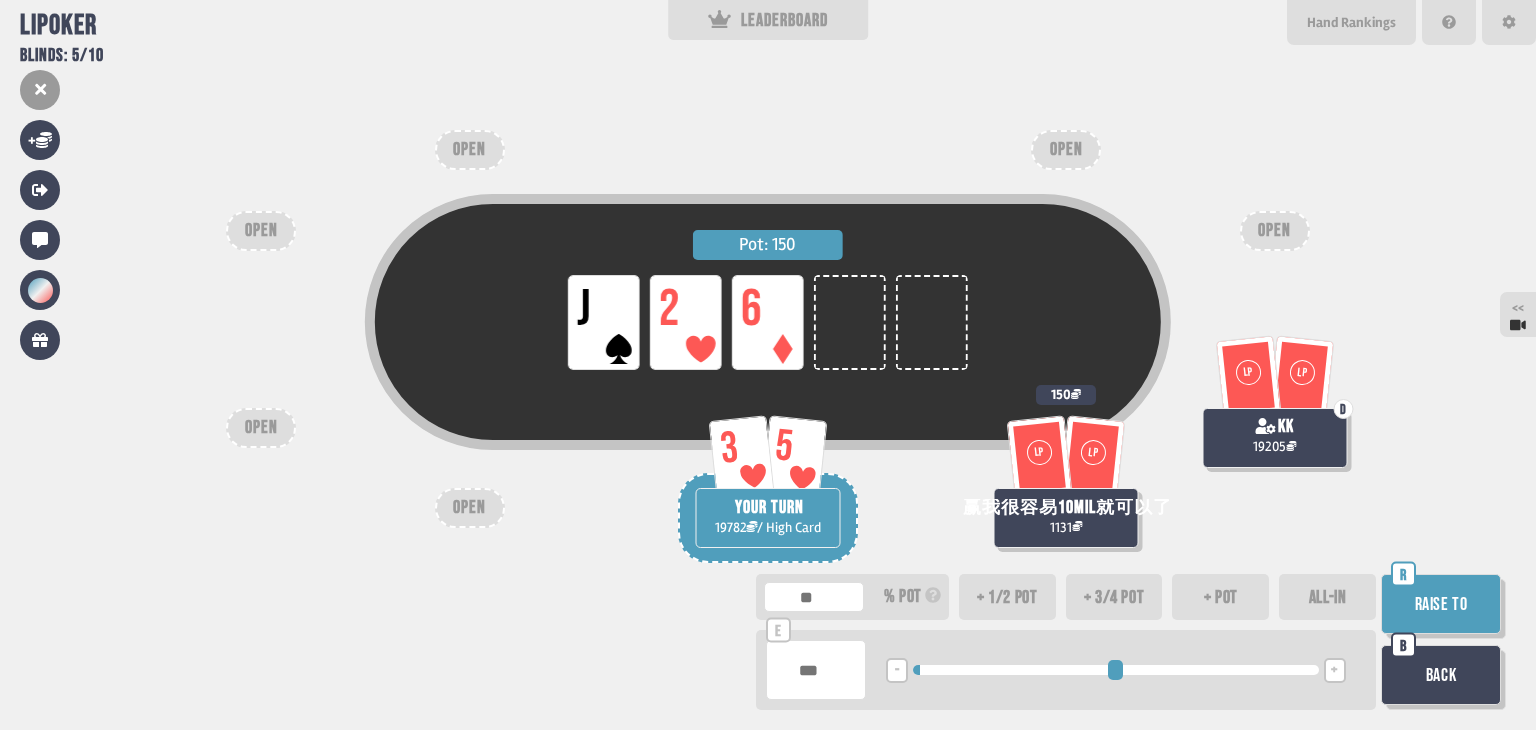 click on "+ pot" at bounding box center [1220, 597] 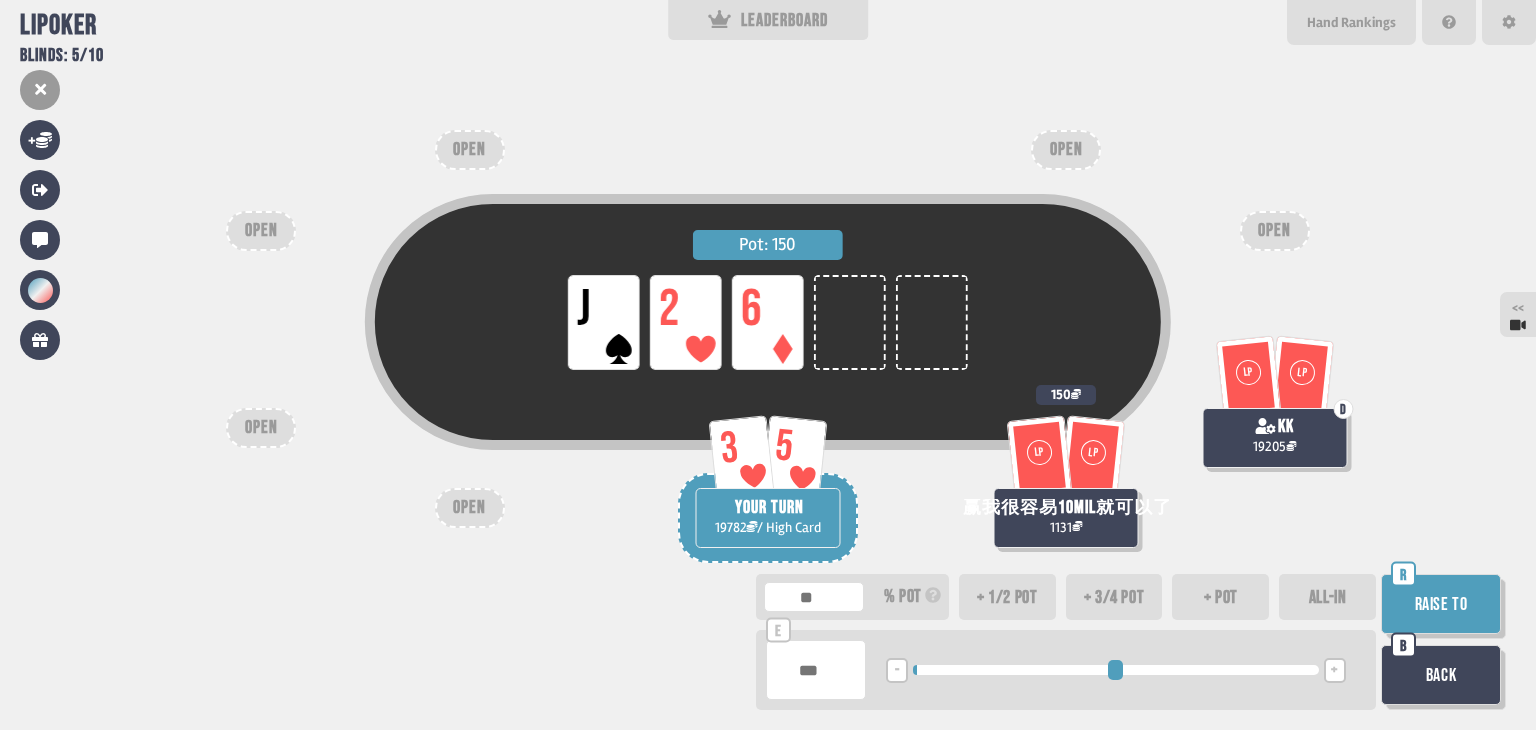 click on "+ pot" at bounding box center [1220, 597] 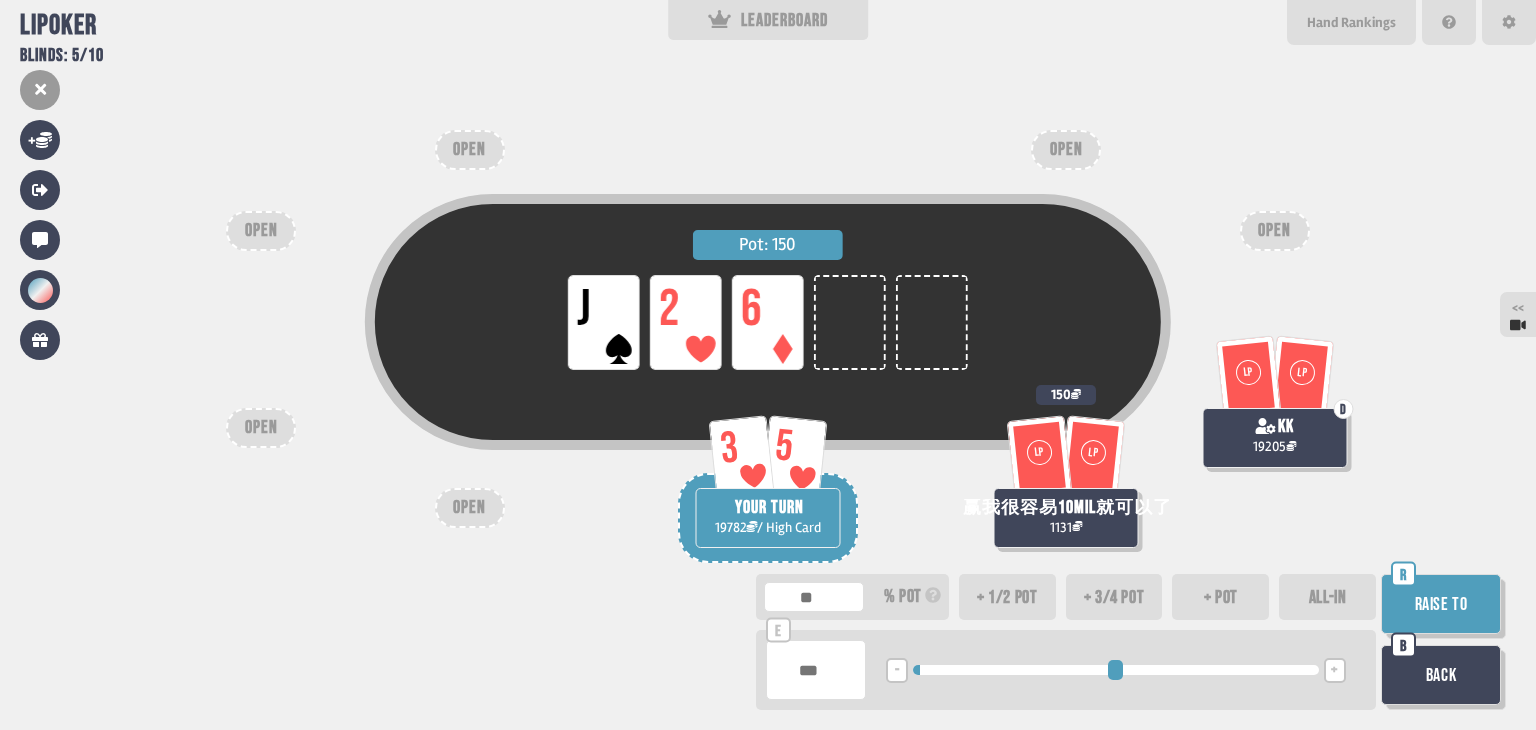 click on "Raise to" at bounding box center (1441, 604) 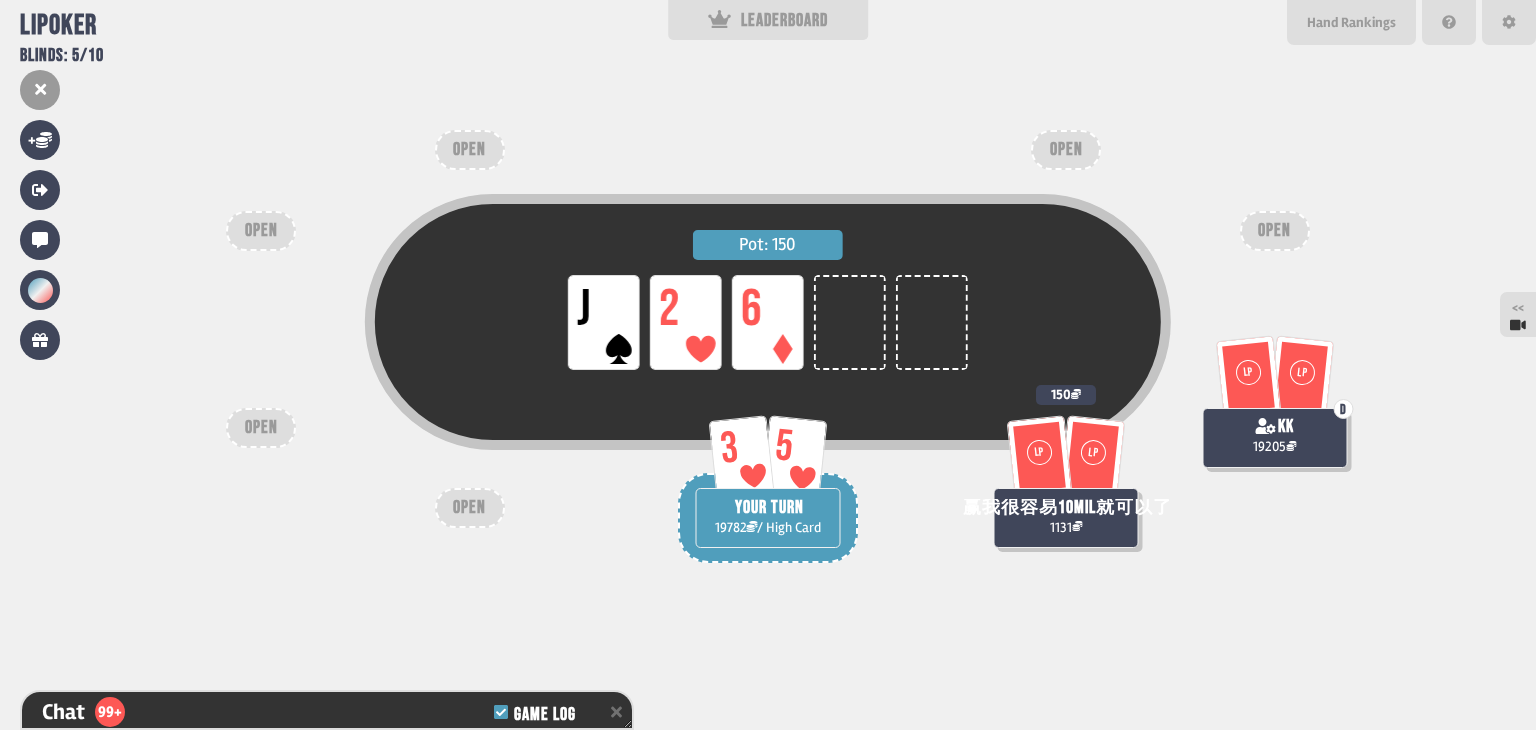 scroll, scrollTop: 3500, scrollLeft: 0, axis: vertical 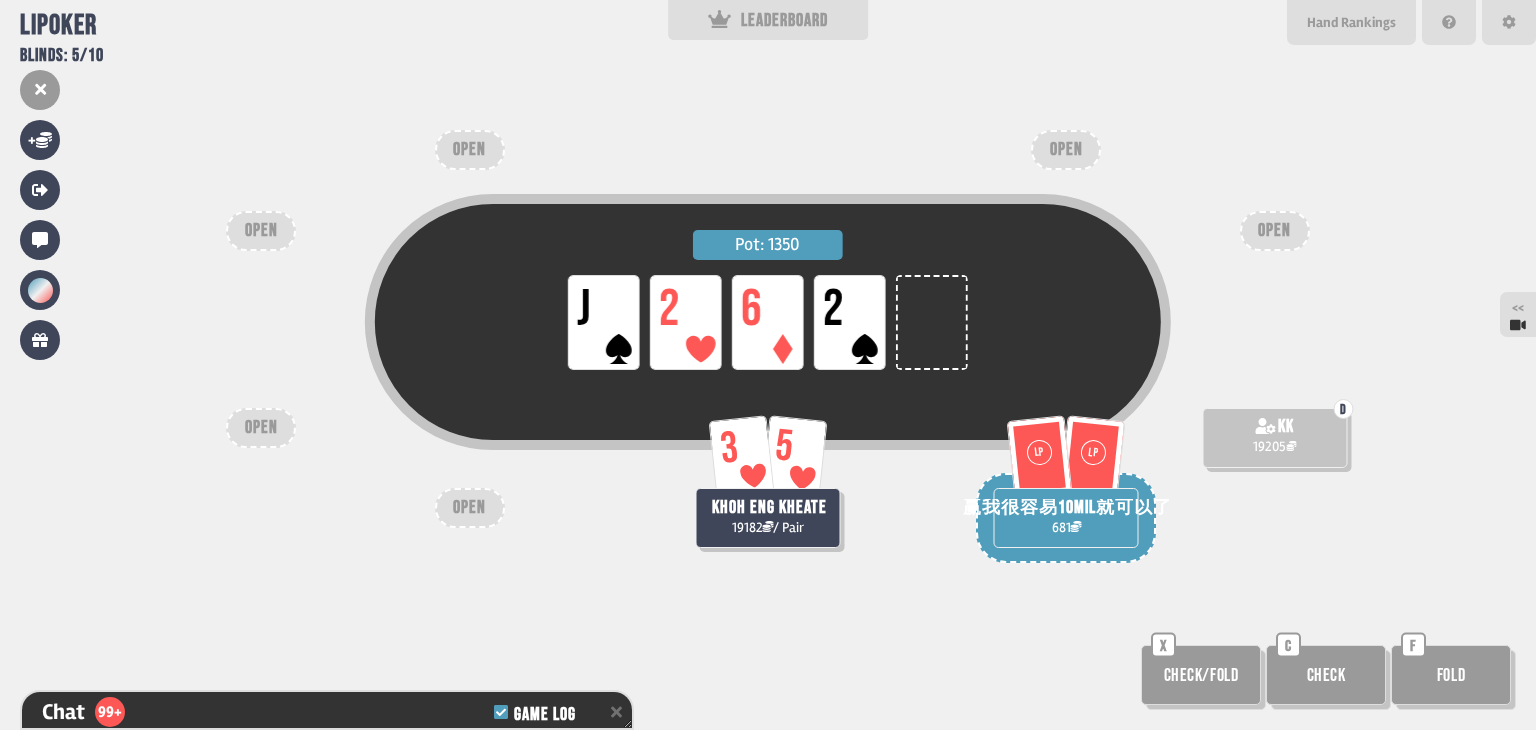 click on "Check" at bounding box center (1326, 675) 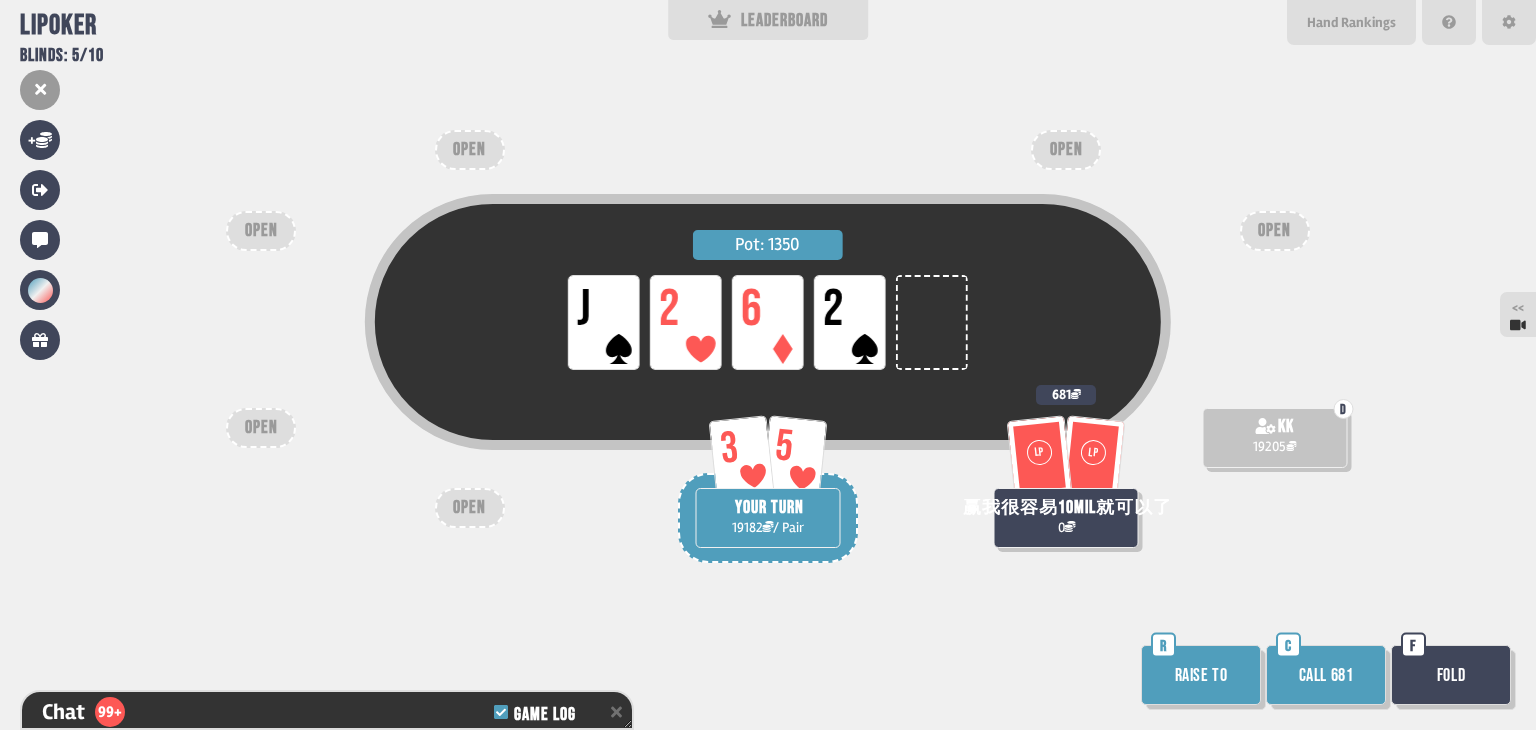 click on "Call 681" at bounding box center (1326, 675) 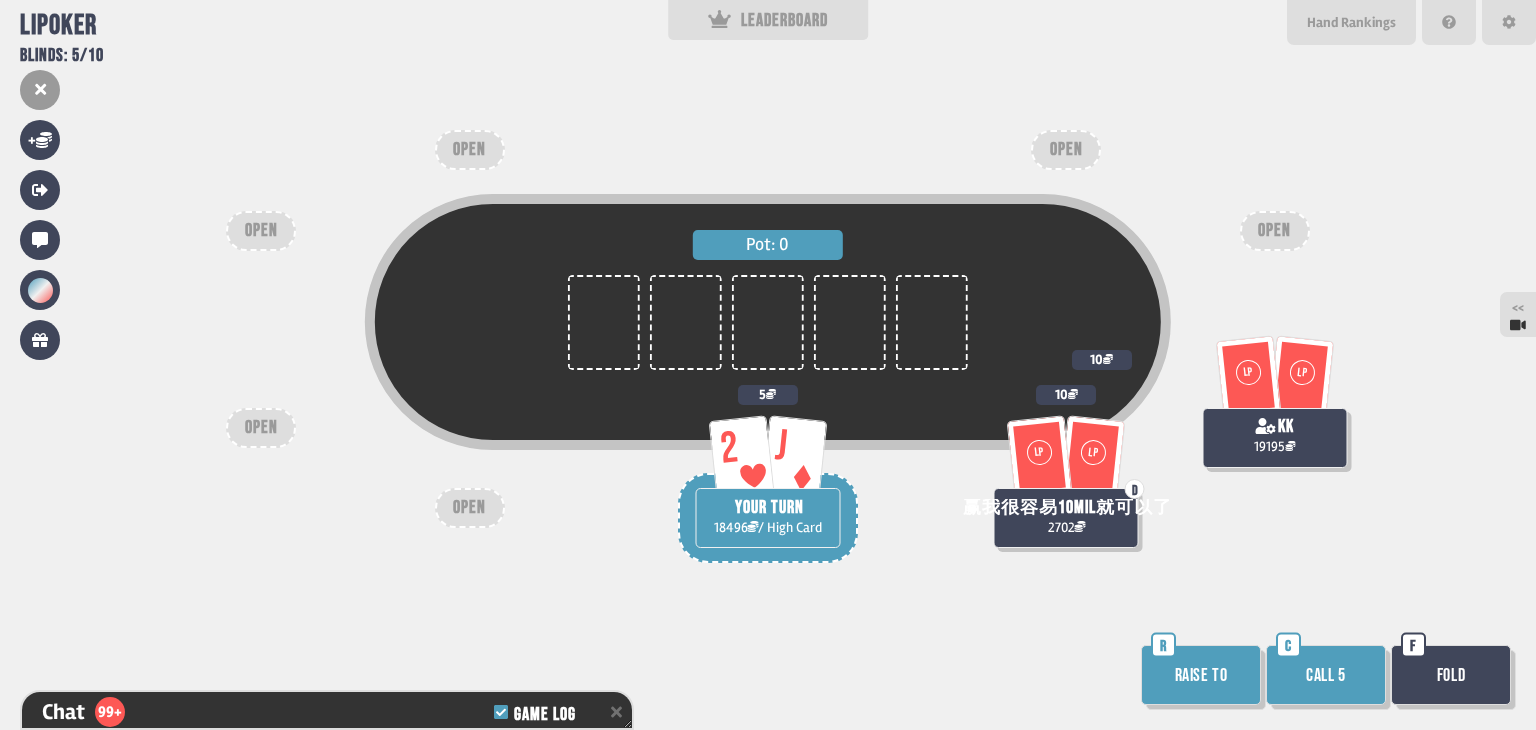 click on "Raise to" at bounding box center [1201, 675] 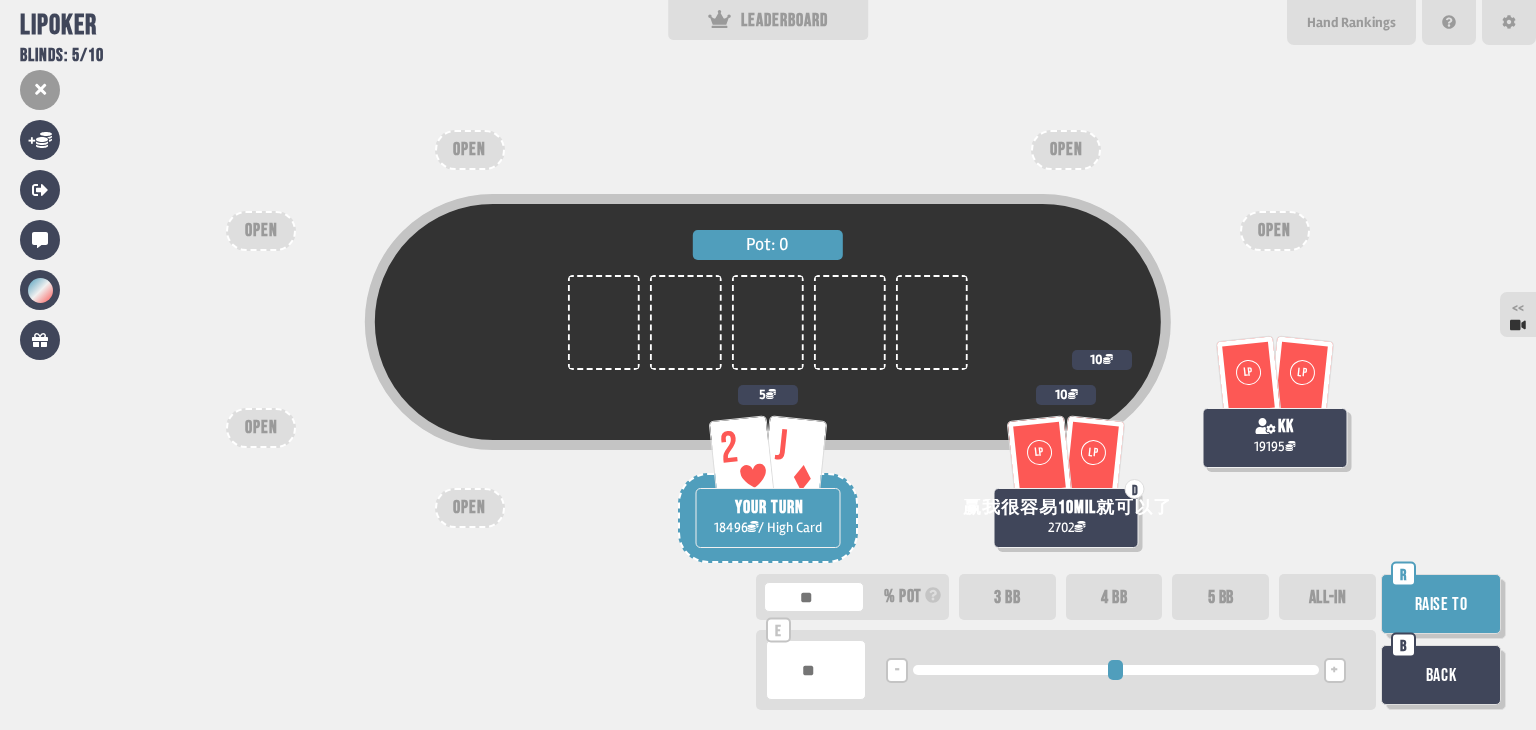 click on "ALL-IN" at bounding box center [1327, 597] 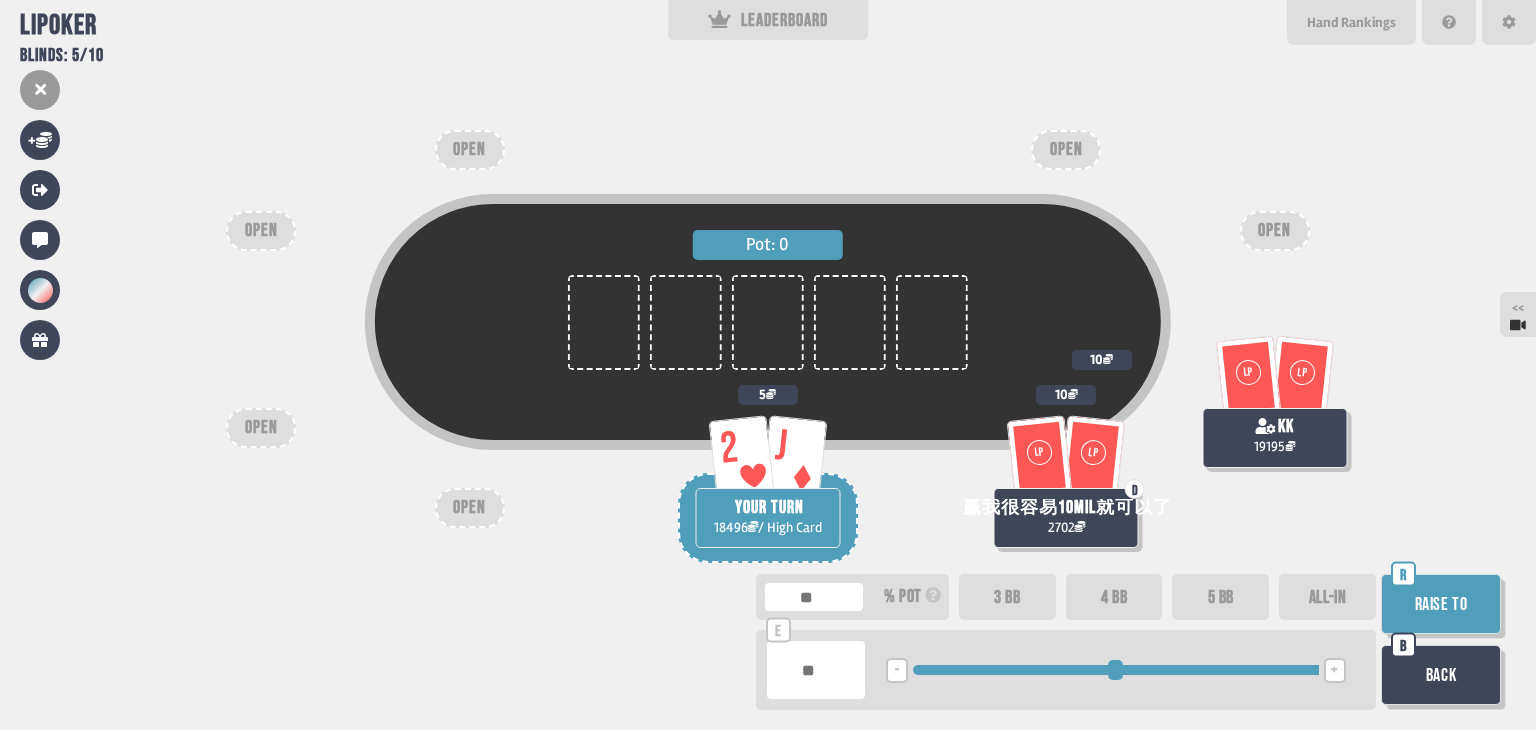 click on "5 BB" at bounding box center [1220, 597] 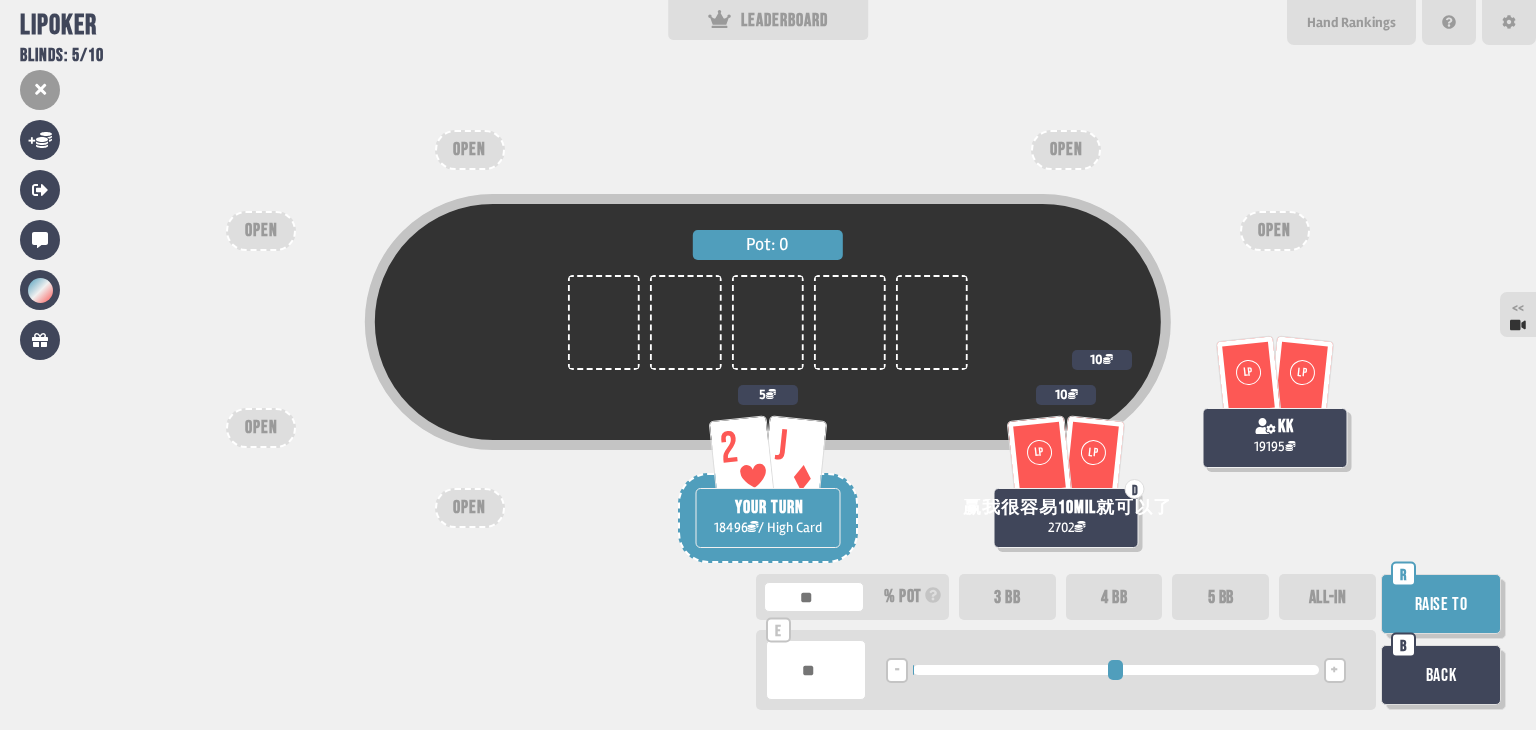 click on "Raise to" at bounding box center (1441, 604) 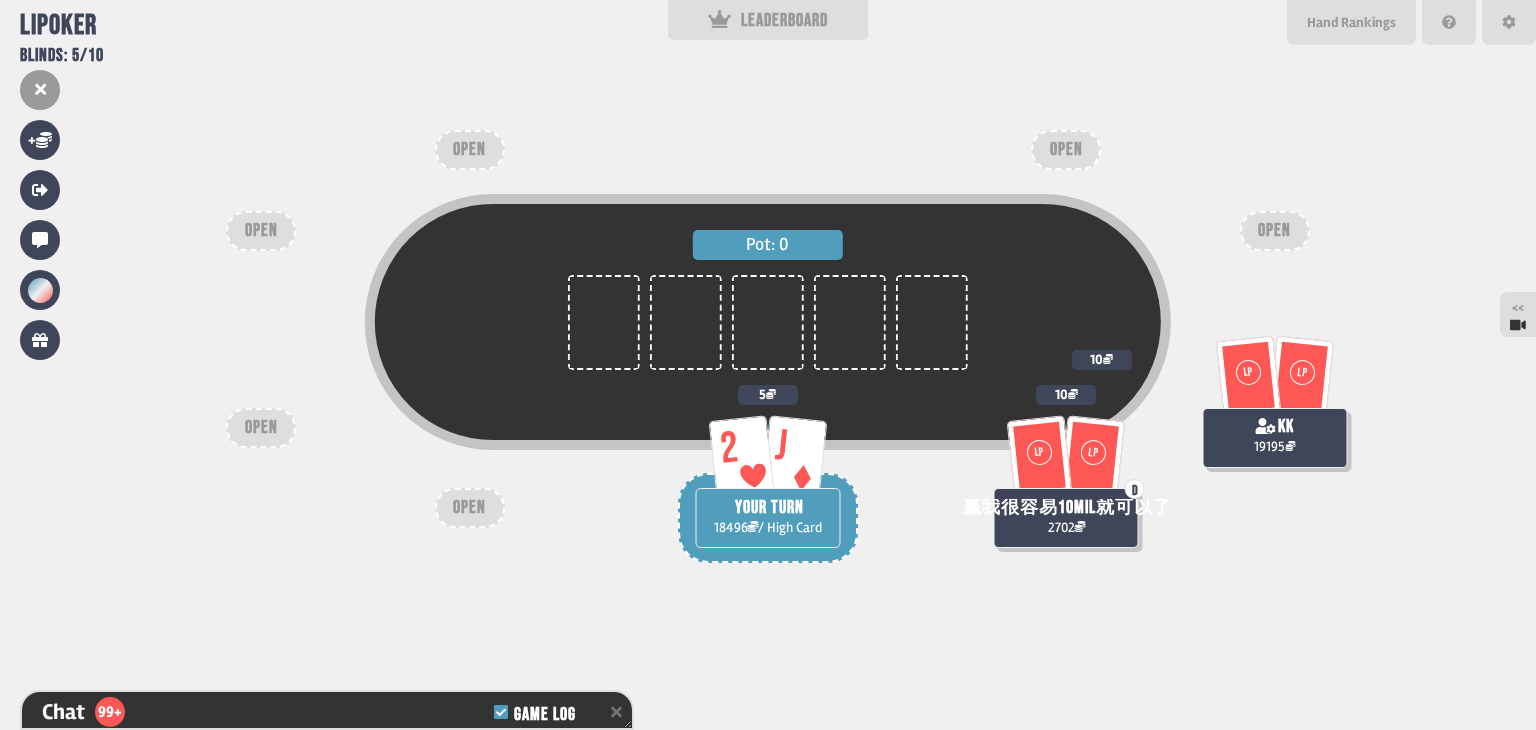 scroll, scrollTop: 3848, scrollLeft: 0, axis: vertical 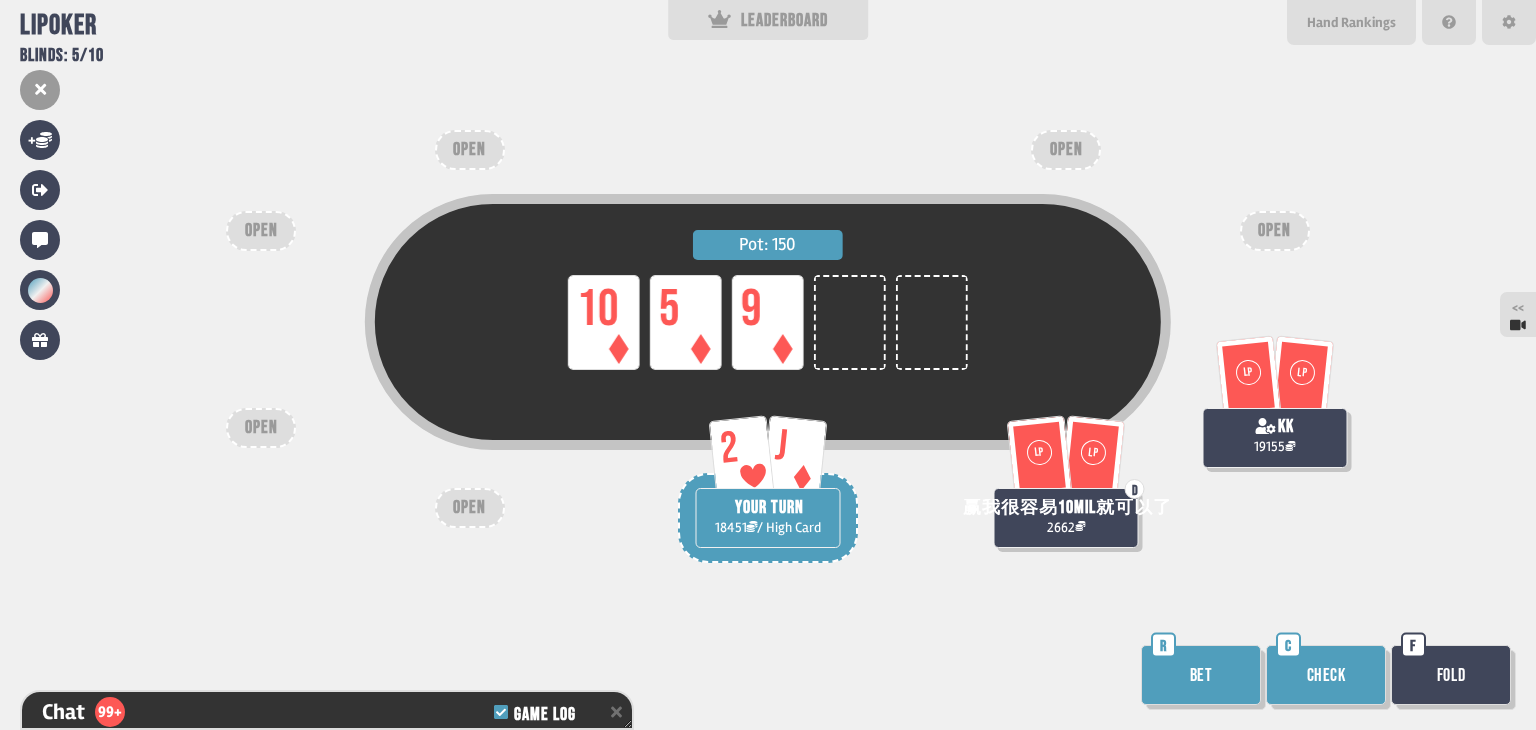 click on "Bet" at bounding box center (1201, 675) 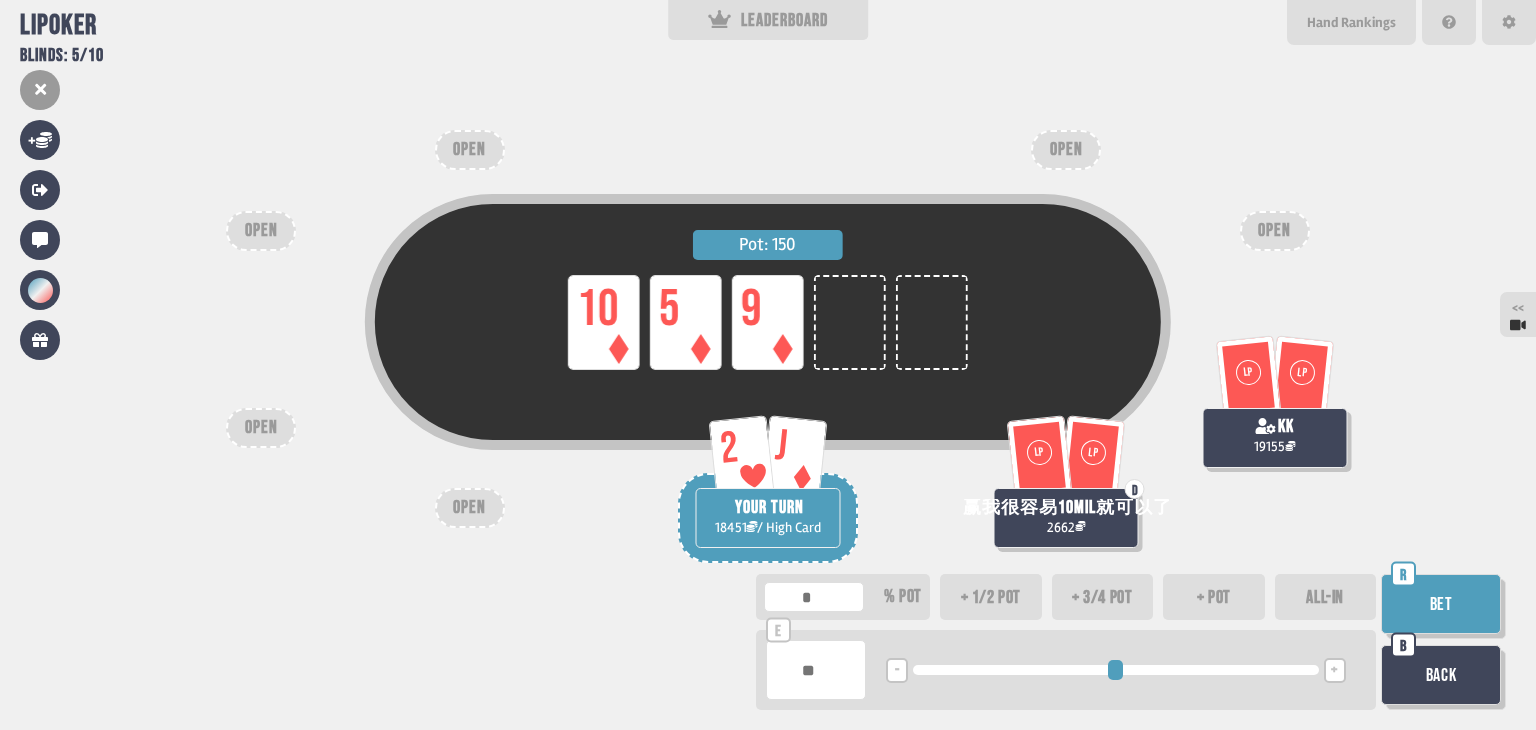 click on "+ pot" at bounding box center (1214, 597) 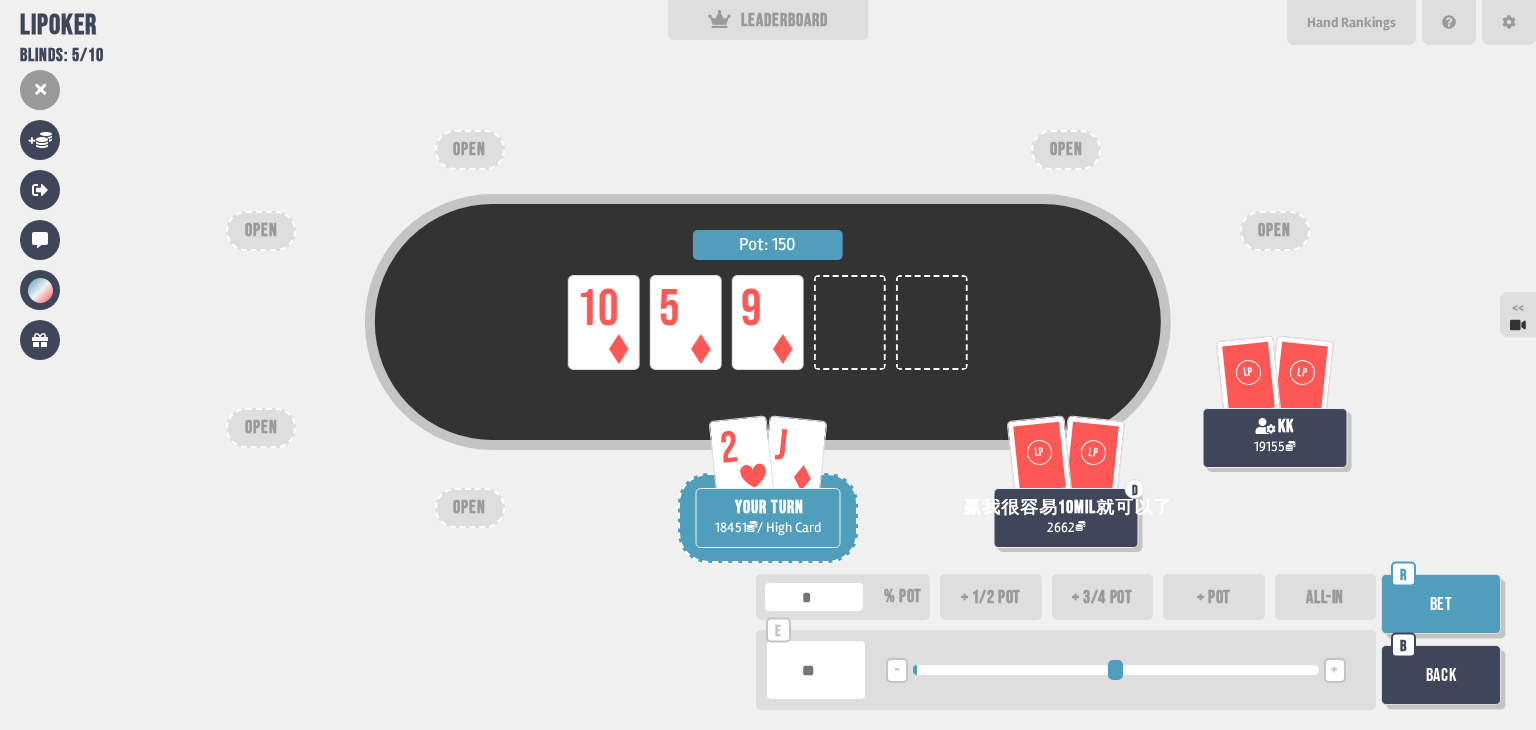 click on "ALL-IN" at bounding box center [1326, 597] 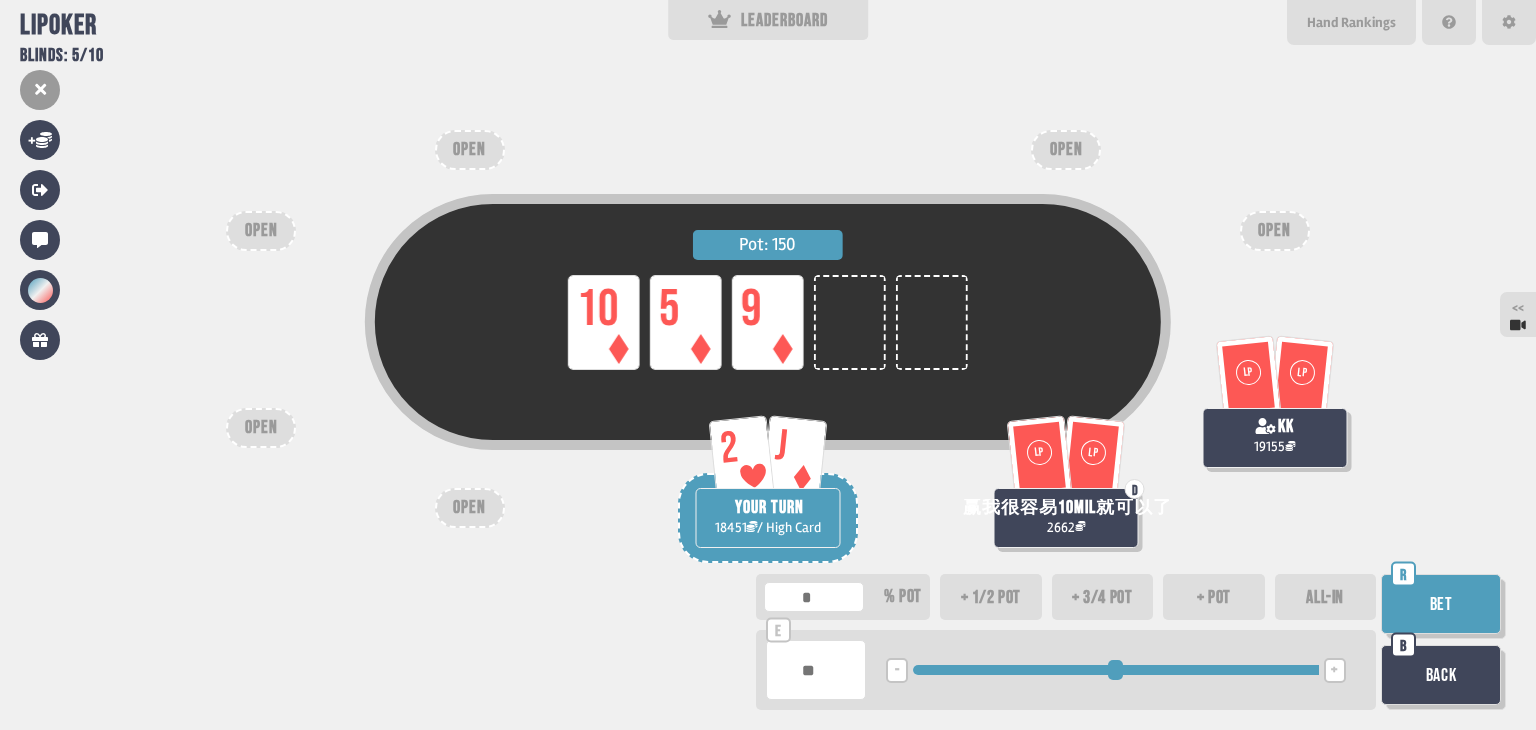 click on "Bet" at bounding box center [1441, 604] 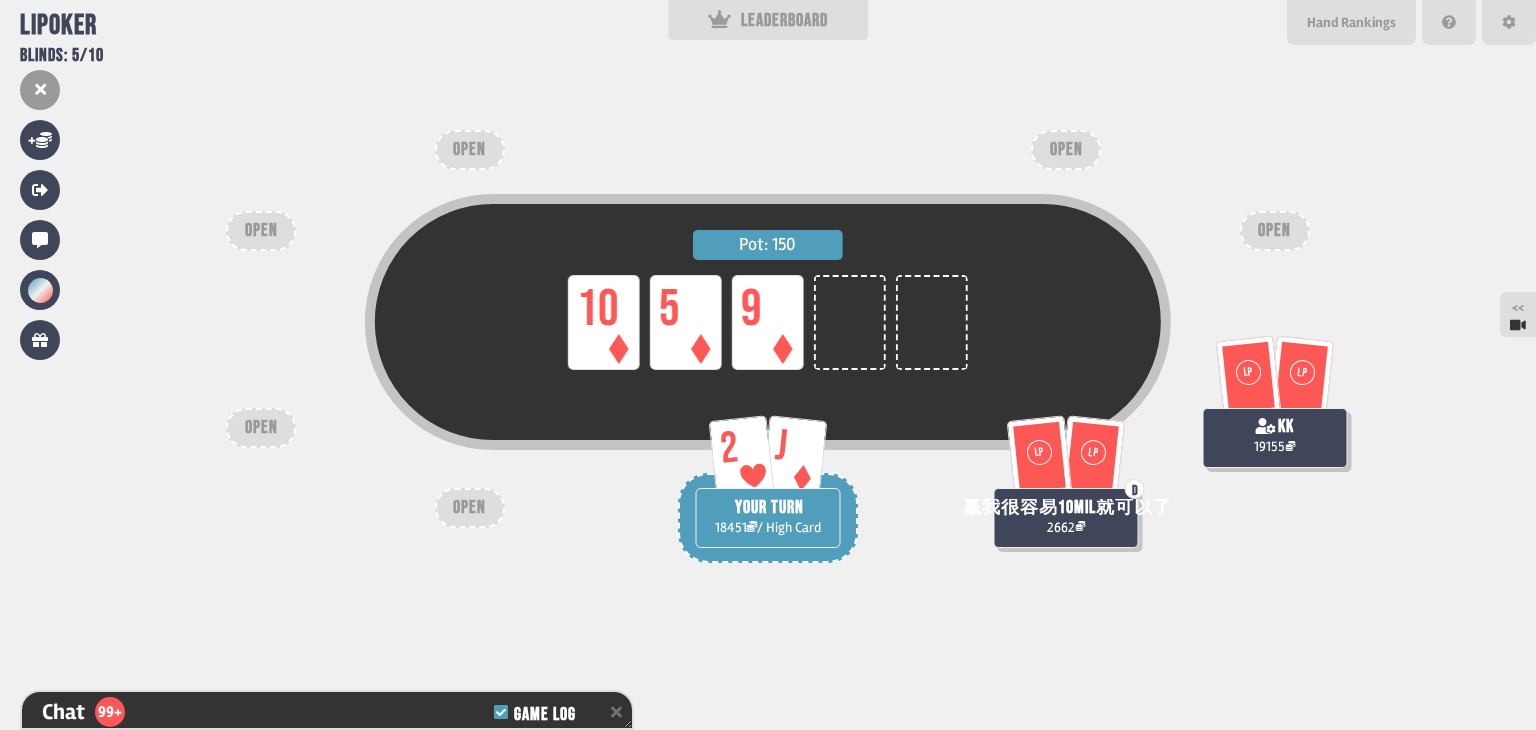 scroll, scrollTop: 3994, scrollLeft: 0, axis: vertical 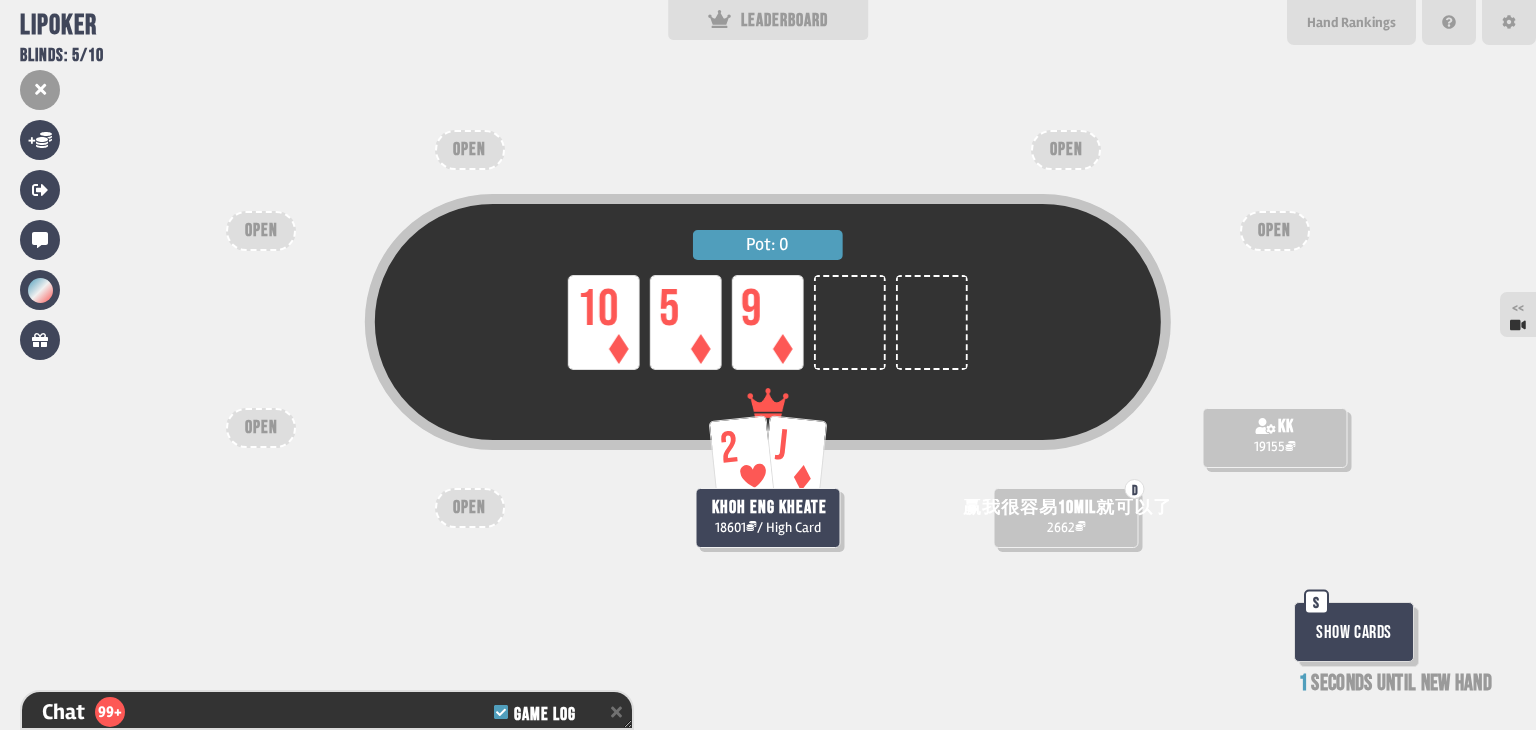 click on "Show Cards" at bounding box center (1354, 632) 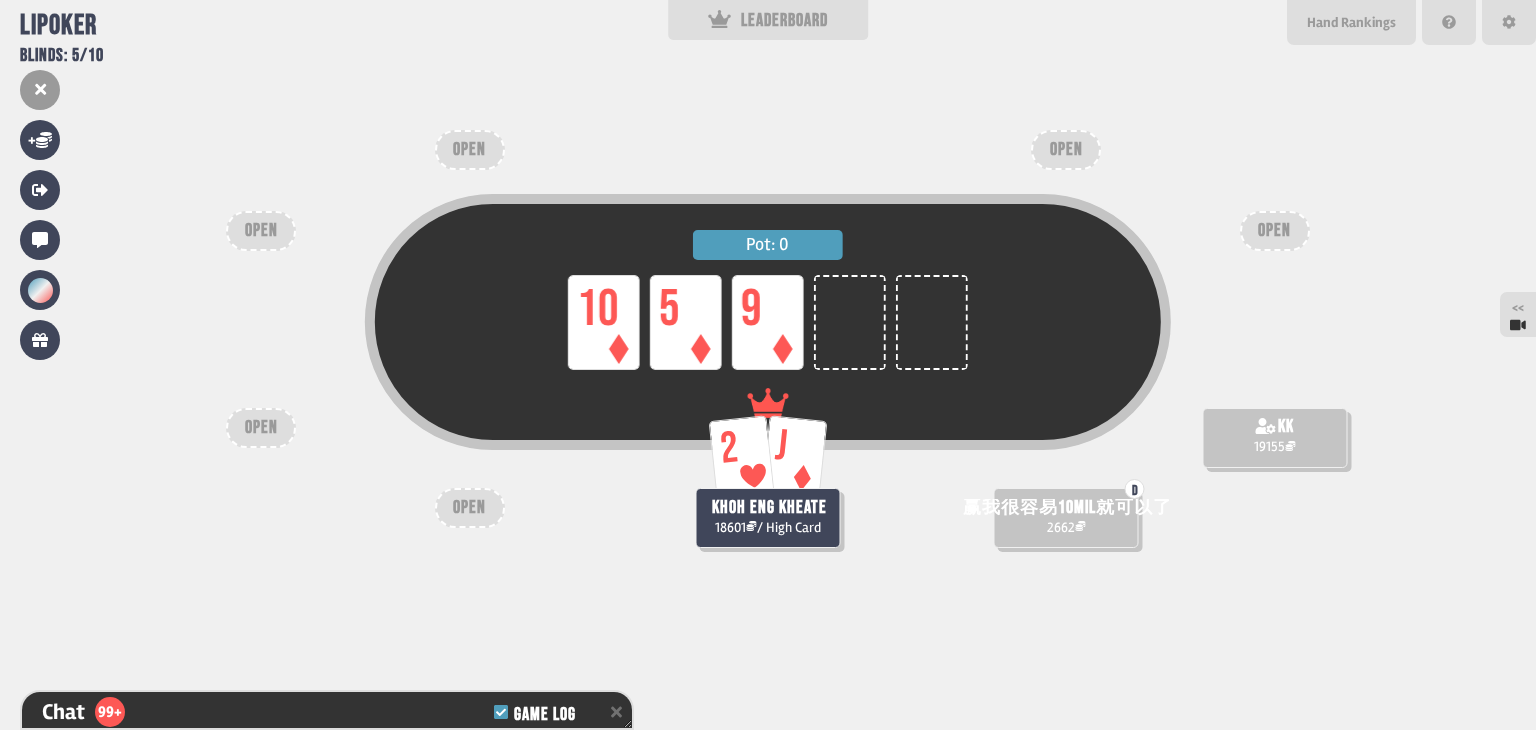 click on "Pot: 0   LP 10 LP 5 LP 9 D 赢我很容易10mil就可以了 2662  2 J khoh eng kheate 18601   / High Card kk 19155  OPEN OPEN OPEN OPEN OPEN OPEN" at bounding box center [768, 365] 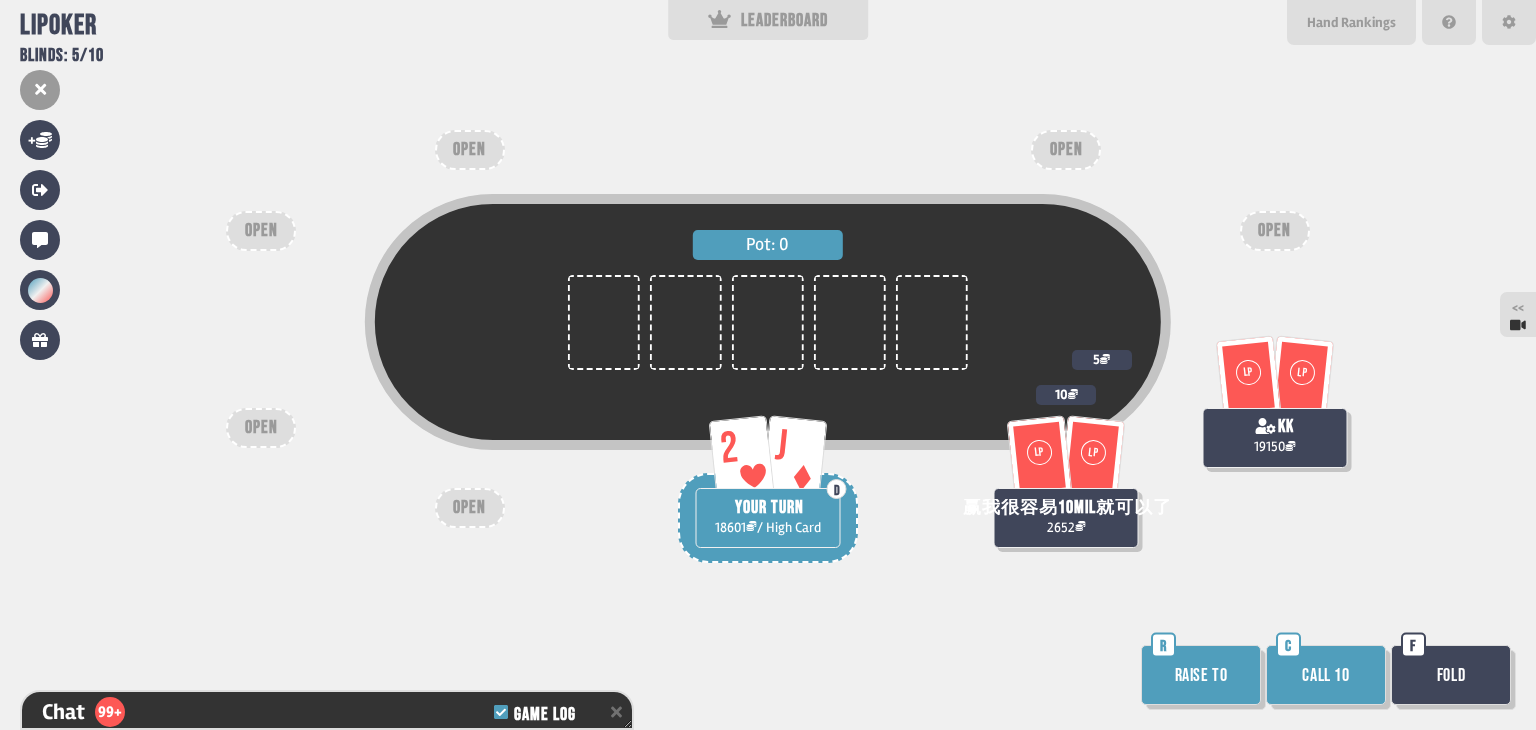 click on "Raise to" at bounding box center [1201, 675] 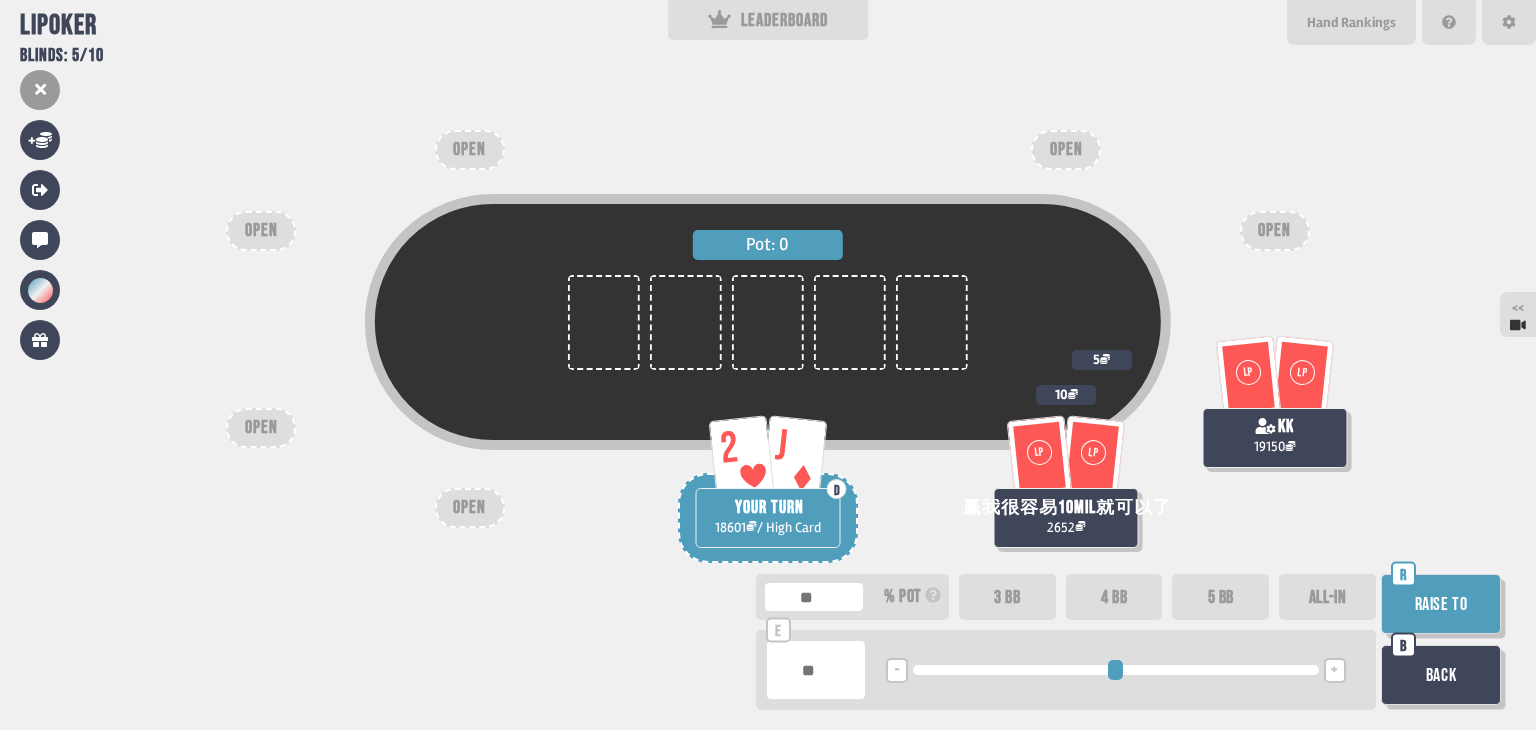 click on "5 BB" at bounding box center (1220, 597) 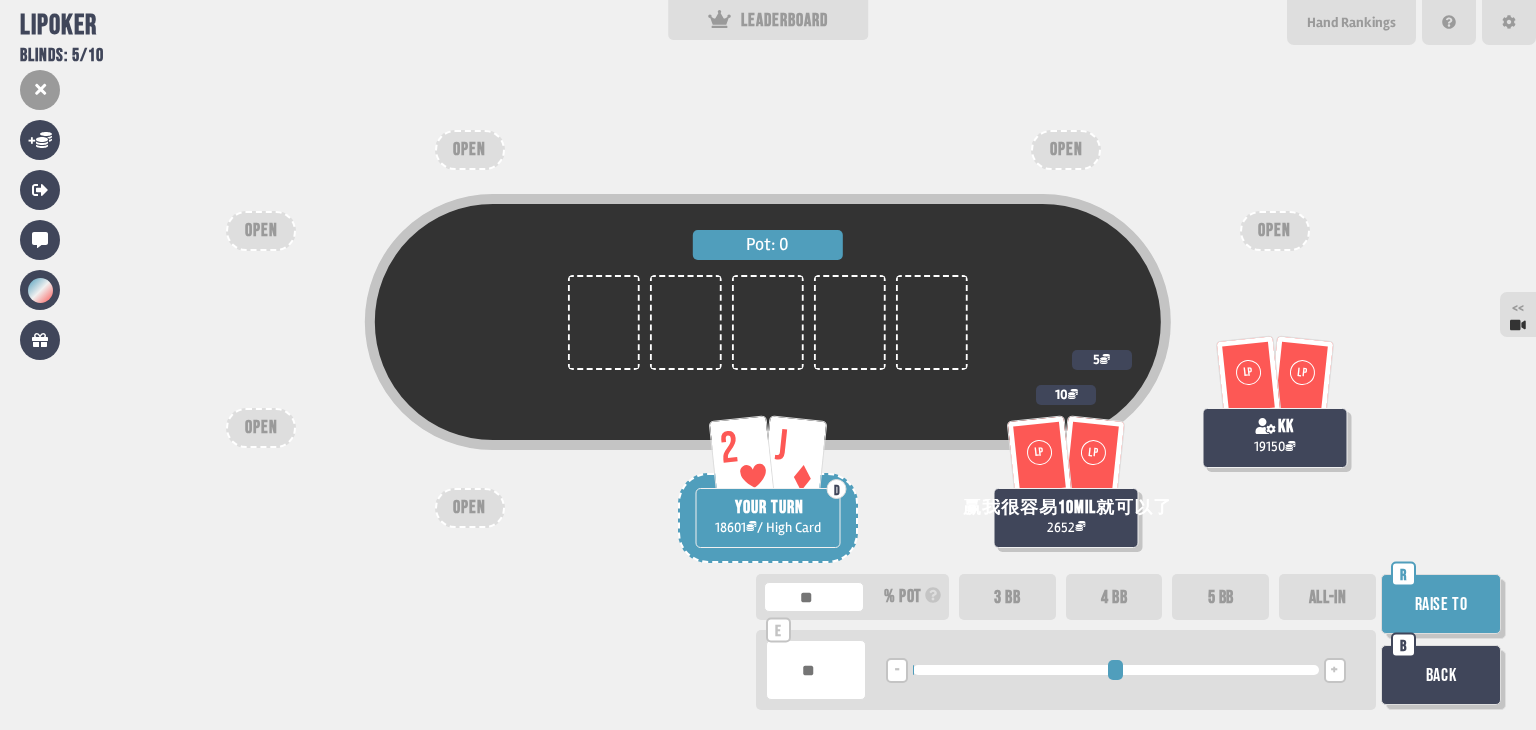 click on "Raise to" at bounding box center [1441, 604] 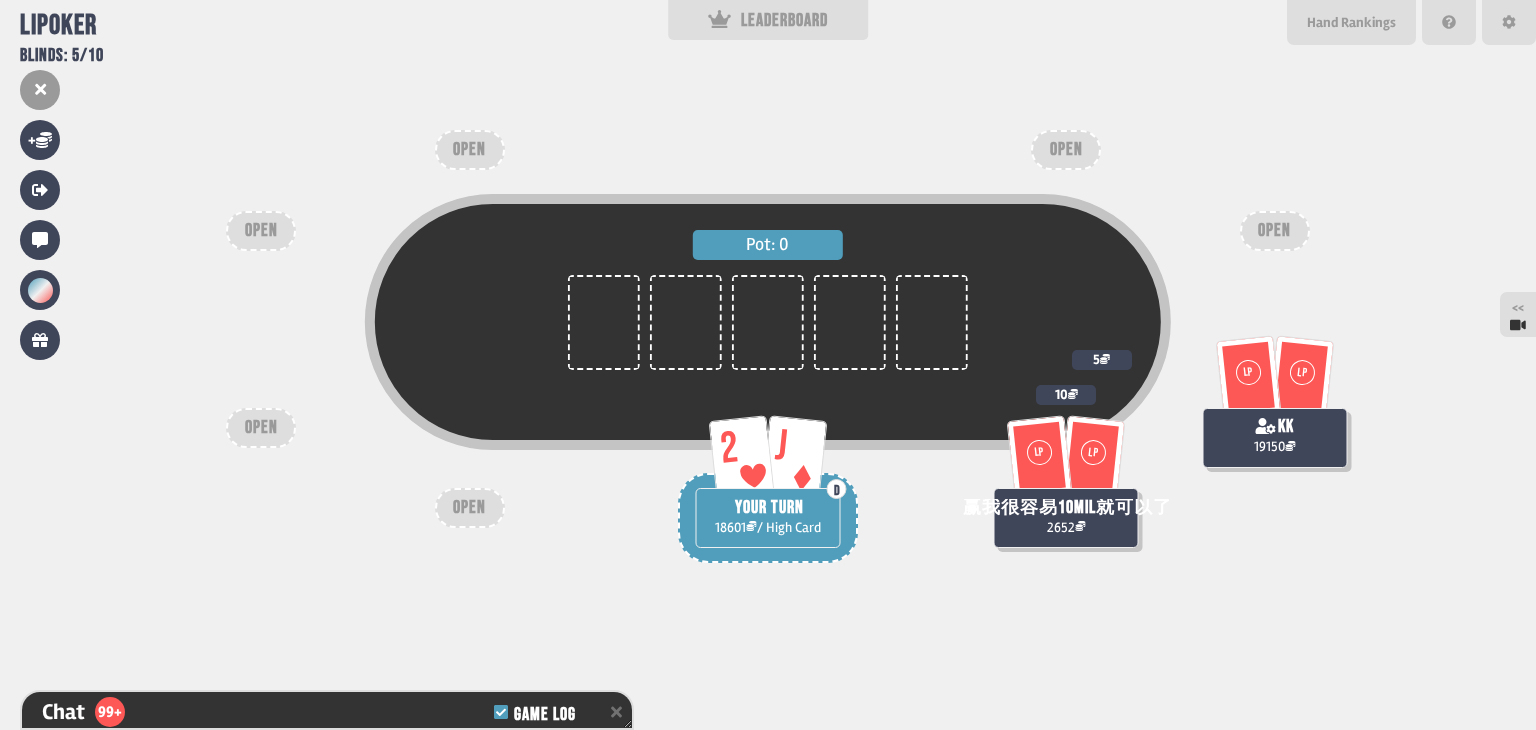 scroll, scrollTop: 4196, scrollLeft: 0, axis: vertical 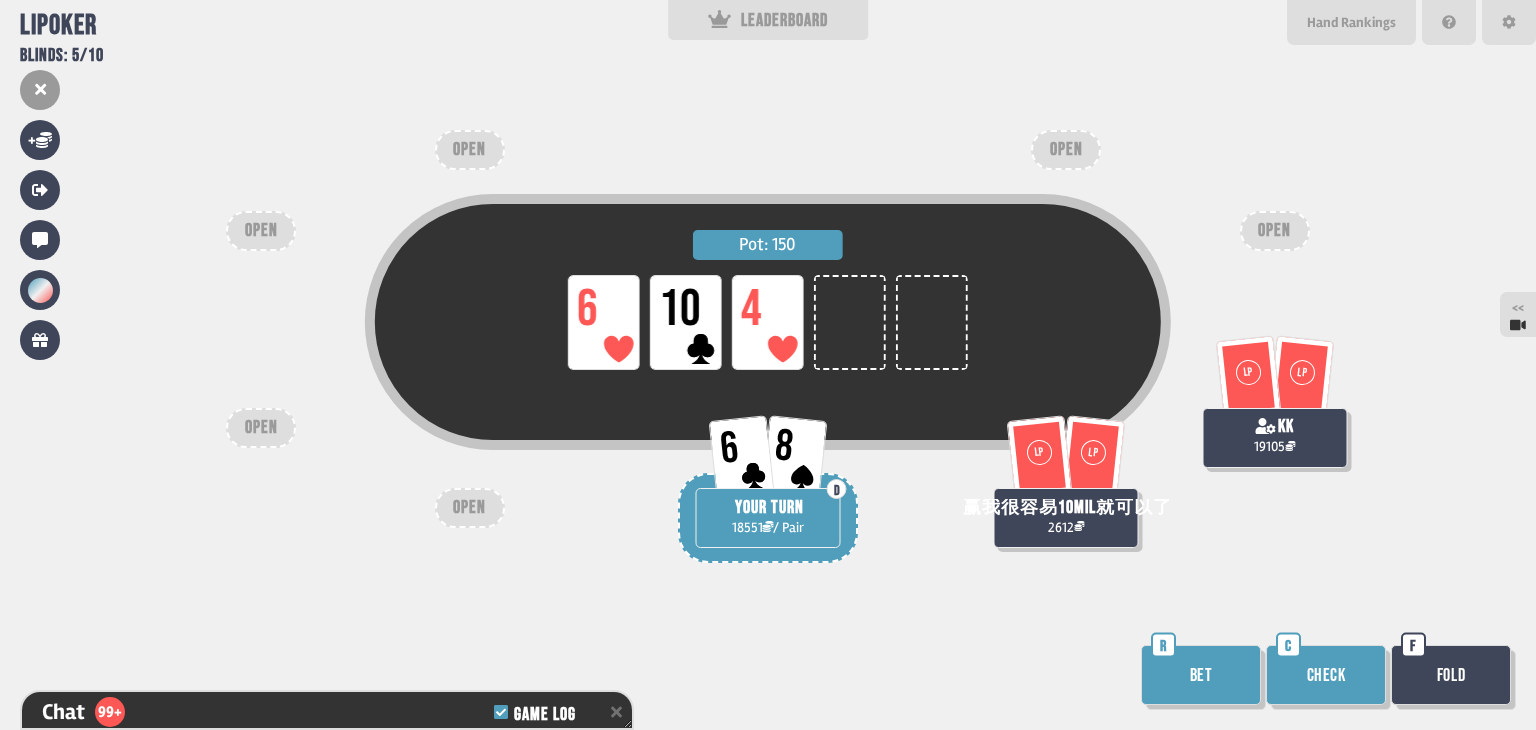 click on "Bet" at bounding box center (1201, 675) 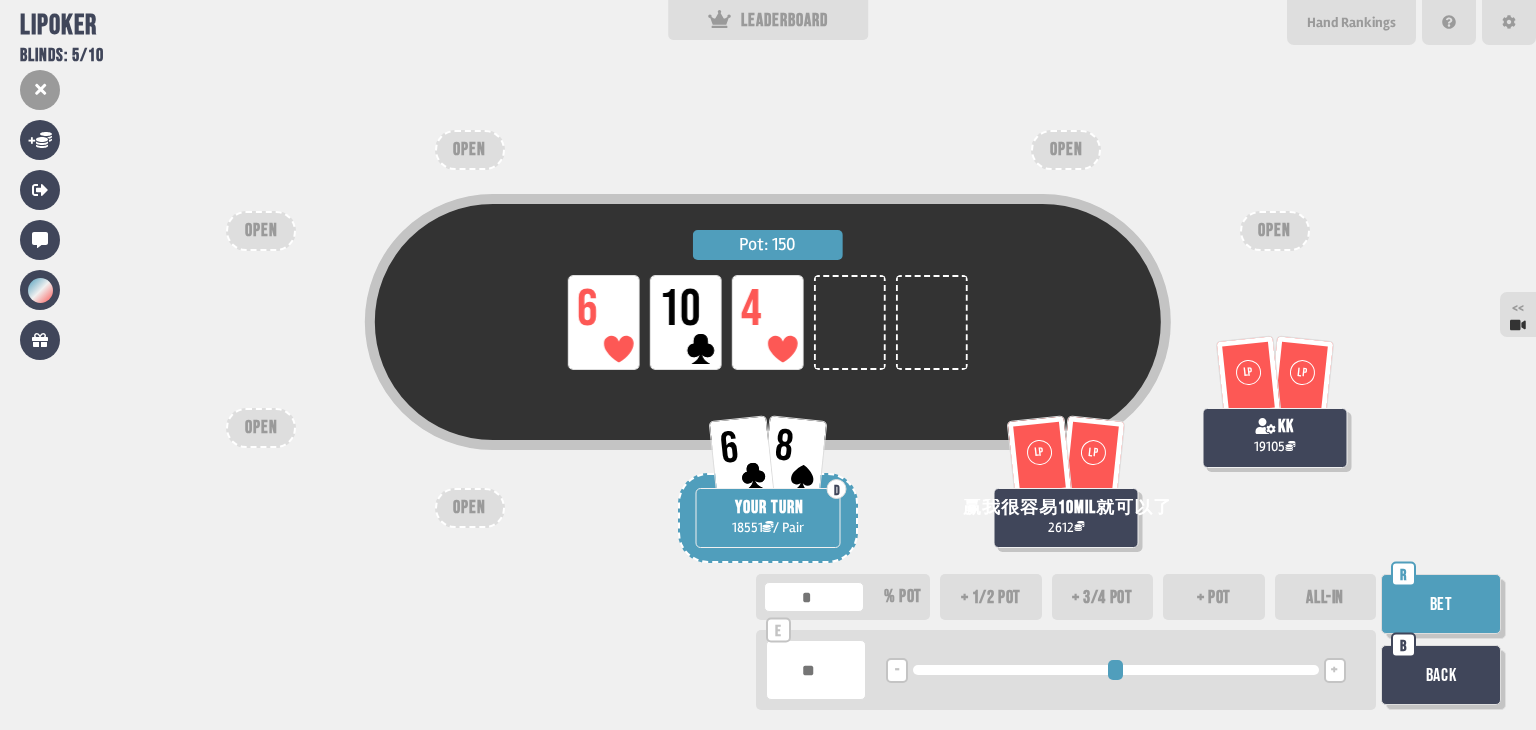 click on "+ pot" at bounding box center (1214, 597) 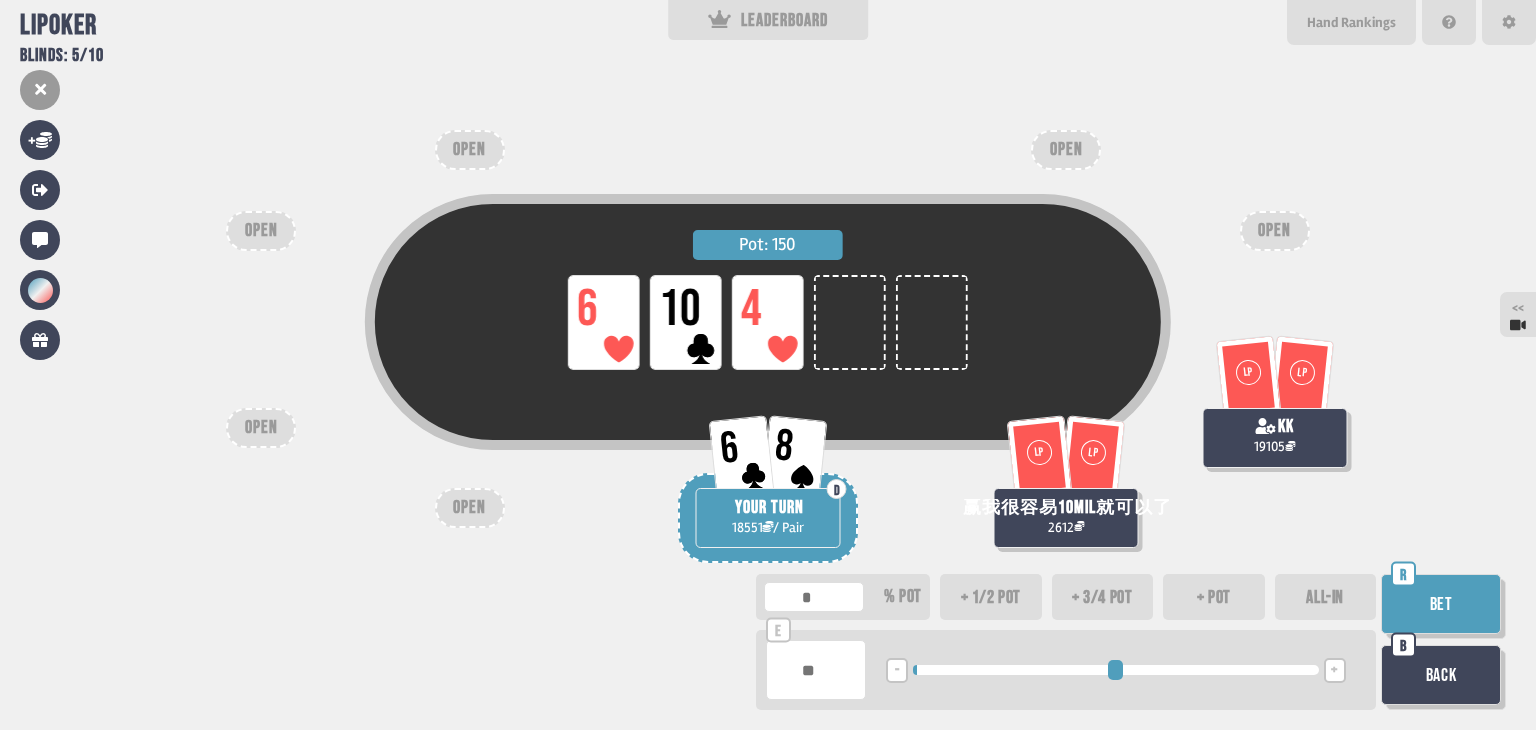 click on "Bet" at bounding box center [1441, 604] 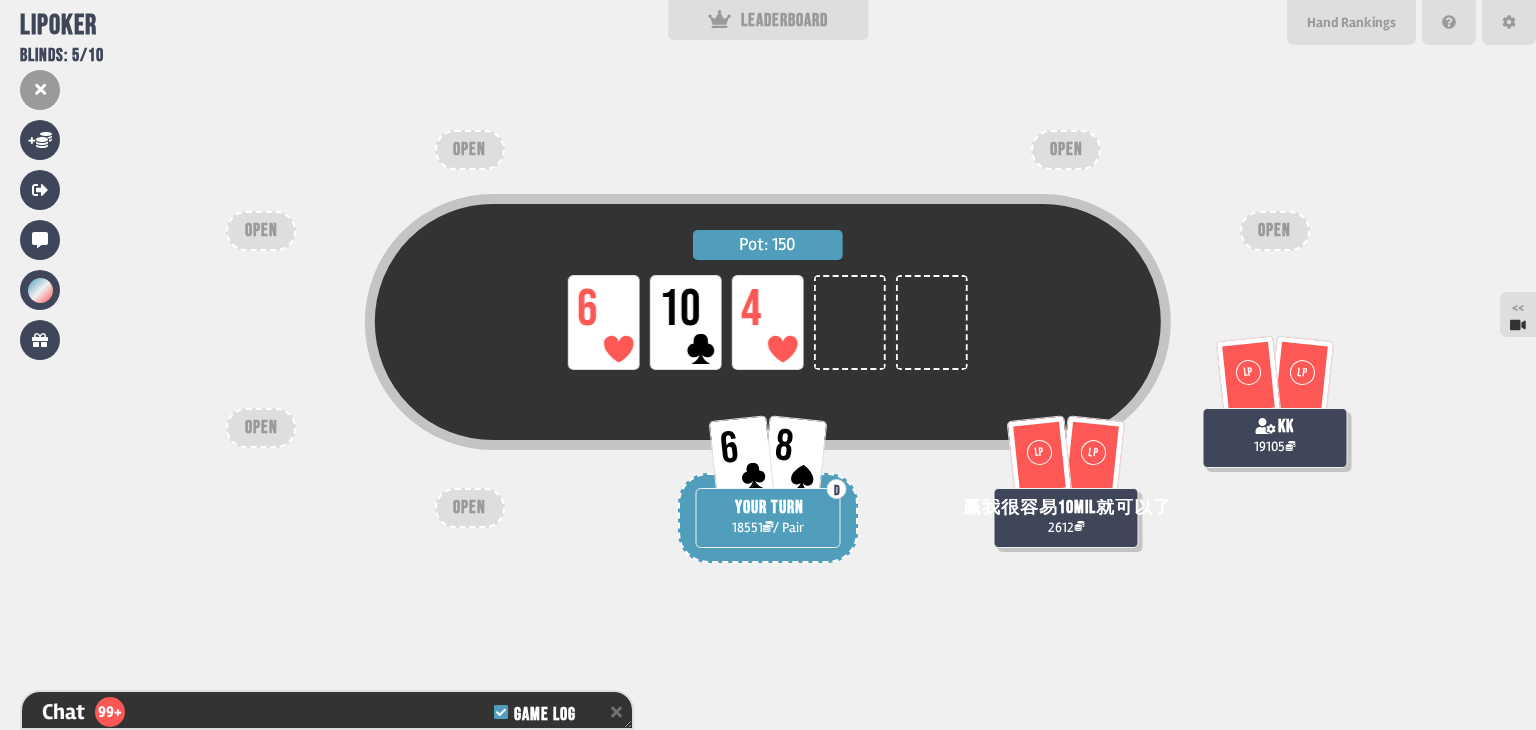 scroll, scrollTop: 4428, scrollLeft: 0, axis: vertical 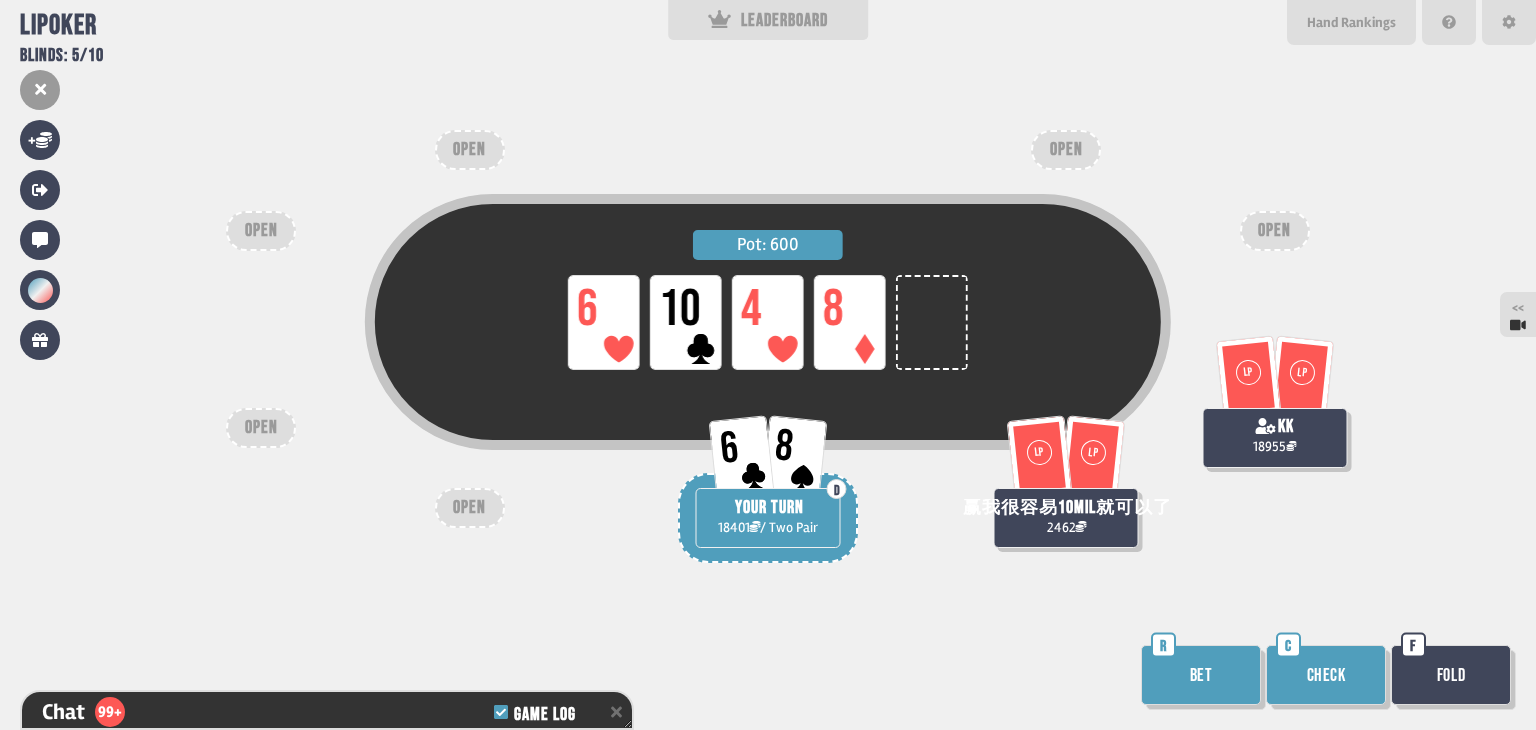 click on "Bet" at bounding box center (1201, 675) 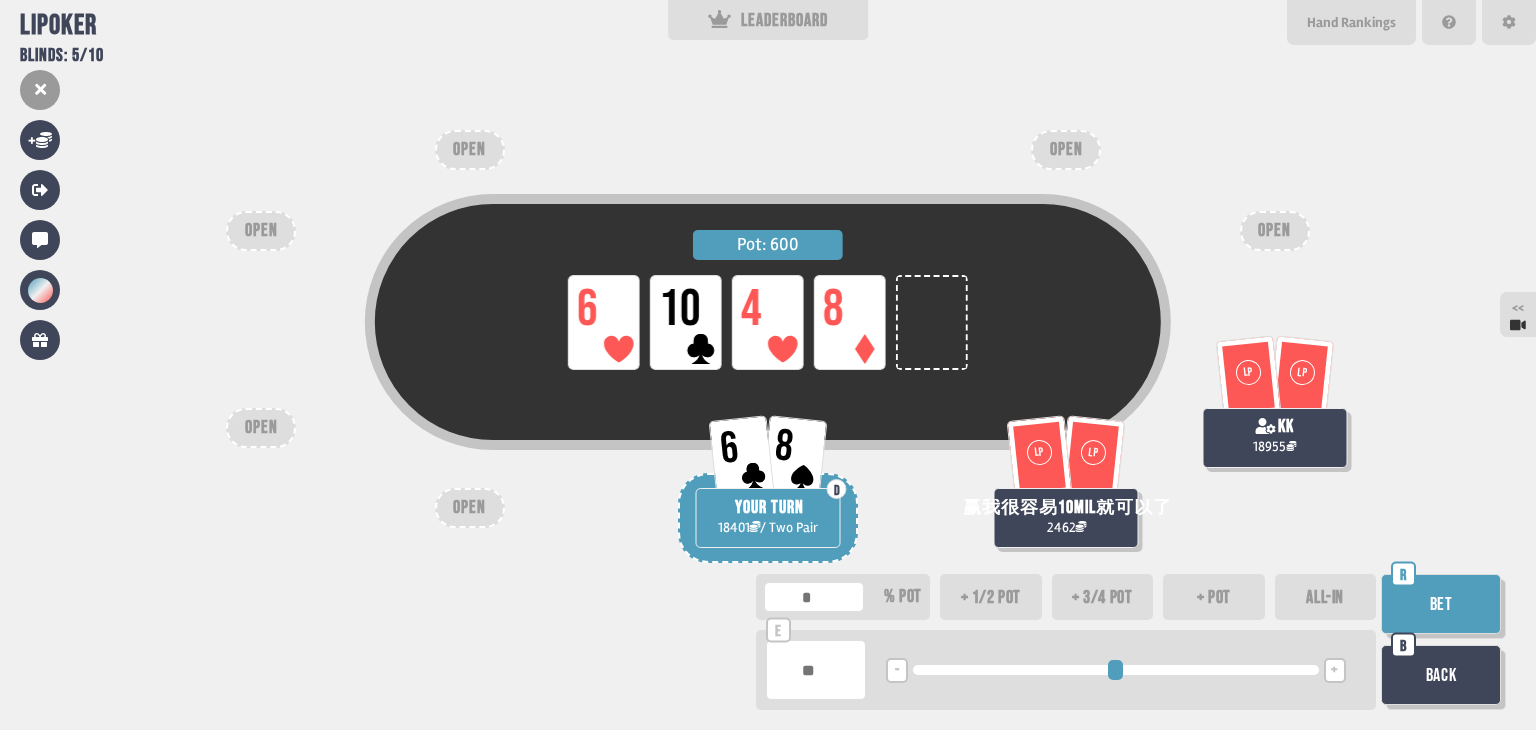 click on "+ pot" at bounding box center [1214, 597] 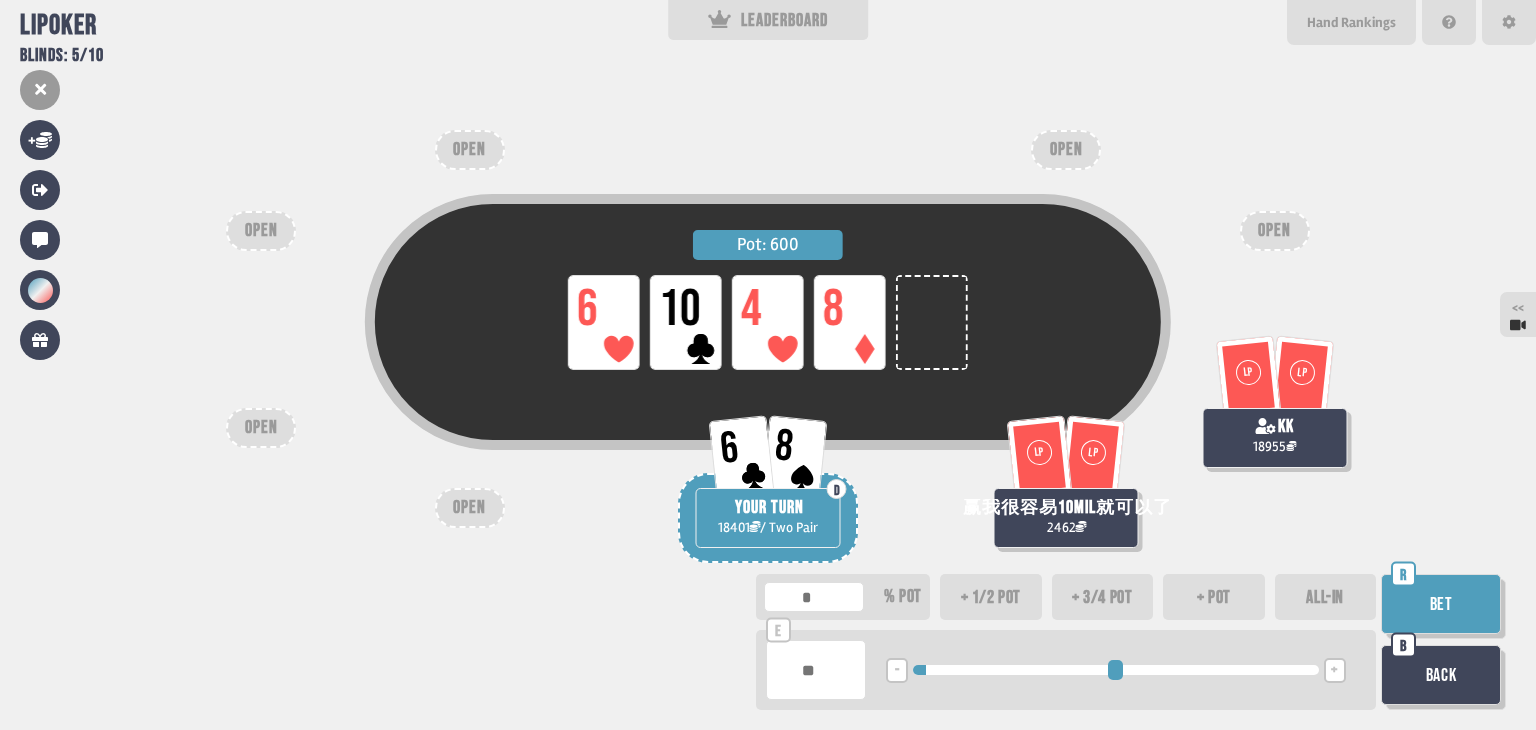 type on "**" 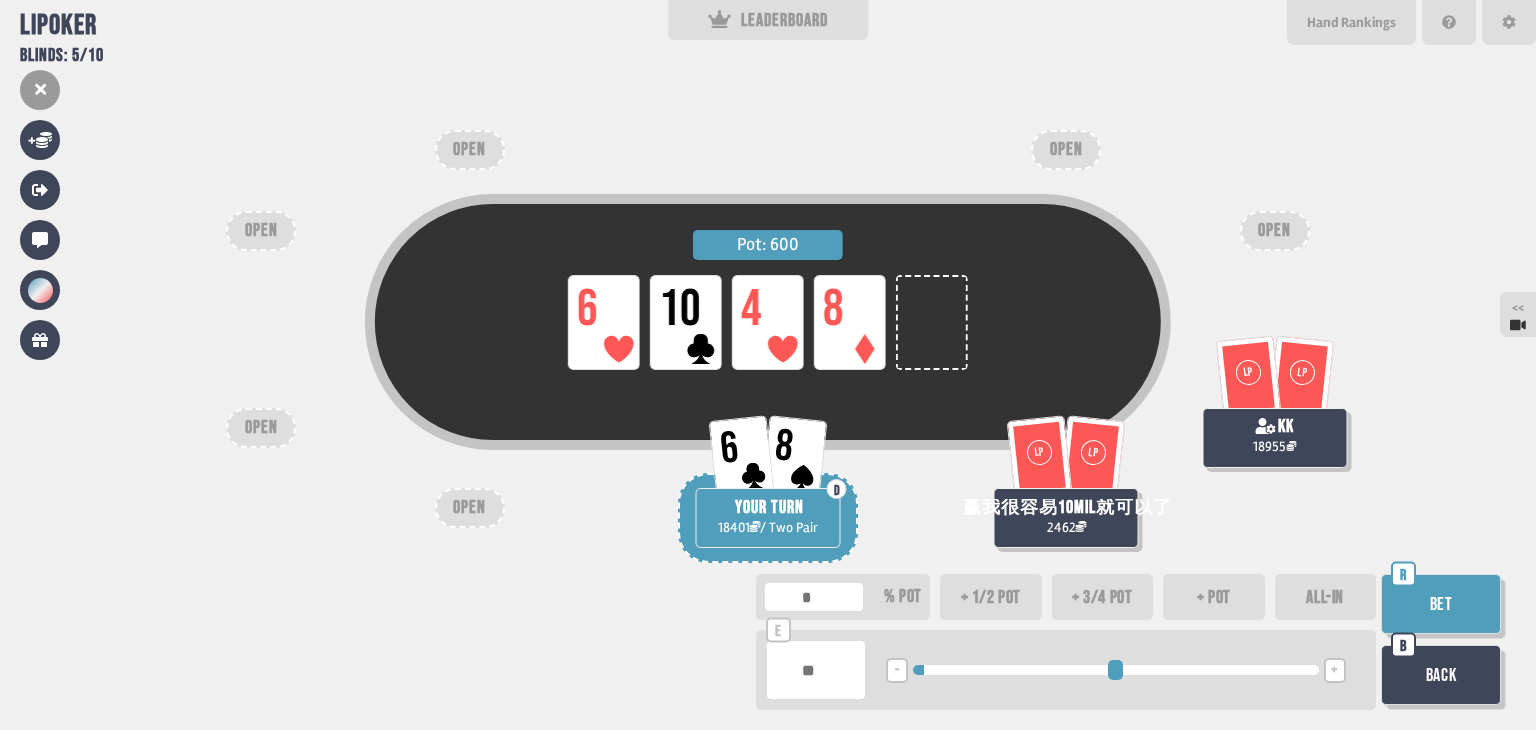 type on "**" 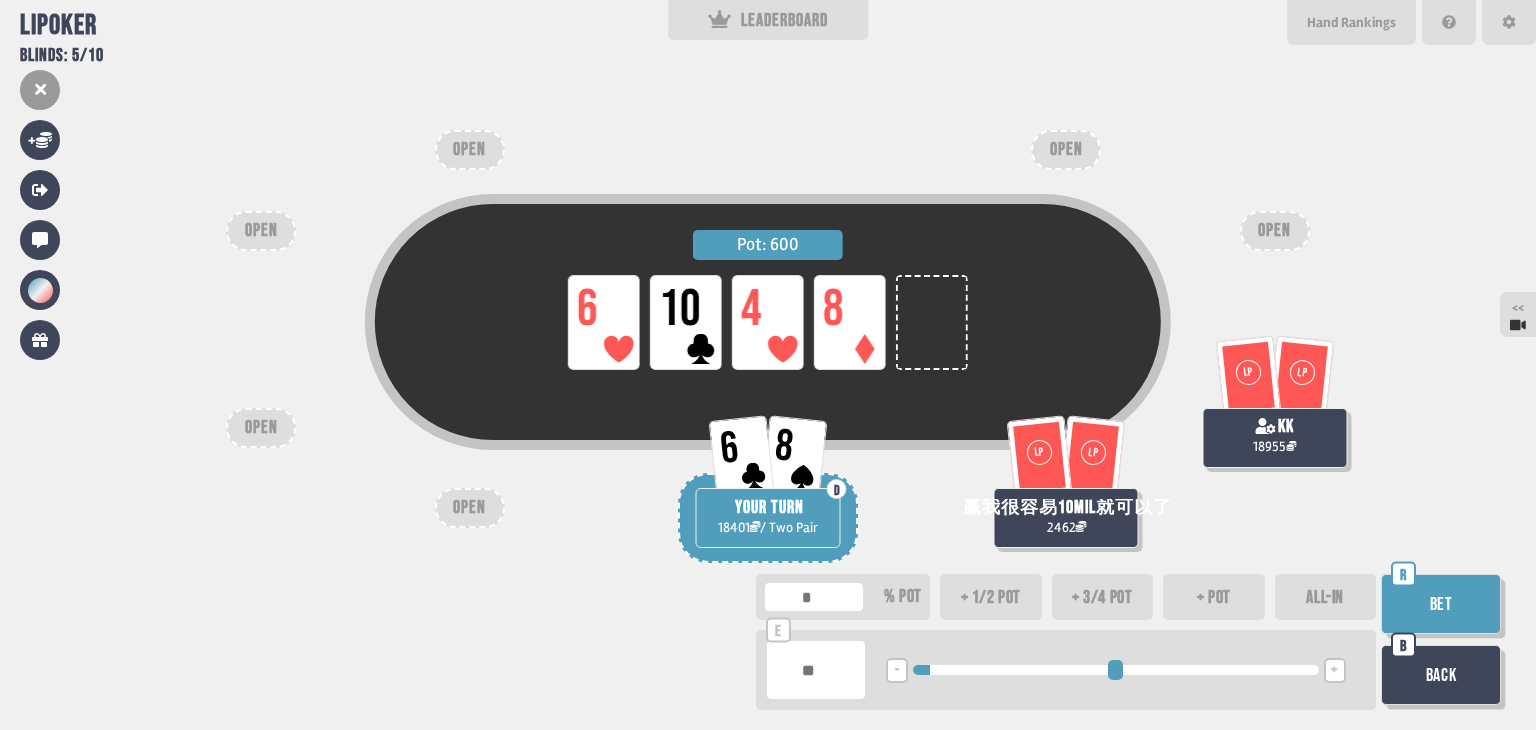 type on "***" 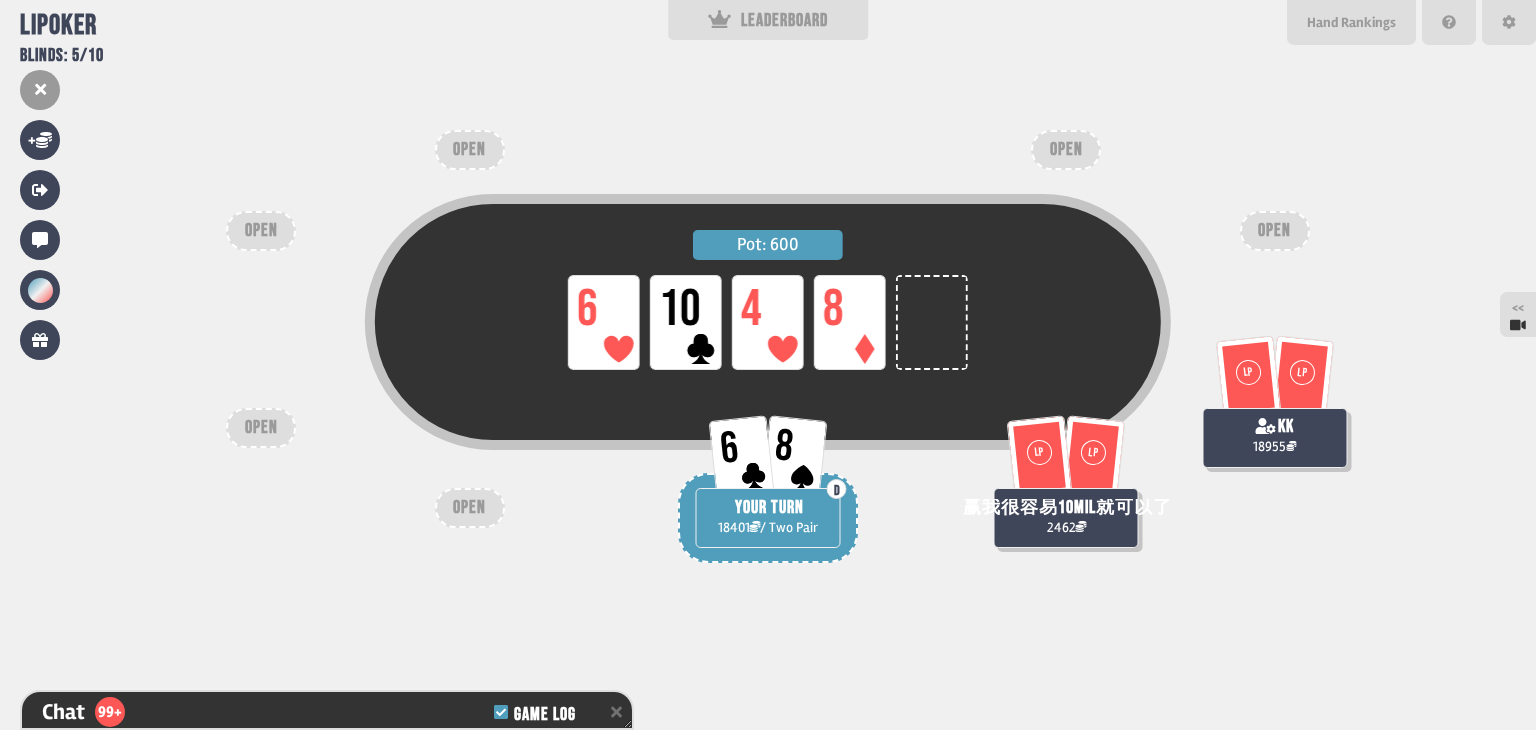 scroll, scrollTop: 4603, scrollLeft: 0, axis: vertical 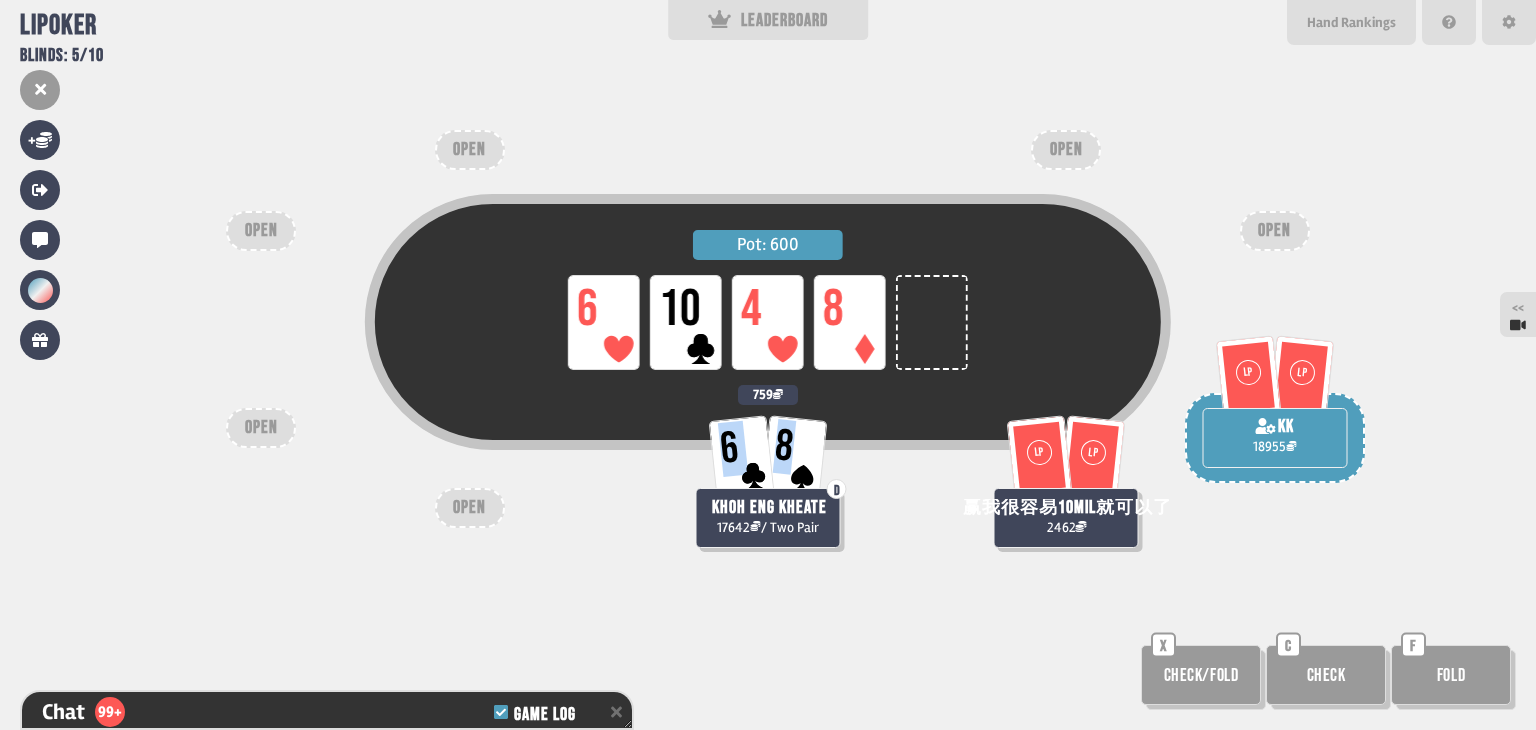 drag, startPoint x: 720, startPoint y: 433, endPoint x: 790, endPoint y: 454, distance: 73.082146 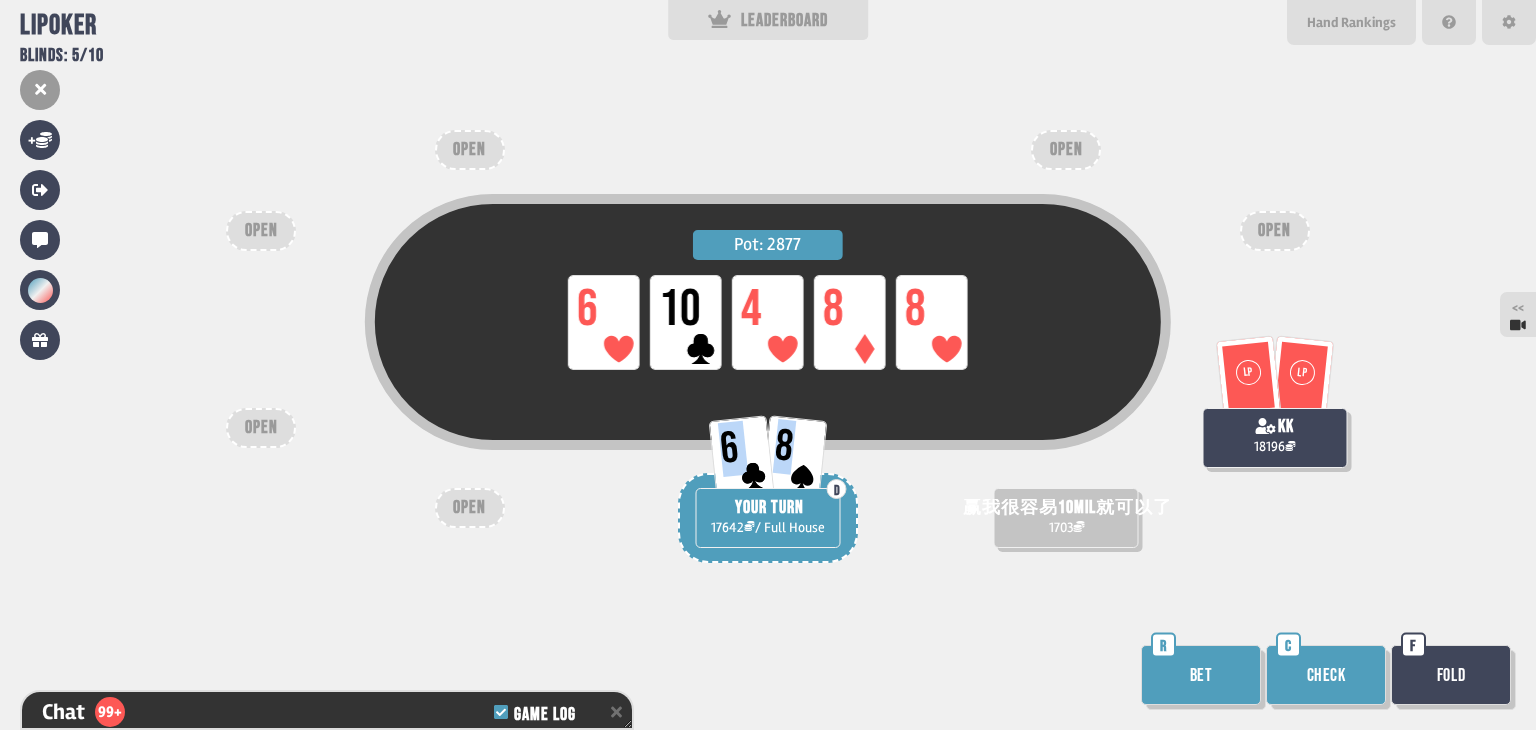 click on "Bet" at bounding box center (1201, 675) 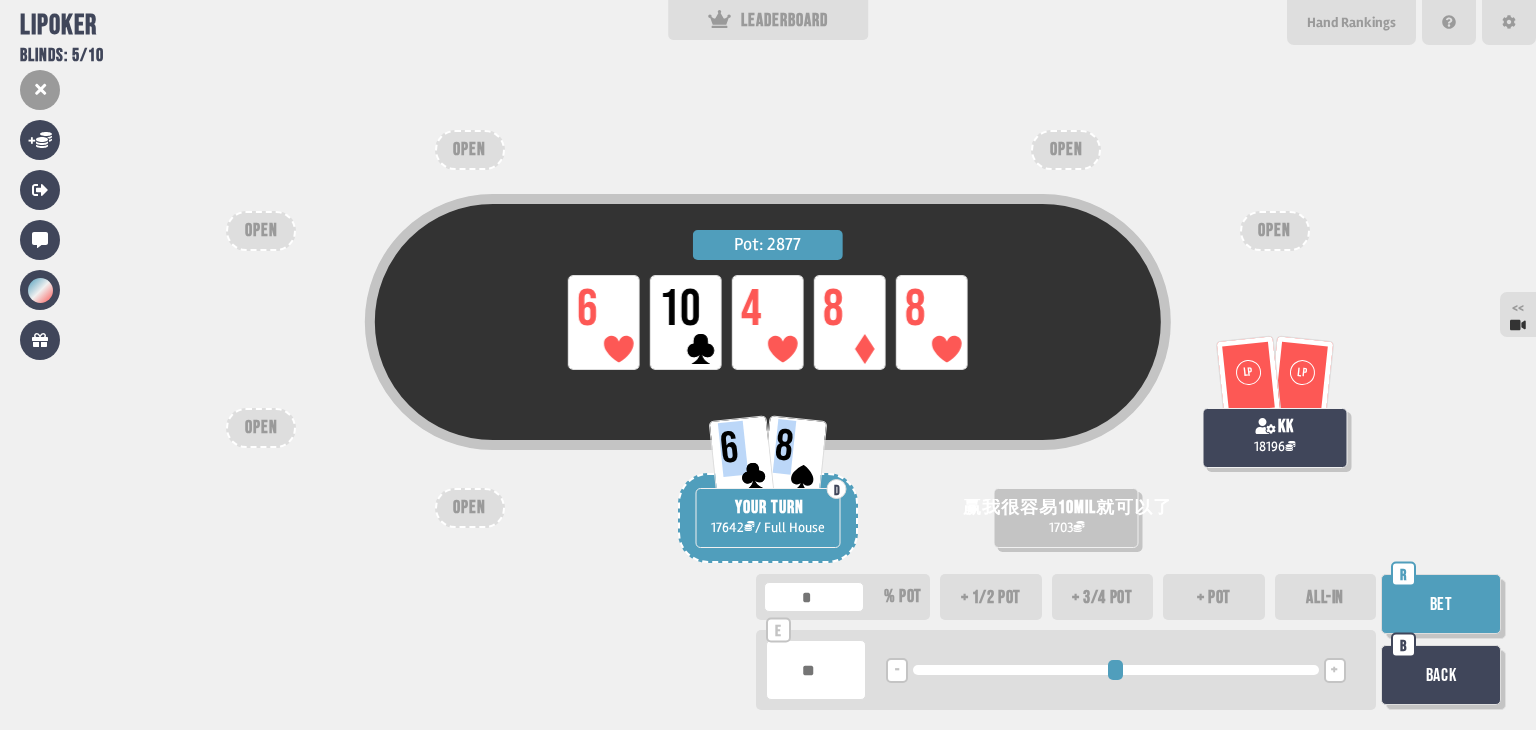 click on "ALL-IN" at bounding box center (1326, 597) 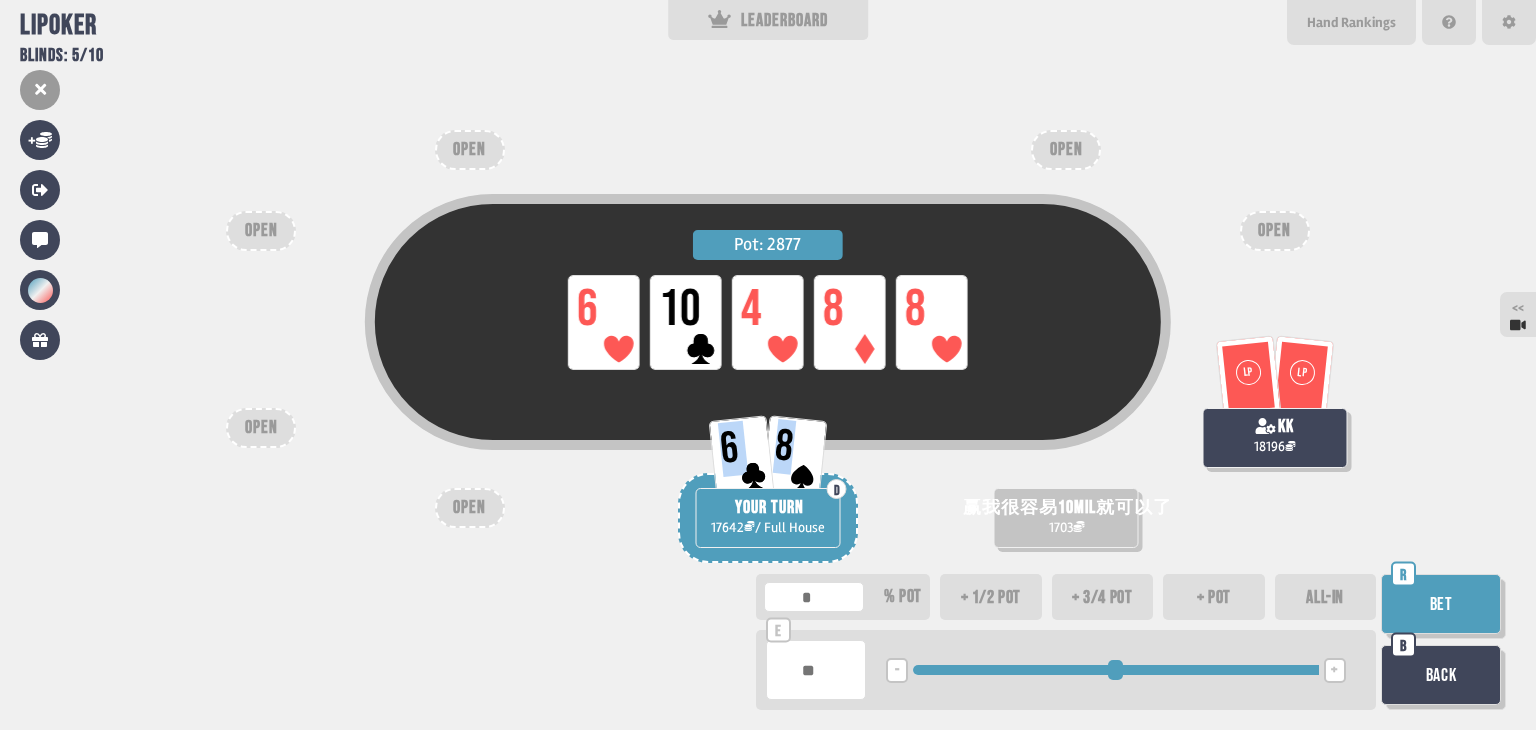 click on "Bet" at bounding box center [1441, 604] 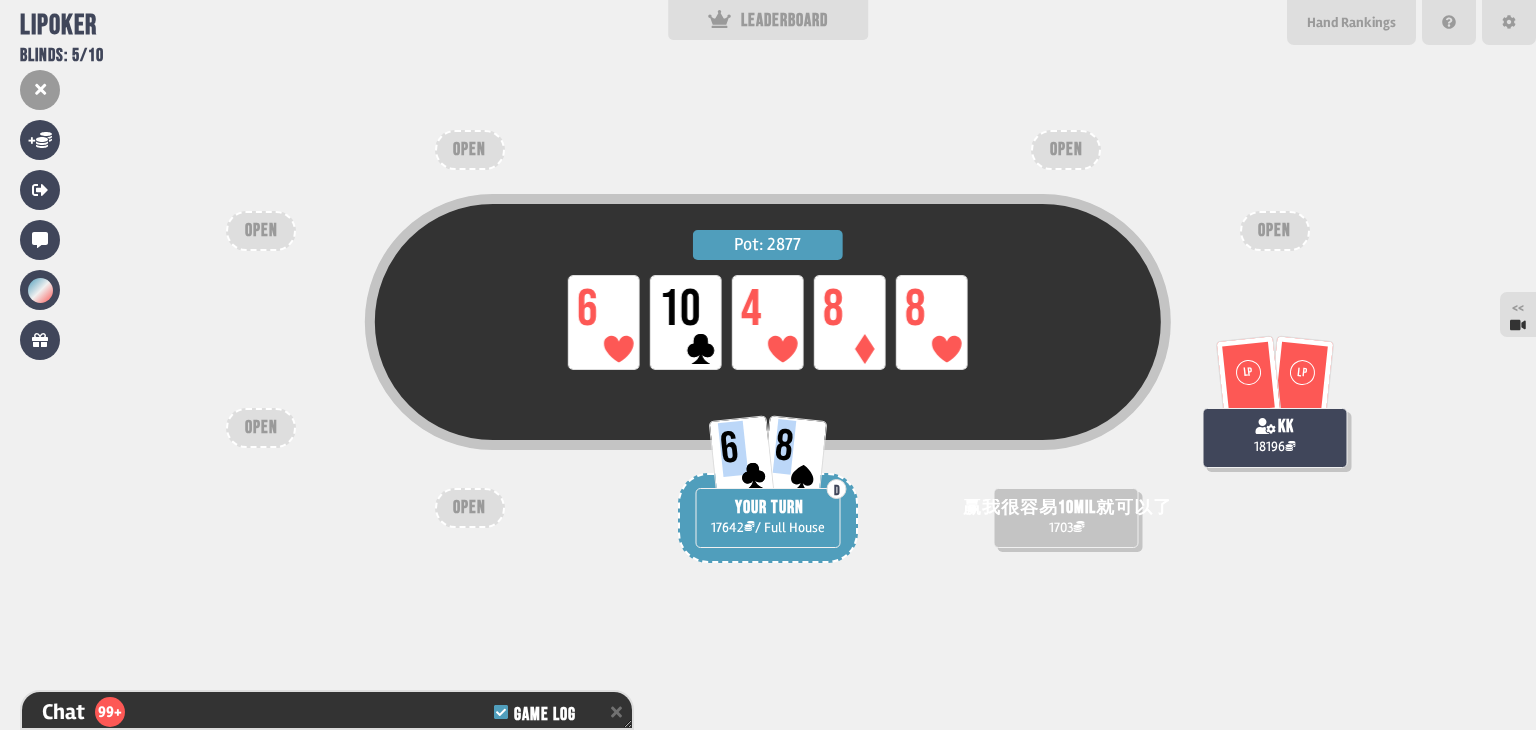 scroll, scrollTop: 4806, scrollLeft: 0, axis: vertical 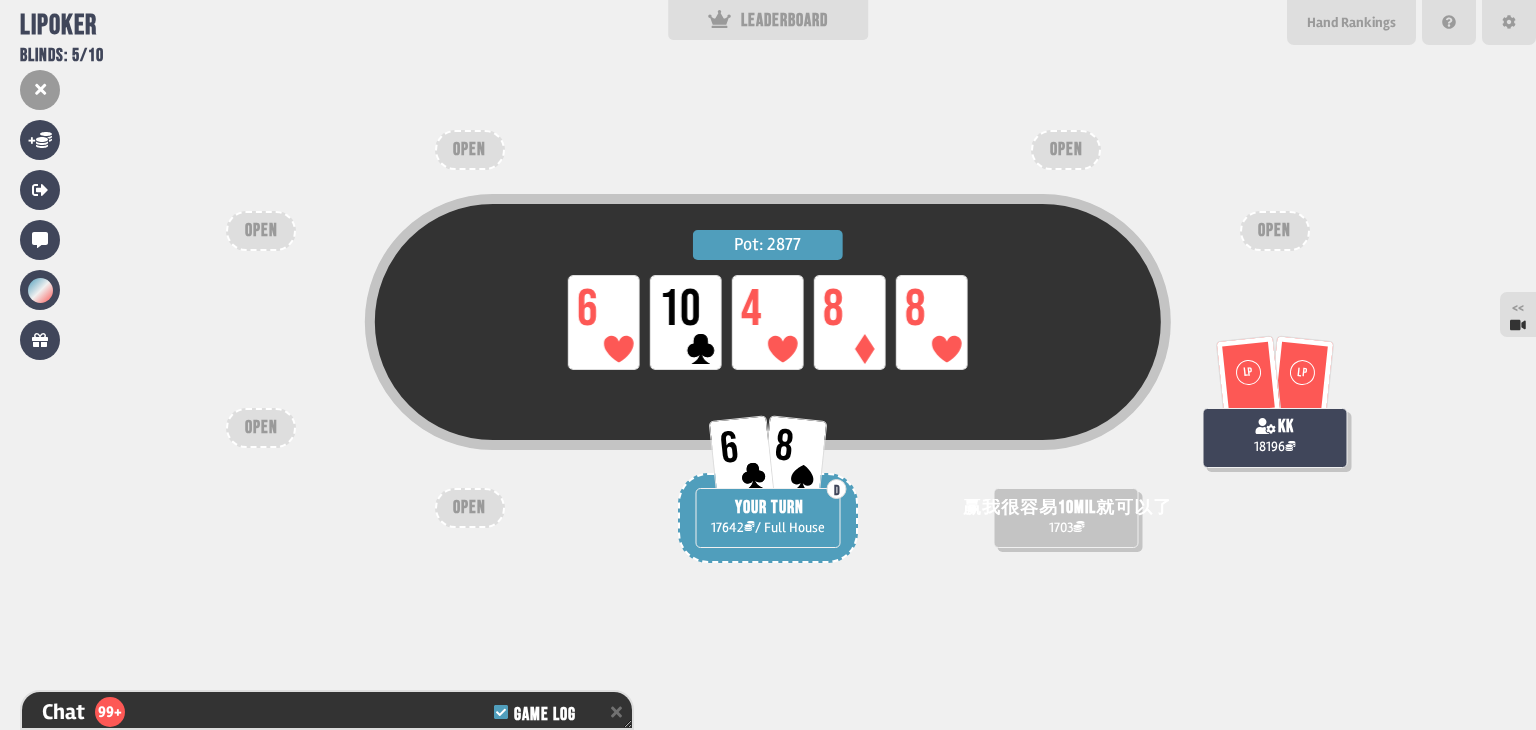 click on "Pot: 2877   LP 6 LP 10 LP 4 LP 8 LP 8 赢我很容易10mil就可以了 1703  6 8 D YOUR TURN 17642   / Full House LP LP kk 18196  OPEN OPEN OPEN OPEN OPEN OPEN" at bounding box center [768, 365] 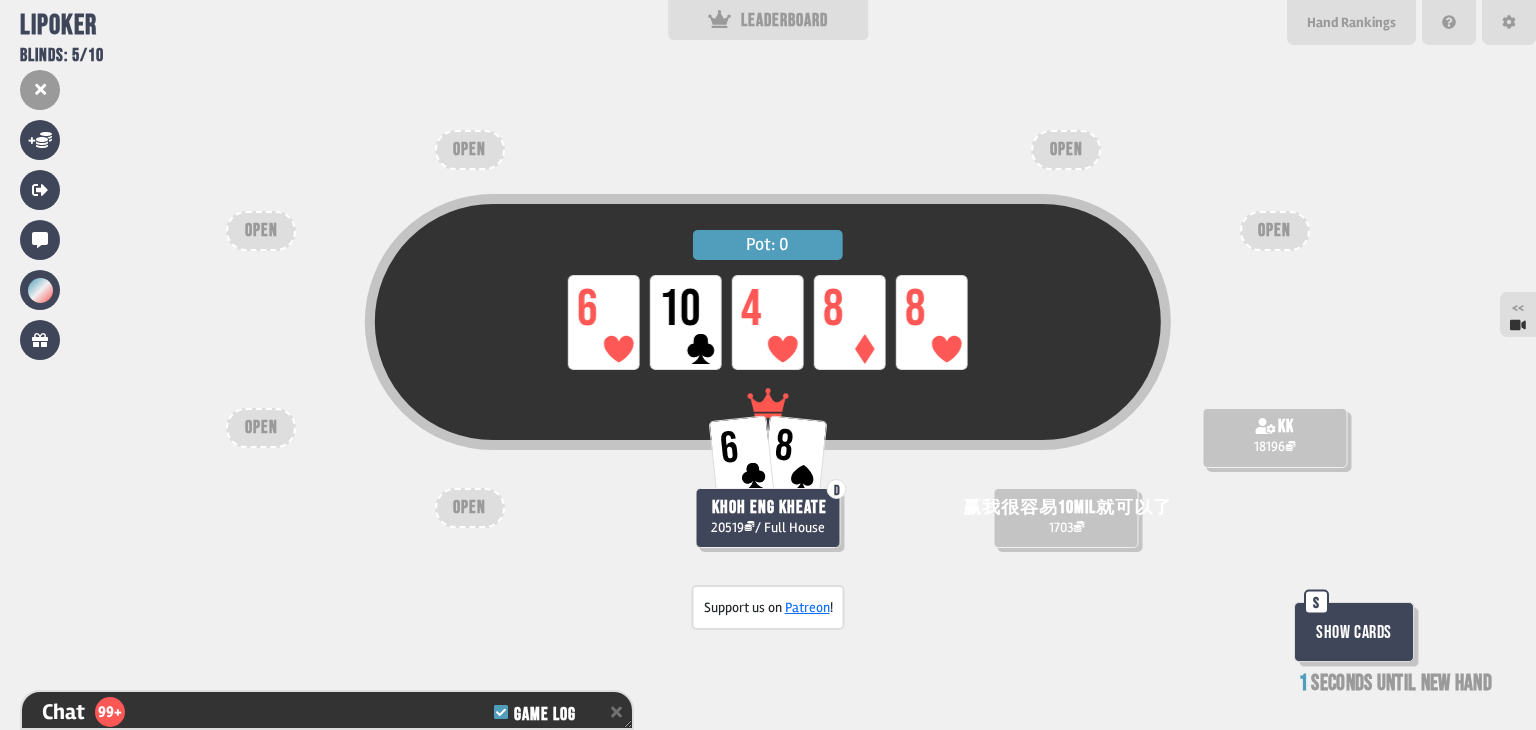 click on "Show Cards" at bounding box center [1354, 632] 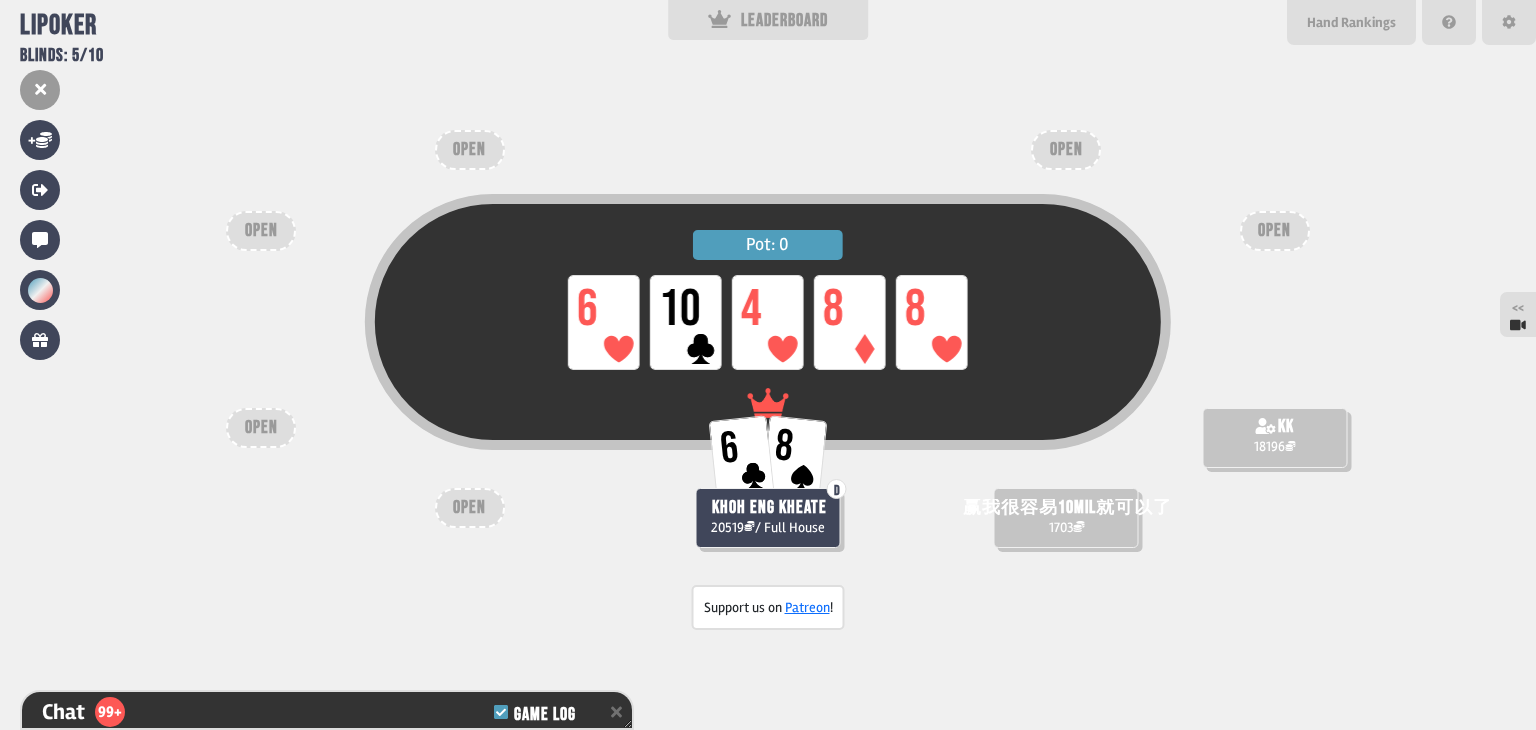 click on "Pot: 0   LP 6 LP 10 LP 4 LP 8 LP 8 赢我很容易10mil就可以了 1703  6 8 D khoh eng kheate 20519   / Full House kk 18196  OPEN OPEN OPEN OPEN OPEN OPEN" at bounding box center [768, 365] 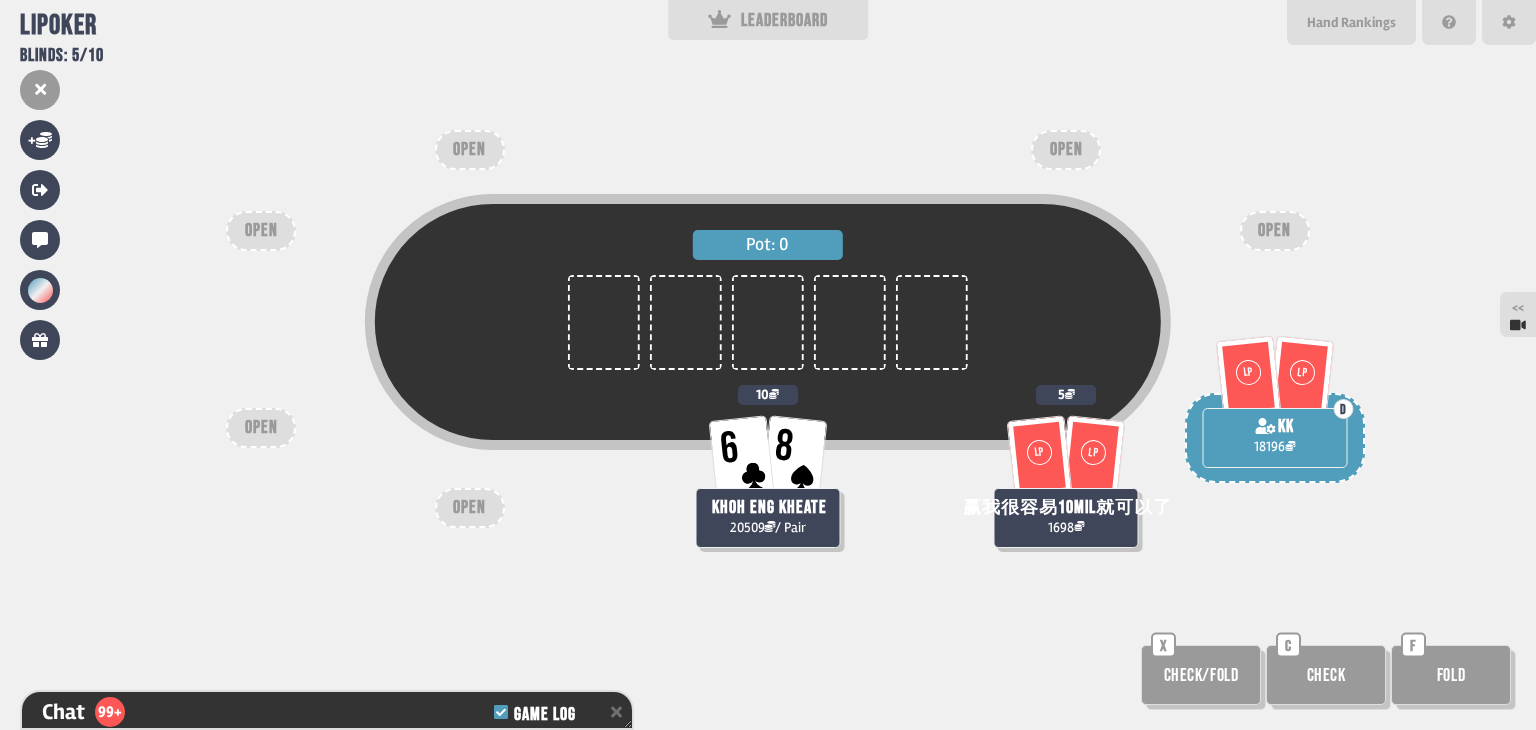 click on "Pot: 0   LP LP 赢我很容易10mil就可以了 1698  5  6 8 khoh eng kheate 20509   / Pair 10  LP LP D kk 18196  OPEN OPEN OPEN OPEN OPEN OPEN Check/Fold X Check C Fold F" at bounding box center (768, 365) 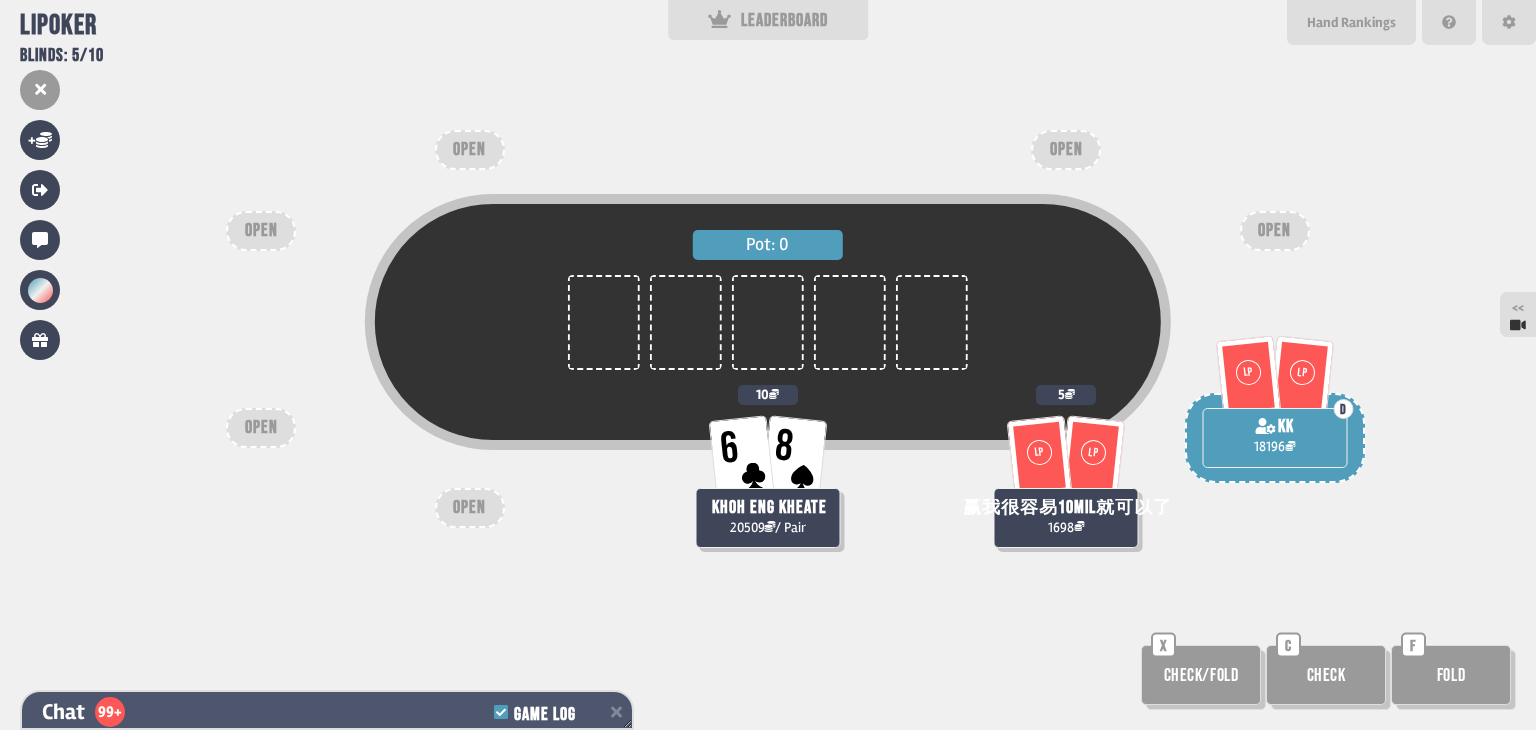 click on "Chat   99+ Game Log" at bounding box center [327, 712] 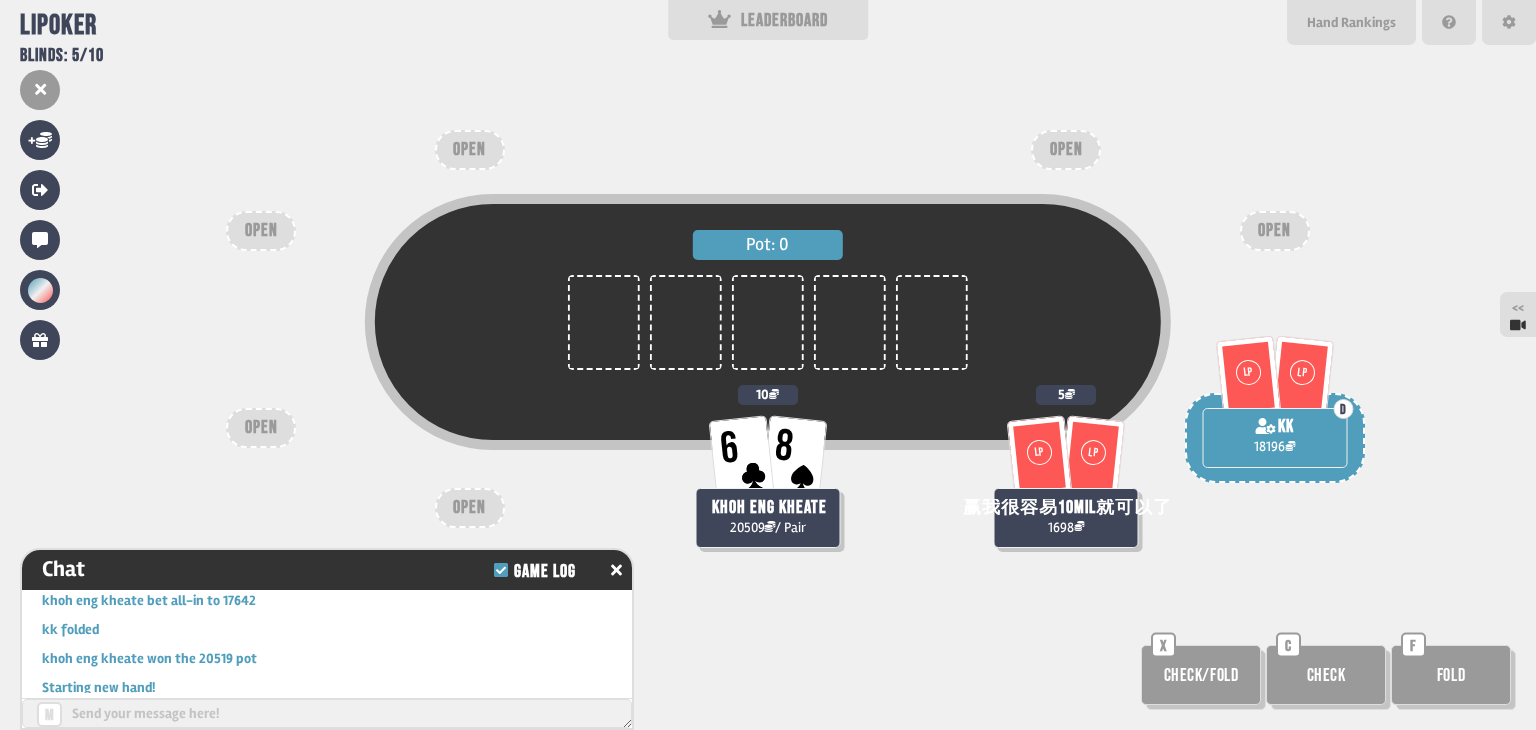 click at bounding box center [327, 713] 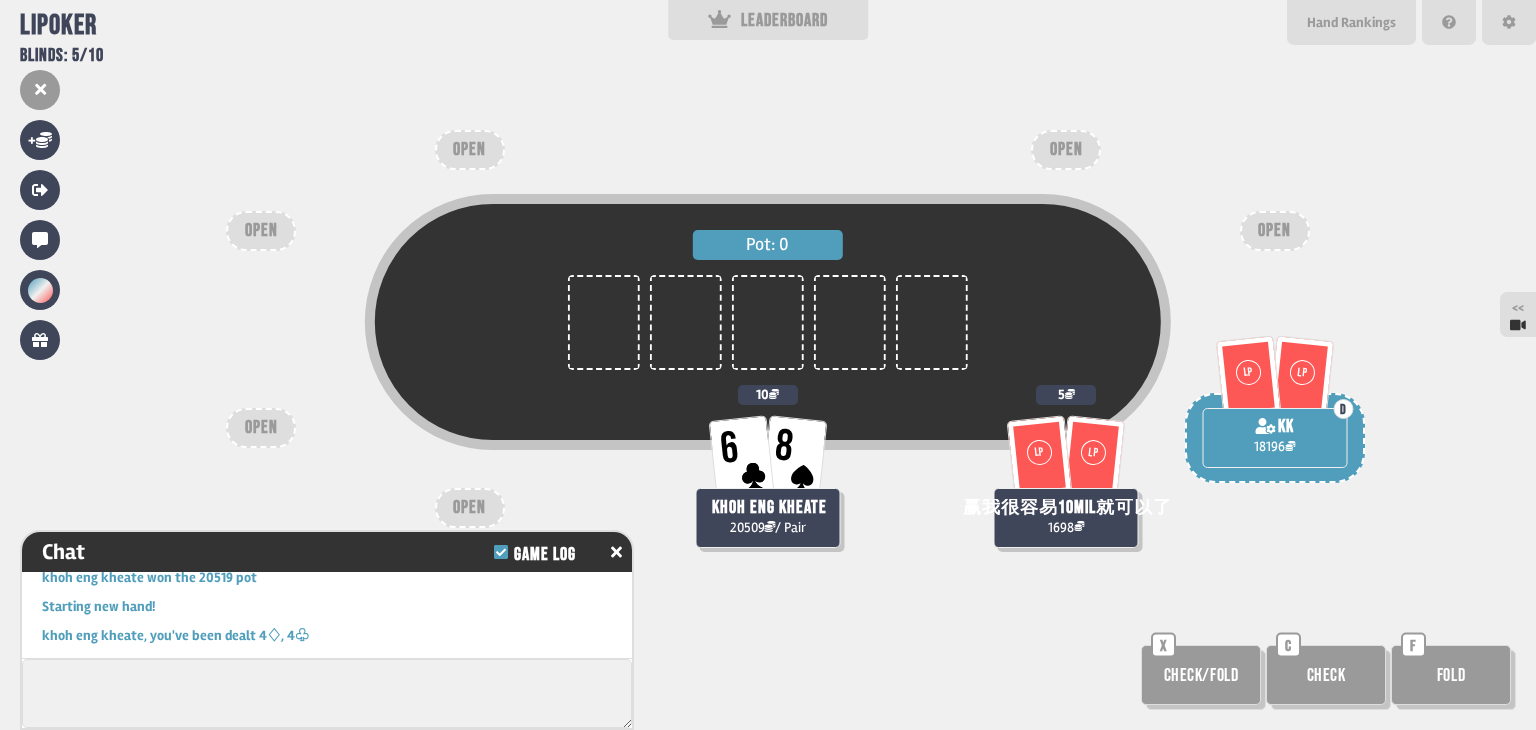 click on "Pot: 0   LP LP 赢我很容易10mil就可以了 1698  5  6 8 khoh eng kheate 20509   / Pair 10  LP LP D kk 18196  OPEN OPEN OPEN OPEN OPEN OPEN Check/Fold X Check C Fold F" at bounding box center [768, 365] 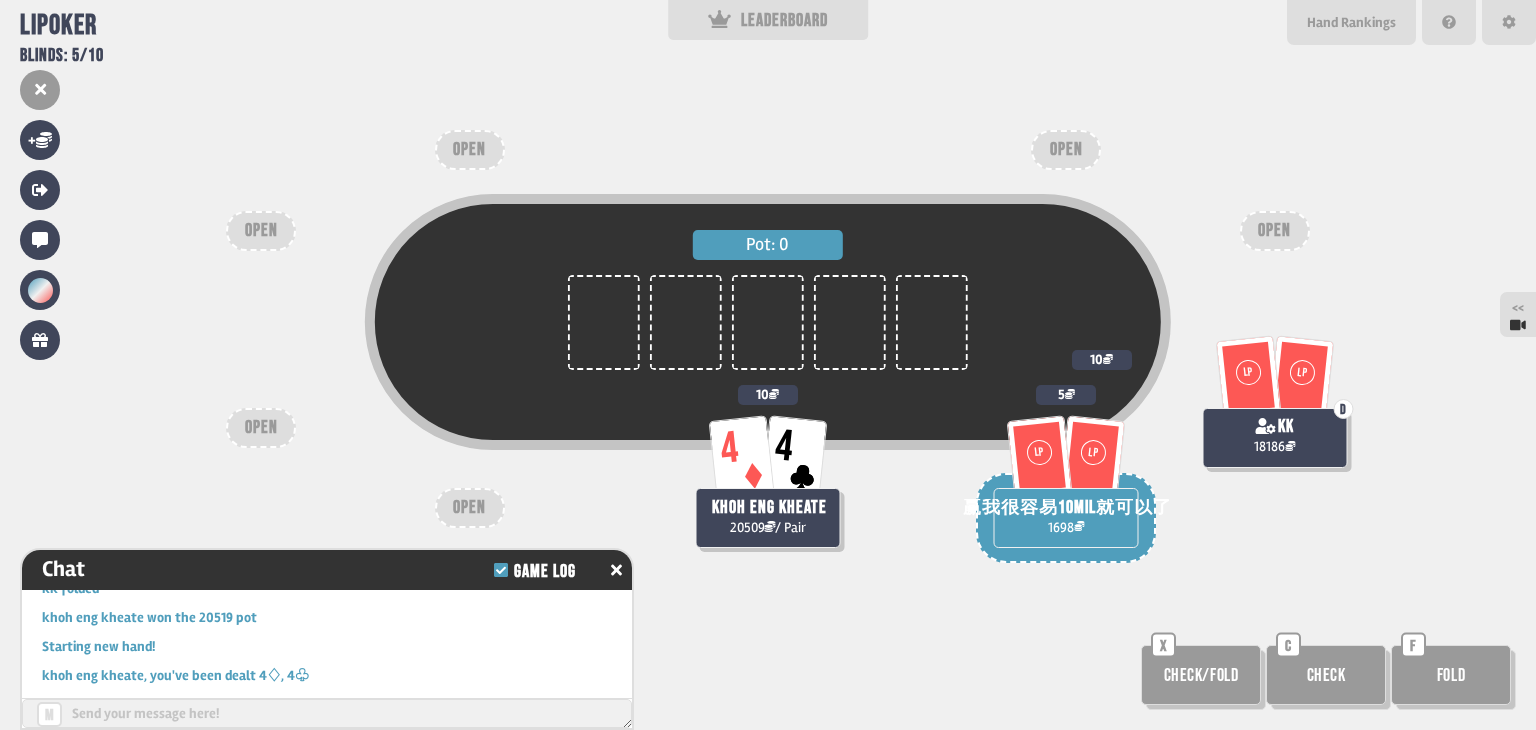 scroll, scrollTop: 4869, scrollLeft: 0, axis: vertical 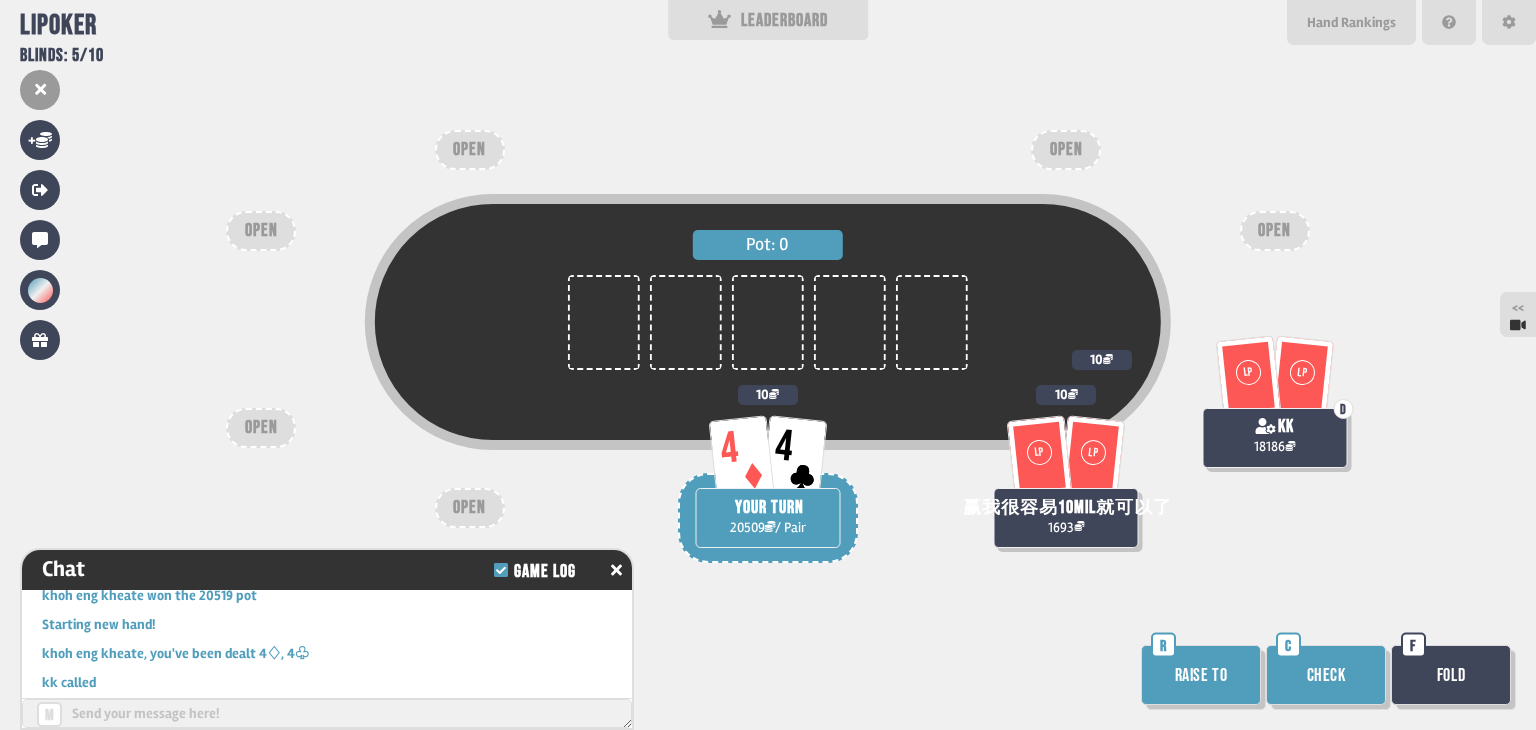 click on "Raise to" at bounding box center (1201, 675) 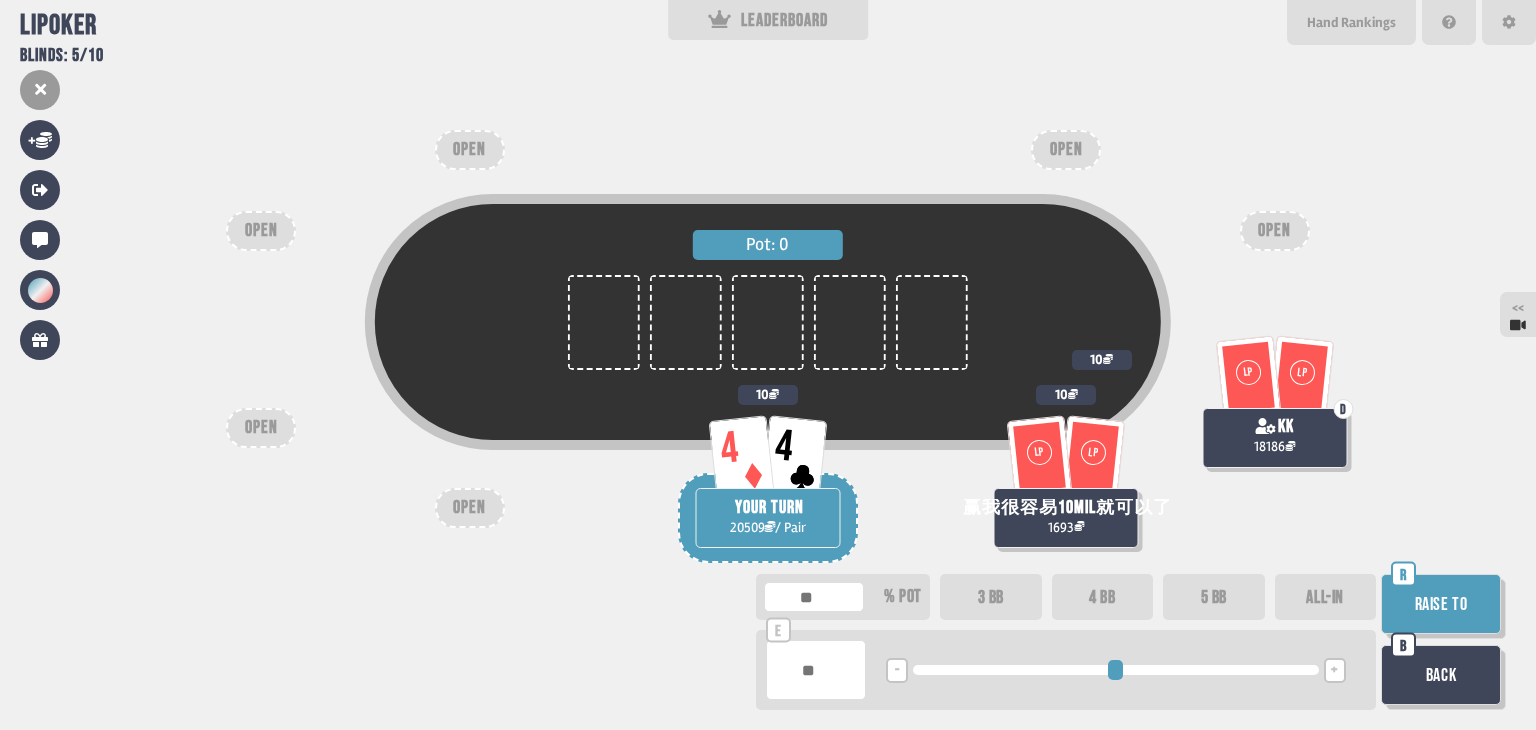 click on "ALL-IN" at bounding box center [1326, 597] 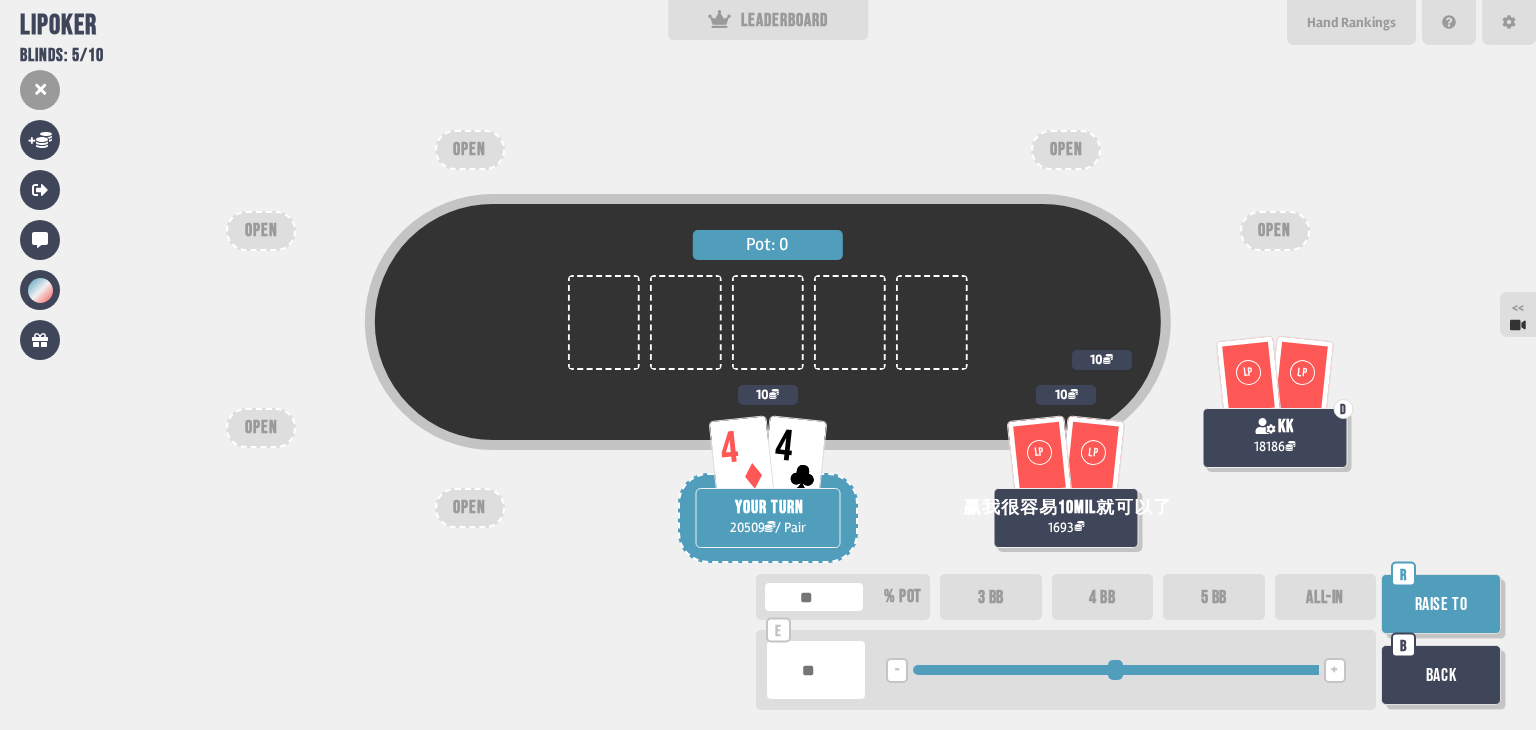 click on "Raise to" at bounding box center [1441, 604] 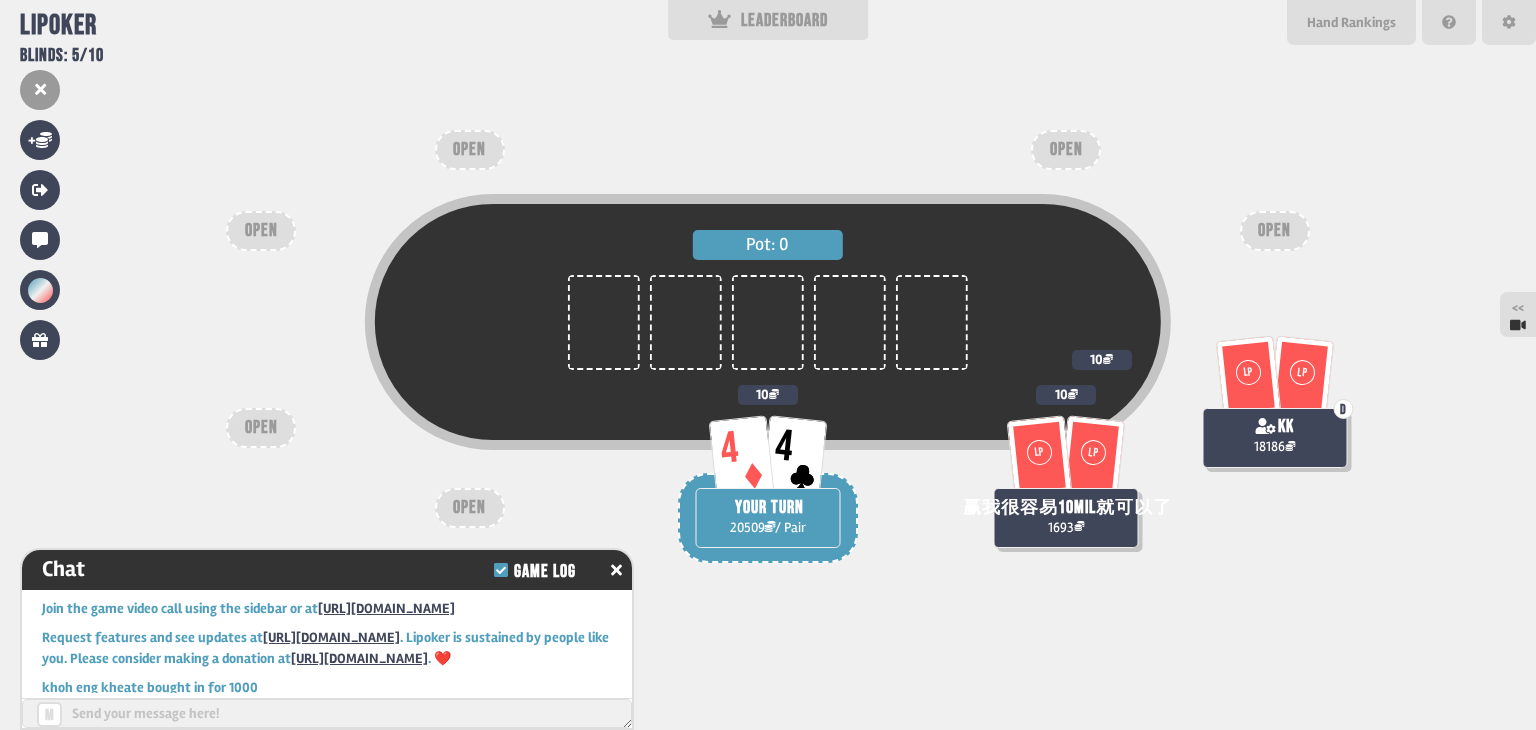 scroll, scrollTop: 4934, scrollLeft: 0, axis: vertical 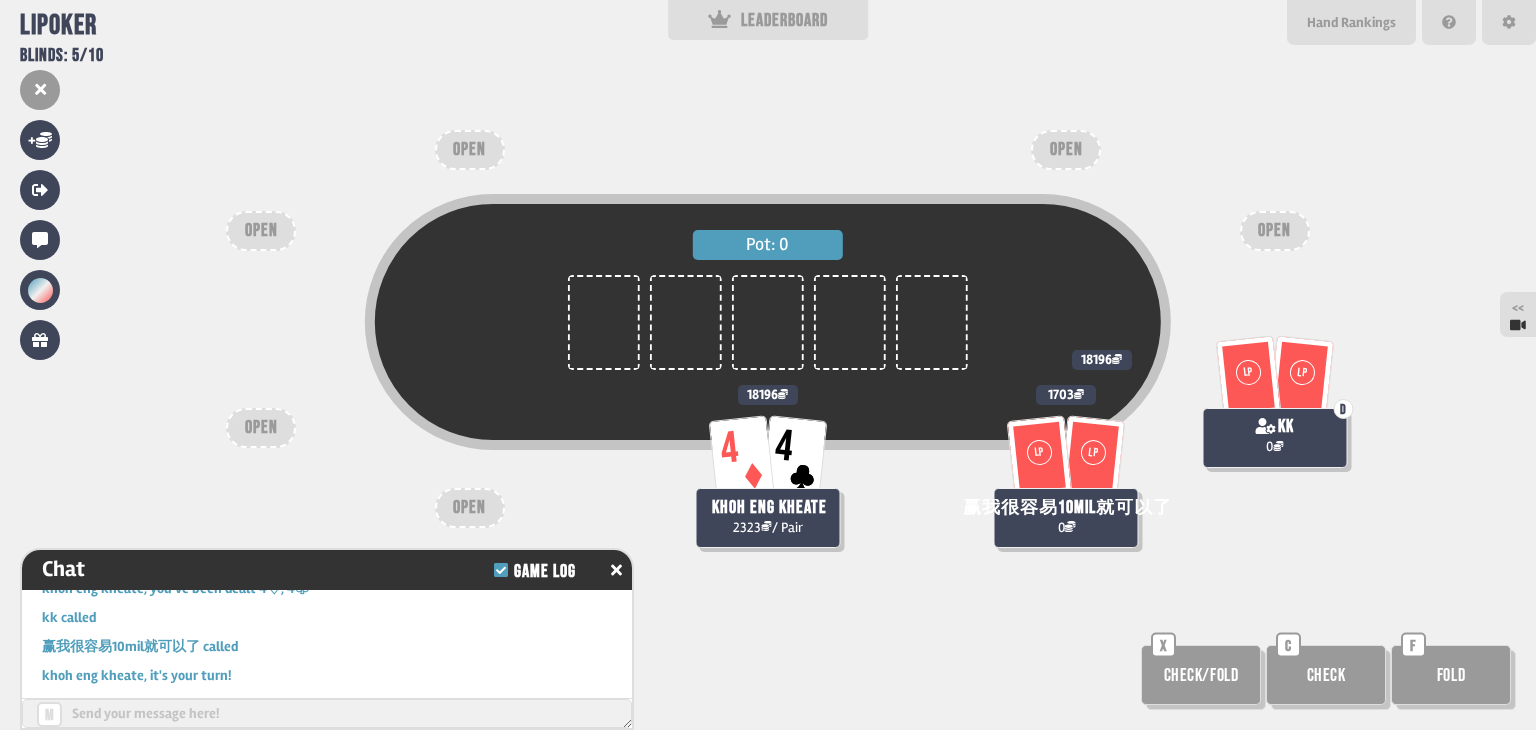 click on "Pot: 0   LP LP 赢我很容易10mil就可以了 0  1703  4 4 khoh eng kheate 2323   / Pair 18196  LP LP D kk 0  18196  OPEN OPEN OPEN OPEN OPEN OPEN Check/Fold X Check C Fold F" at bounding box center [768, 365] 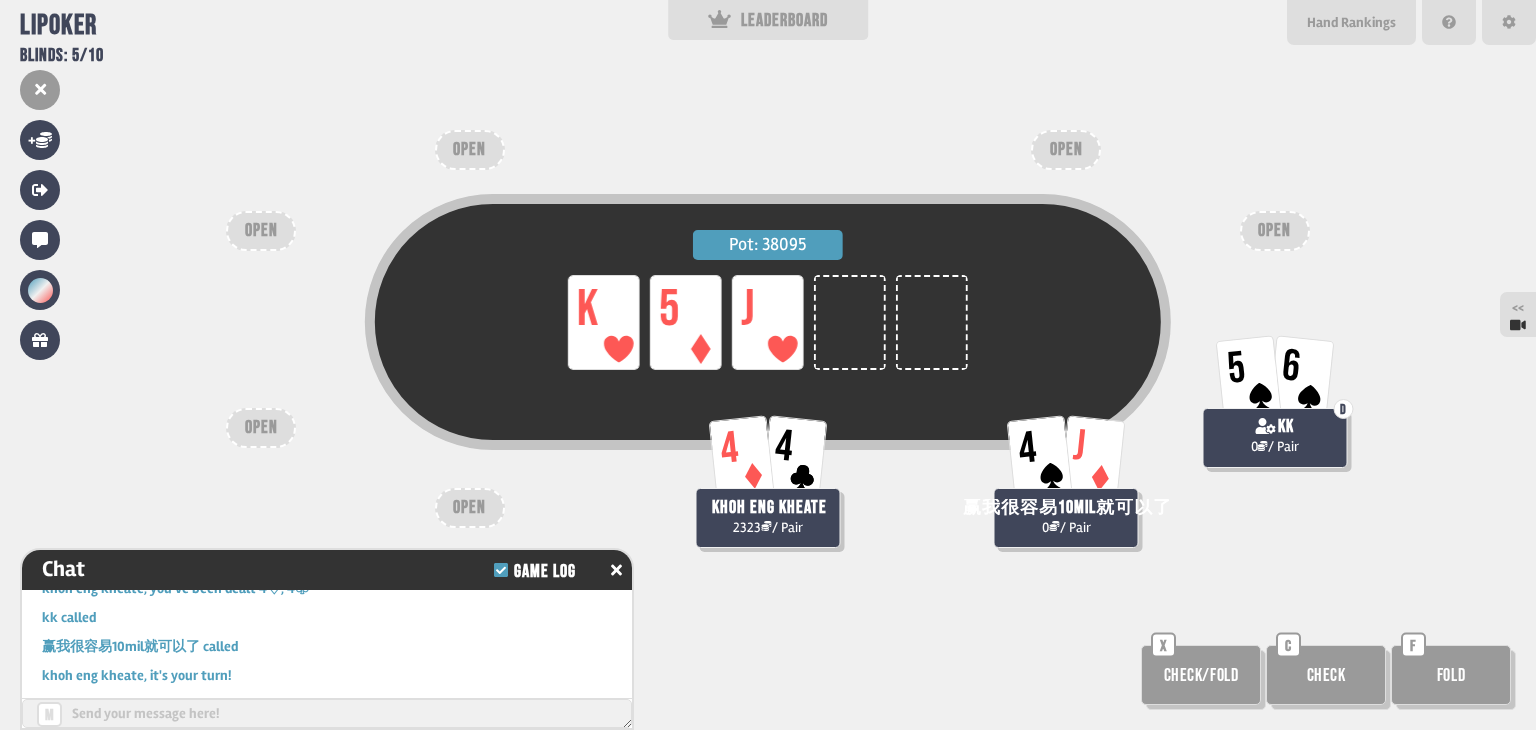 click on "Pot: 38095   LP K LP 5 LP J 4 J 赢我很容易10mil就可以了 0   / Pair 4 4 khoh eng kheate 2323   / Pair 5 6 D kk 0   / Pair OPEN OPEN OPEN OPEN OPEN OPEN Check/Fold X Check C Fold F" at bounding box center (768, 365) 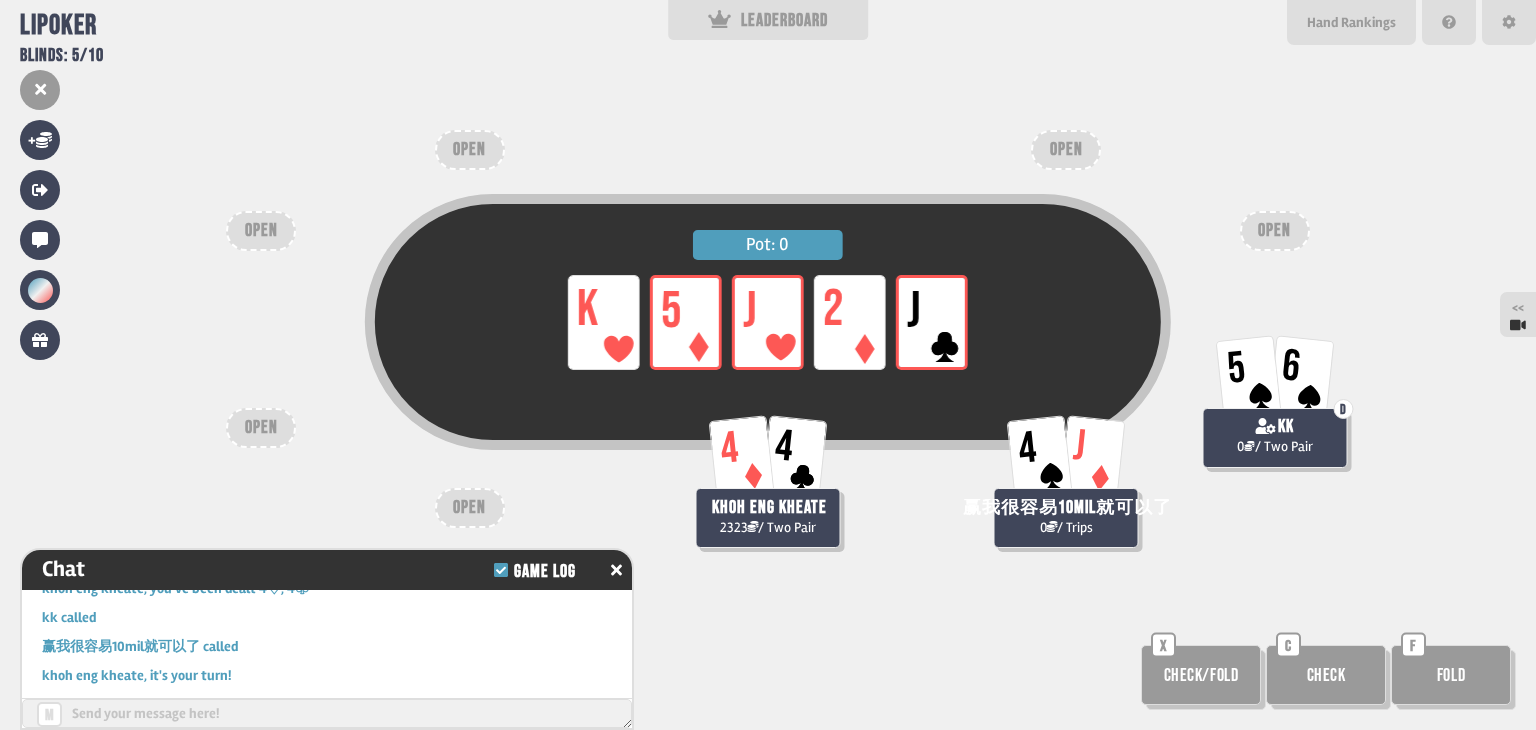 click on "Pot: 0   LP K LP 5 LP J LP 2 LP J" at bounding box center [768, 358] 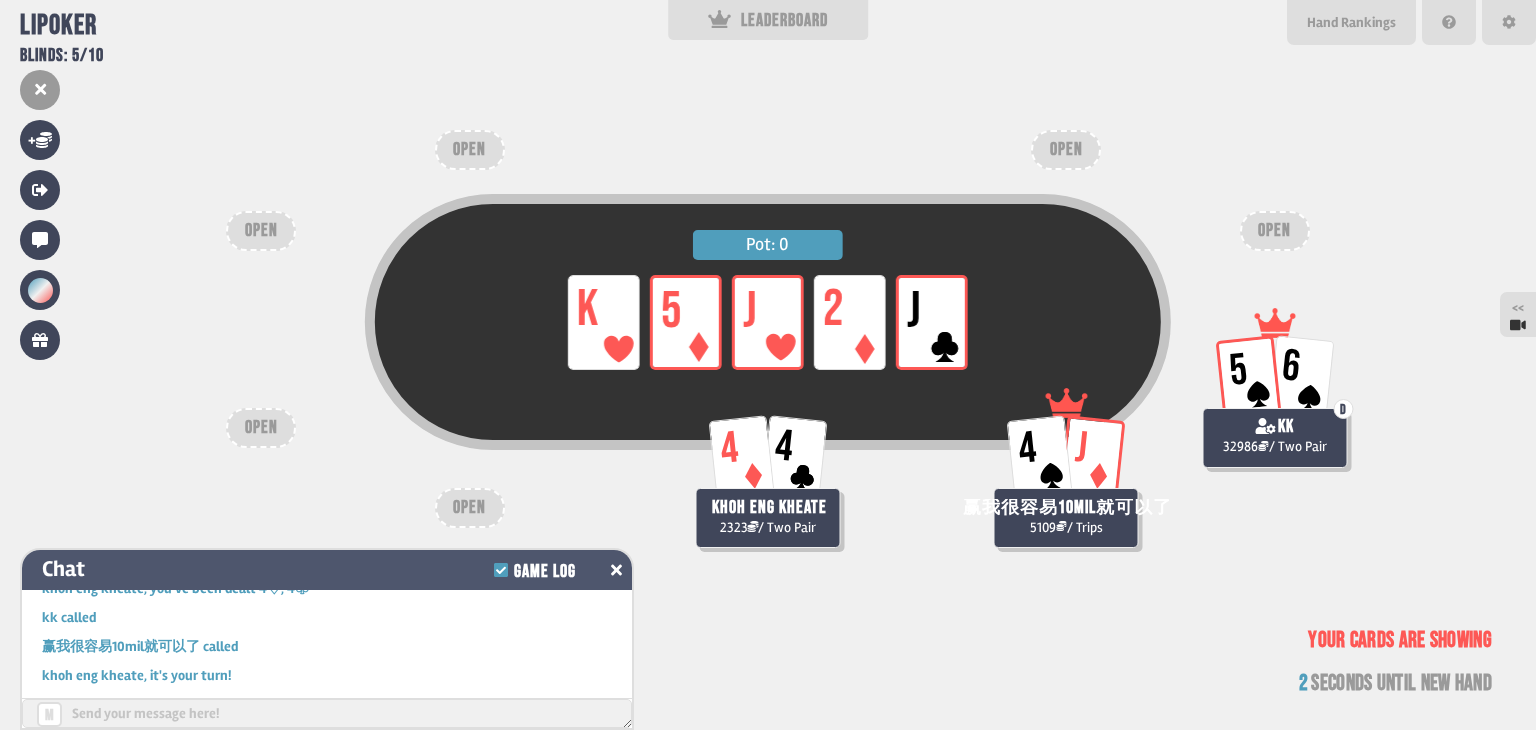 click 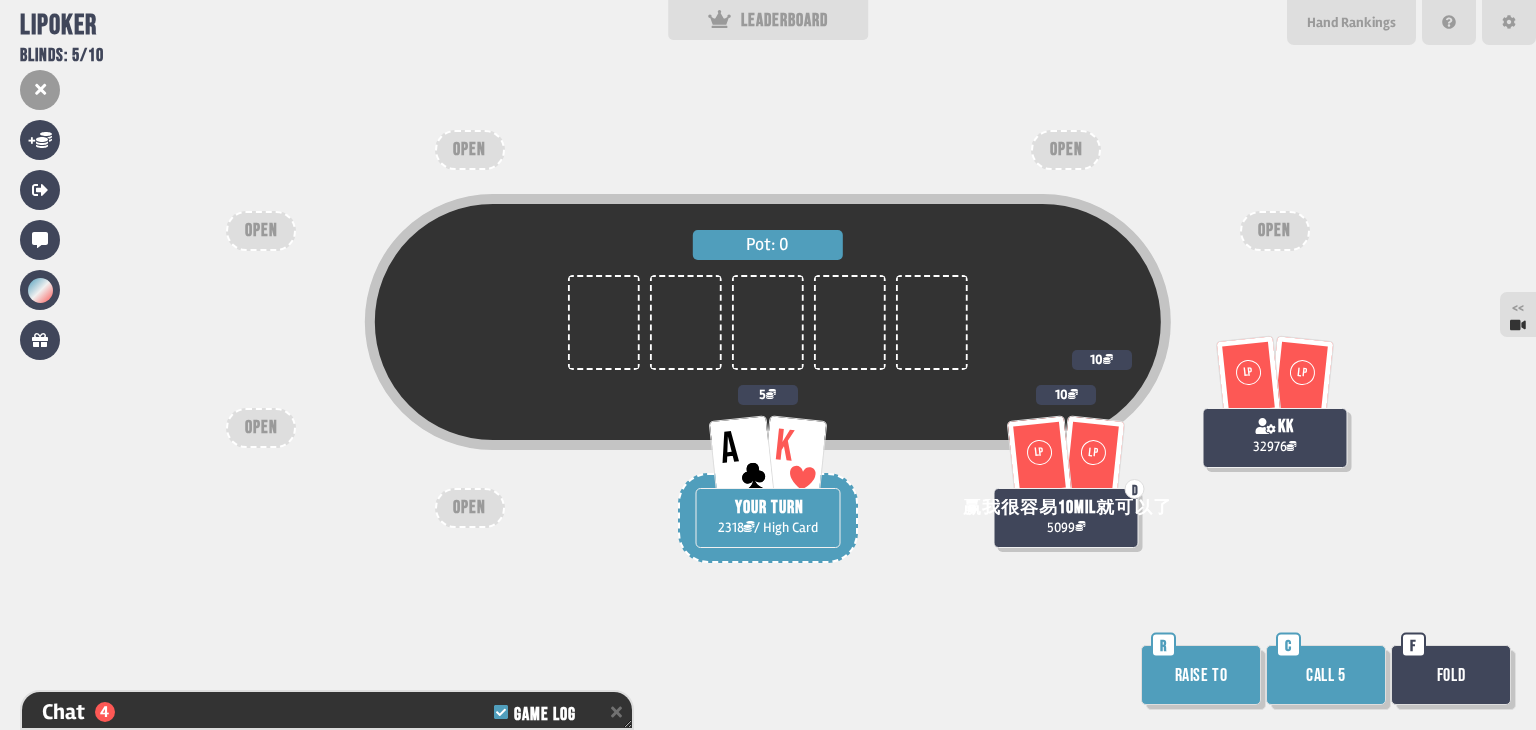 click on "Raise to" at bounding box center [1201, 675] 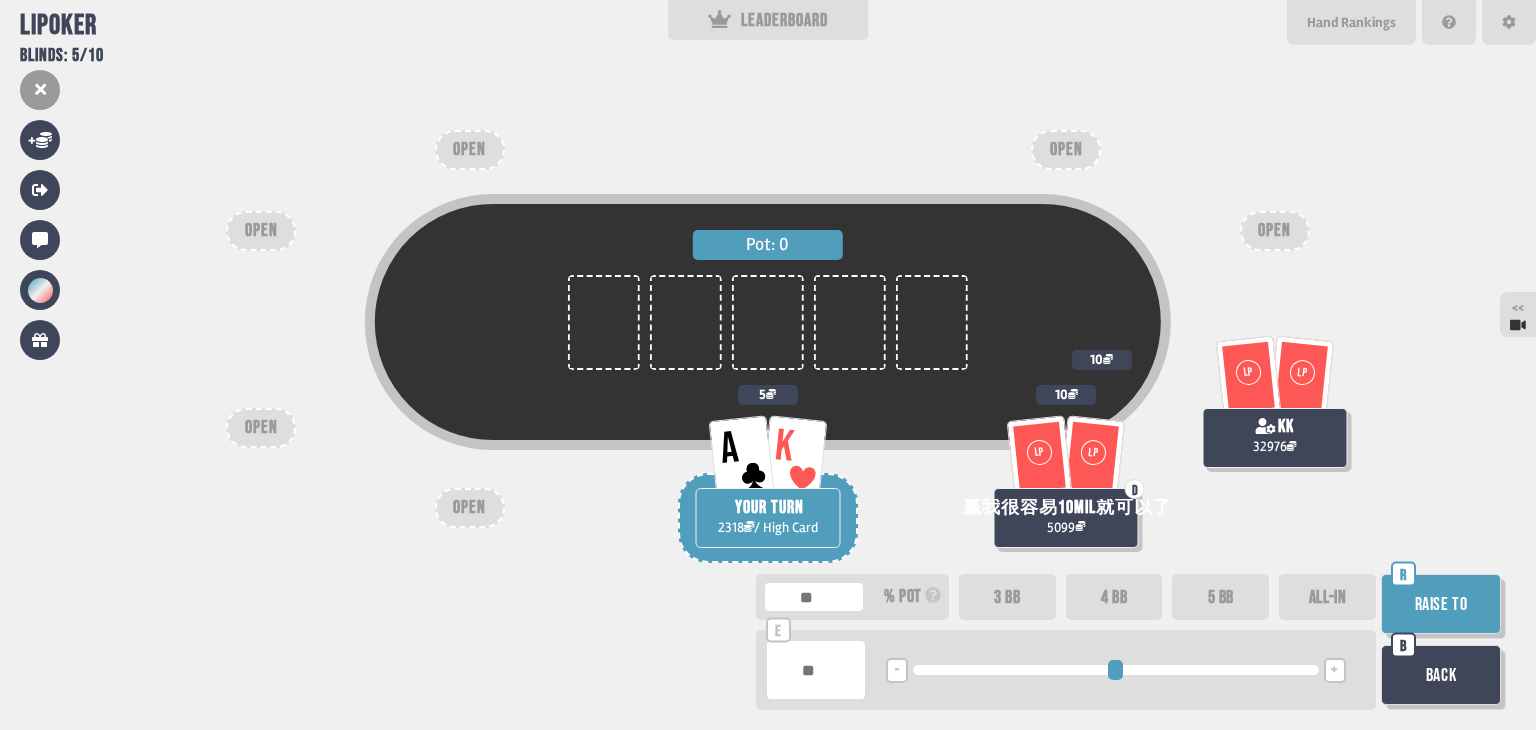 click on "ALL-IN" at bounding box center (1327, 597) 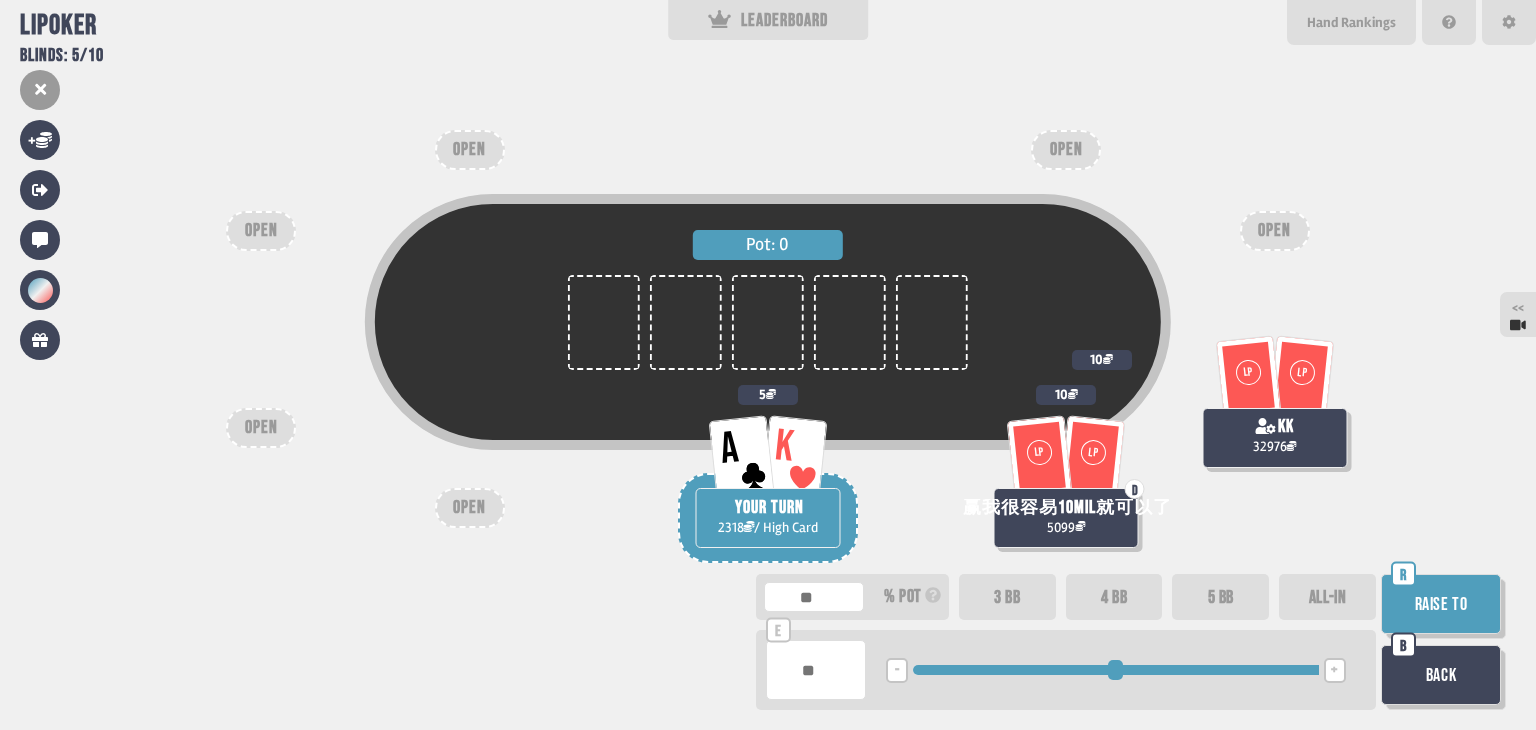 click on "Raise to" at bounding box center (1441, 604) 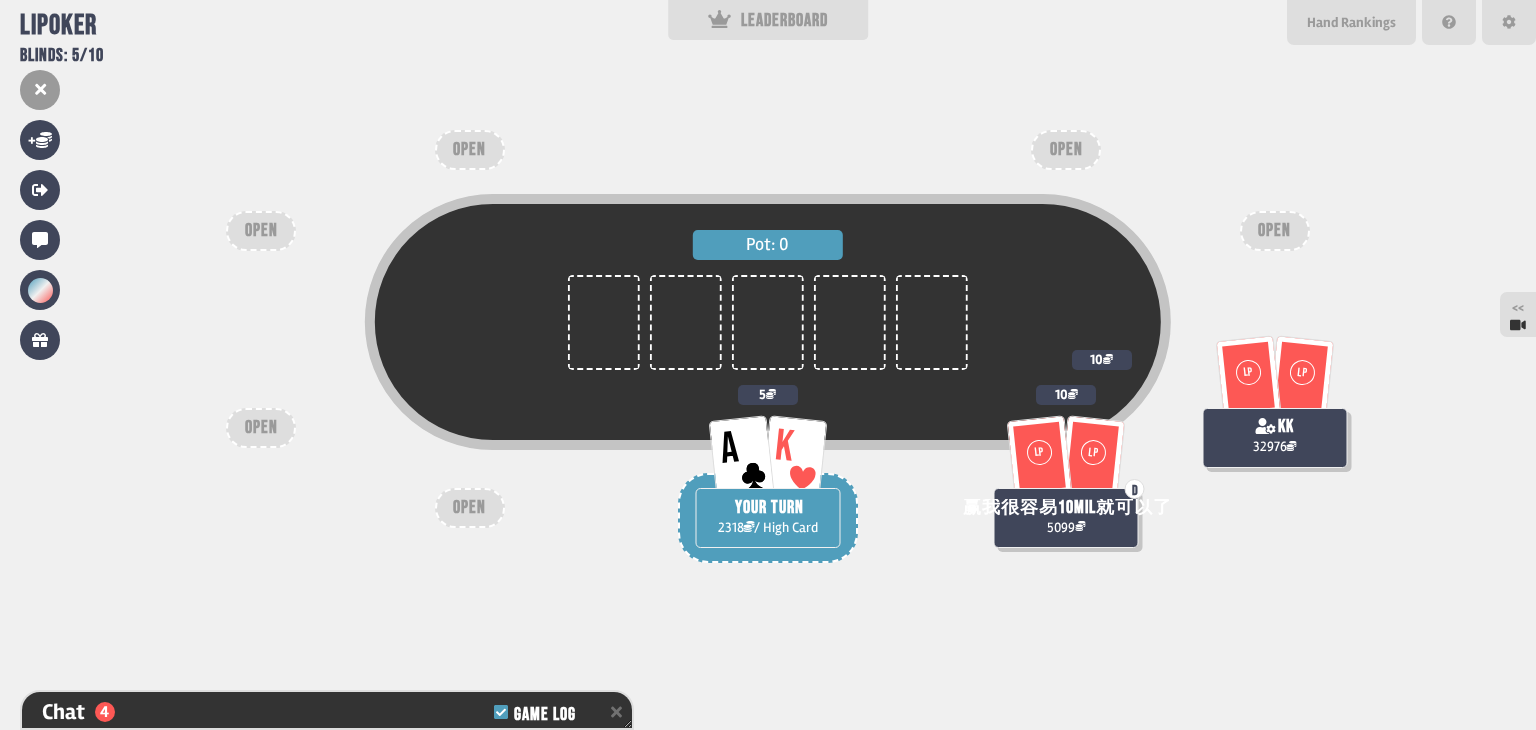 scroll, scrollTop: 5386, scrollLeft: 0, axis: vertical 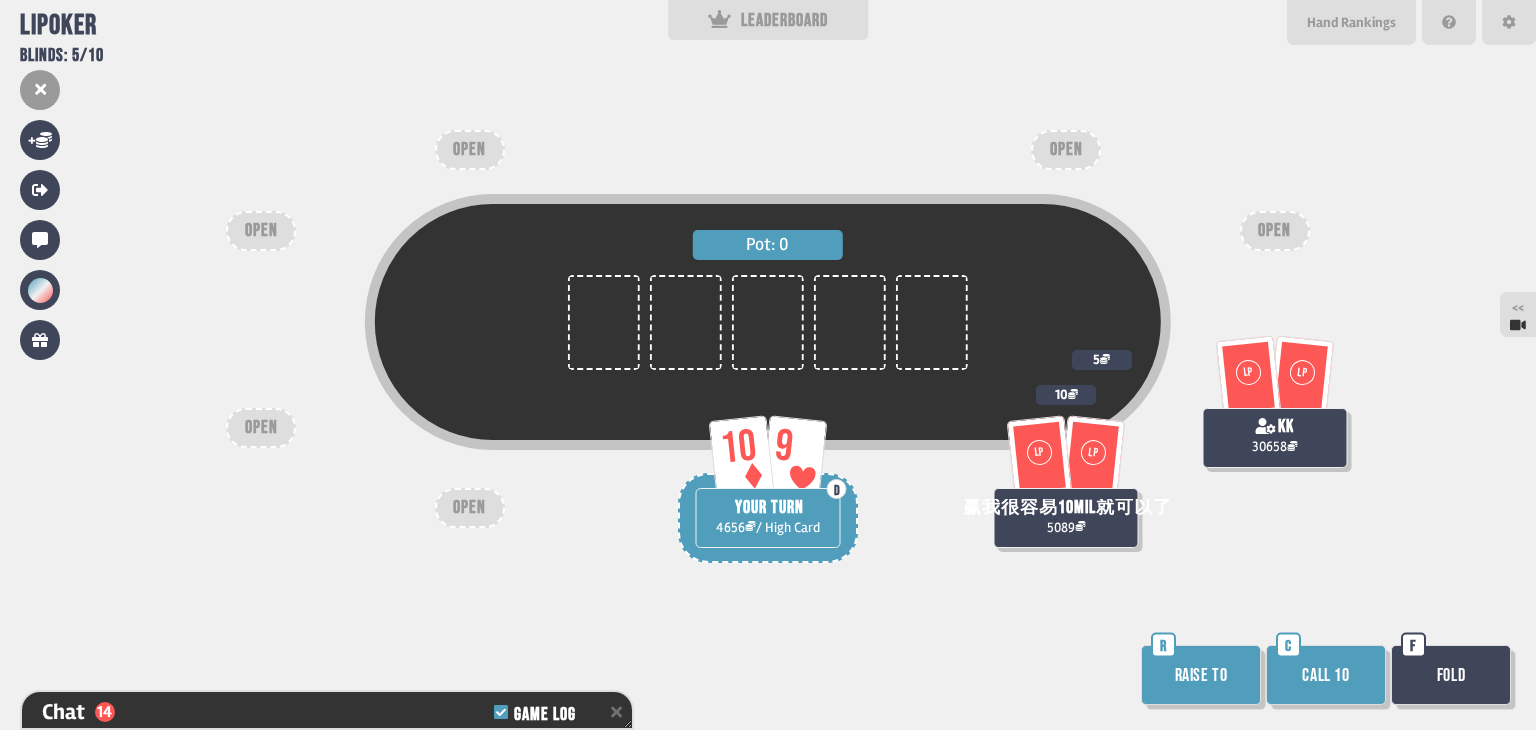 click on "Raise to" at bounding box center [1201, 675] 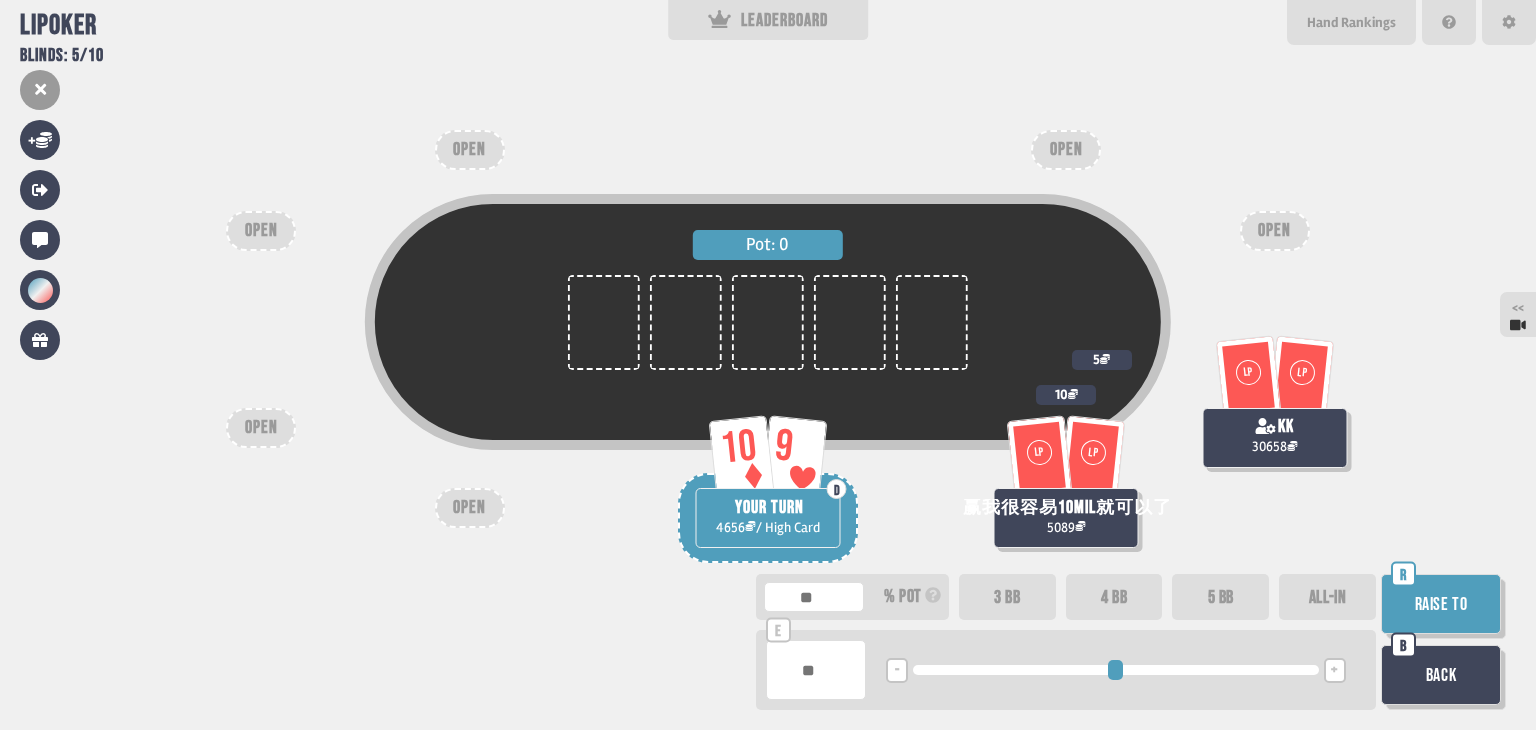 click on "ALL-IN" at bounding box center (1327, 597) 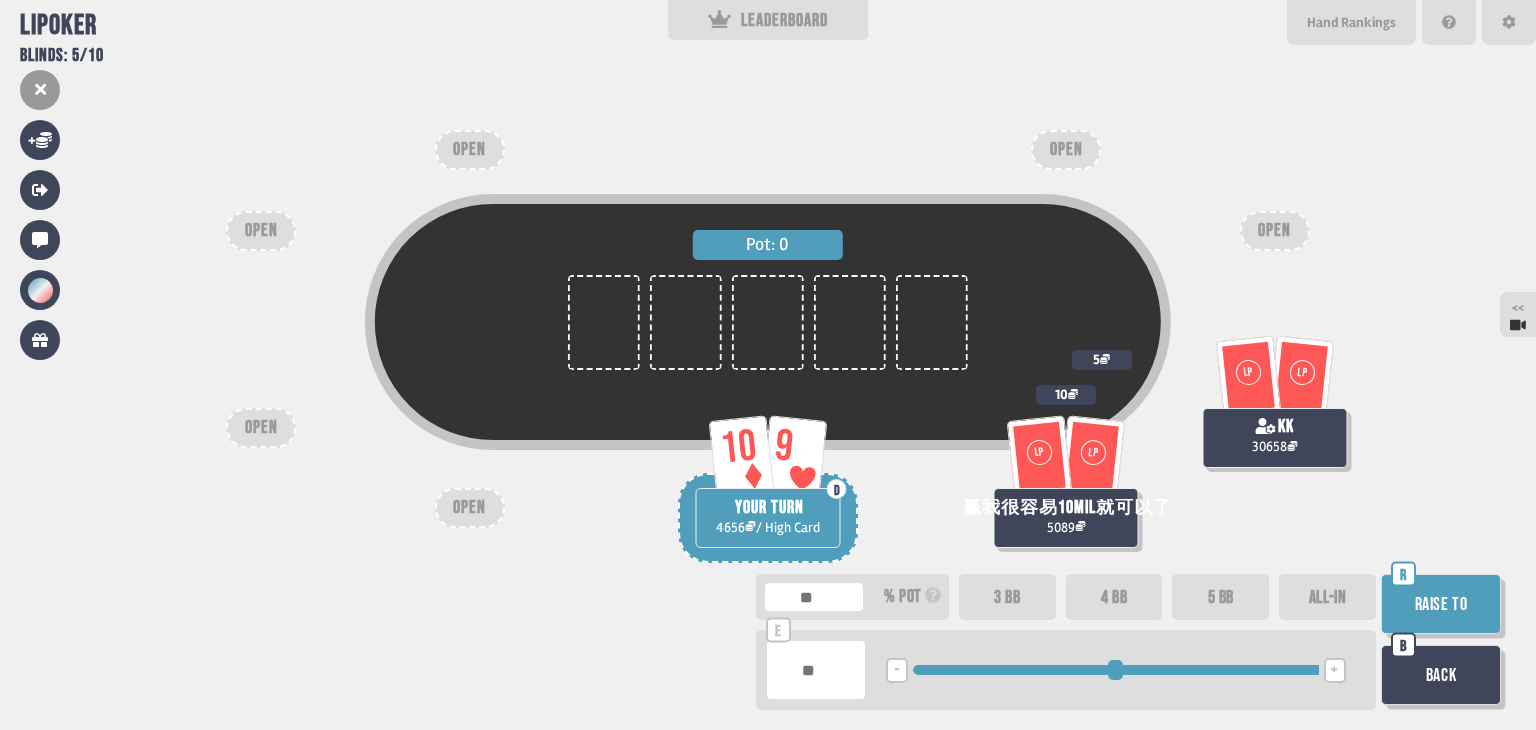 click on "Raise to" at bounding box center (1441, 604) 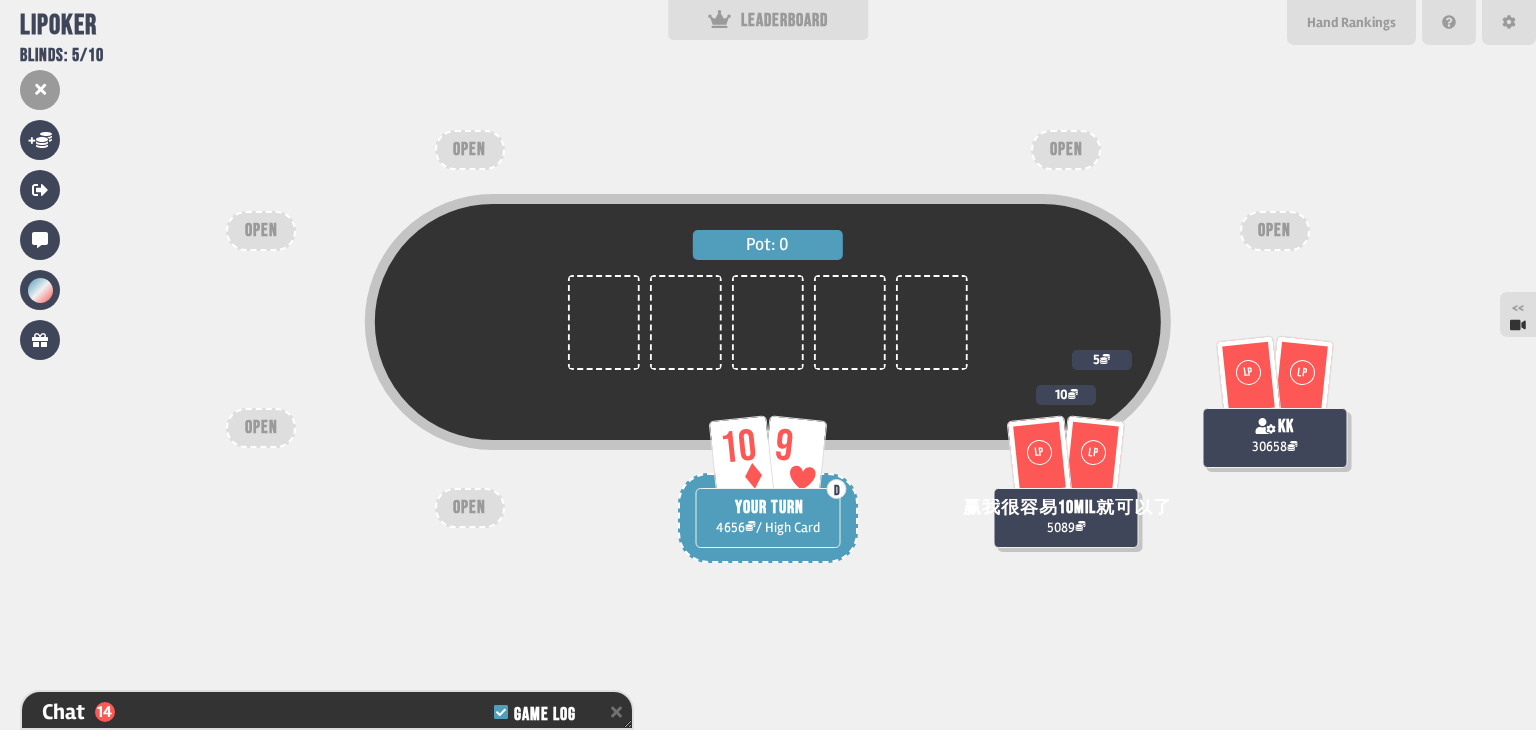 scroll, scrollTop: 5676, scrollLeft: 0, axis: vertical 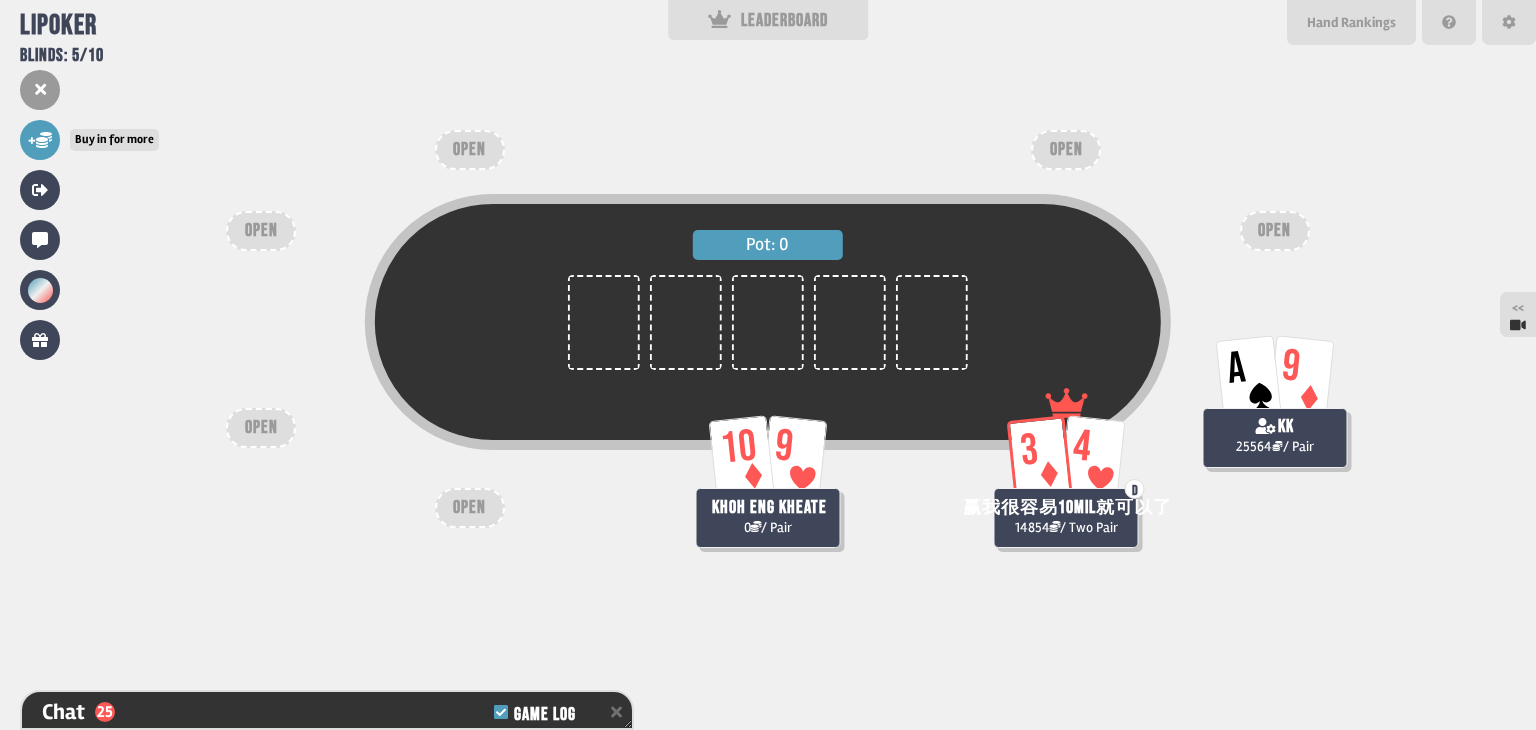 click 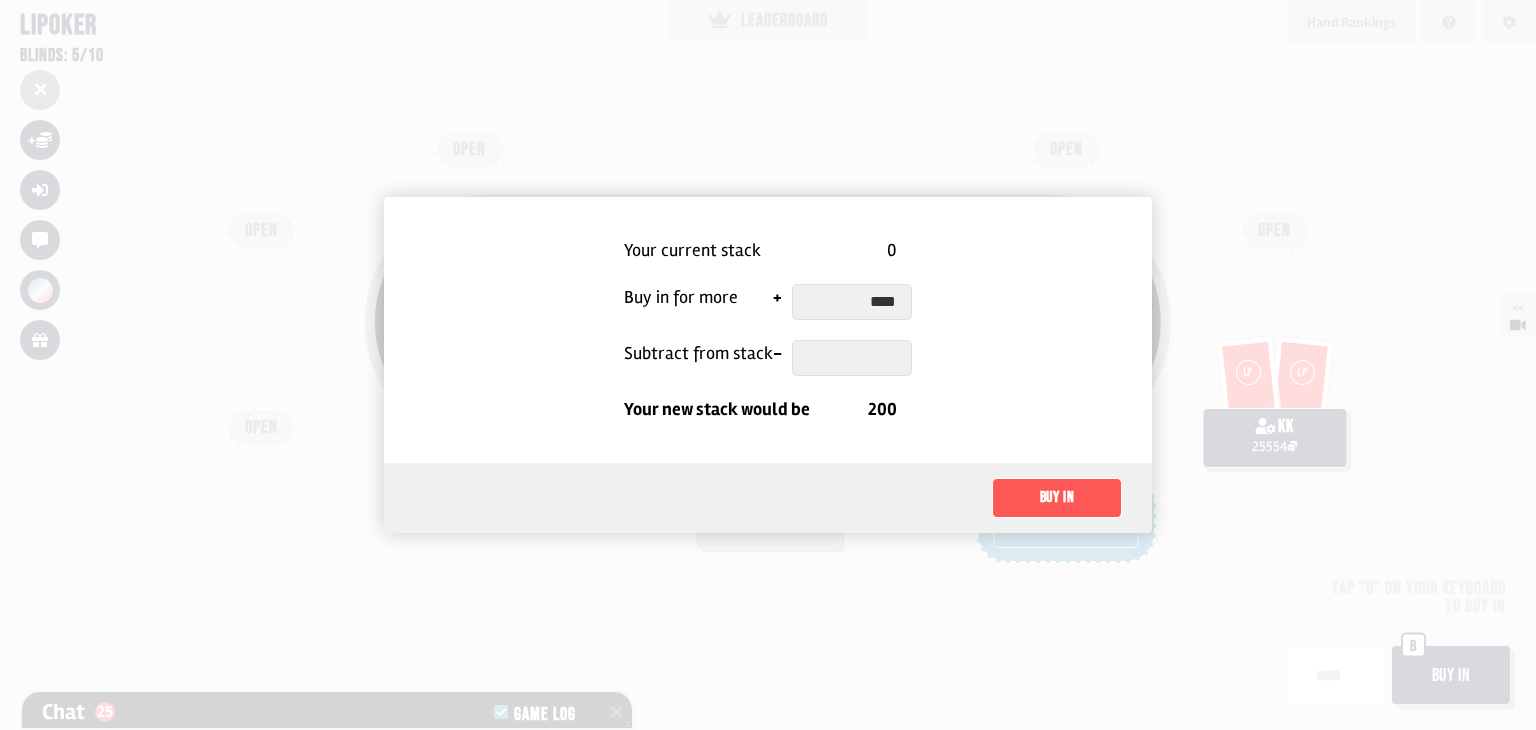type on "*****" 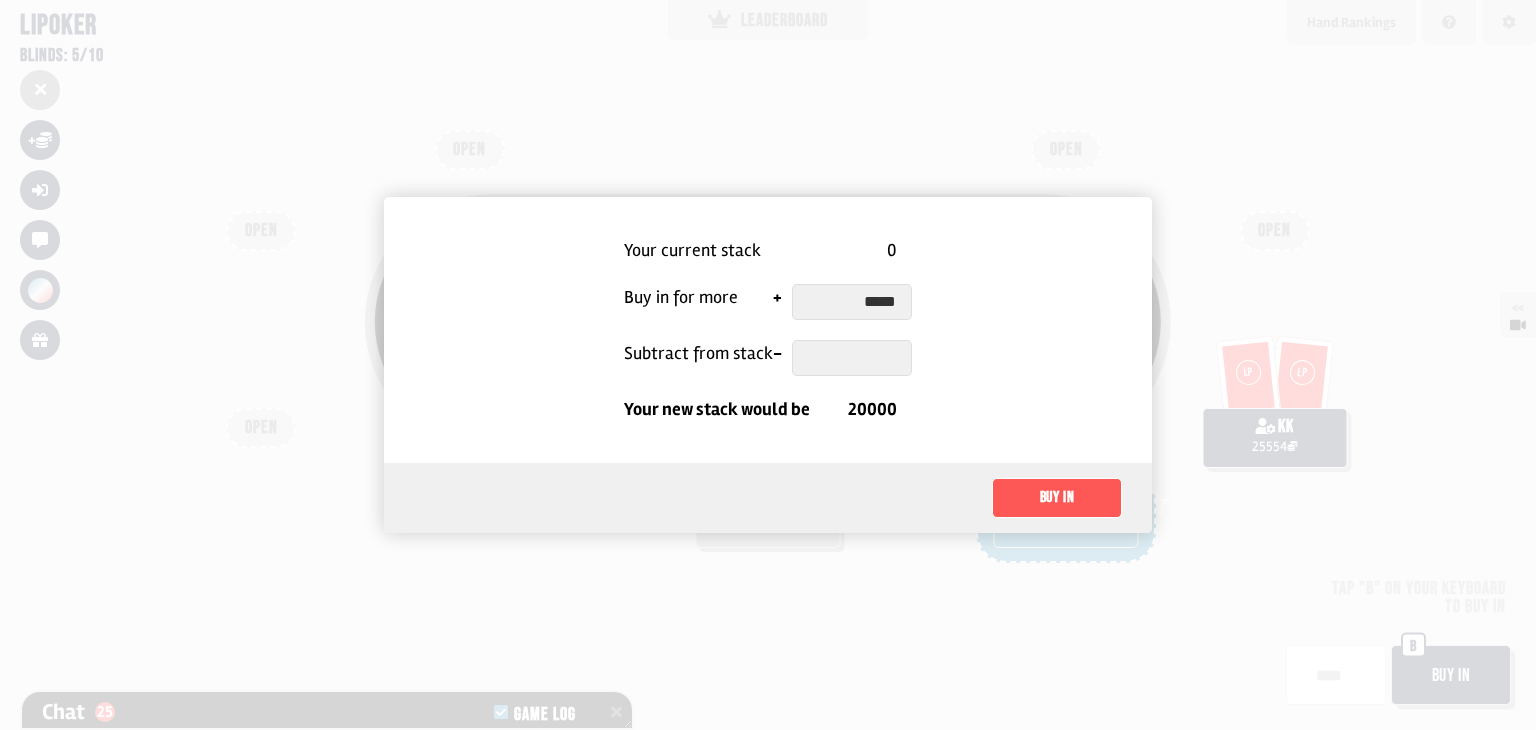 type 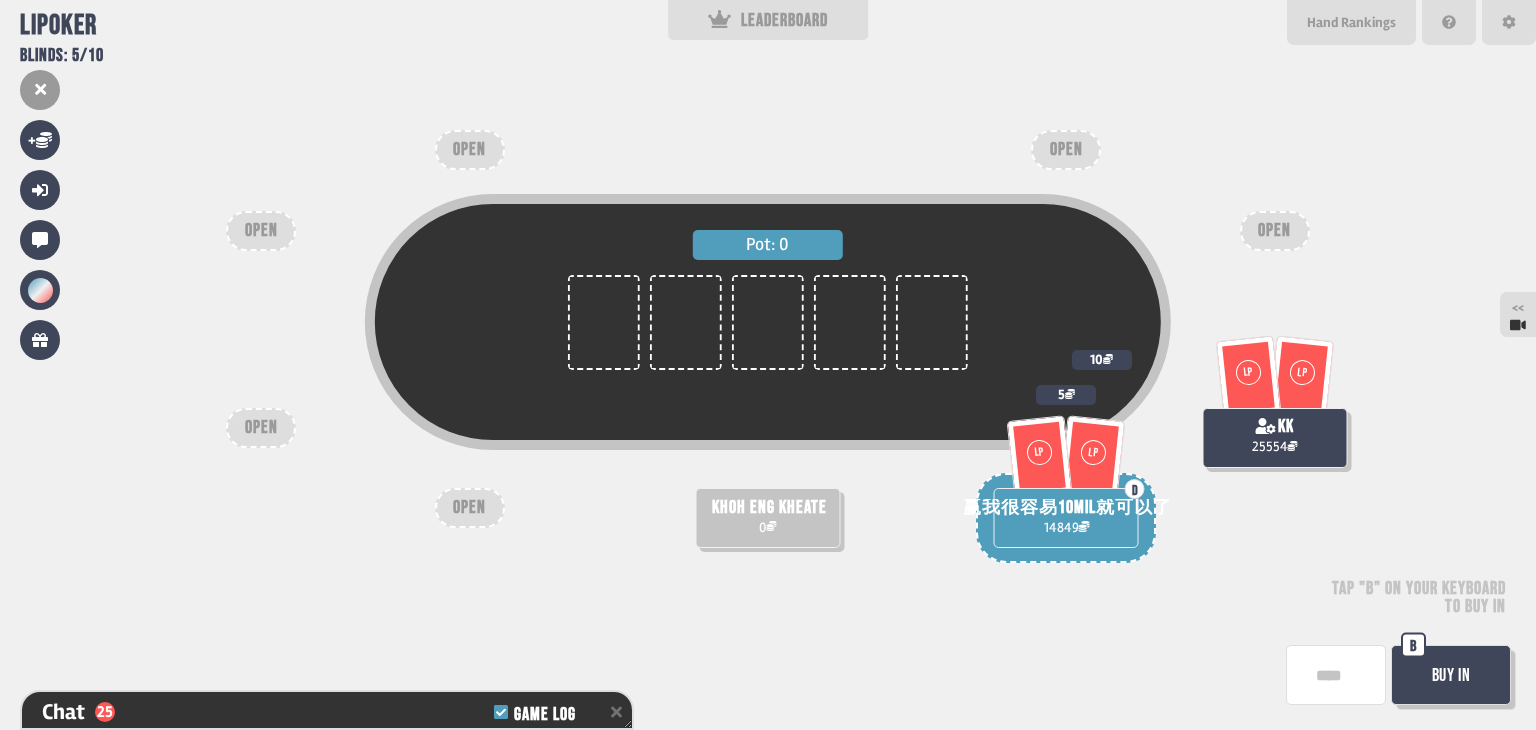 click on "Buy In" at bounding box center [1451, 675] 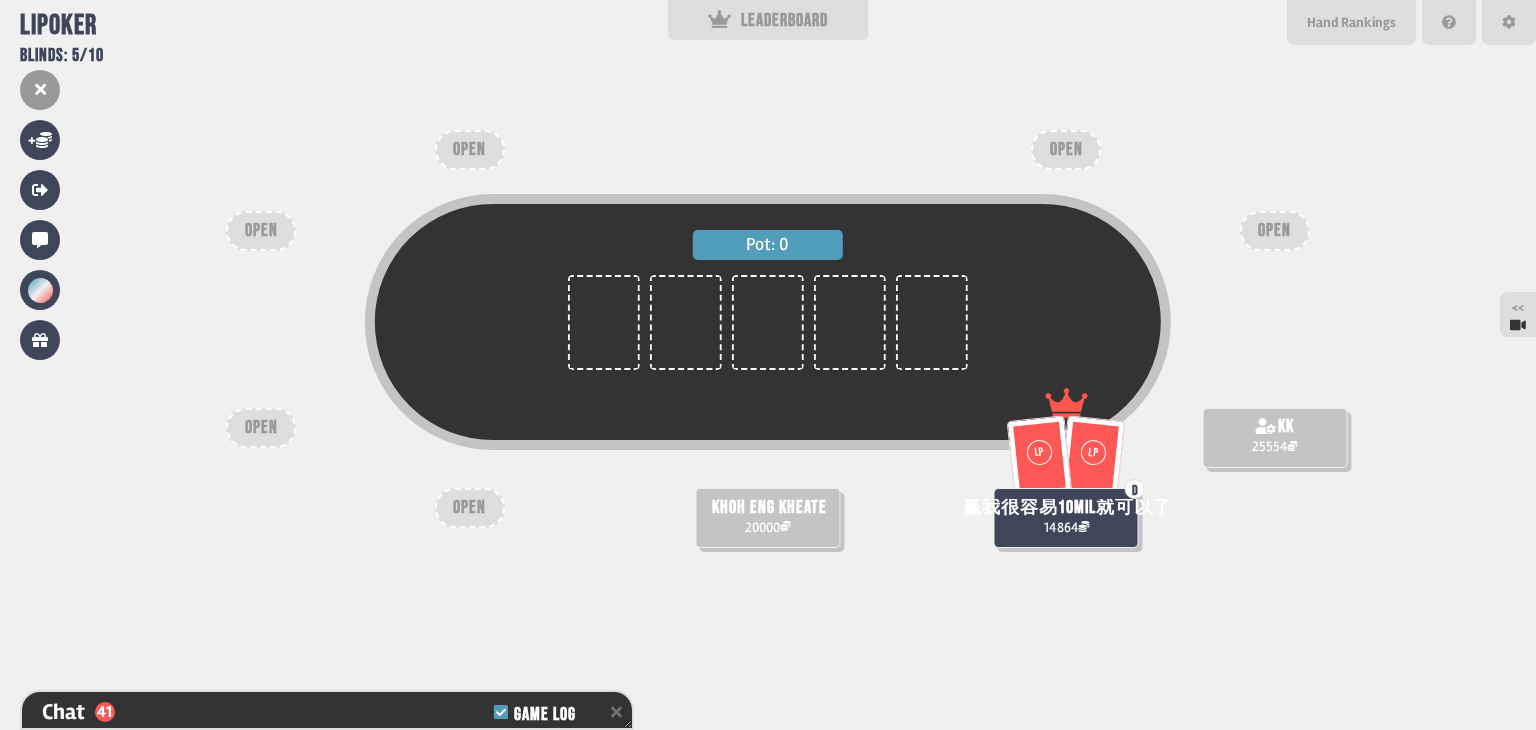 scroll, scrollTop: 98, scrollLeft: 0, axis: vertical 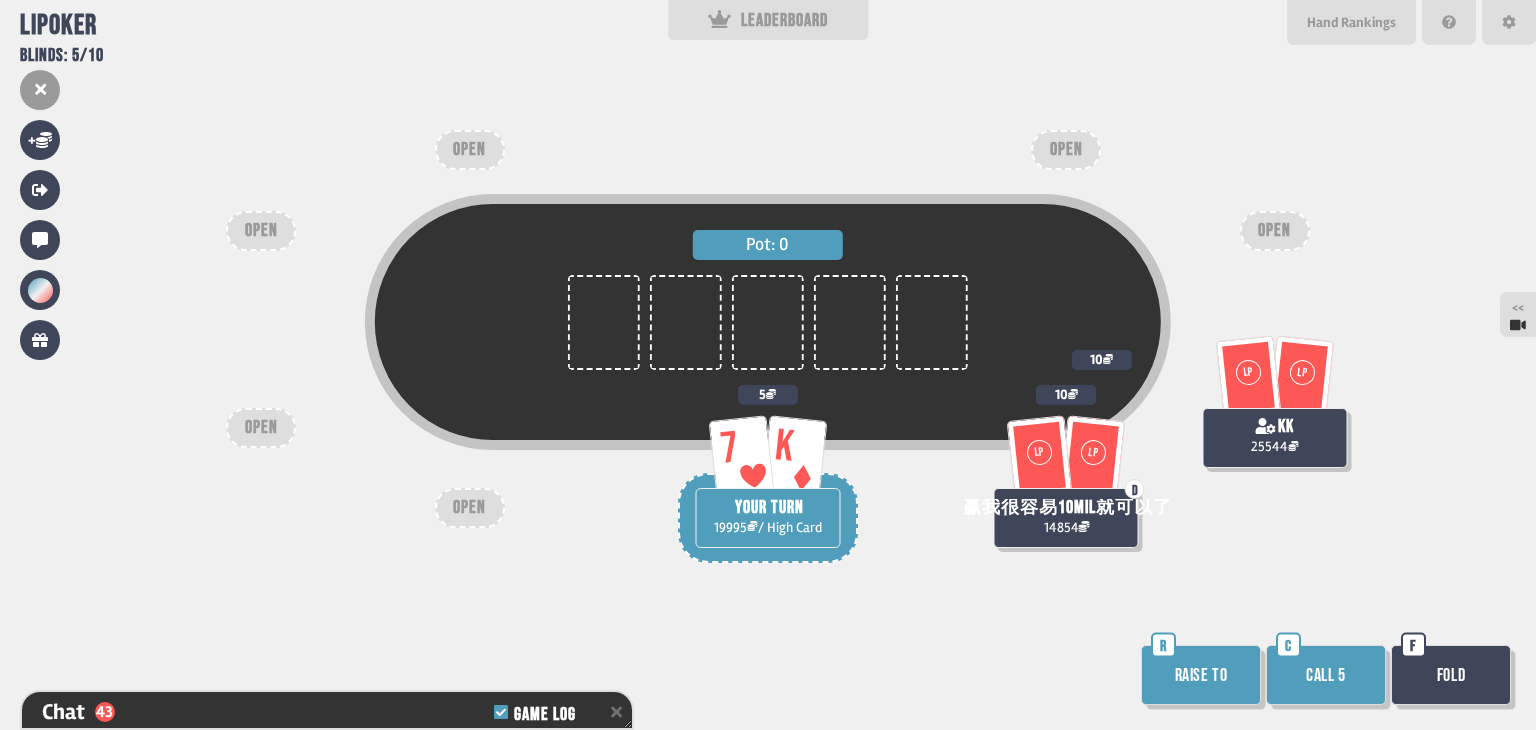 click on "Raise to" at bounding box center (1201, 675) 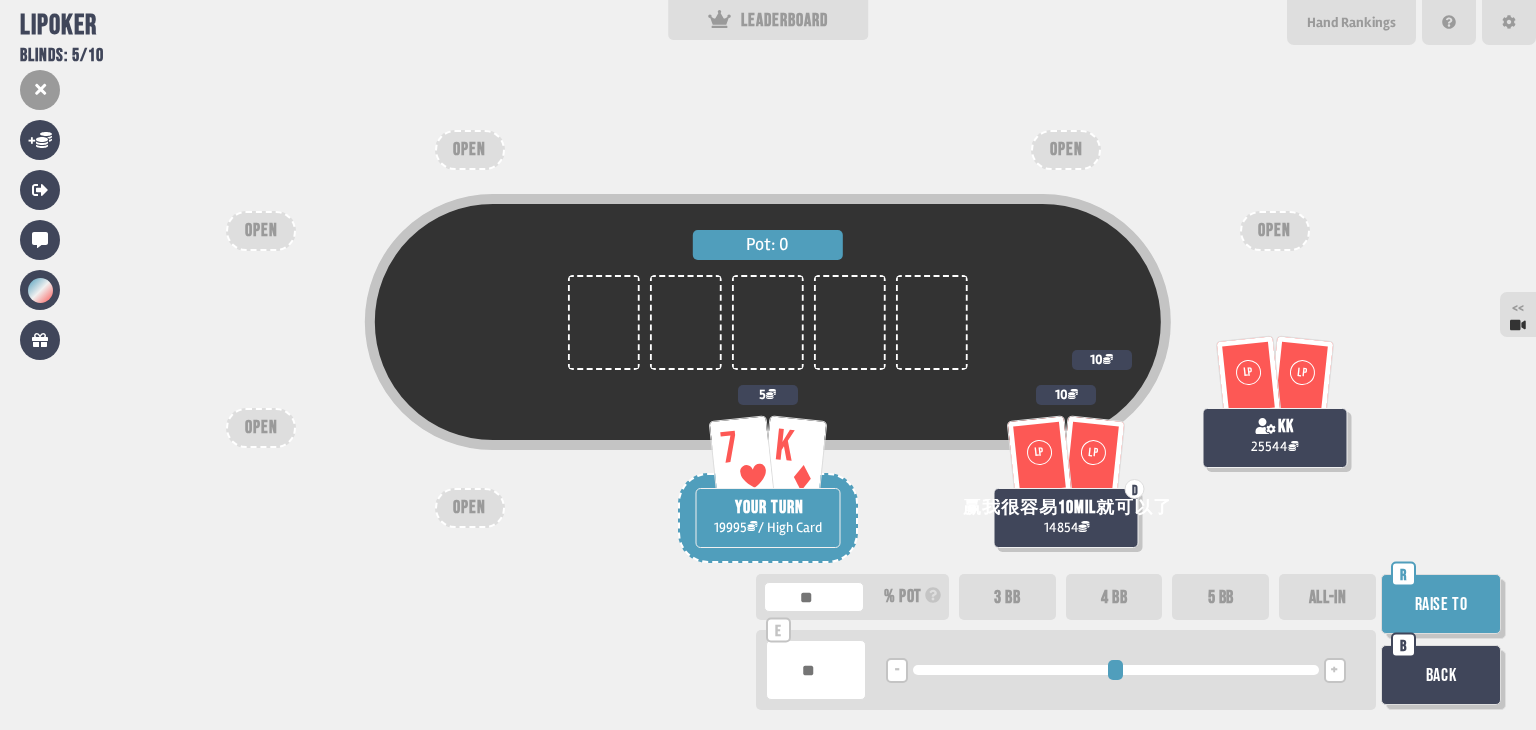 click on "5 BB" at bounding box center [1220, 597] 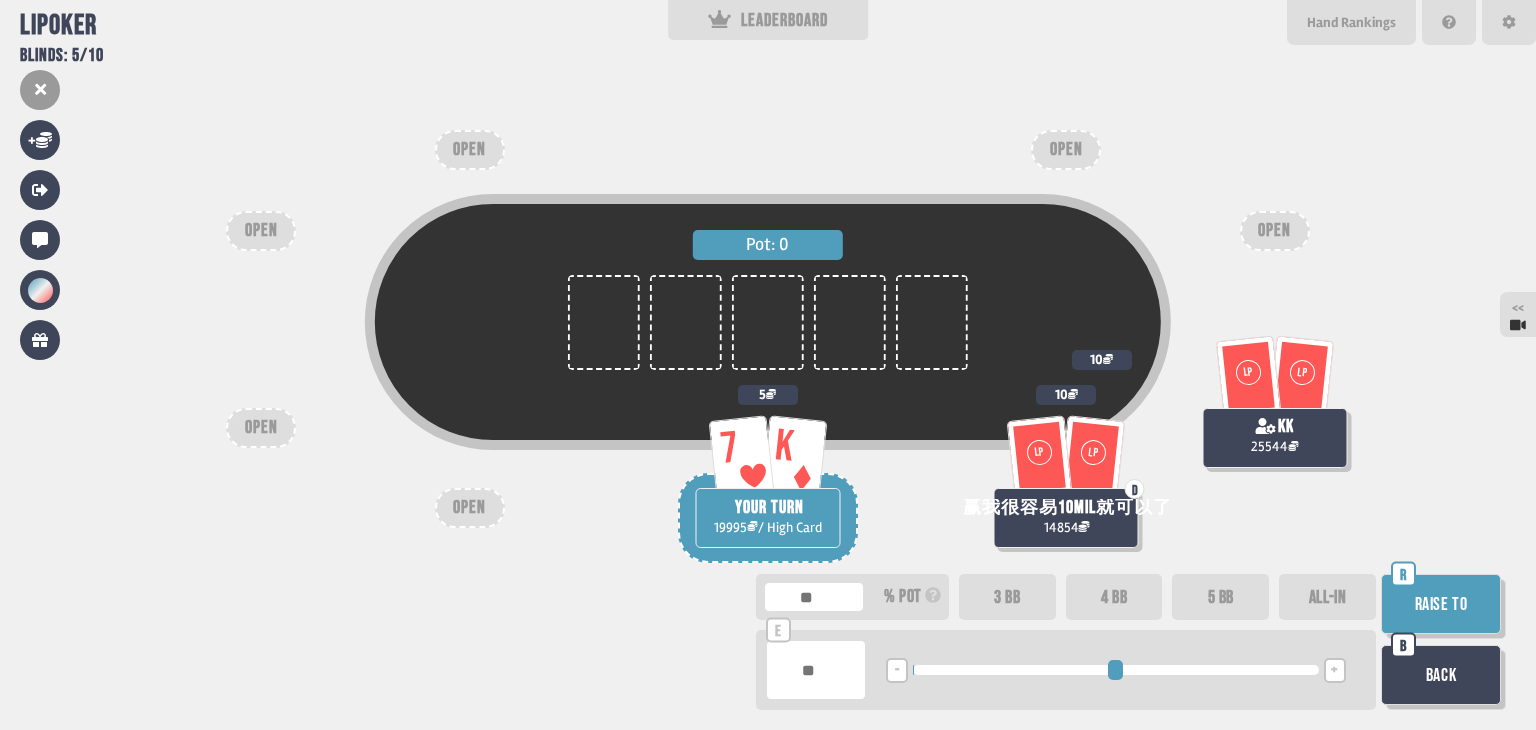 click on "Raise to" at bounding box center (1441, 604) 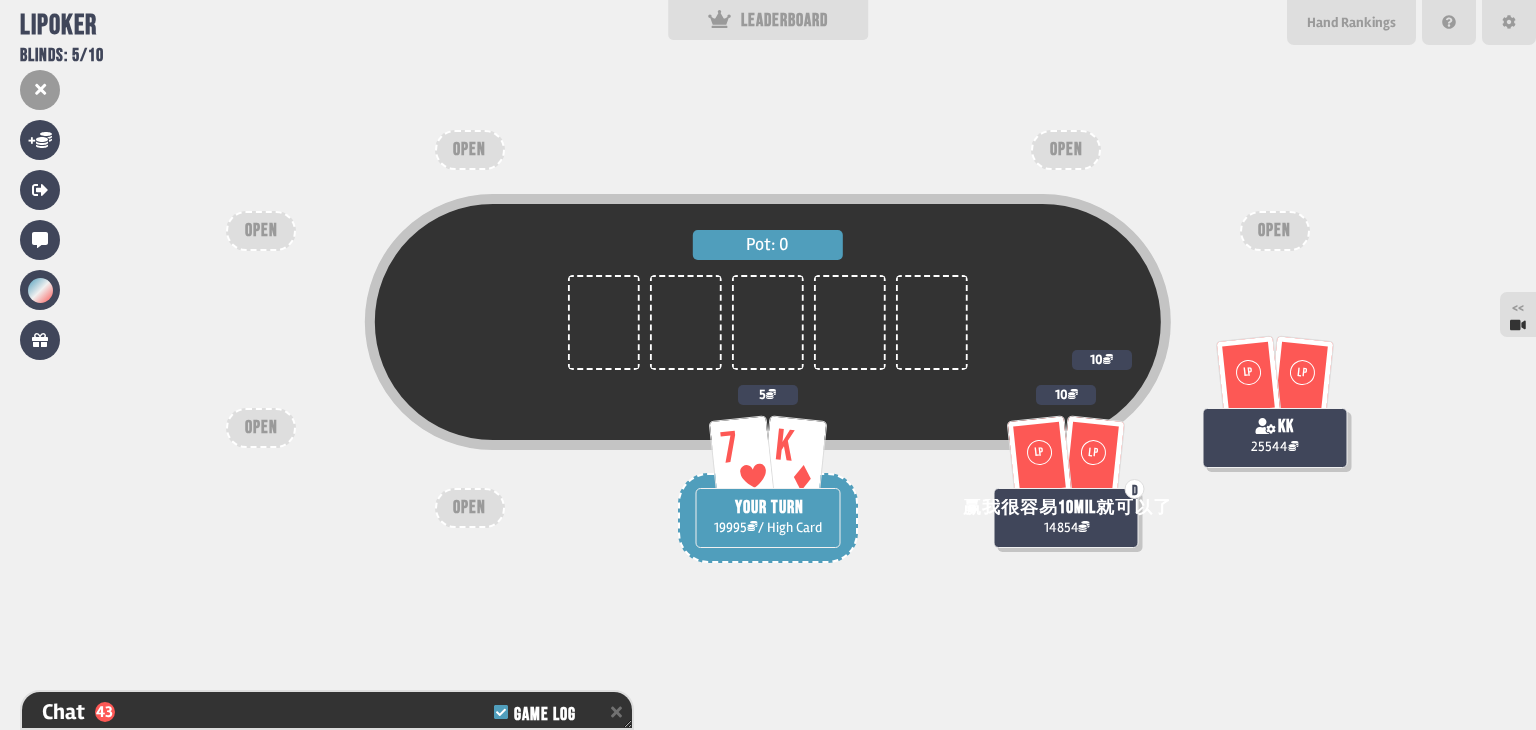 scroll, scrollTop: 6516, scrollLeft: 0, axis: vertical 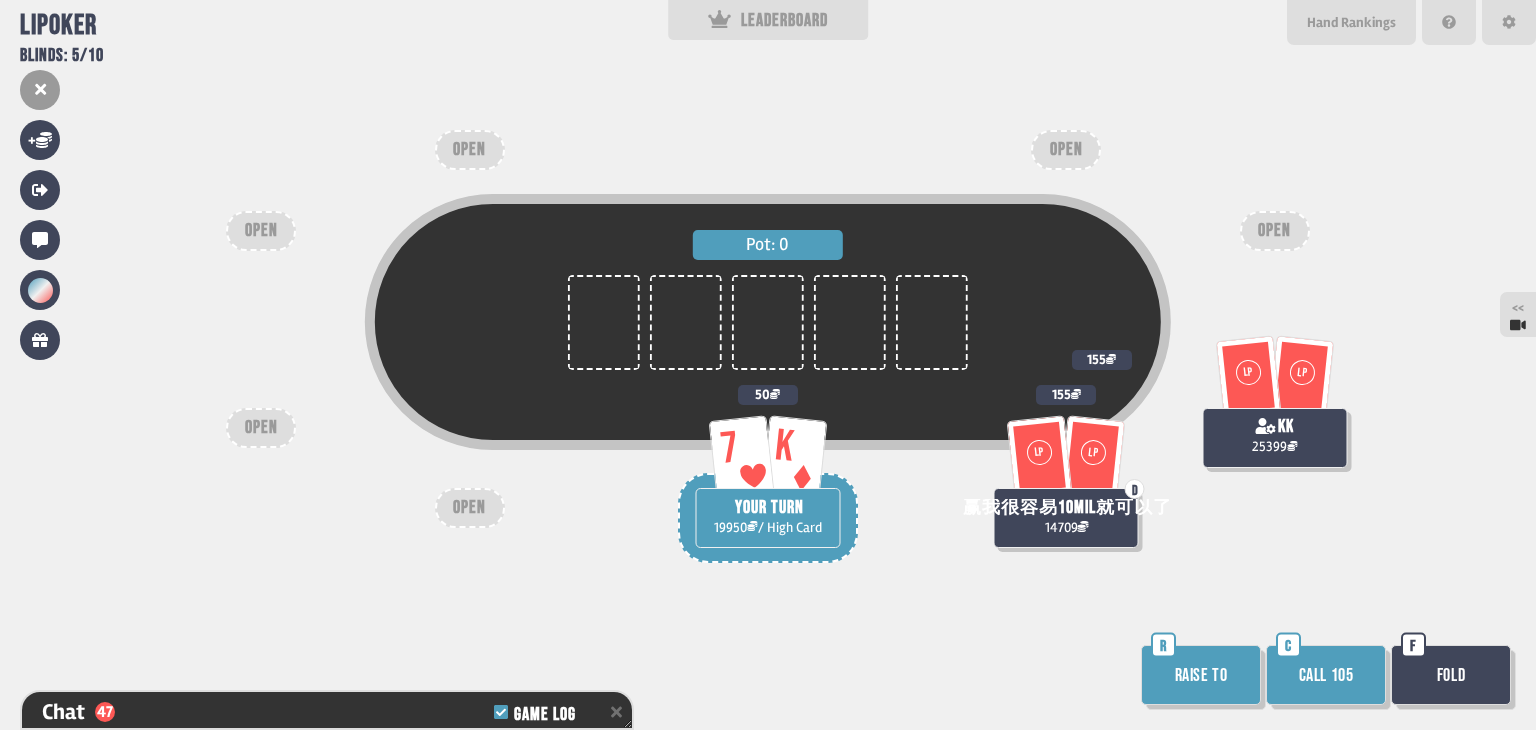 click on "Raise to" at bounding box center [1201, 675] 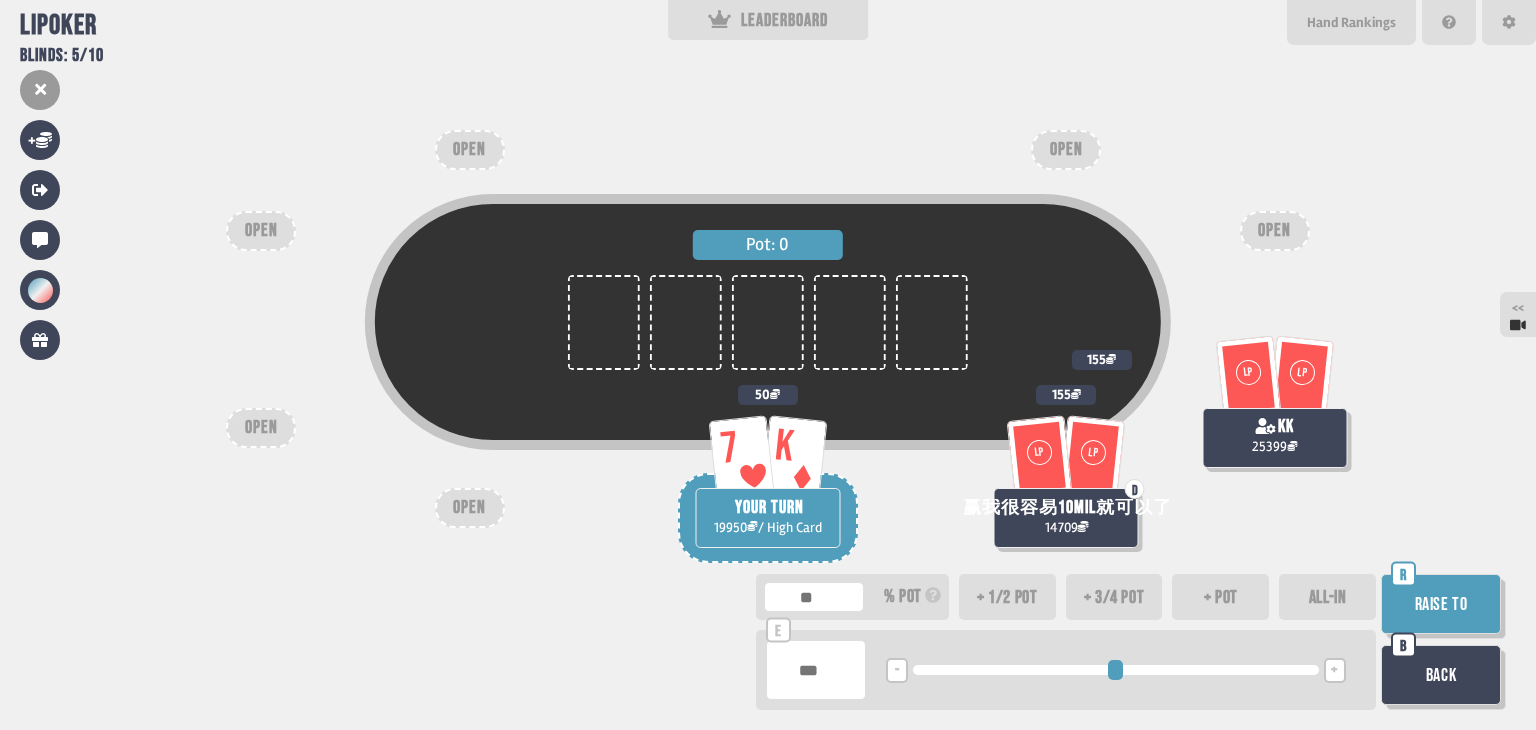 click on "+ 3/4 pot" at bounding box center [1114, 597] 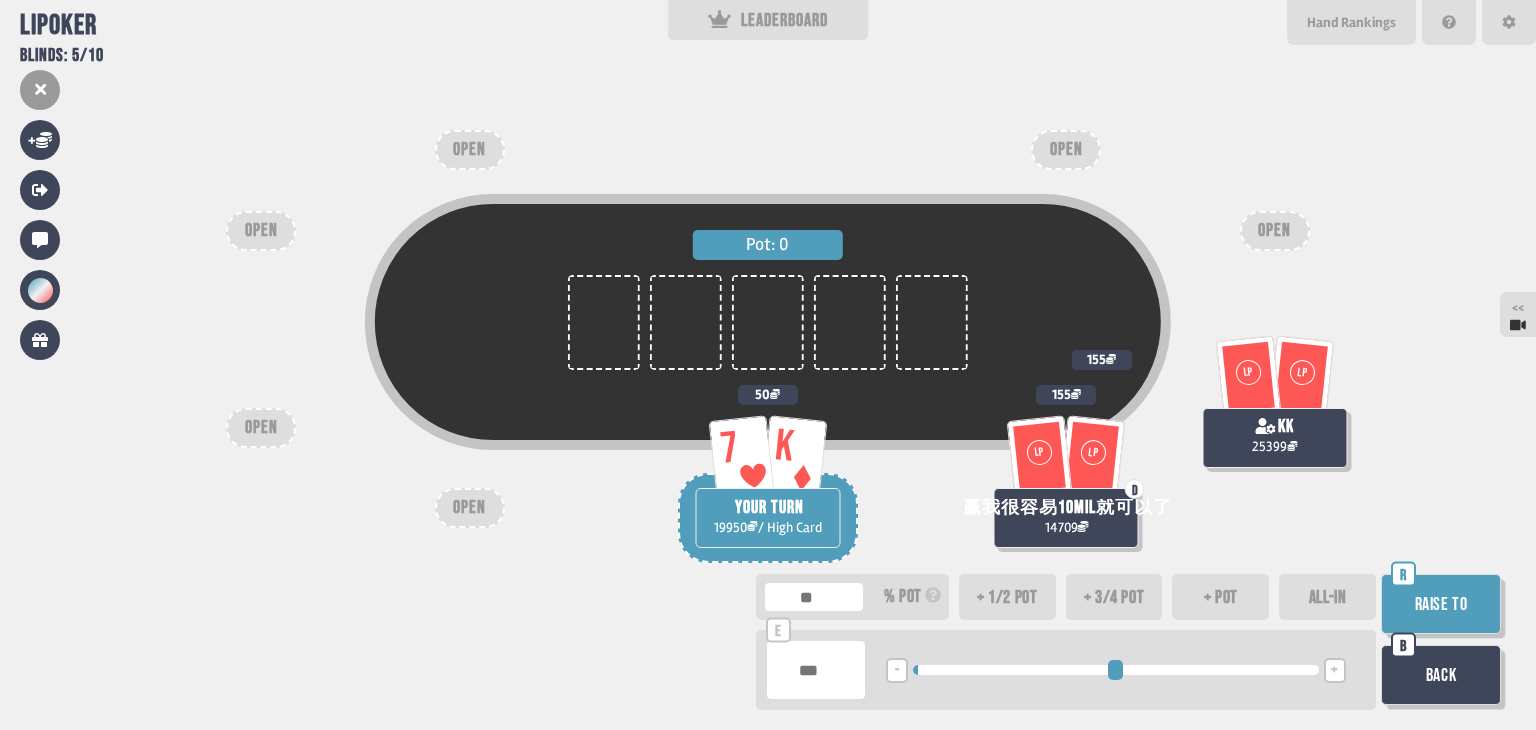 click on "+ pot" at bounding box center [1220, 597] 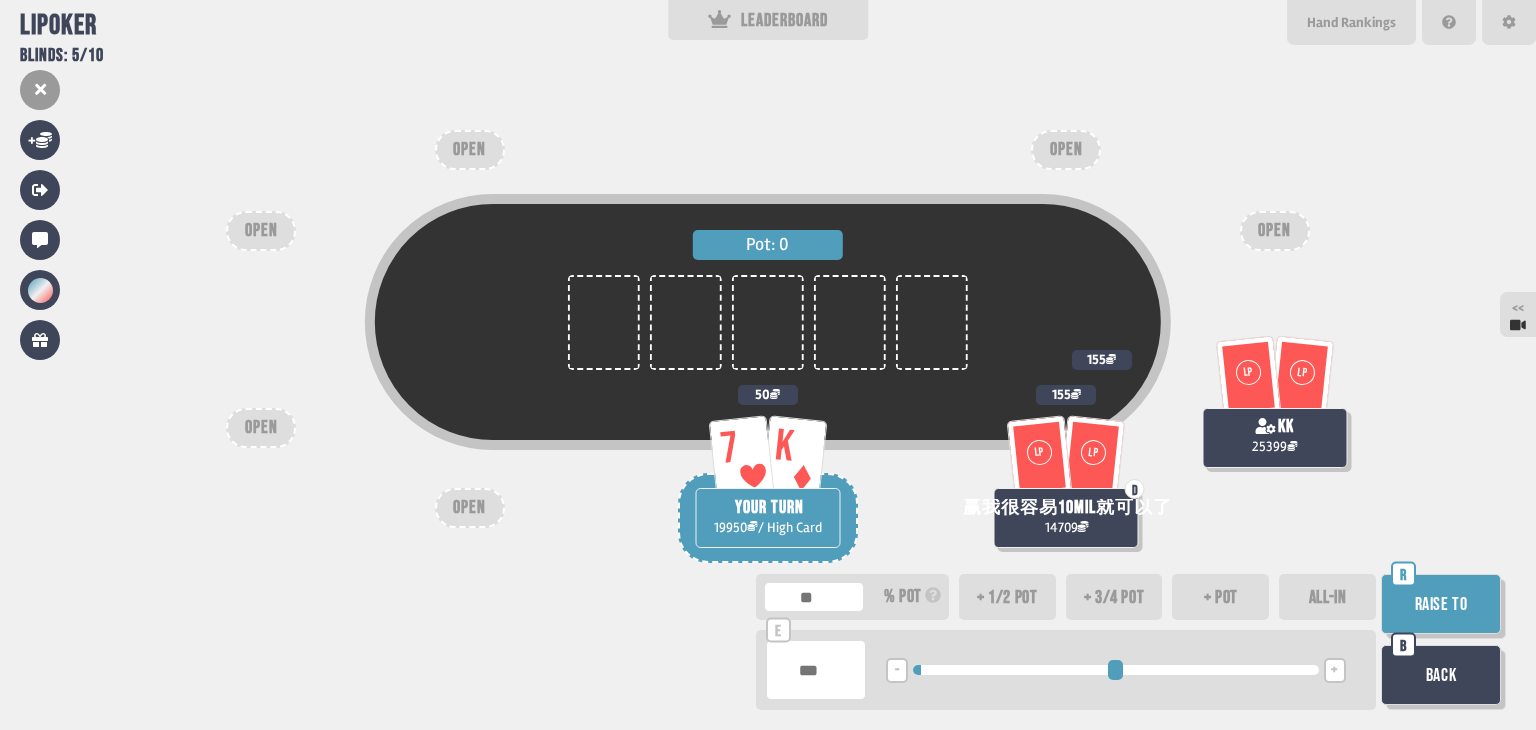 click on "Raise to" at bounding box center (1441, 604) 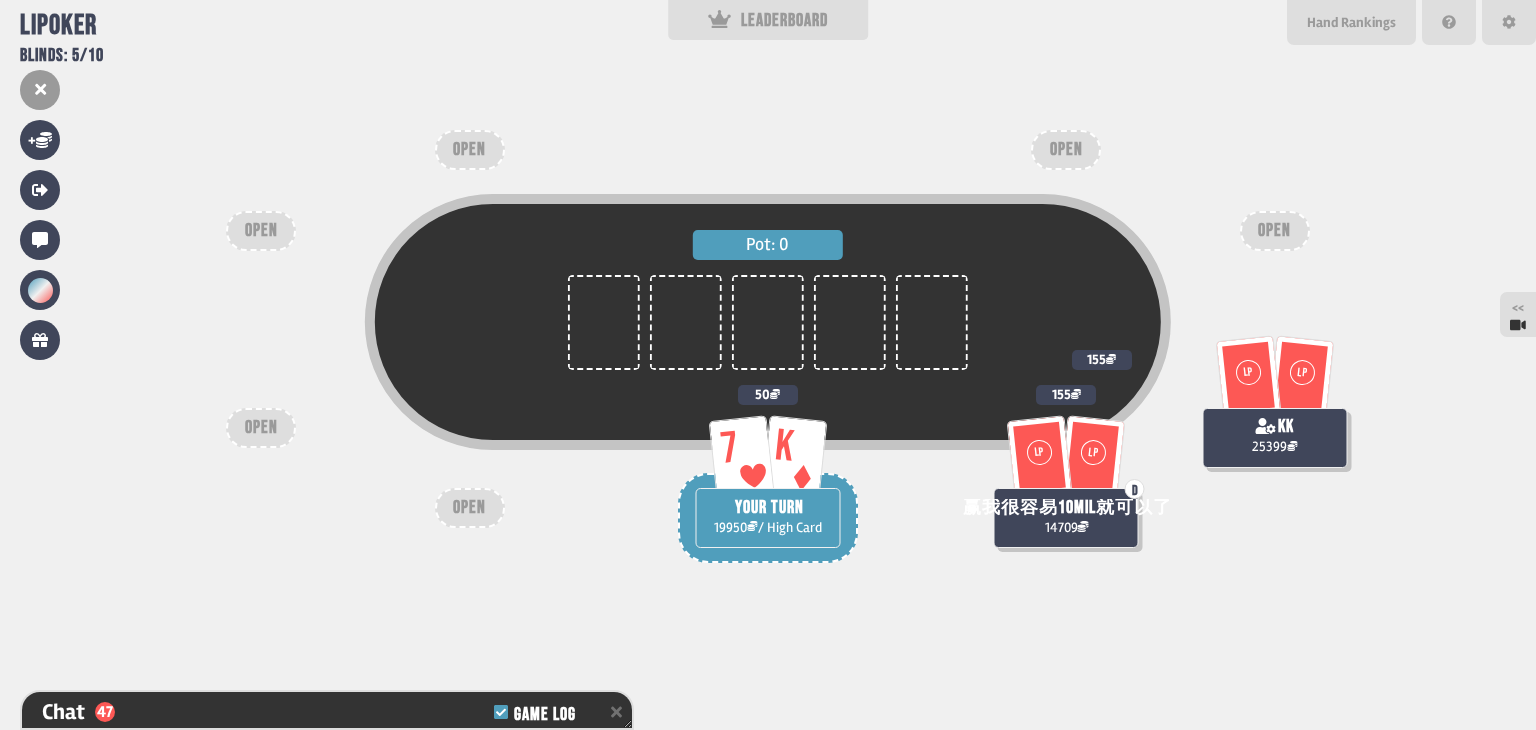 scroll, scrollTop: 6632, scrollLeft: 0, axis: vertical 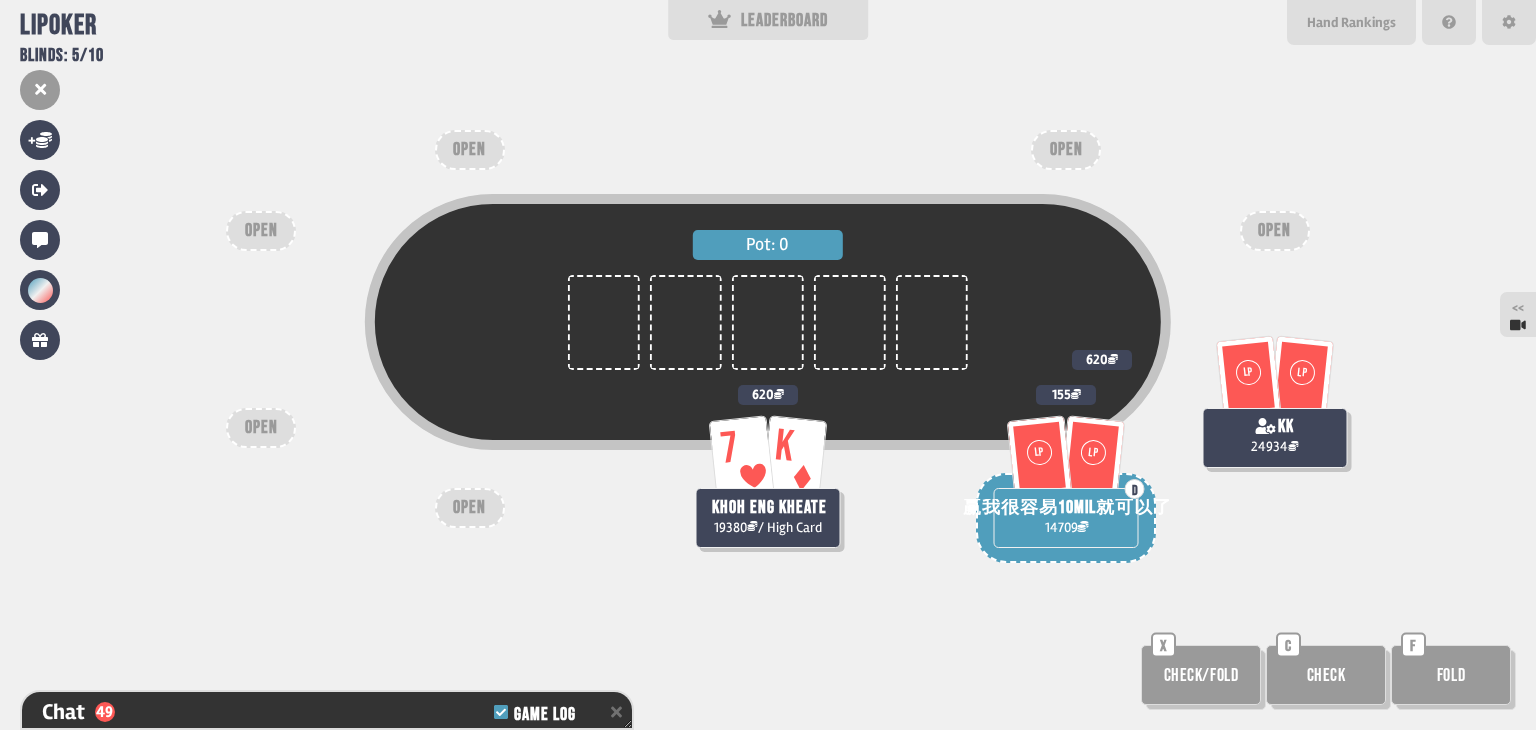 click on "Pot: 0   LP LP D 赢我很容易10mil就可以了 14709  155  7 K khoh eng kheate 19380   / High Card 620  LP LP kk 24934  620  OPEN OPEN OPEN OPEN OPEN OPEN Check/Fold X Check C Fold F" at bounding box center [768, 365] 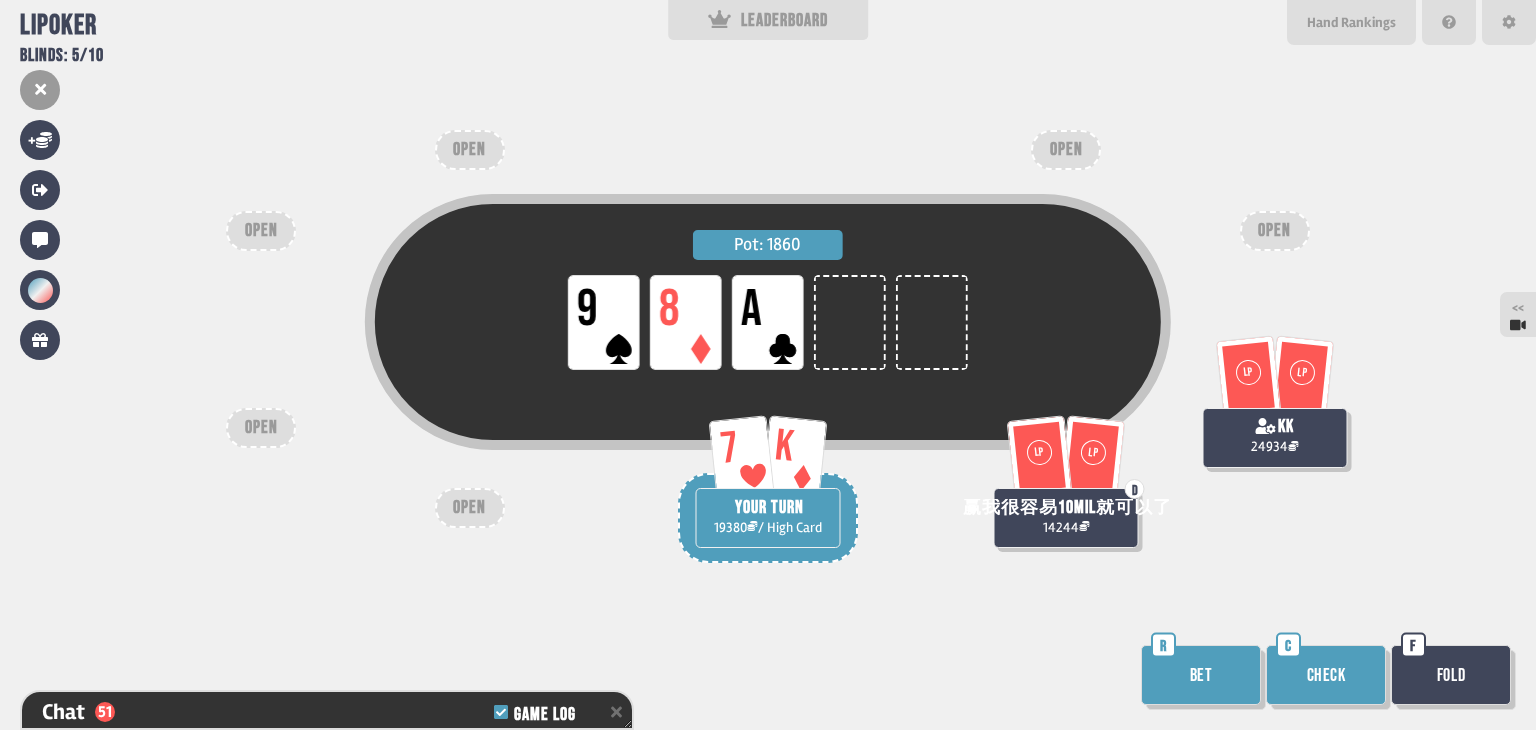 click on "Check" at bounding box center [1326, 675] 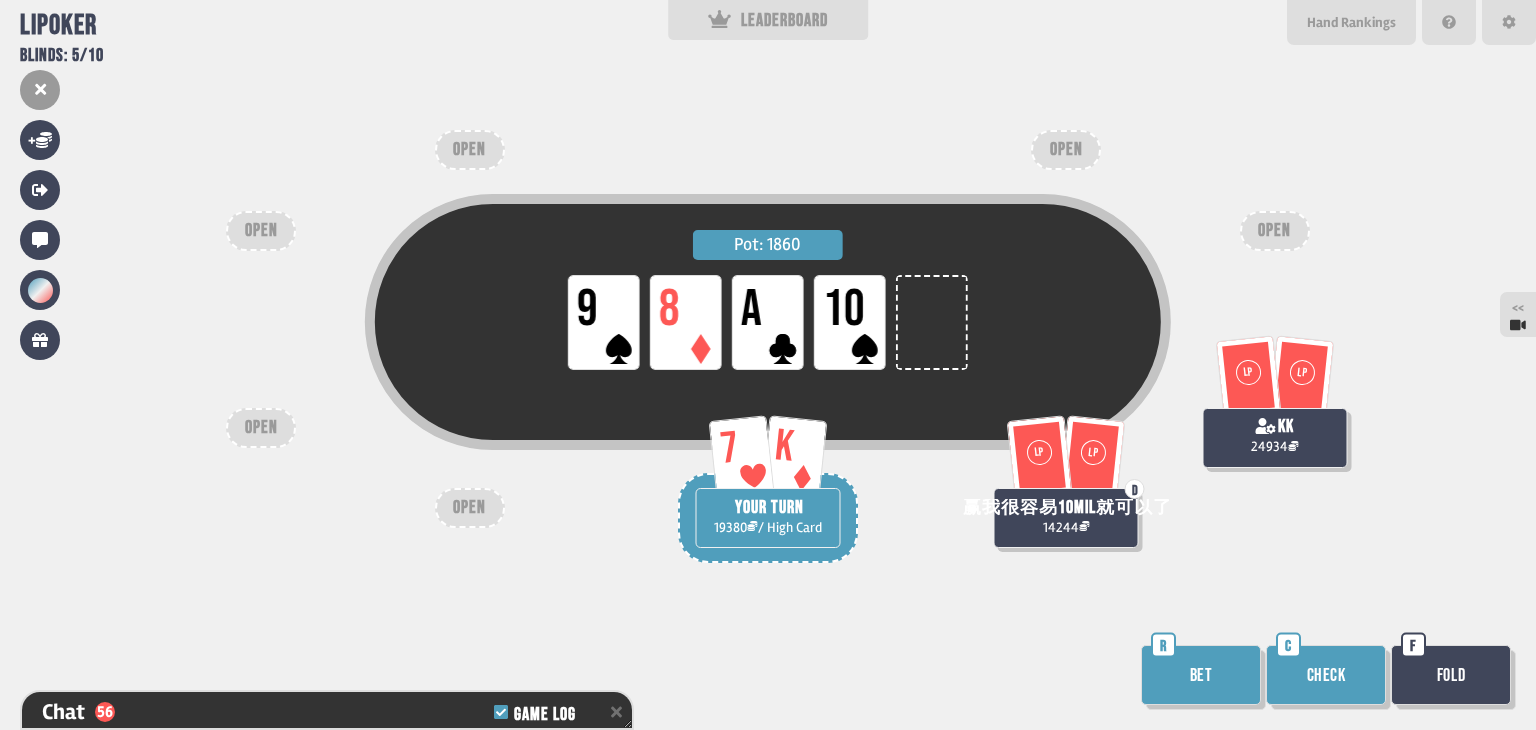 click on "Check" at bounding box center [1326, 675] 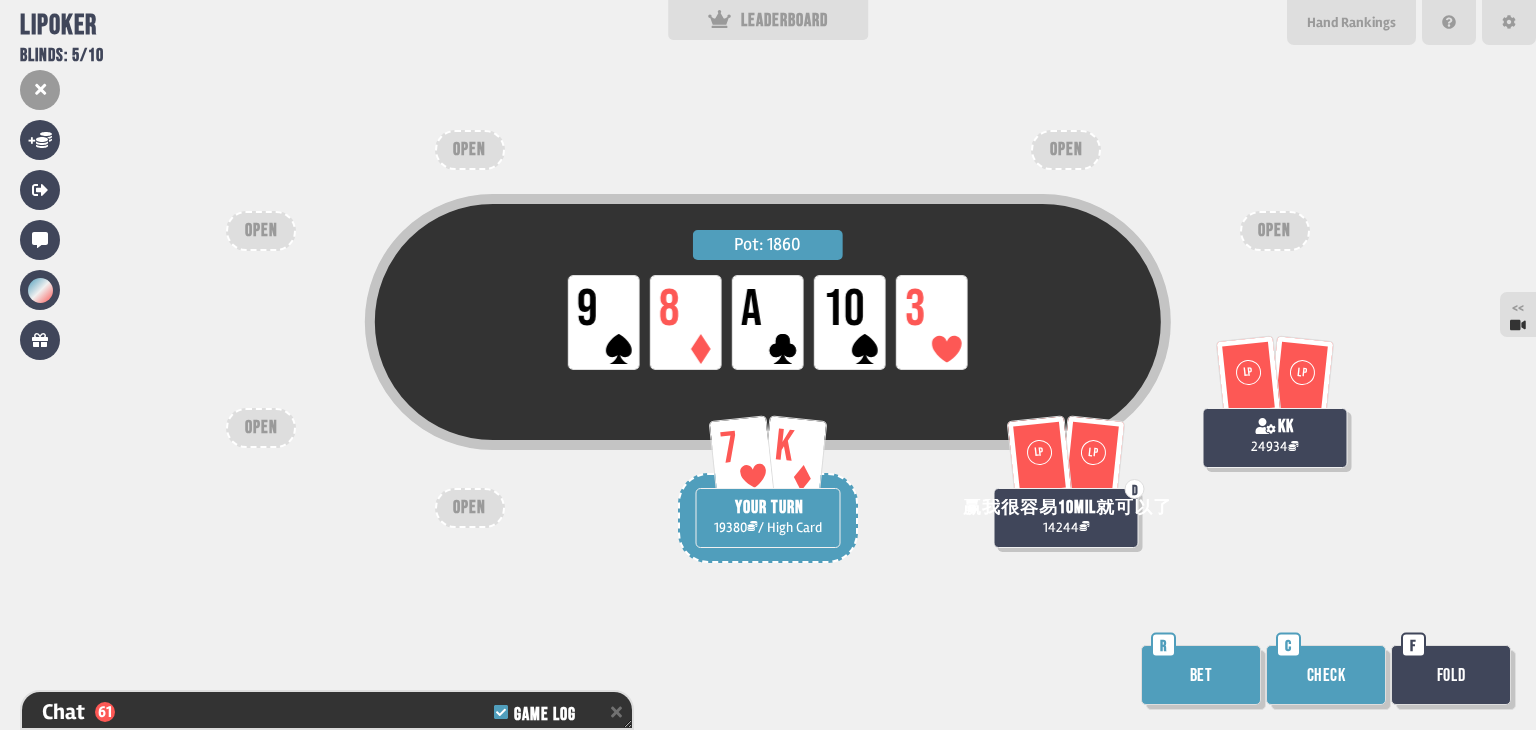 click on "Check" at bounding box center (1326, 675) 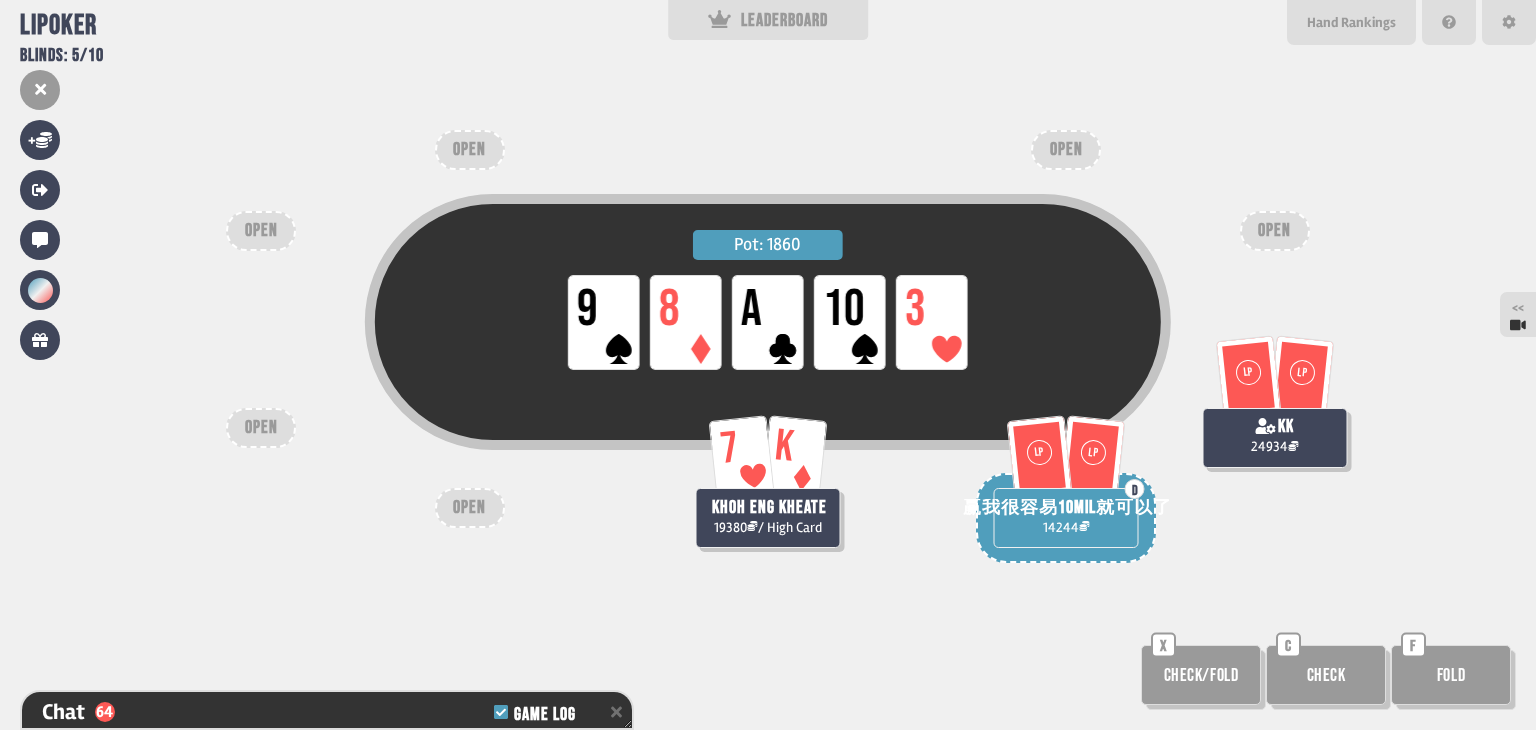 click on "Fold" at bounding box center [1451, 675] 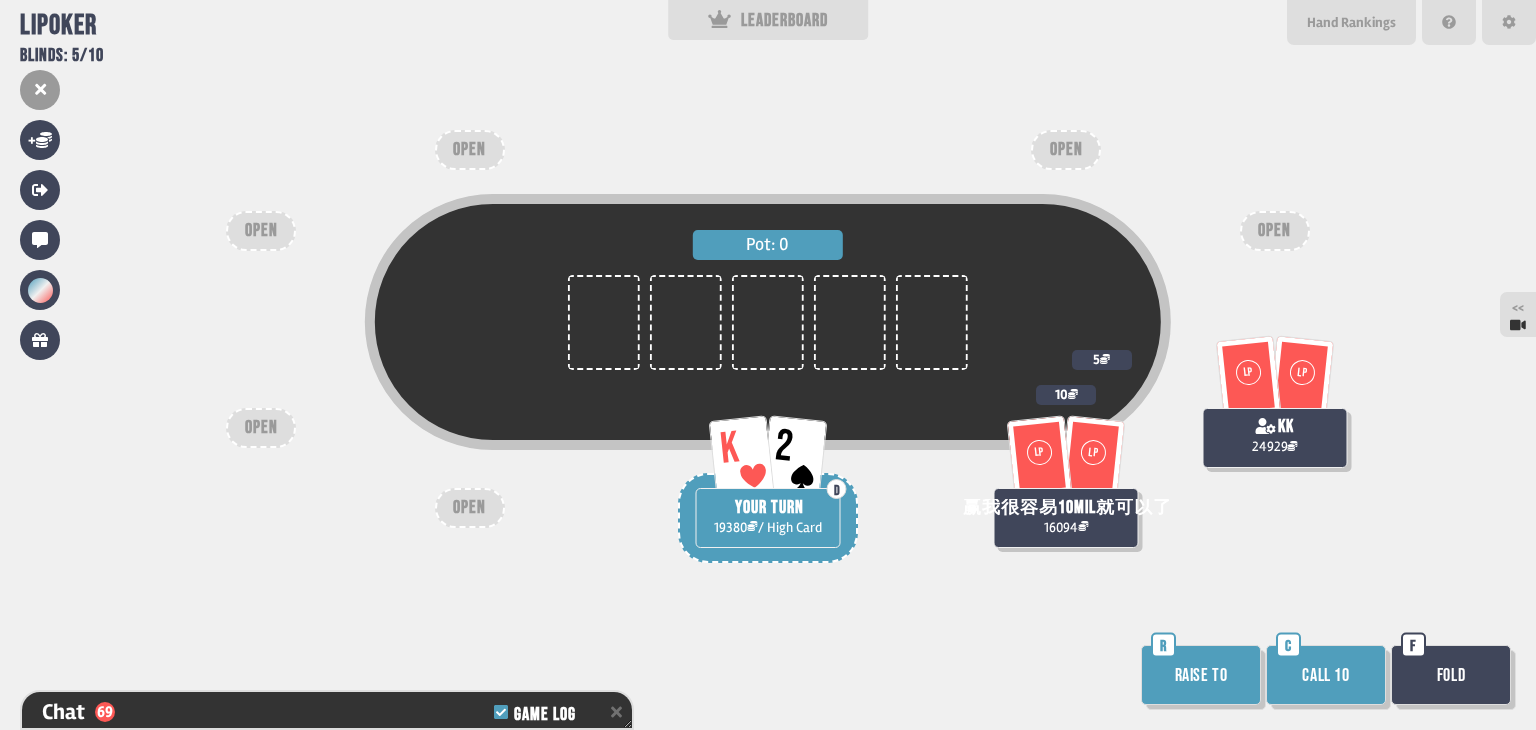 click on "Raise to" at bounding box center (1201, 675) 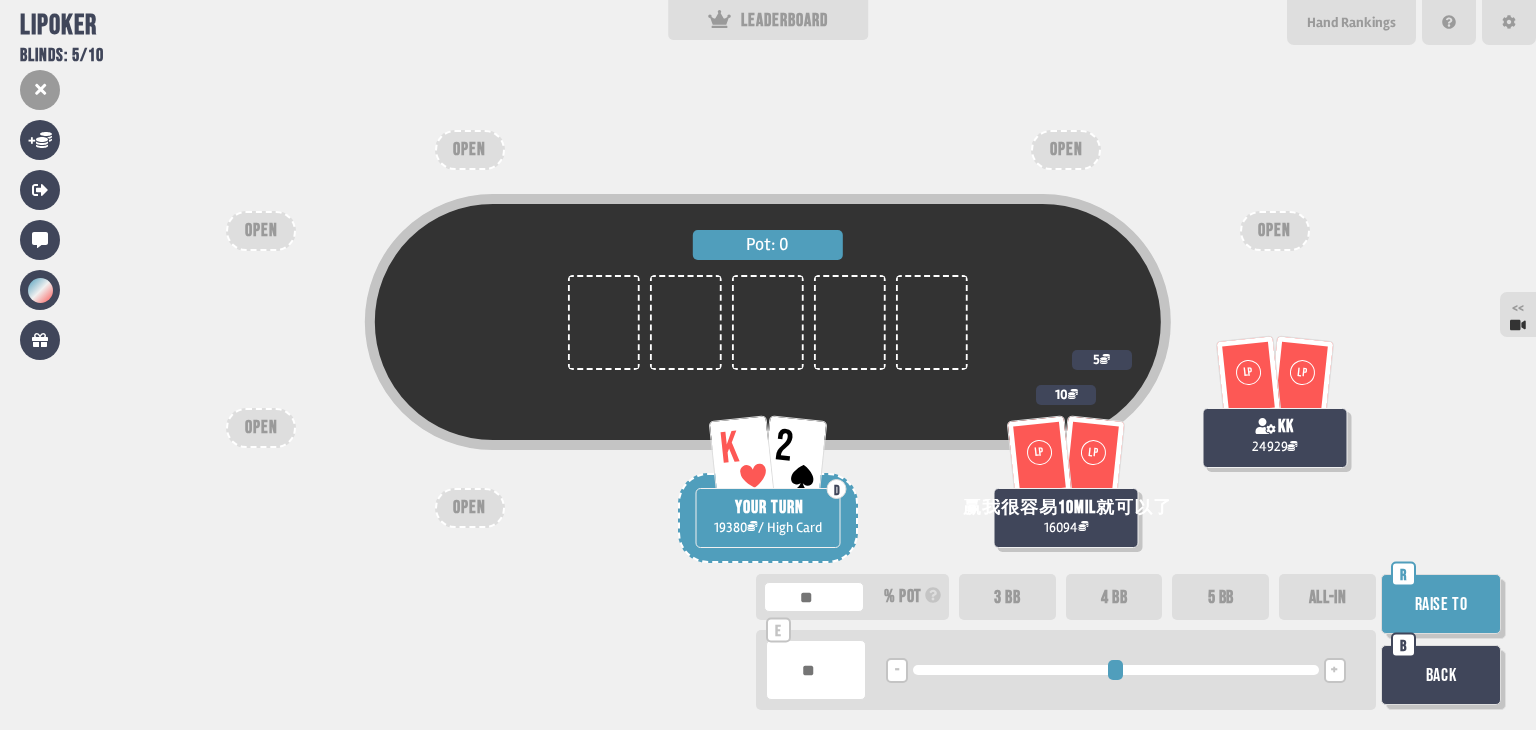 click on "ALL-IN" at bounding box center (1327, 597) 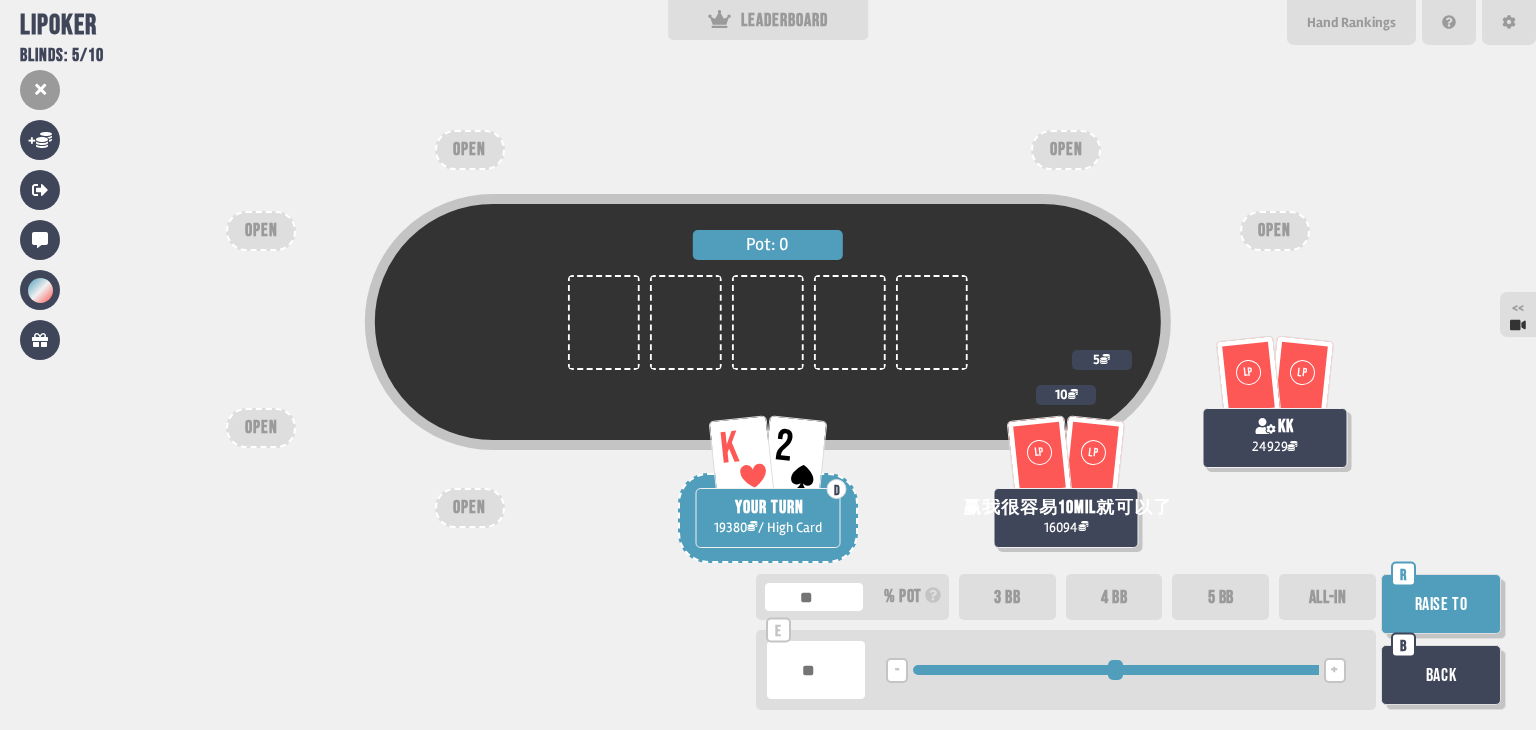 click on "Raise to" at bounding box center [1441, 604] 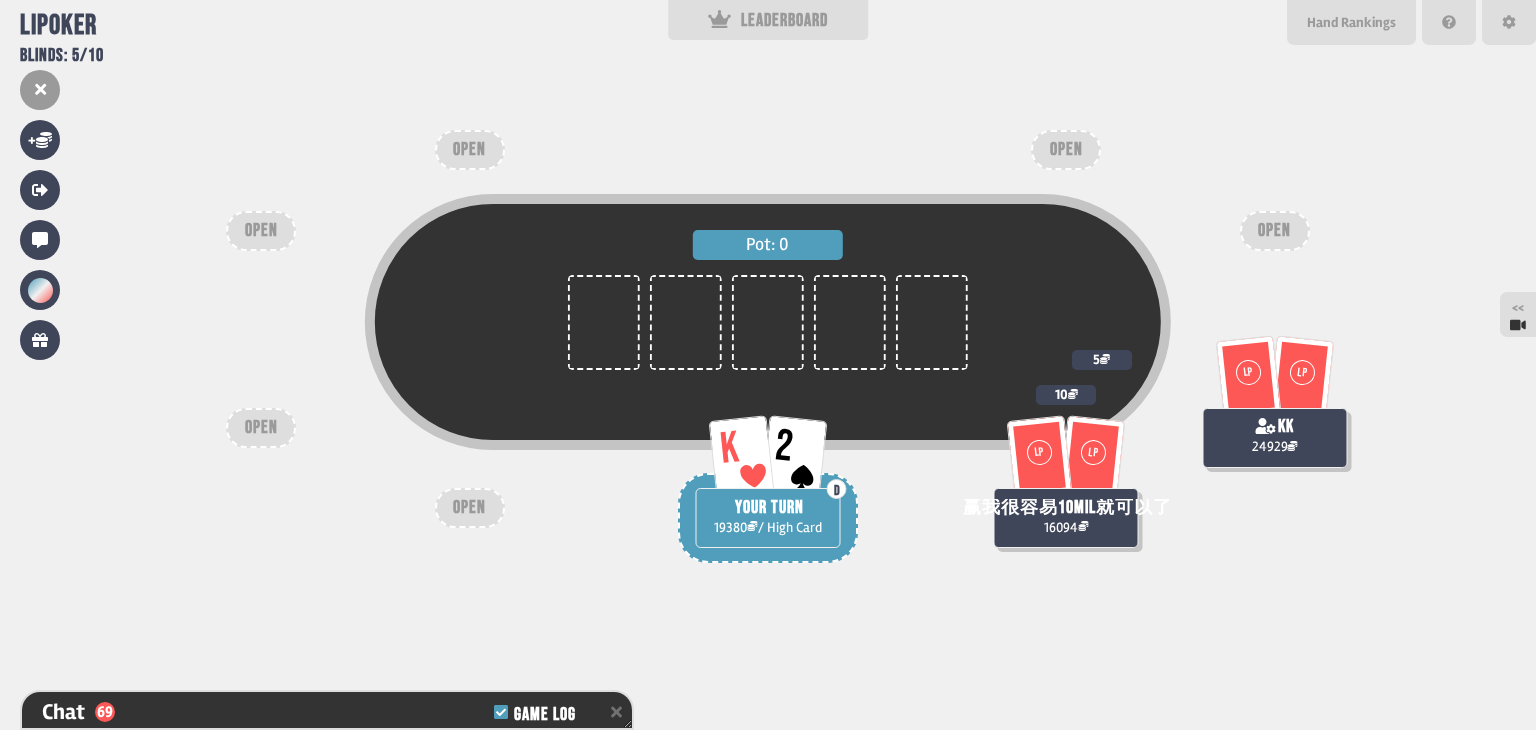 scroll, scrollTop: 7271, scrollLeft: 0, axis: vertical 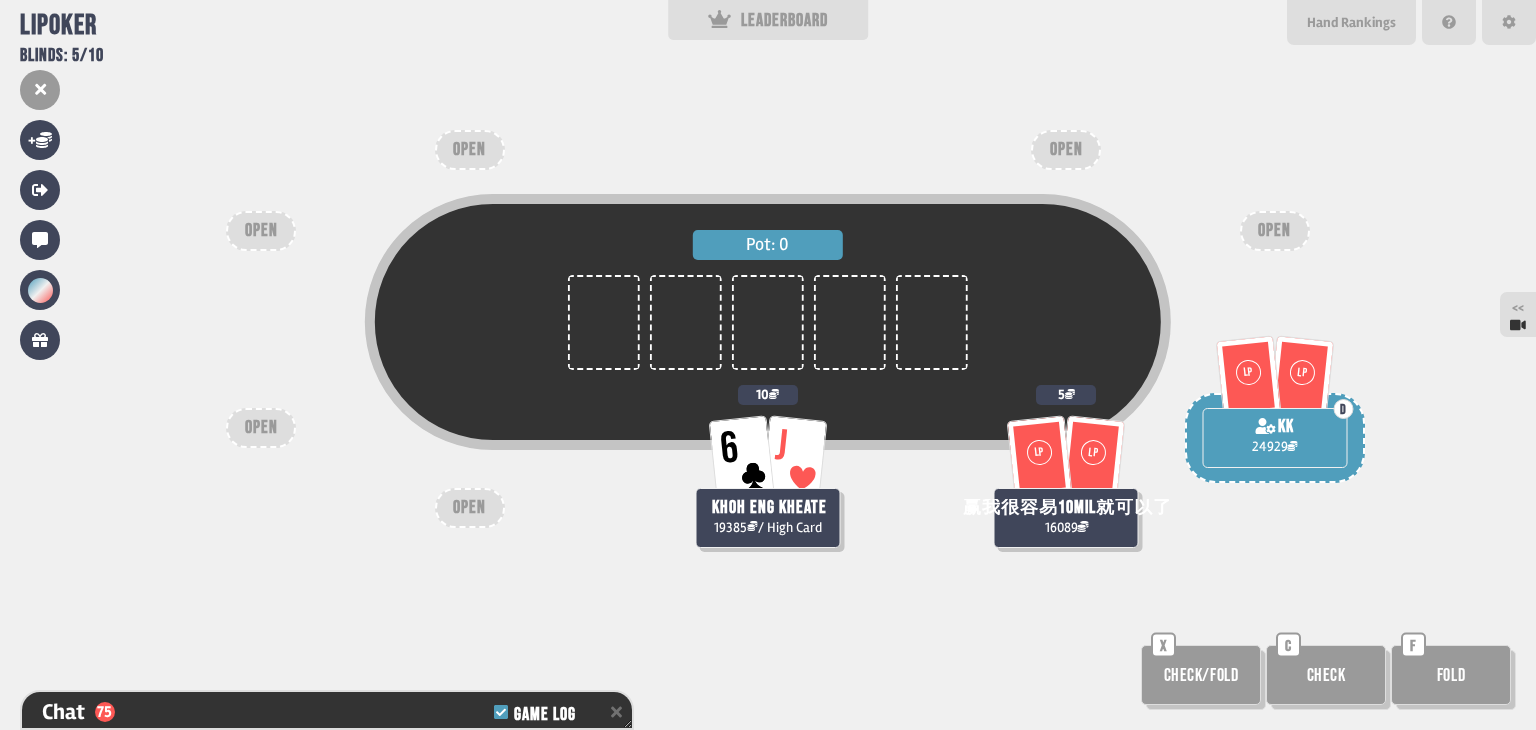 click on "Check" at bounding box center [1326, 675] 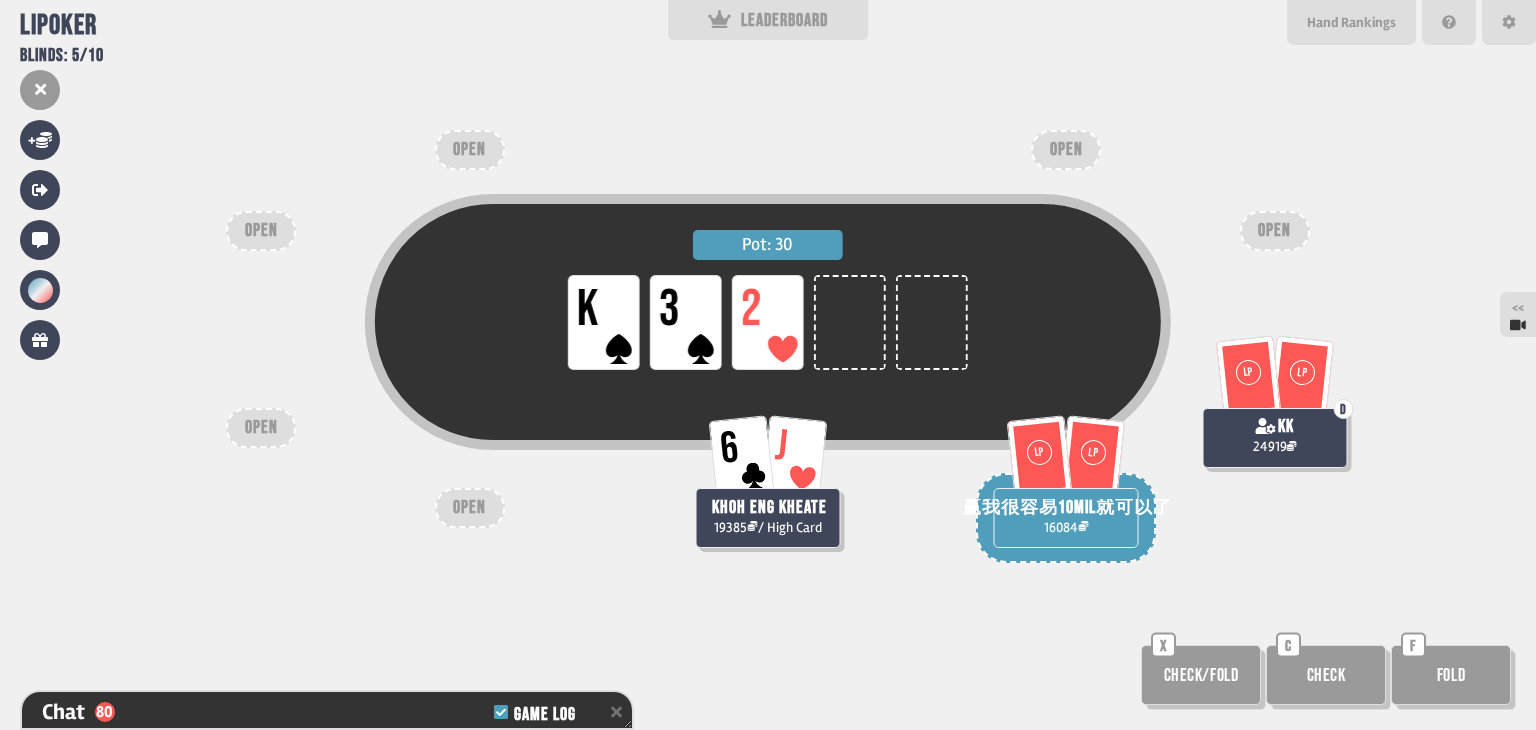 click on "Check" at bounding box center (1326, 675) 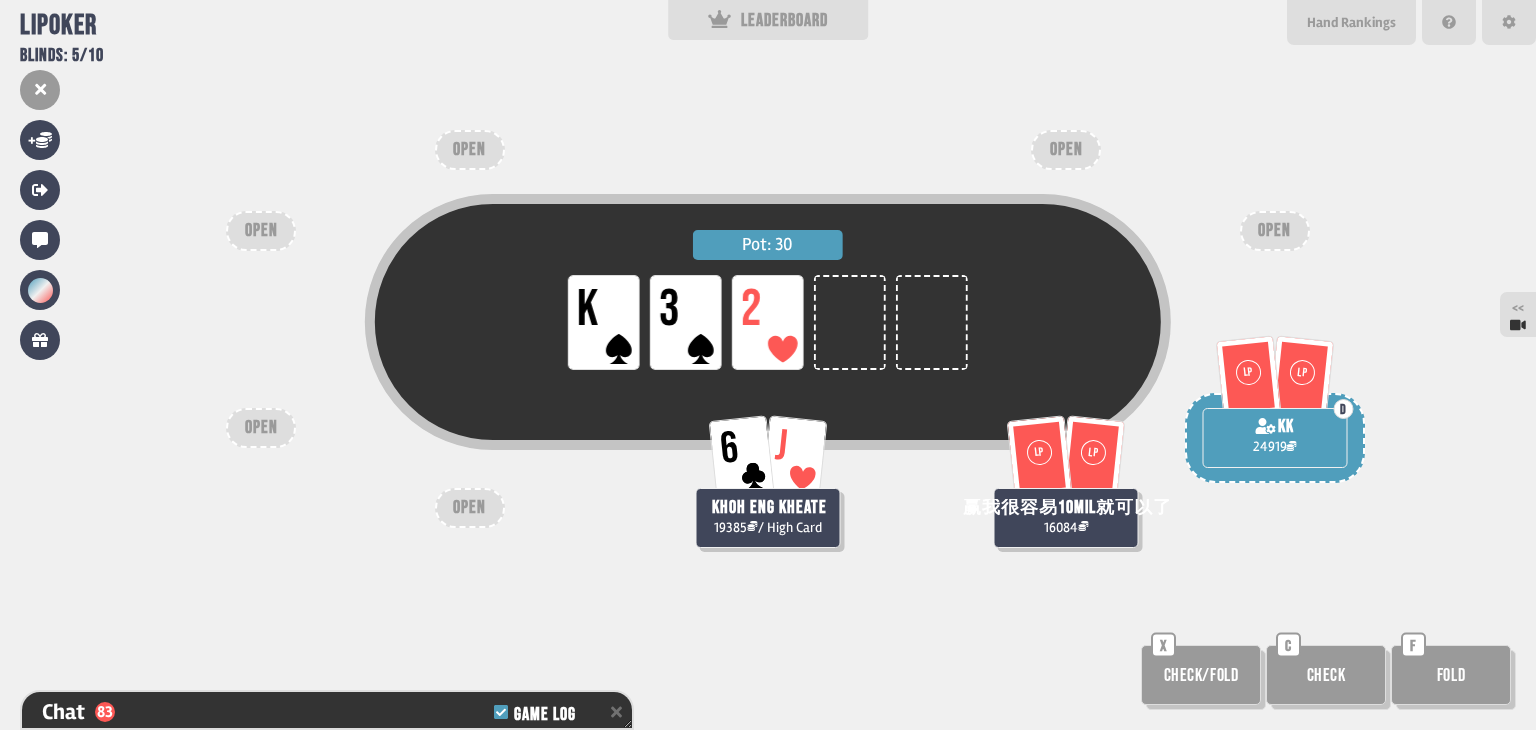 click on "Check" at bounding box center [1326, 675] 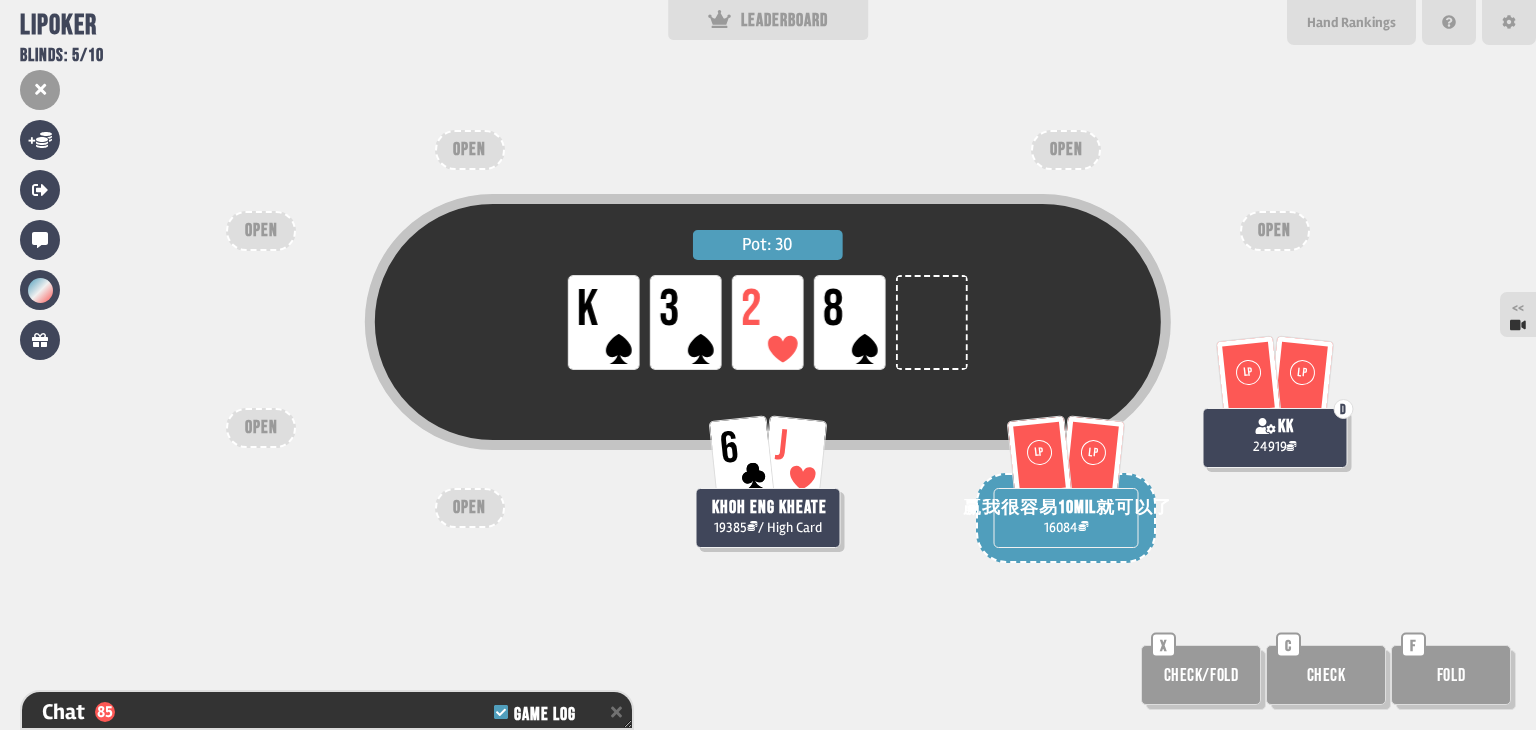 click on "Check/Fold" at bounding box center (1201, 675) 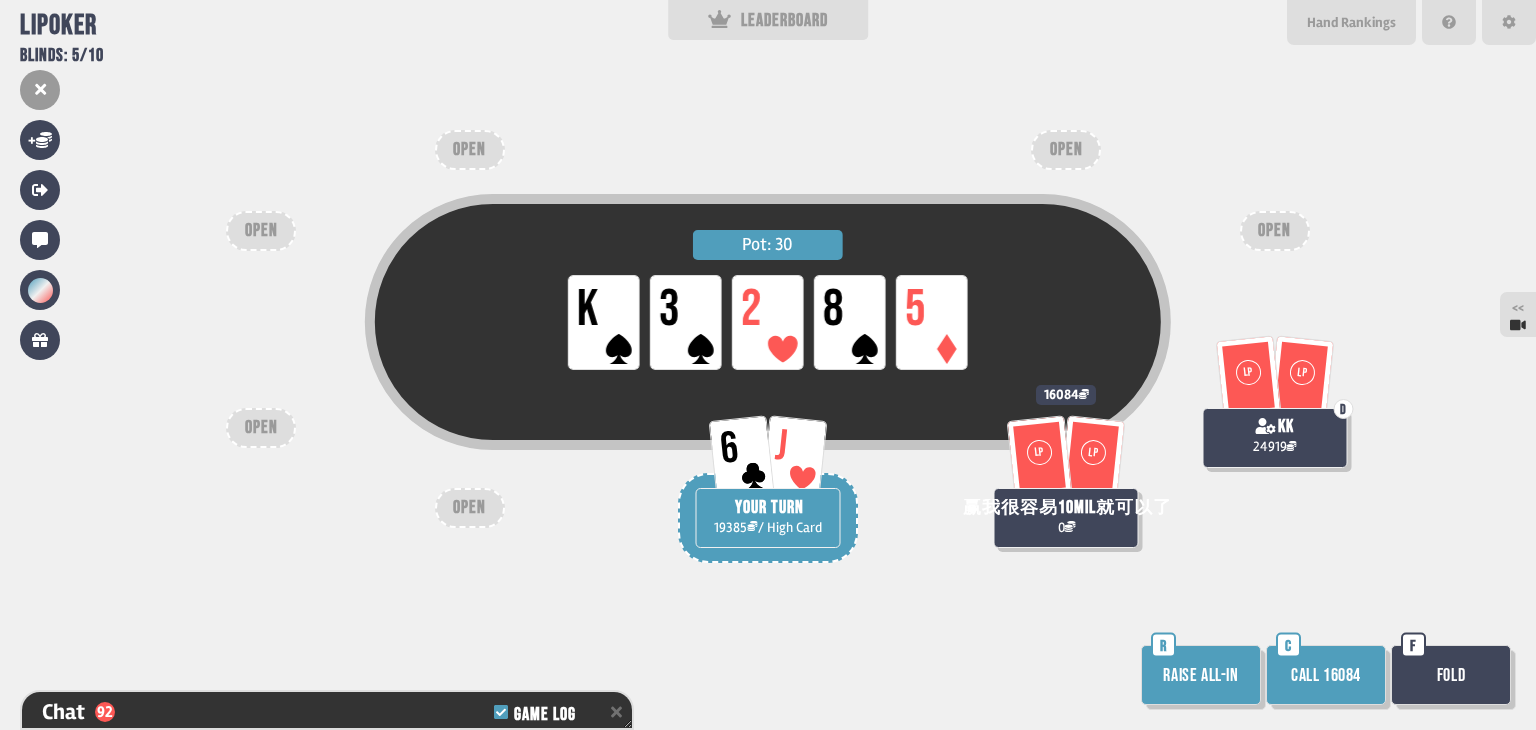 click on "Pot: 30   LP K LP 3 LP 2 LP 8 LP 5 LP LP 赢我很容易10mil就可以了 0  16084  6 J YOUR TURN 19385   / High Card LP LP D kk 24919  OPEN OPEN OPEN OPEN OPEN OPEN Raise all-in R Call 16084 C Fold F" at bounding box center (768, 365) 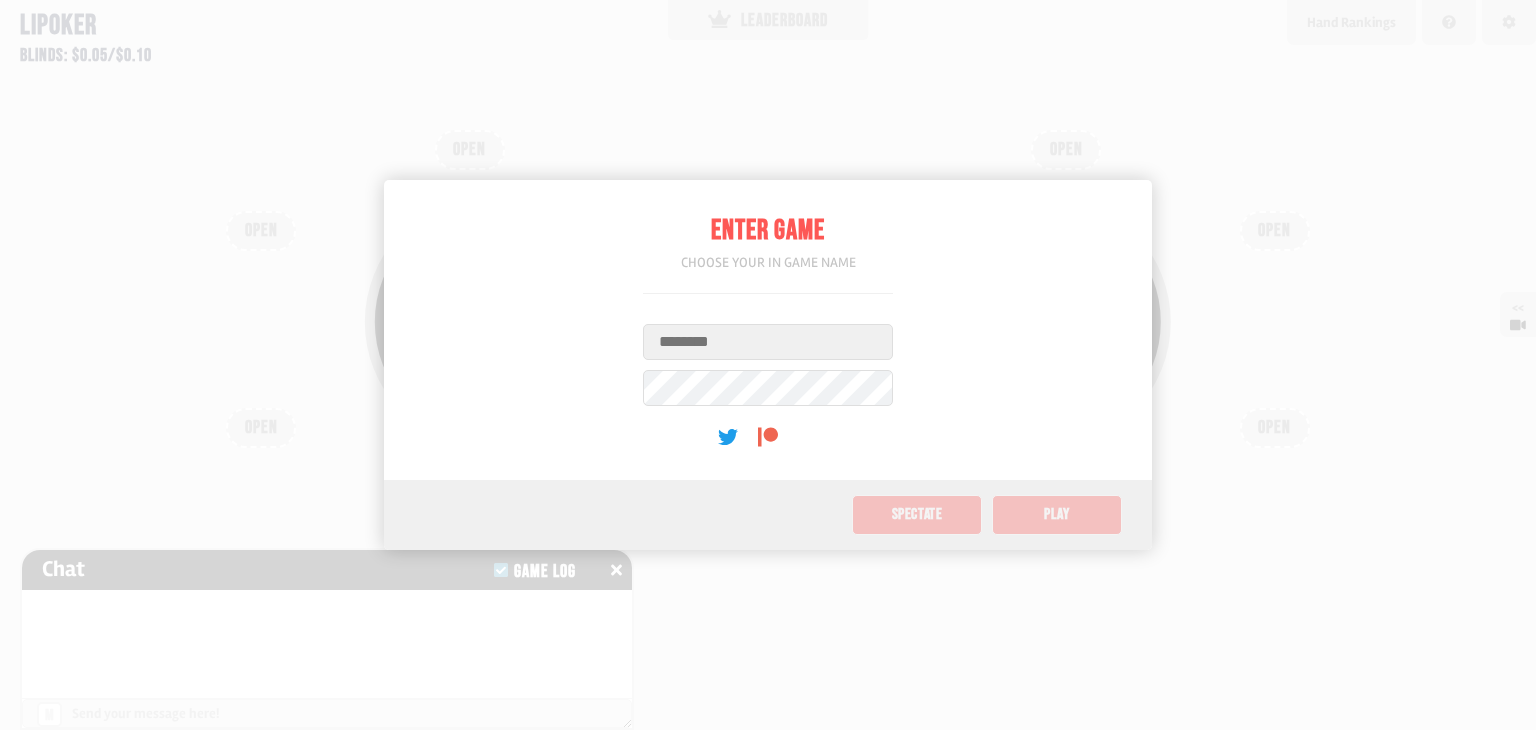 scroll, scrollTop: 0, scrollLeft: 0, axis: both 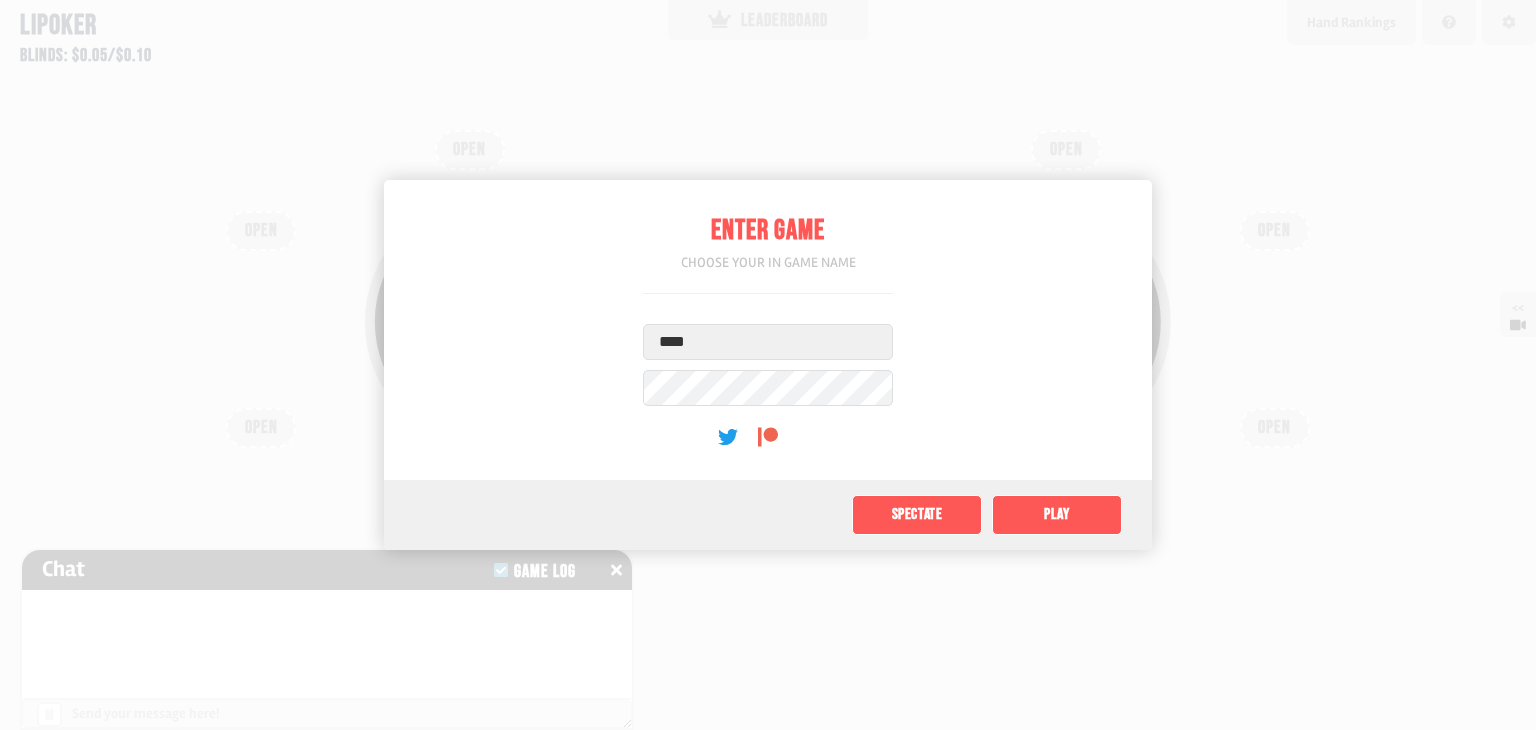 click on "Play" 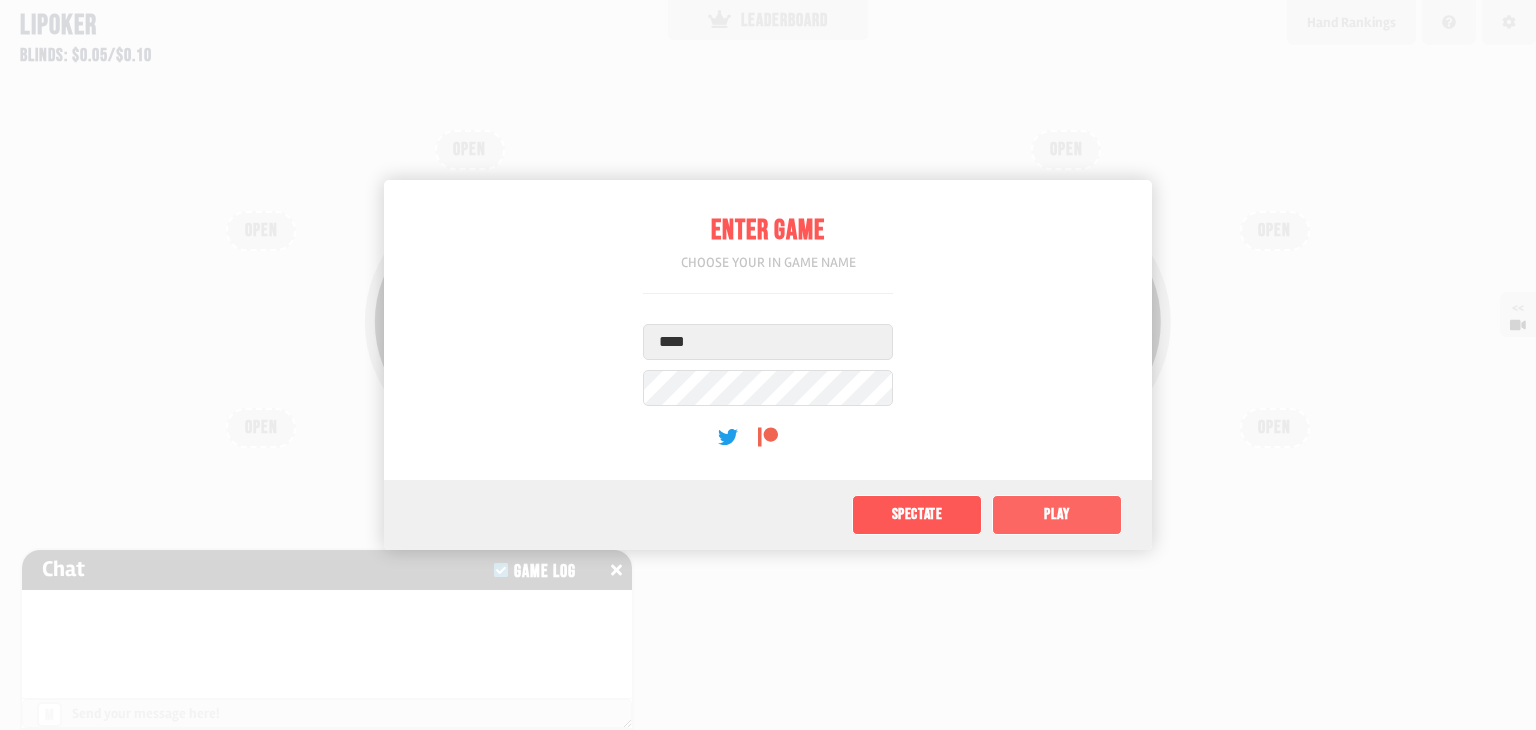 drag, startPoint x: 1031, startPoint y: 489, endPoint x: 1044, endPoint y: 511, distance: 25.553865 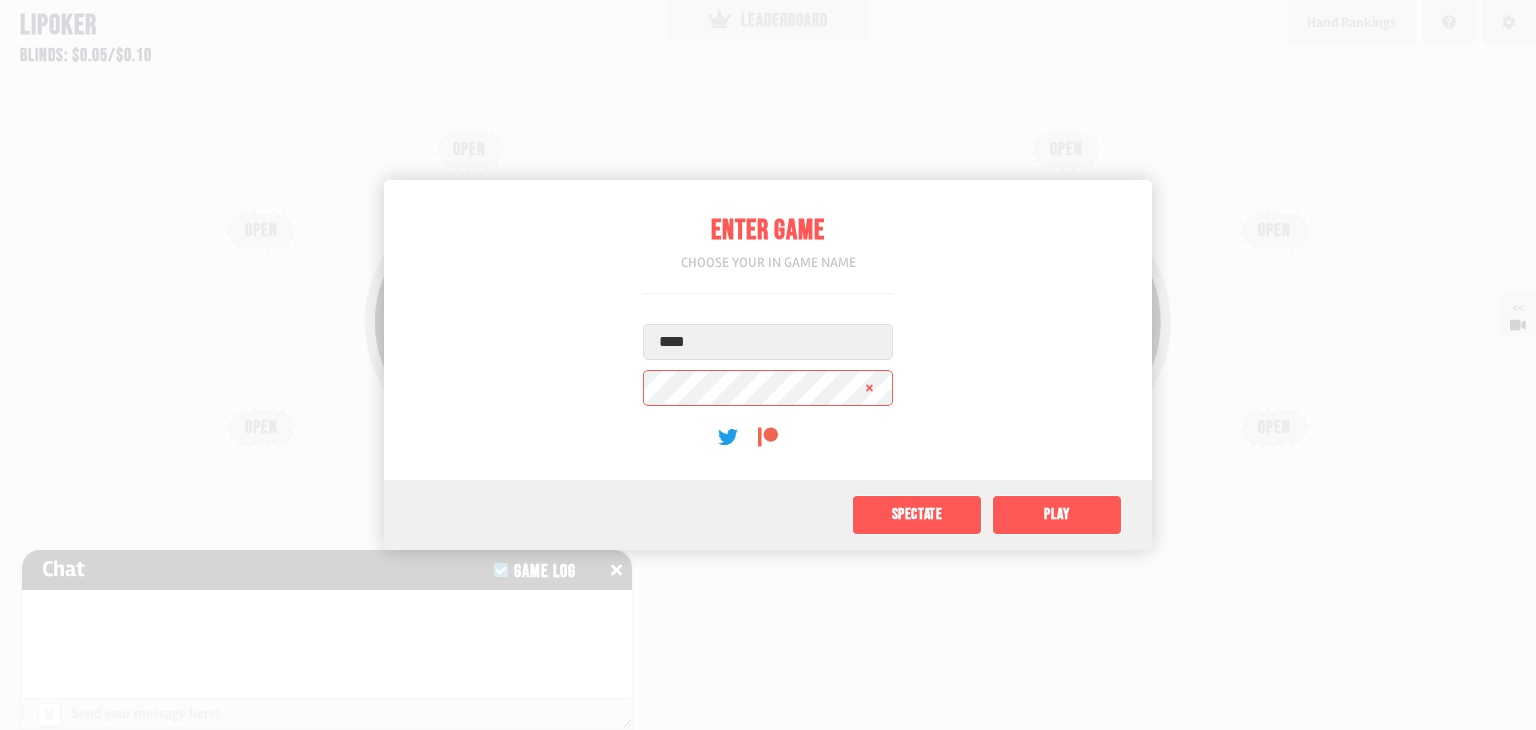 click at bounding box center (768, 365) 